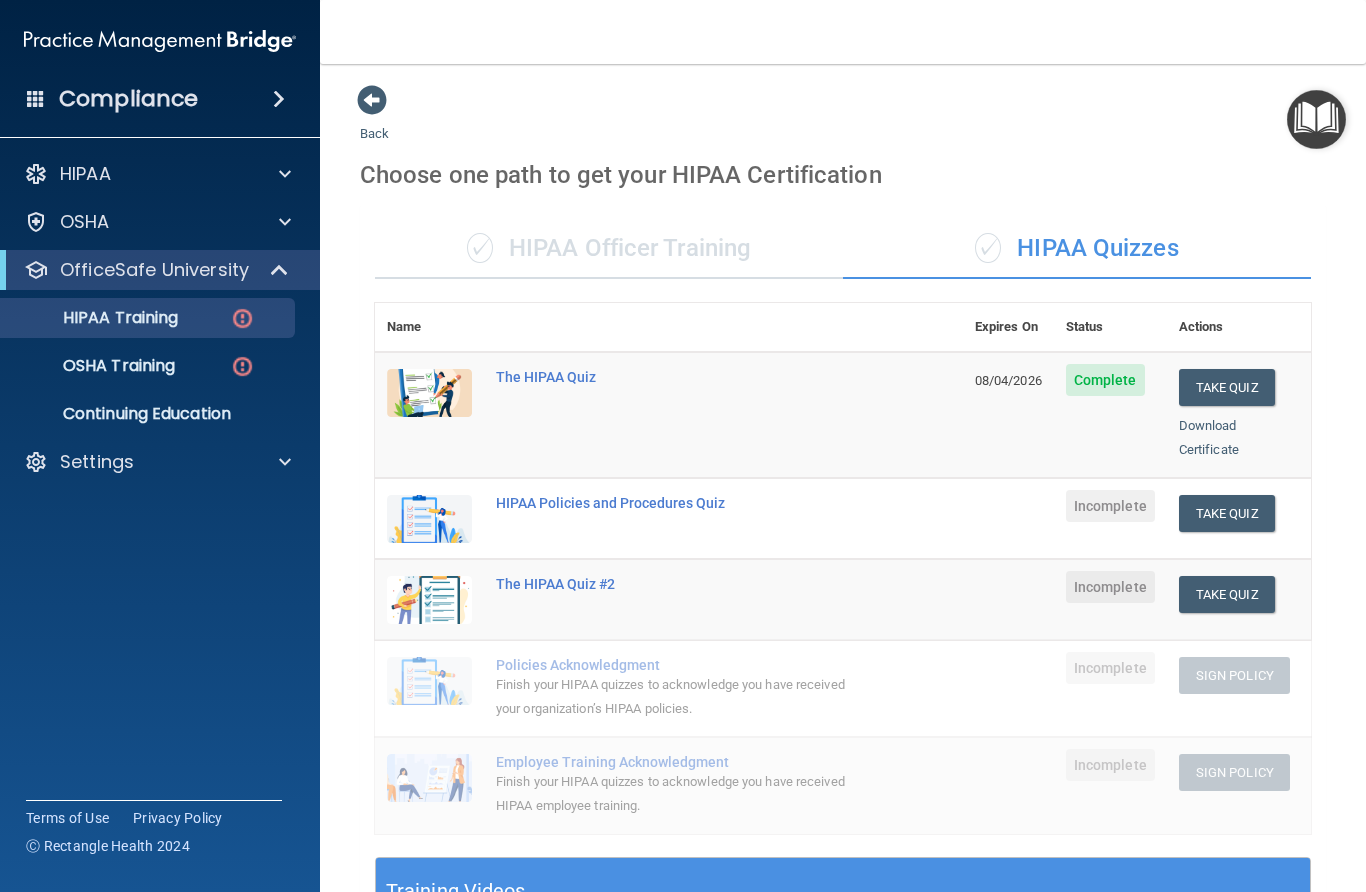 scroll, scrollTop: 191, scrollLeft: 344, axis: both 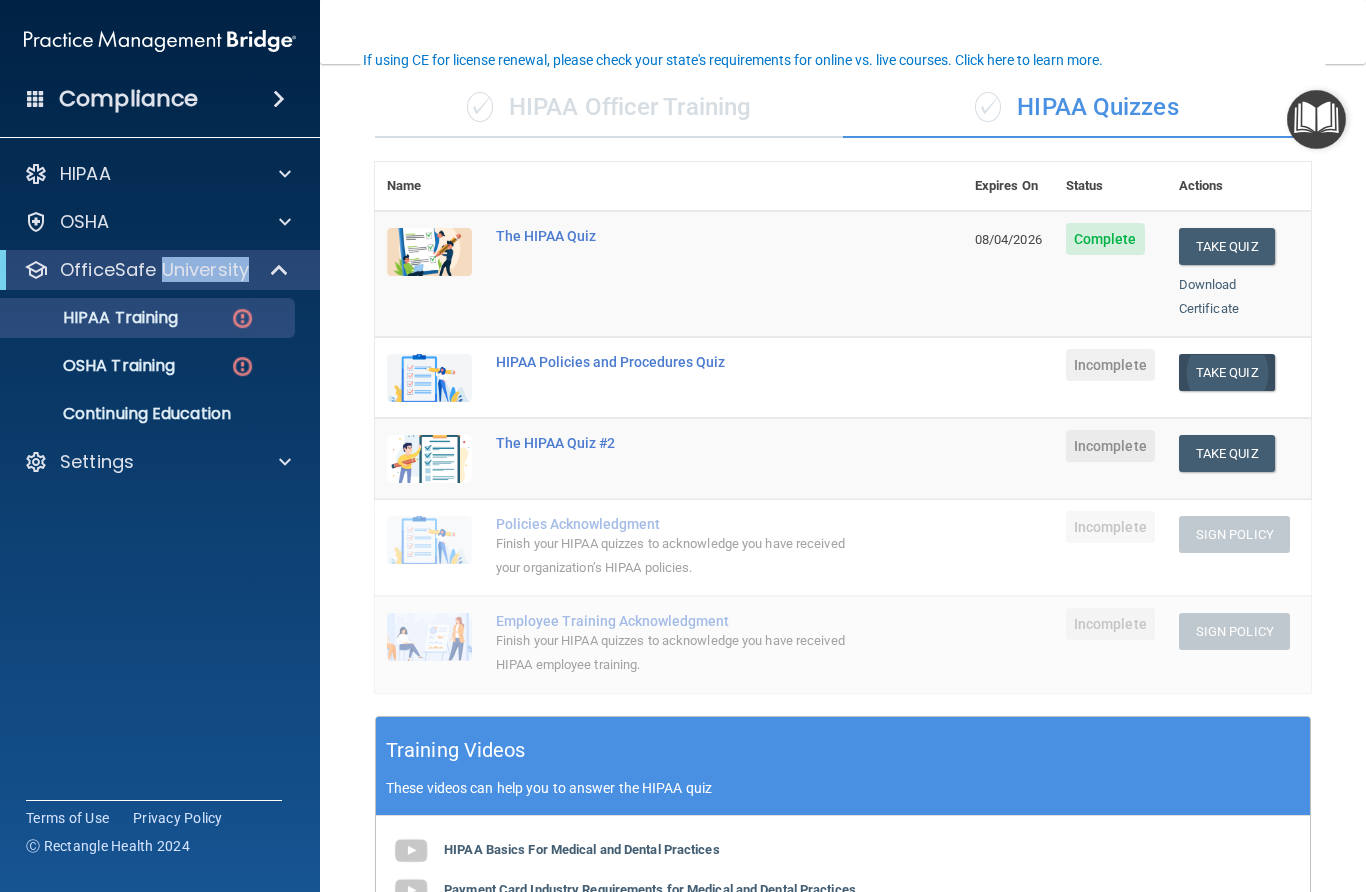click on "Take Quiz" at bounding box center [1227, 372] 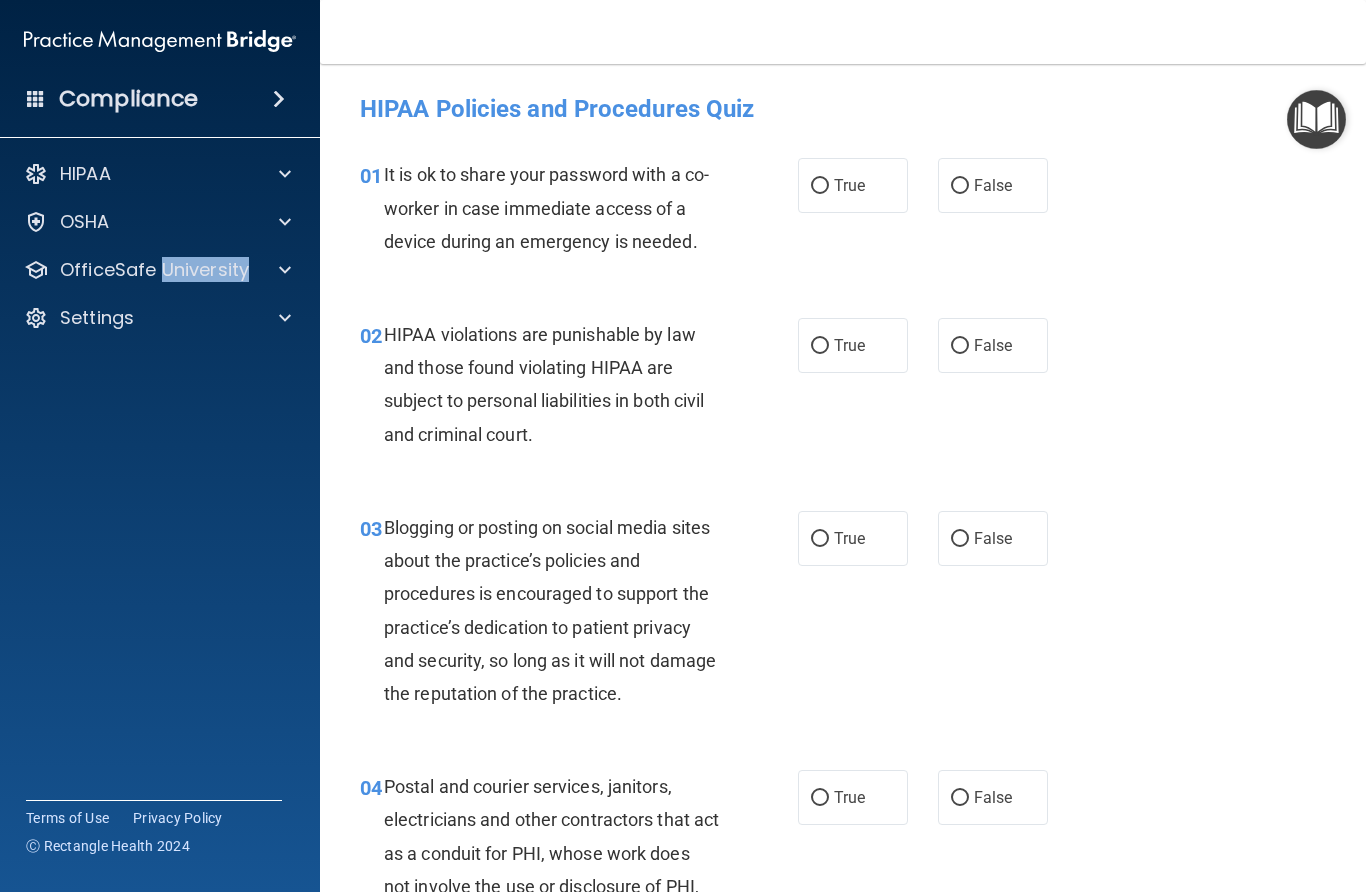 scroll, scrollTop: 0, scrollLeft: 0, axis: both 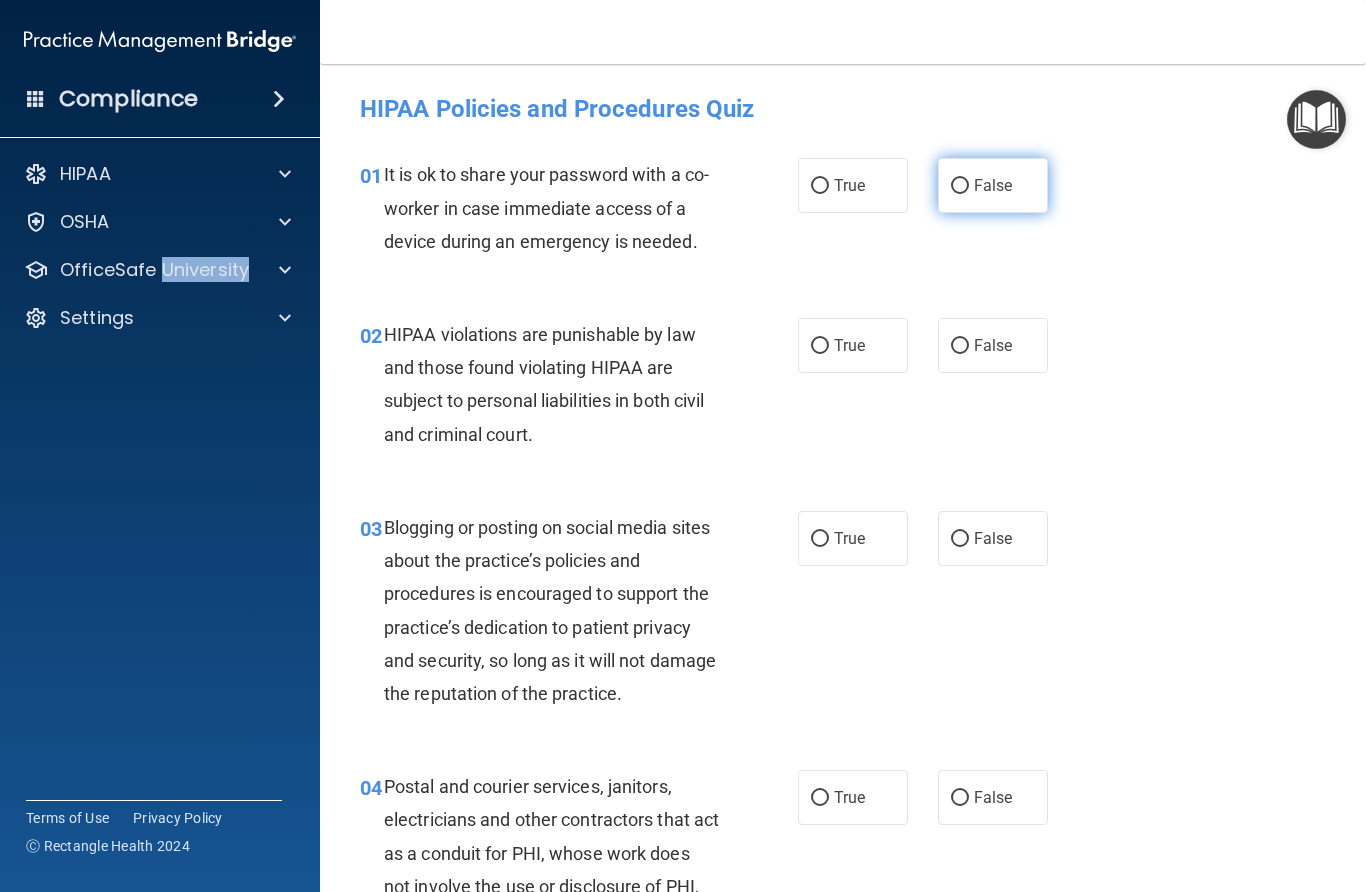 click on "False" at bounding box center (960, 186) 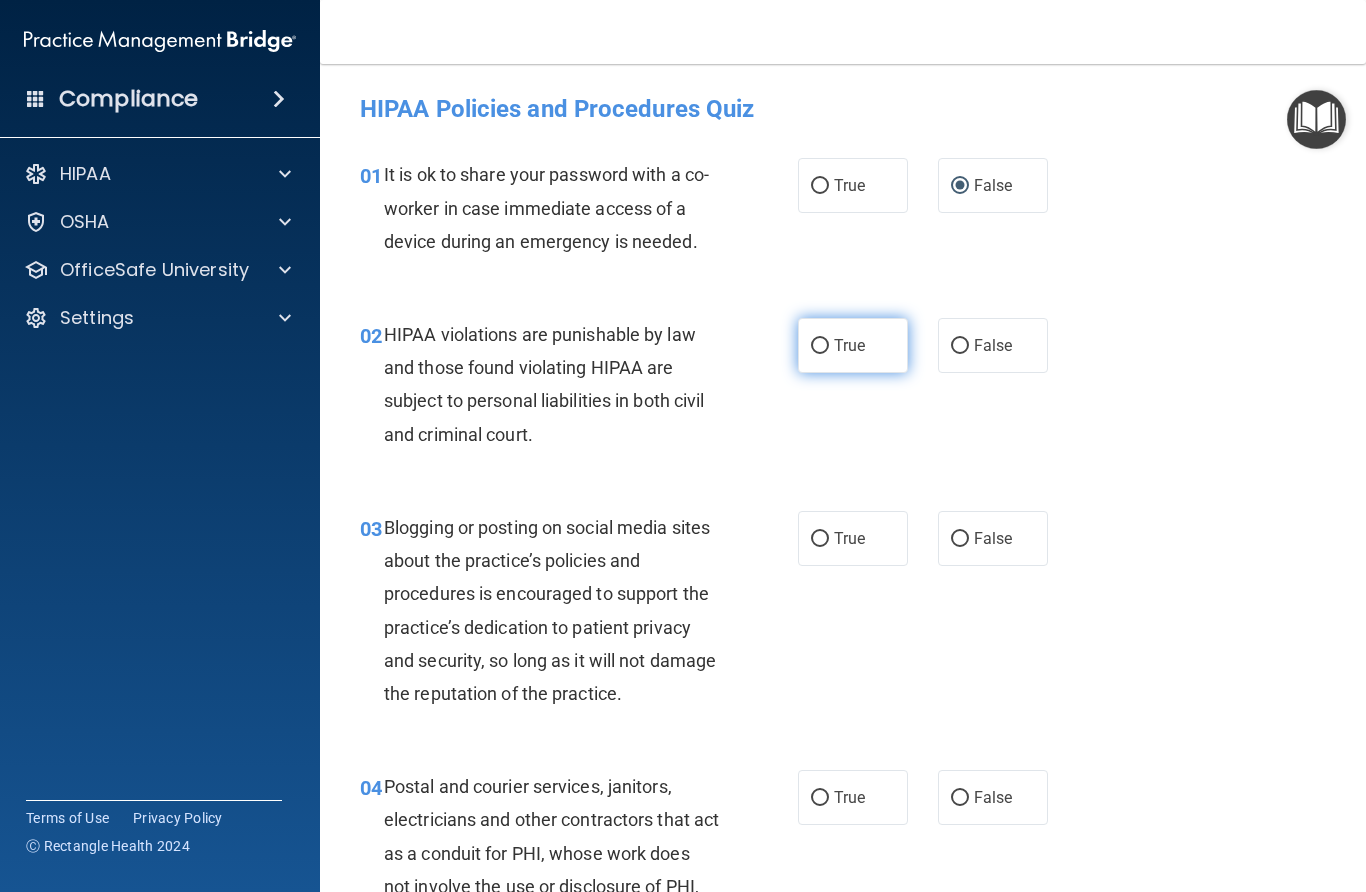 click on "True" at bounding box center (820, 346) 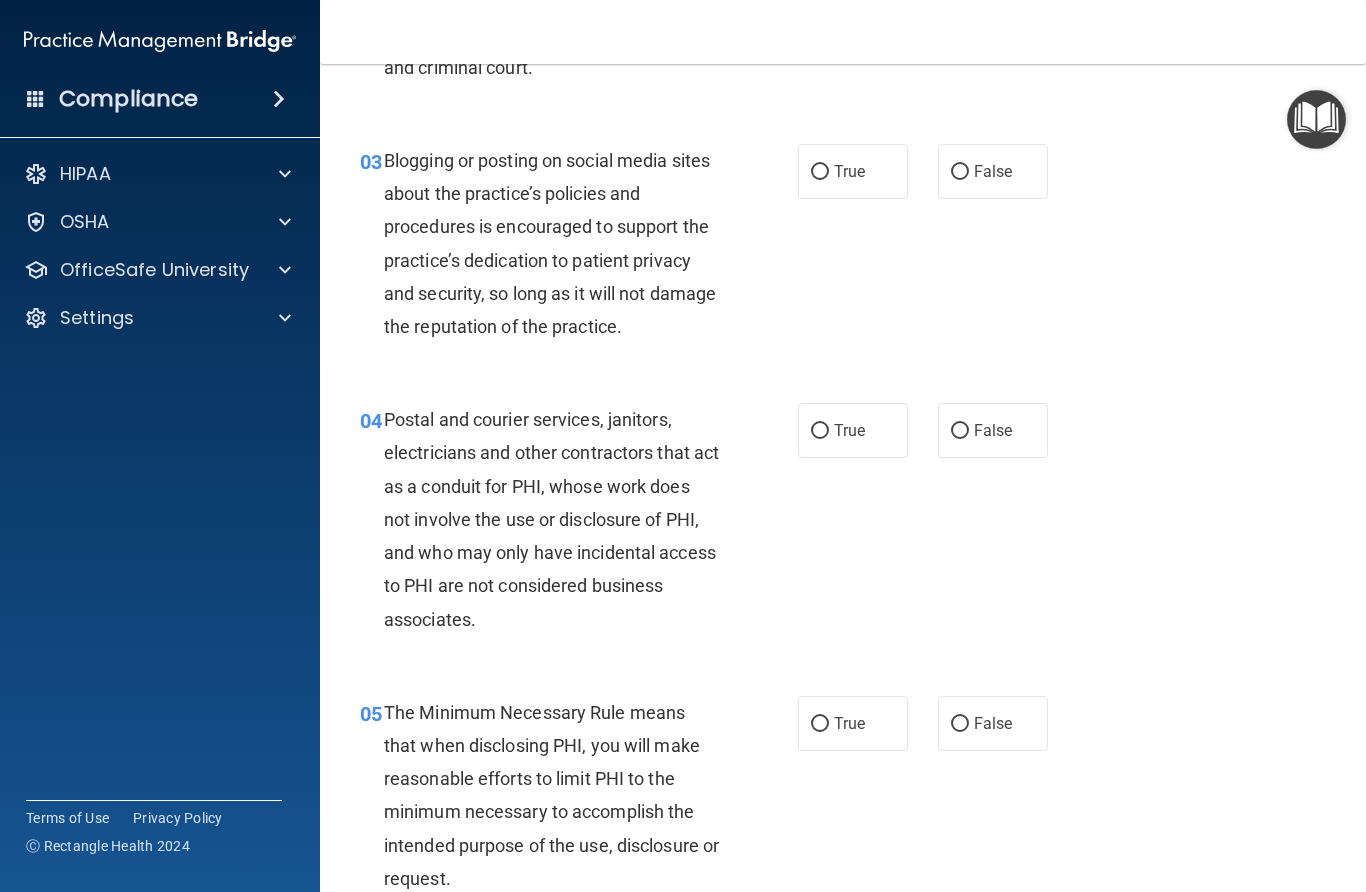 scroll, scrollTop: 344, scrollLeft: 0, axis: vertical 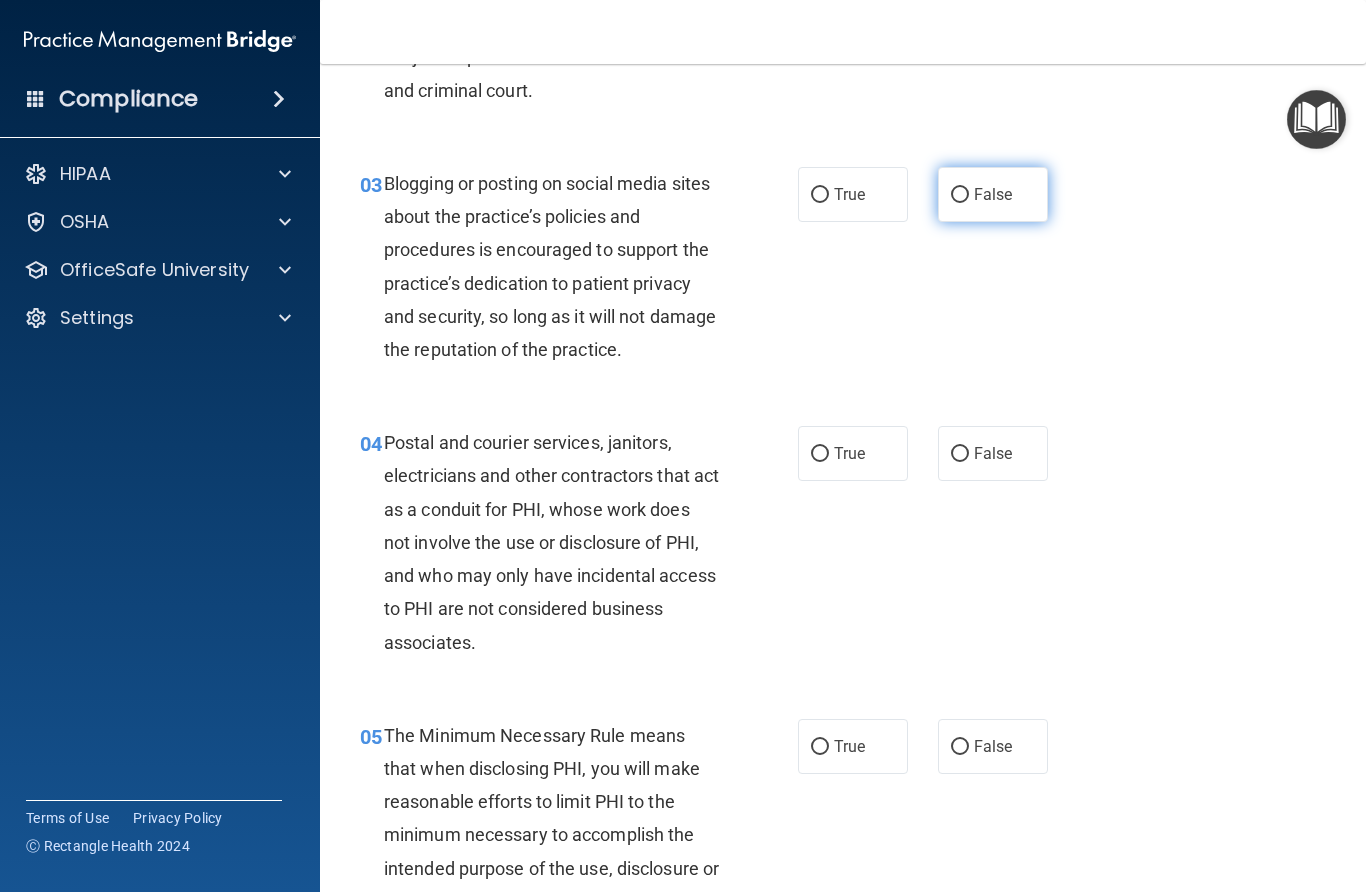 click on "False" at bounding box center (960, 195) 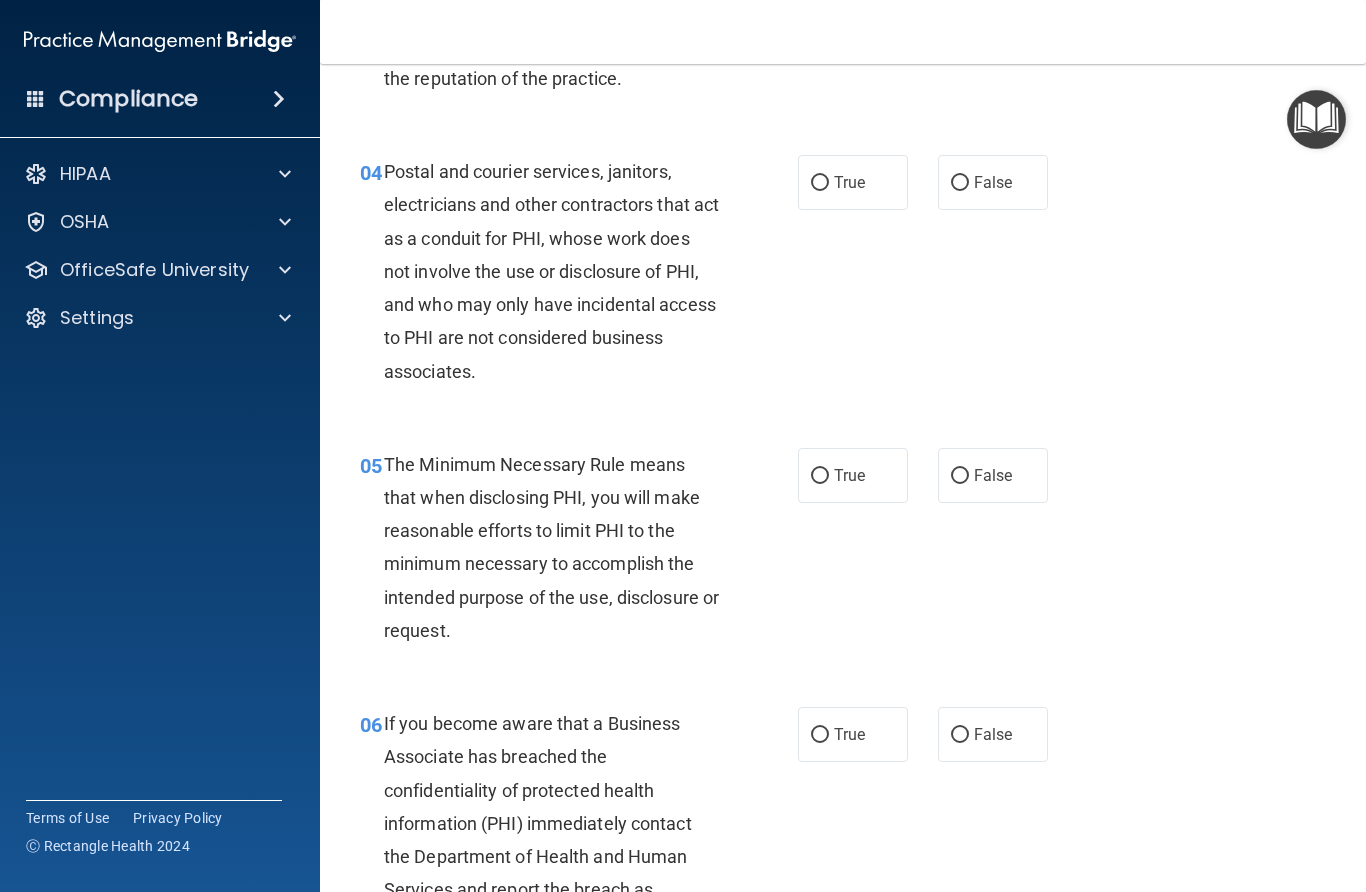 scroll, scrollTop: 617, scrollLeft: 0, axis: vertical 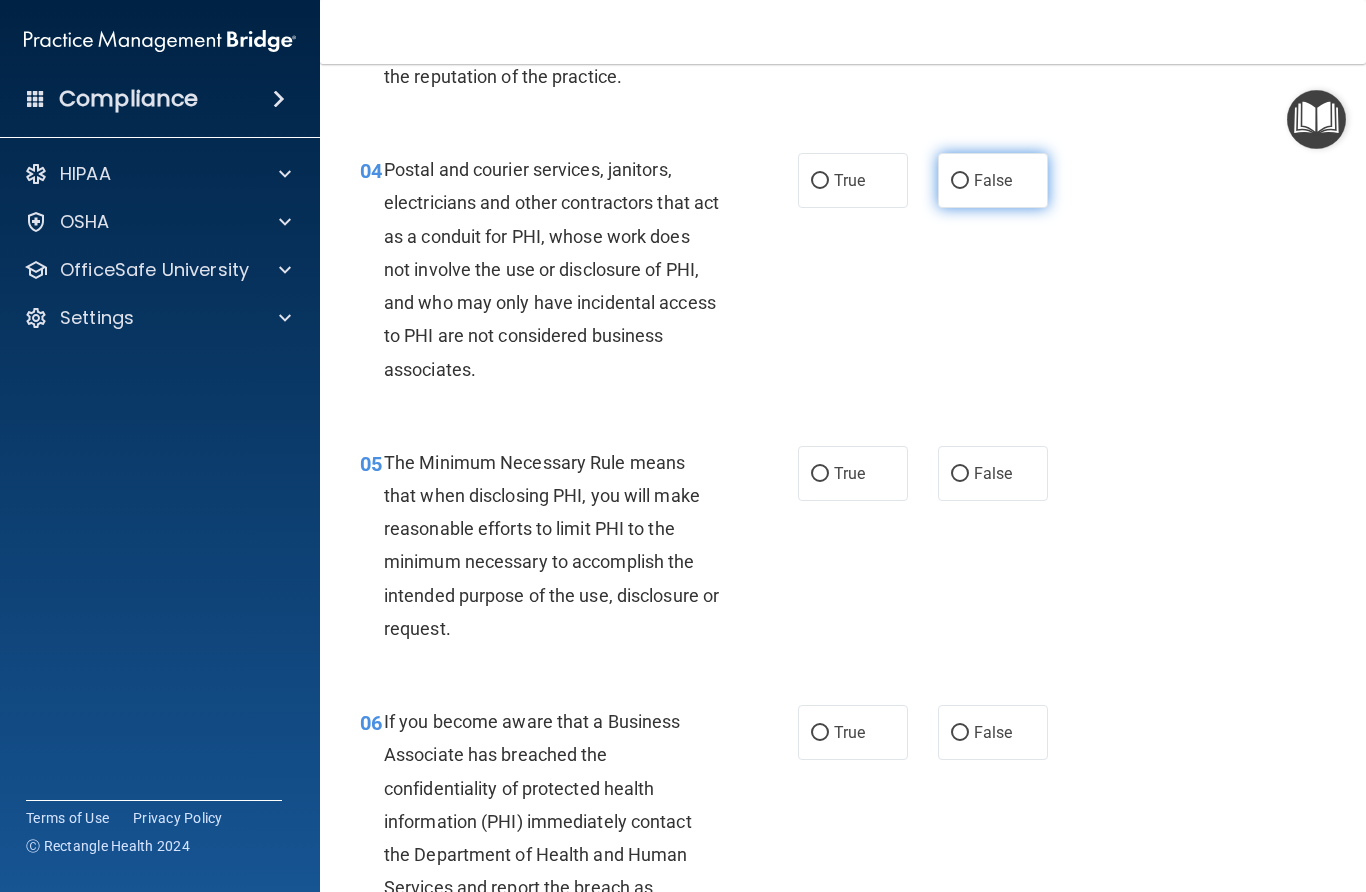 click on "False" at bounding box center [960, 181] 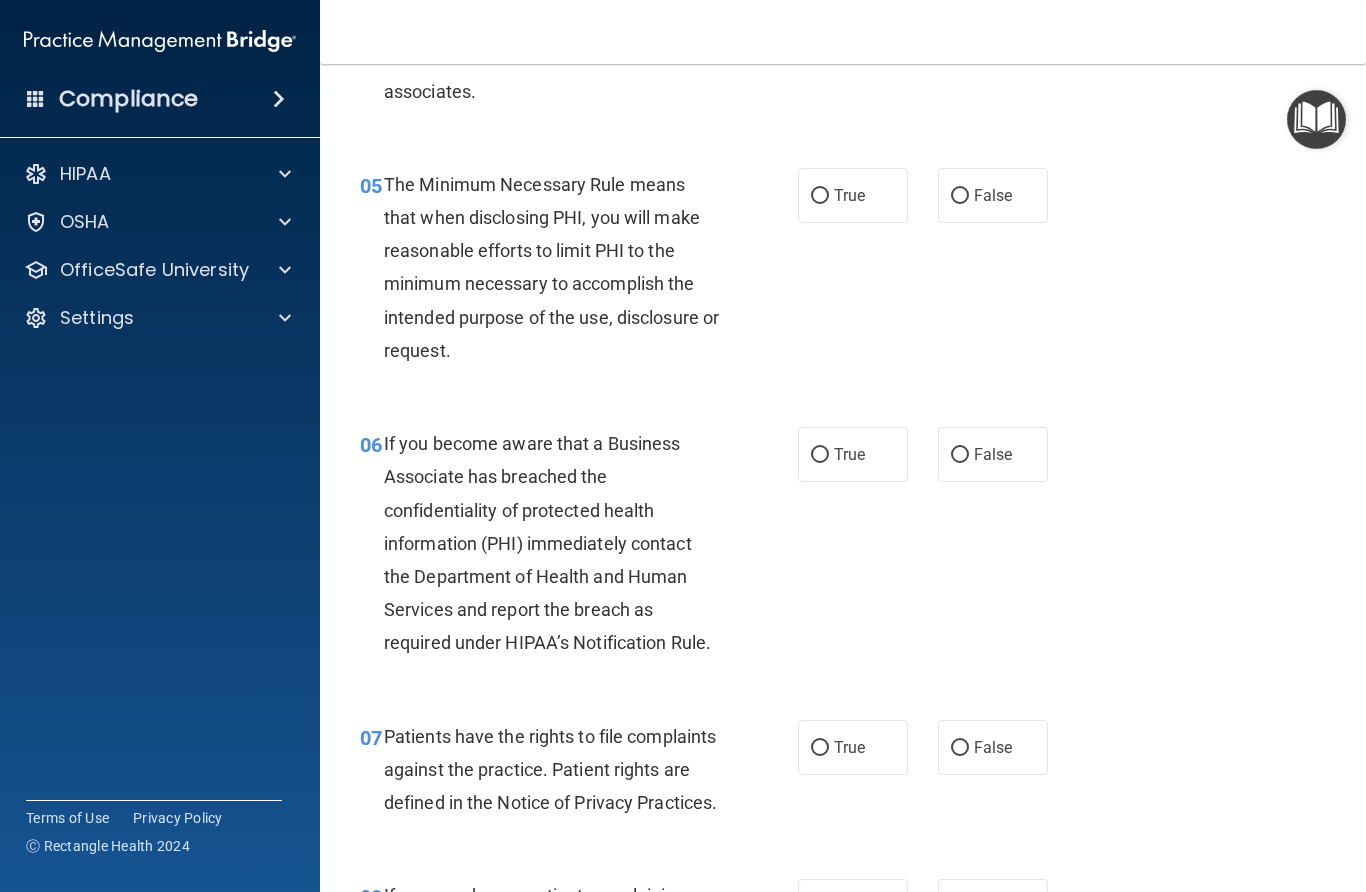 scroll, scrollTop: 899, scrollLeft: 0, axis: vertical 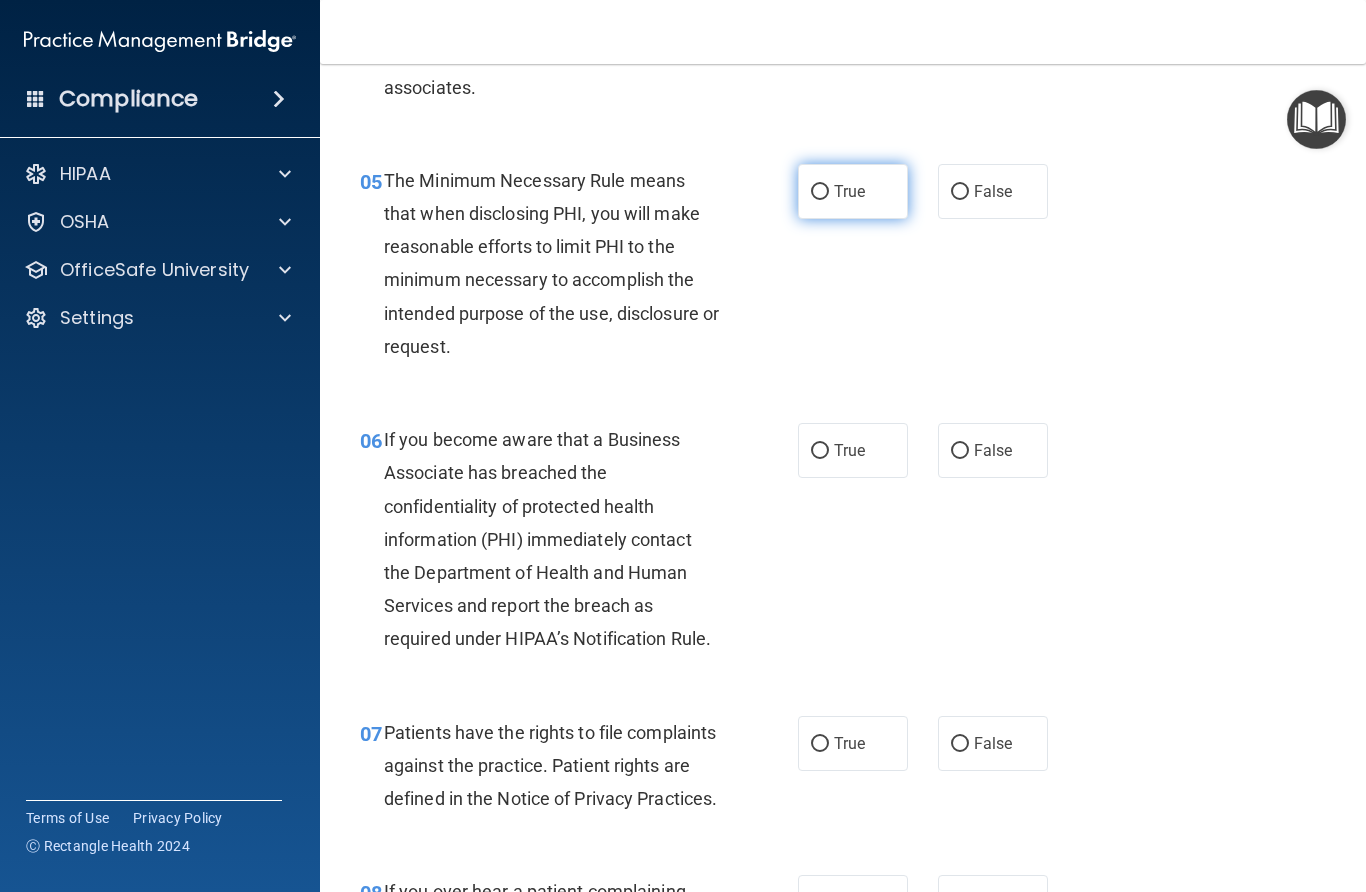 click on "True" at bounding box center [820, 192] 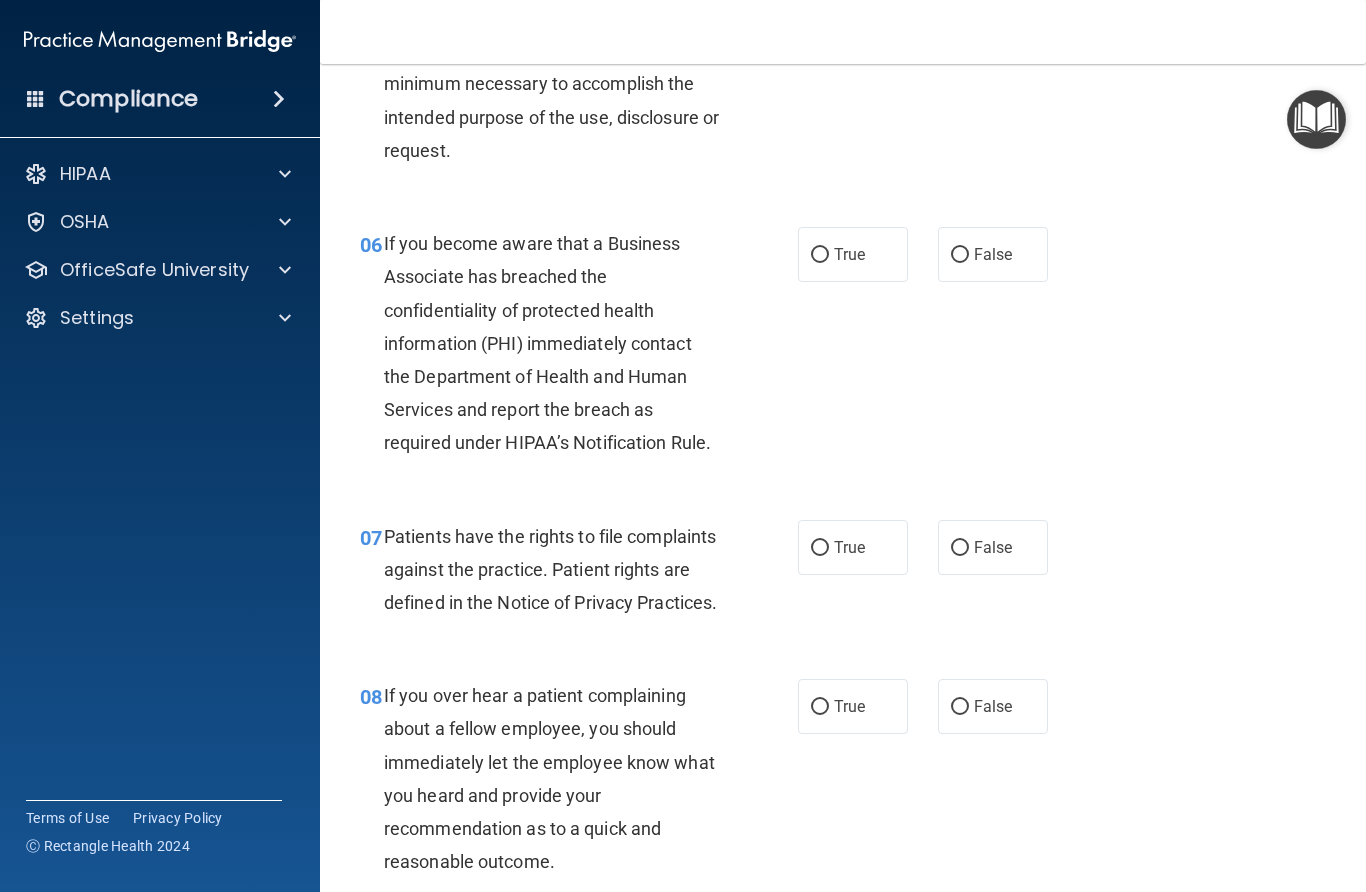 scroll, scrollTop: 1098, scrollLeft: 0, axis: vertical 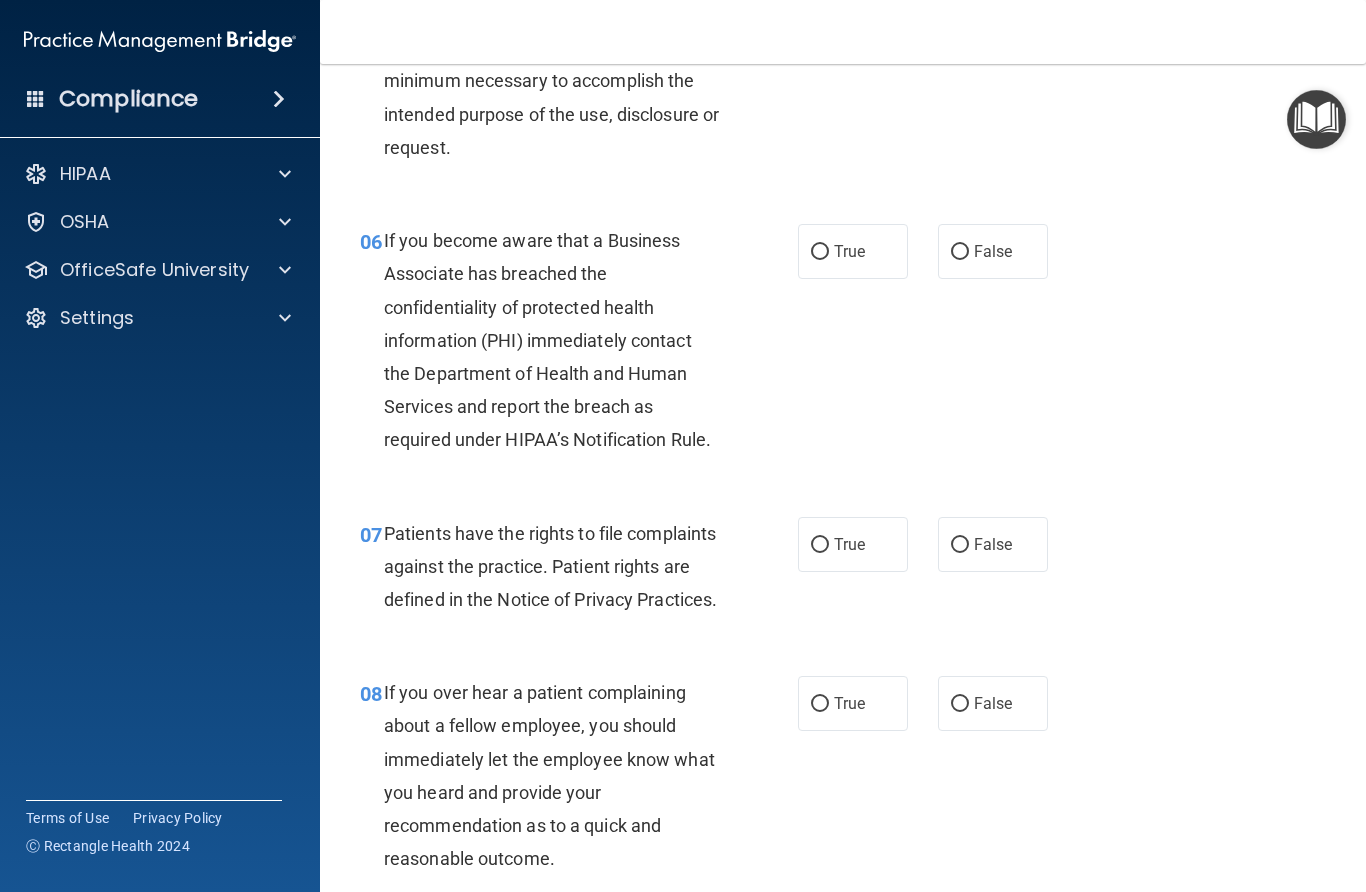 drag, startPoint x: 825, startPoint y: 250, endPoint x: 817, endPoint y: 283, distance: 33.955853 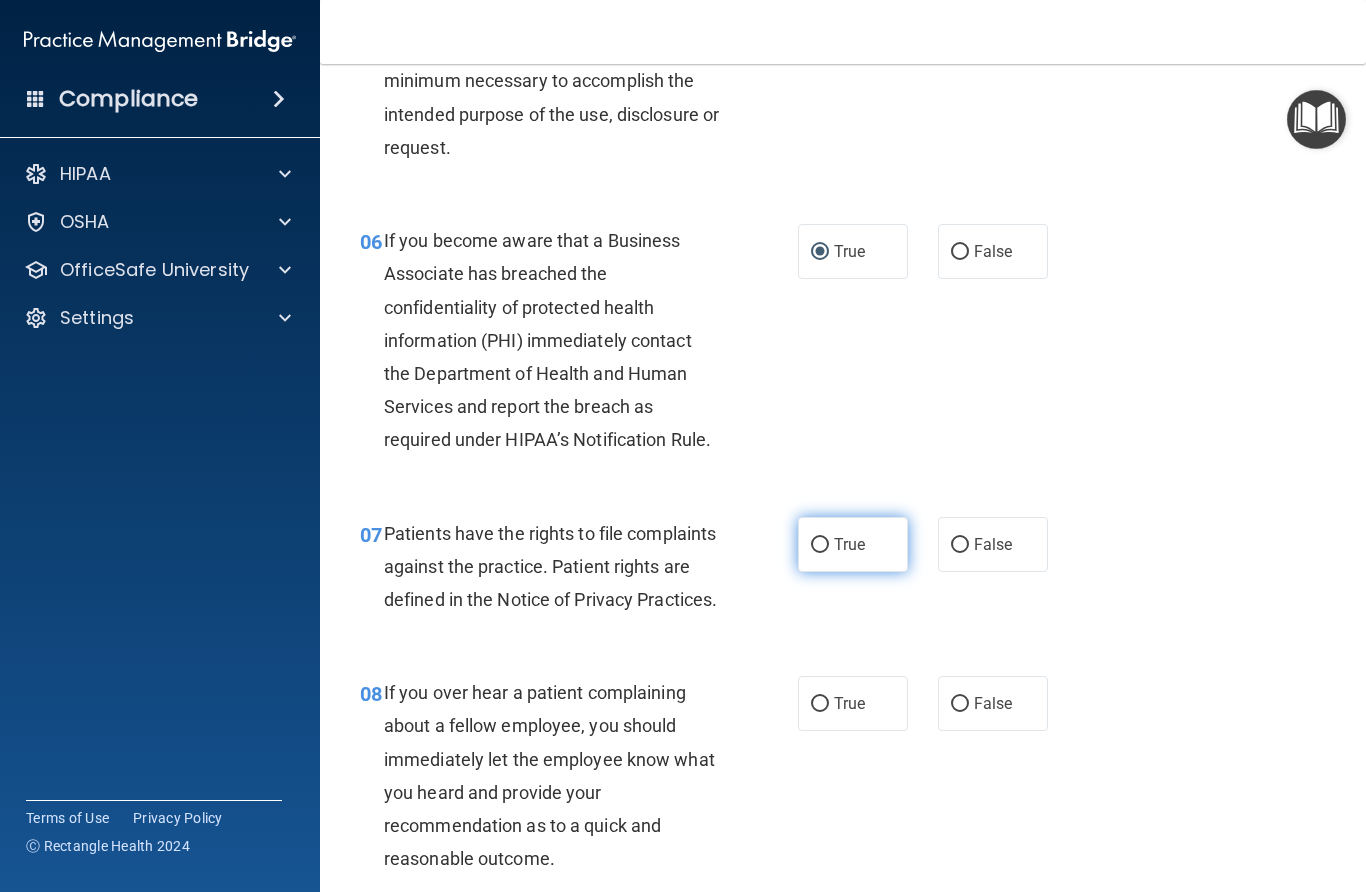 click on "True" at bounding box center [820, 545] 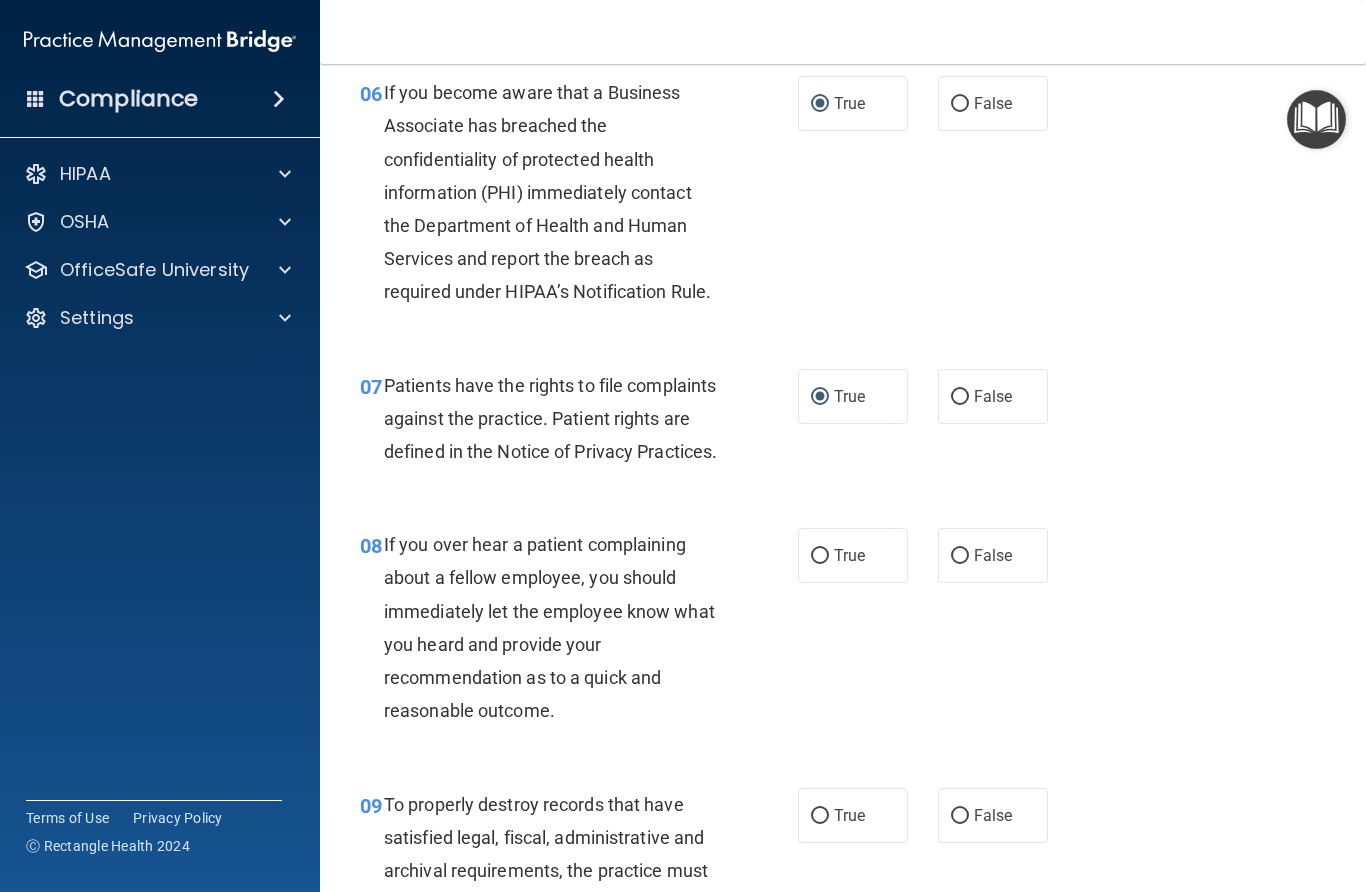 scroll, scrollTop: 1257, scrollLeft: 0, axis: vertical 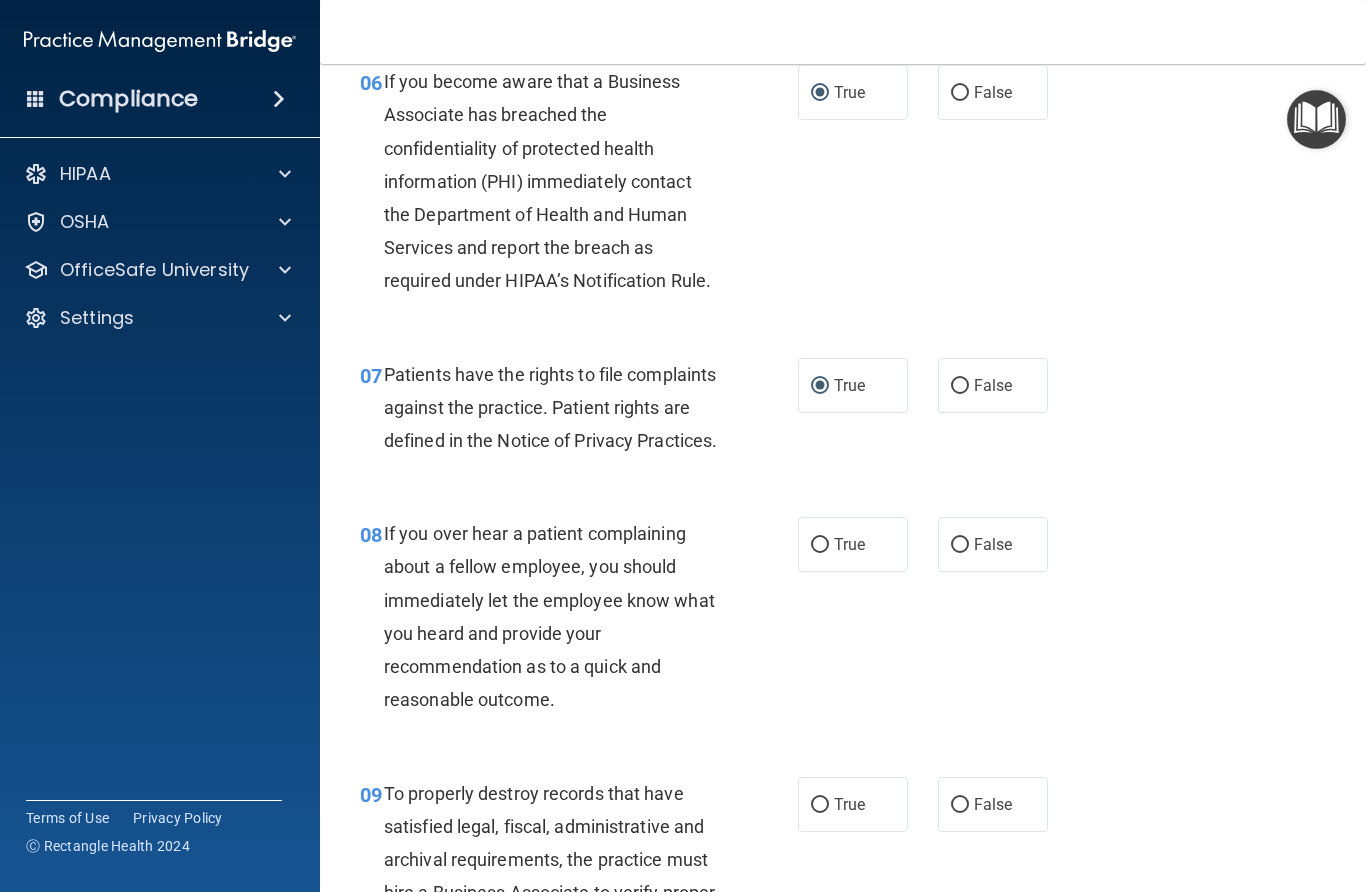 drag, startPoint x: 960, startPoint y: 570, endPoint x: 975, endPoint y: 671, distance: 102.10779 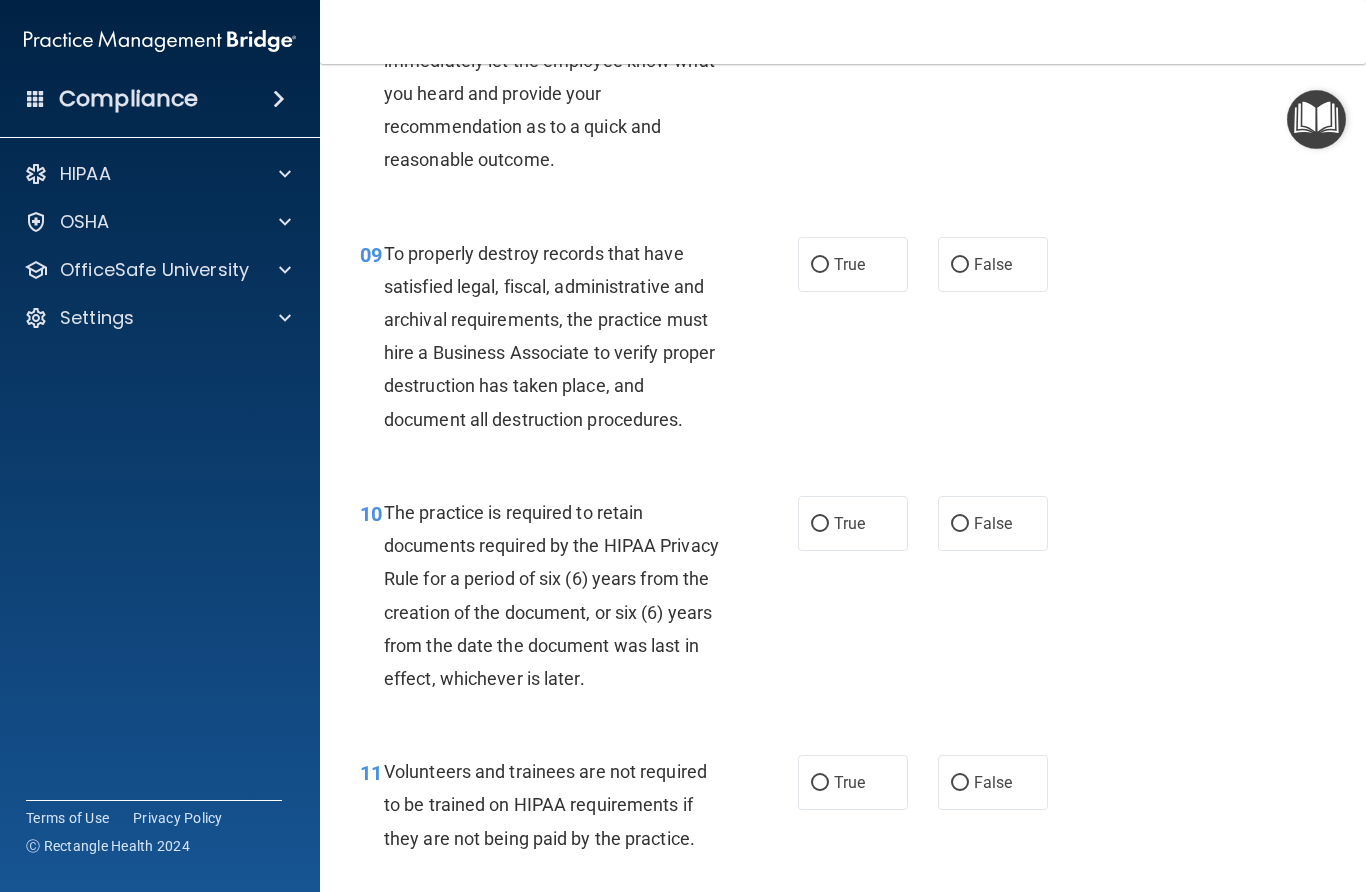 scroll, scrollTop: 1813, scrollLeft: 0, axis: vertical 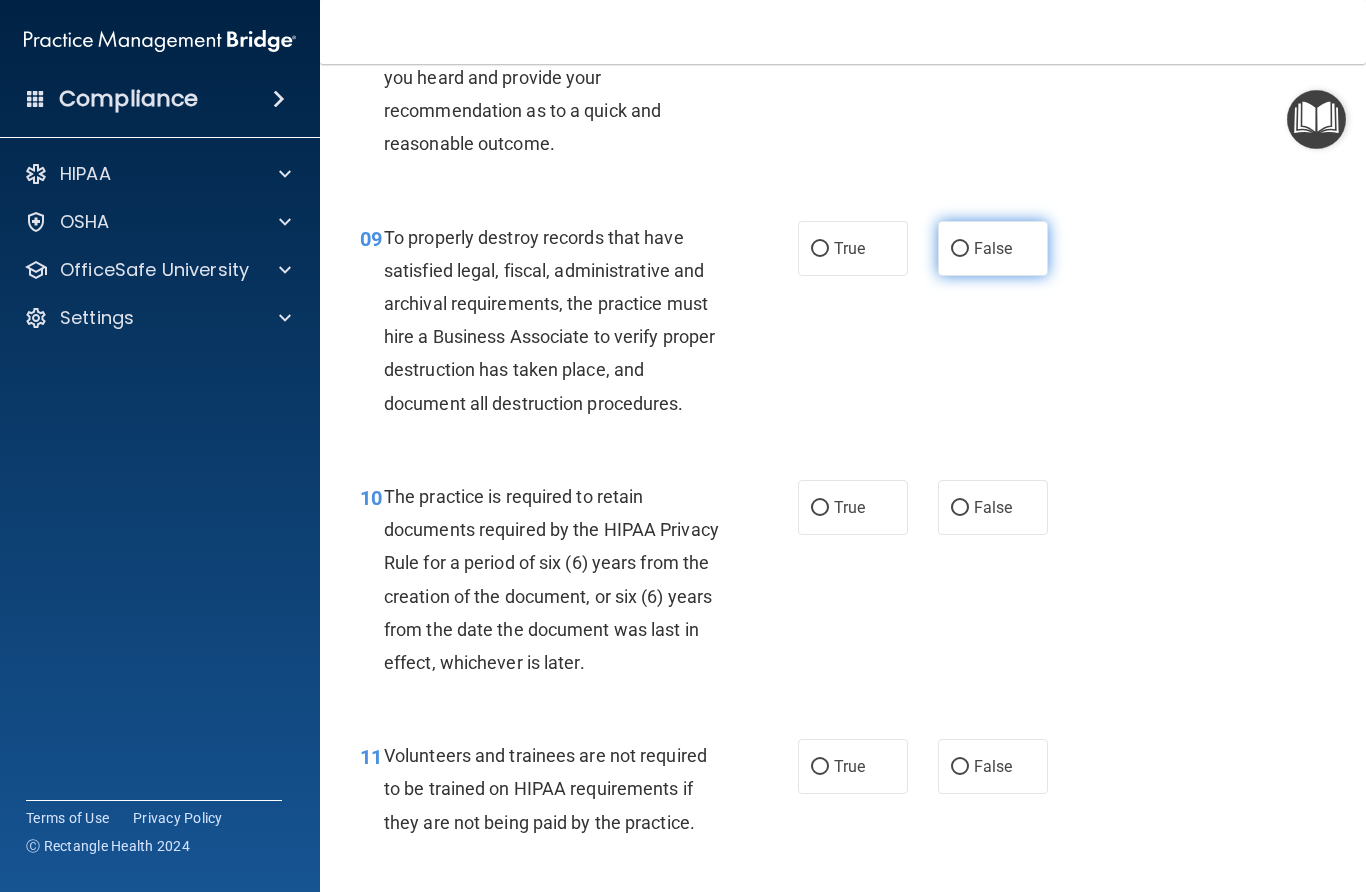 click on "False" at bounding box center (960, 249) 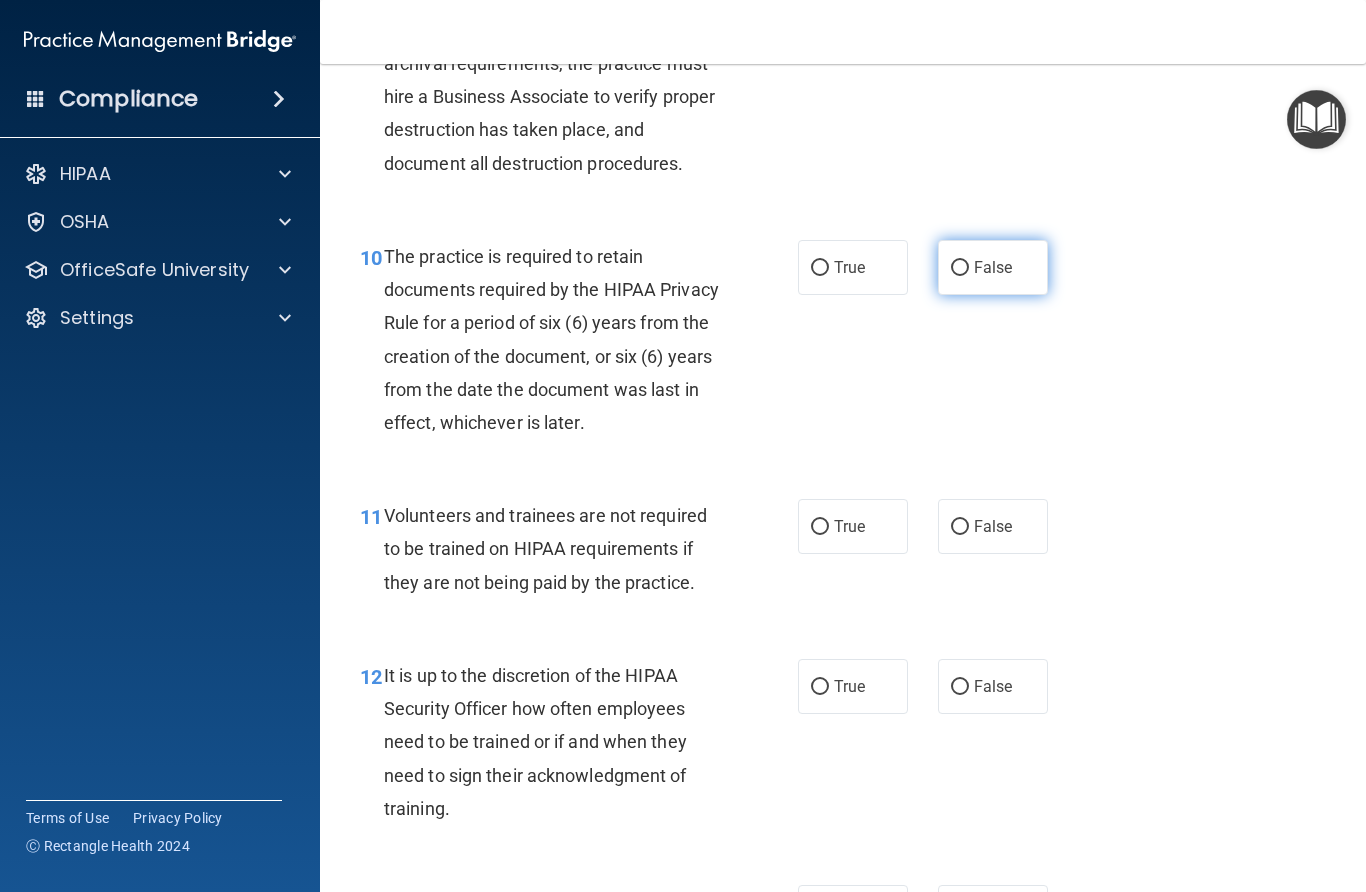 scroll, scrollTop: 2063, scrollLeft: 0, axis: vertical 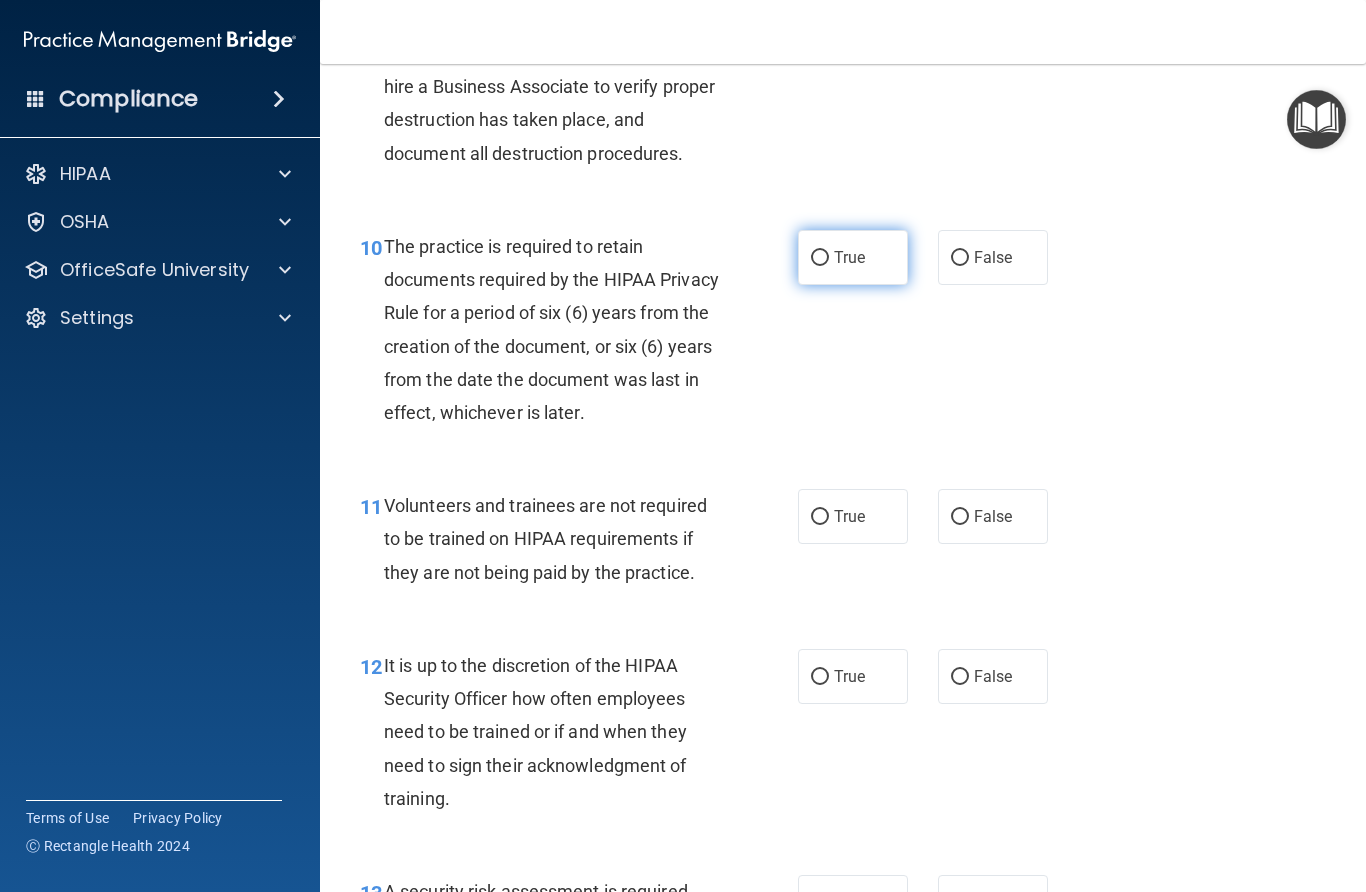 click on "True" at bounding box center [820, 258] 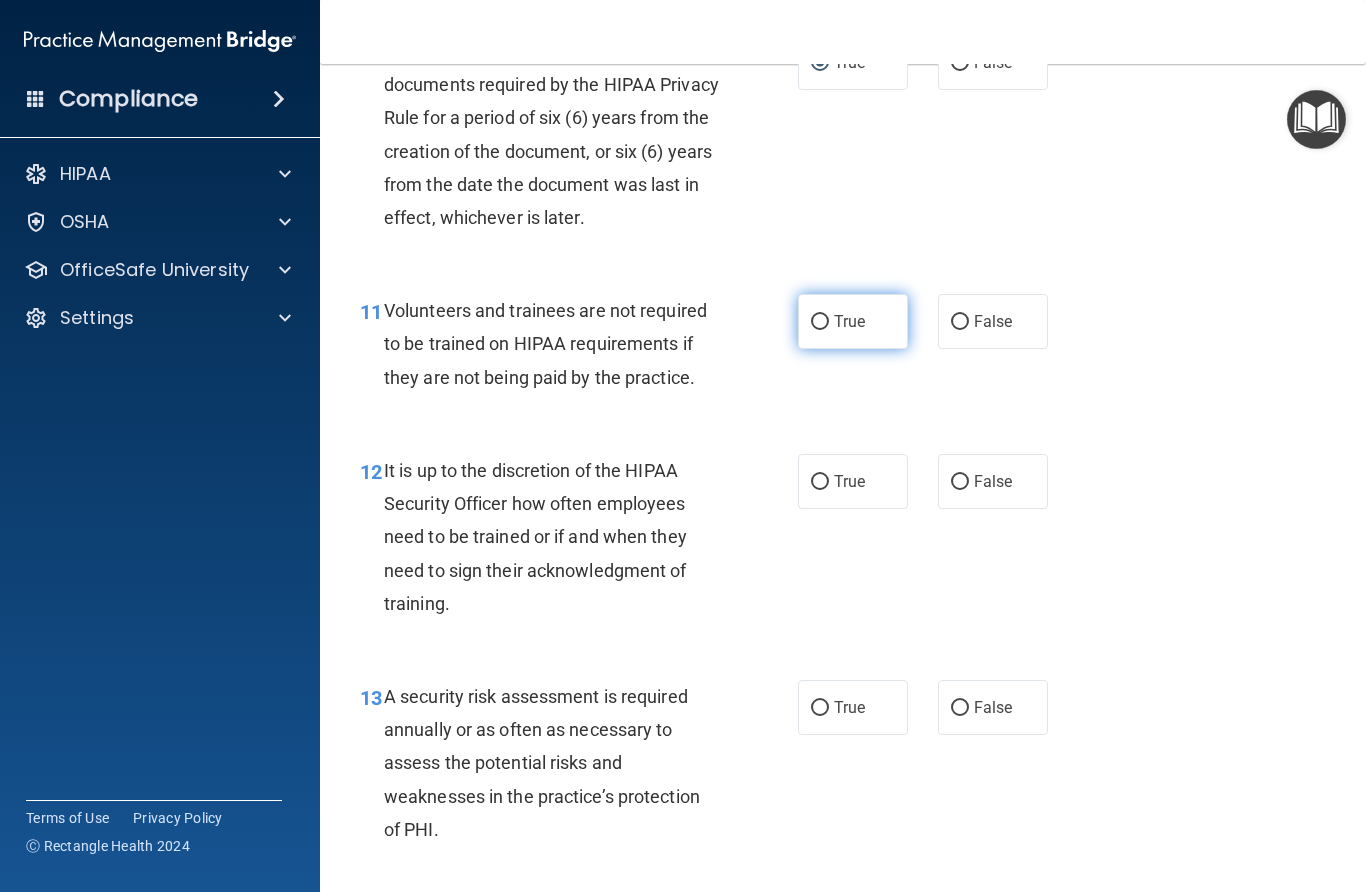 scroll, scrollTop: 2259, scrollLeft: 0, axis: vertical 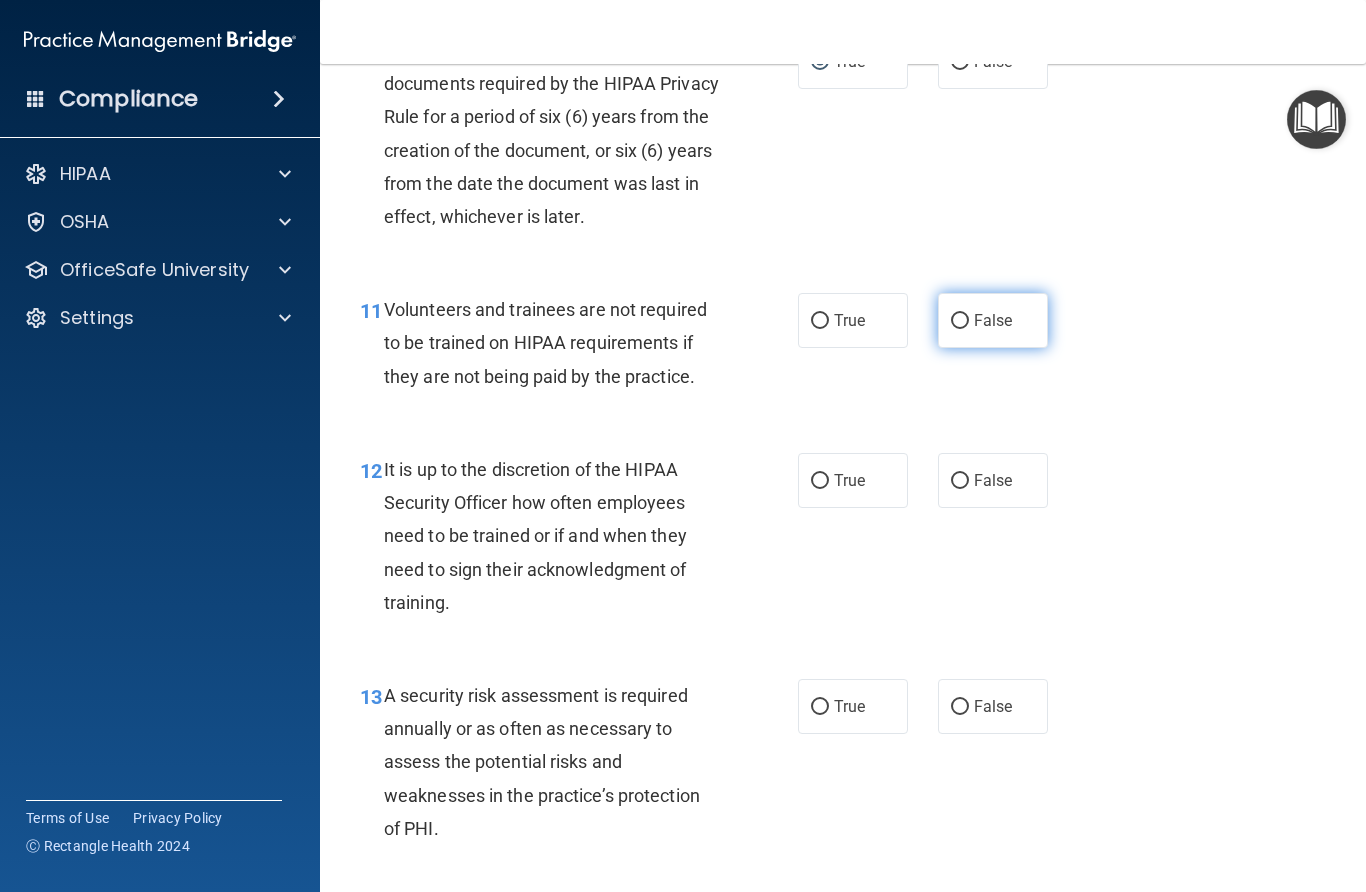 click on "False" at bounding box center (960, 321) 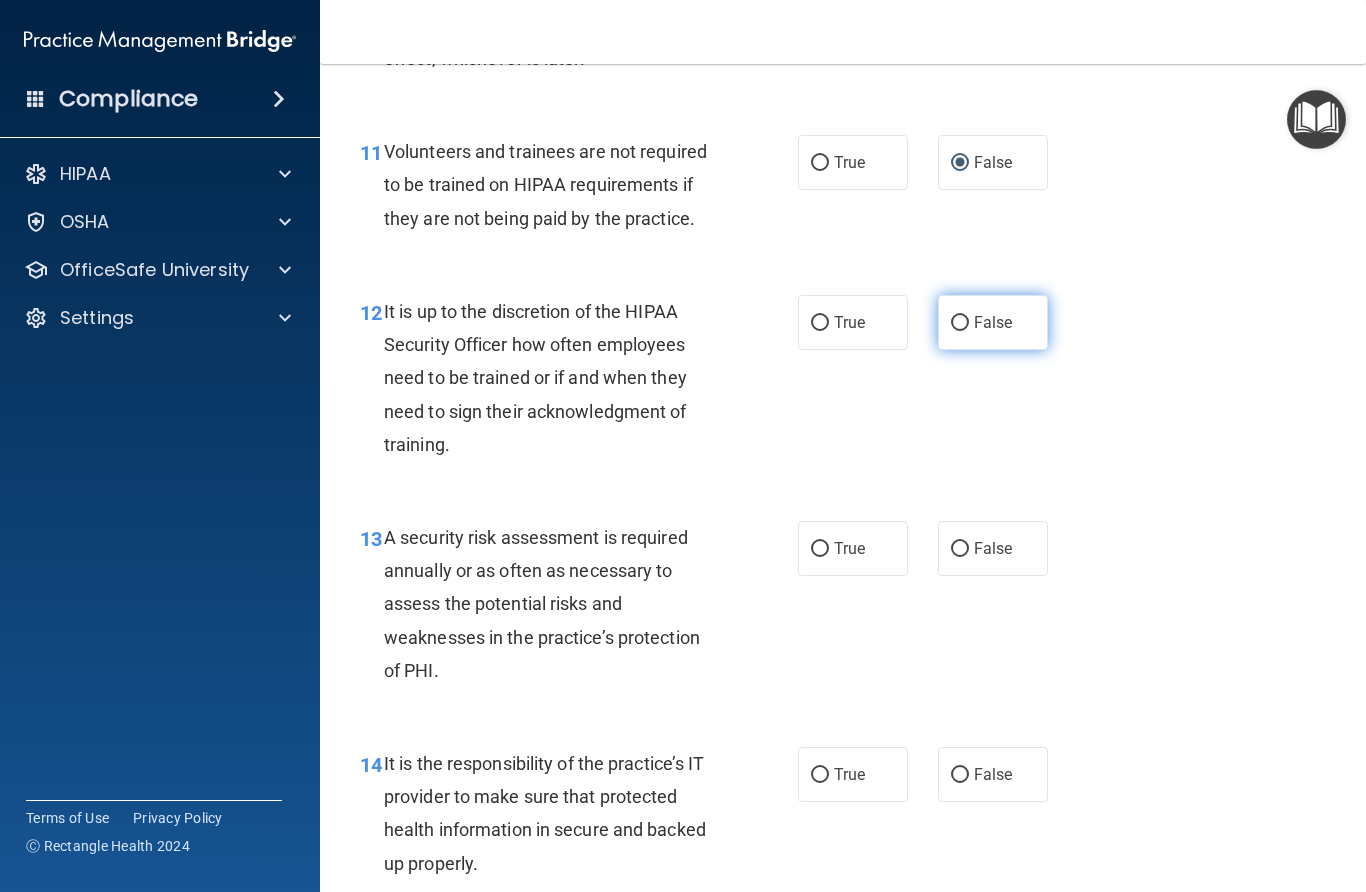 scroll, scrollTop: 2416, scrollLeft: 0, axis: vertical 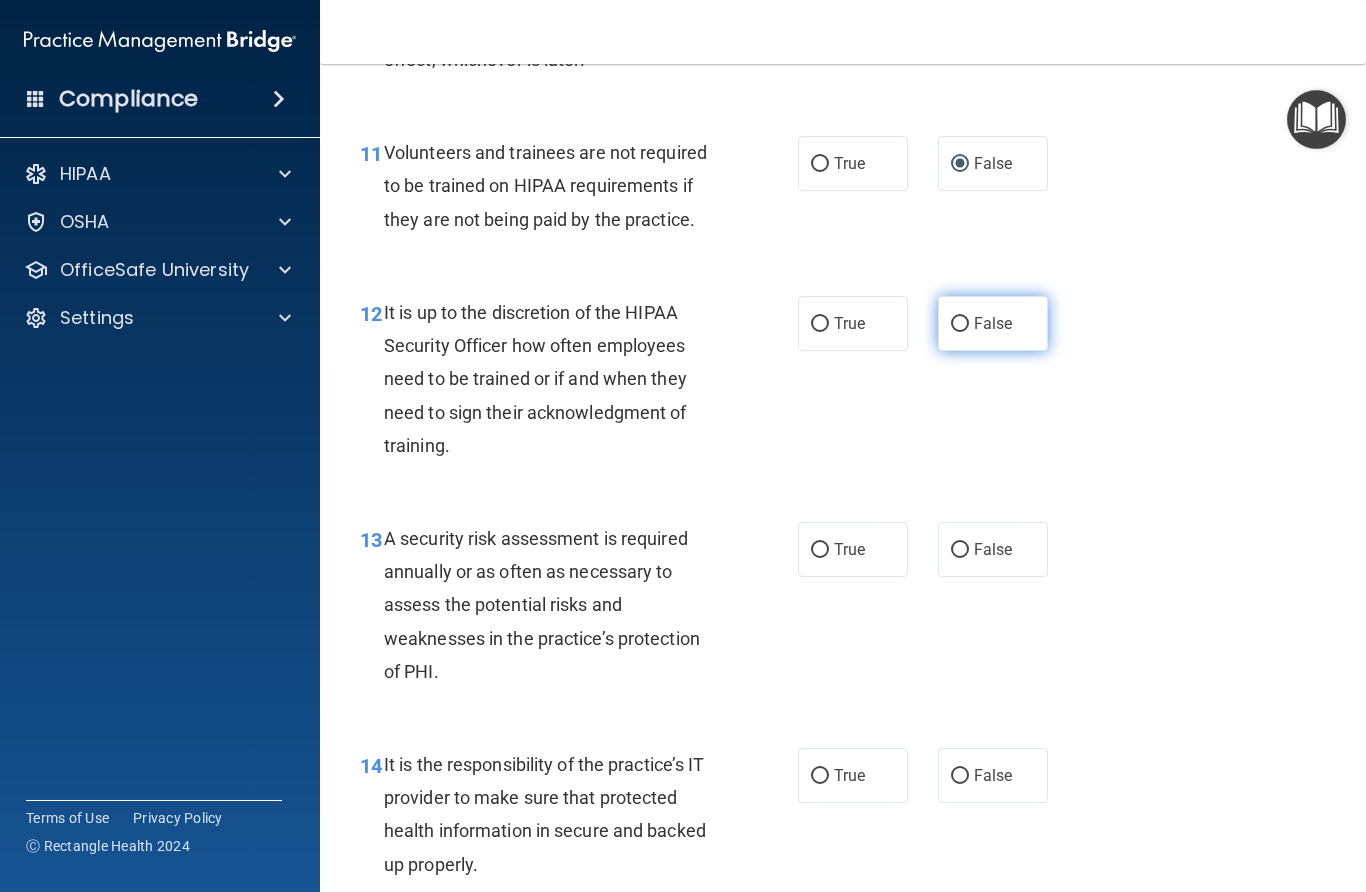 click on "False" at bounding box center [960, 324] 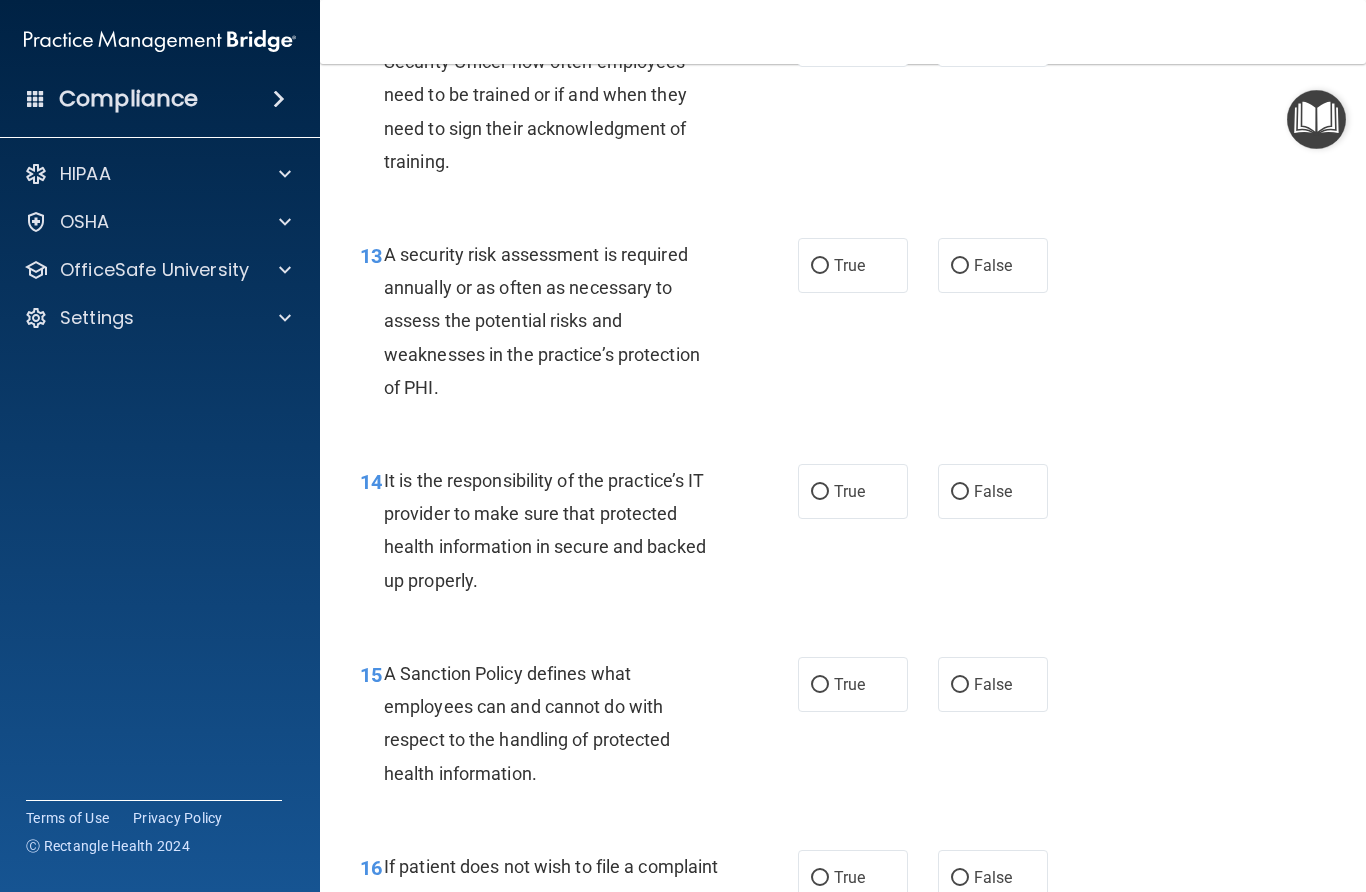 scroll, scrollTop: 2709, scrollLeft: 0, axis: vertical 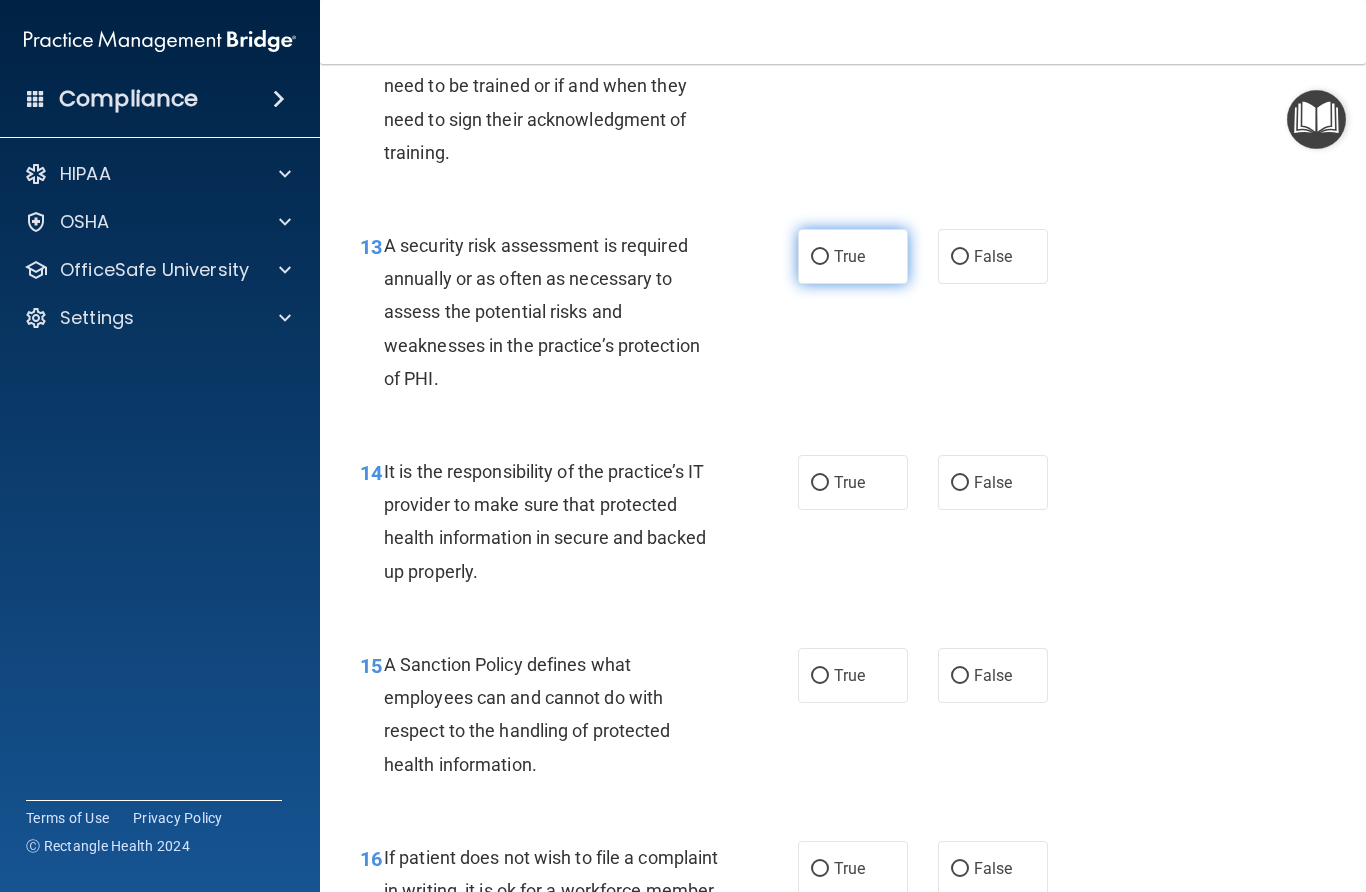 click on "True" at bounding box center [820, 257] 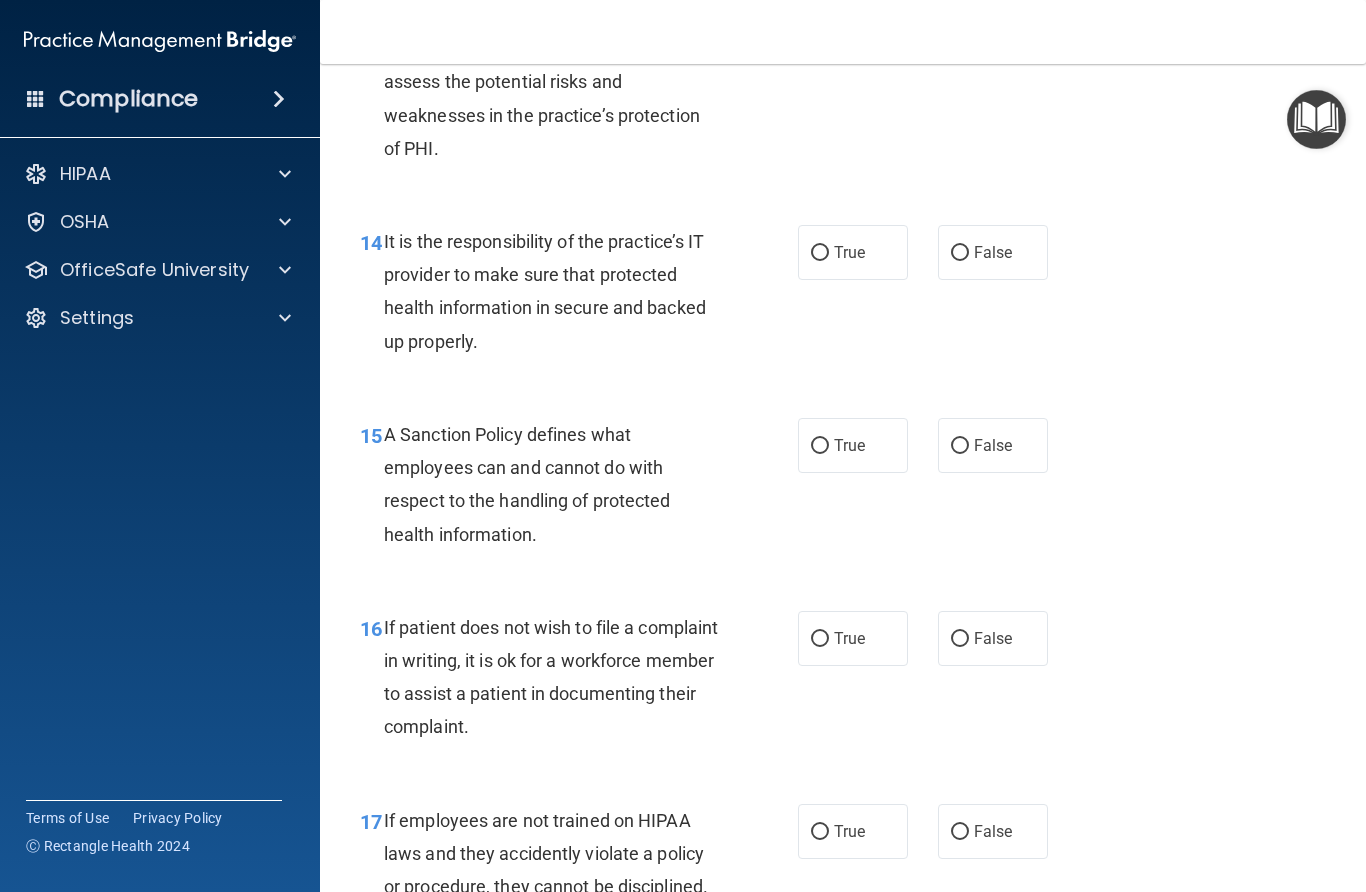 scroll, scrollTop: 2942, scrollLeft: 0, axis: vertical 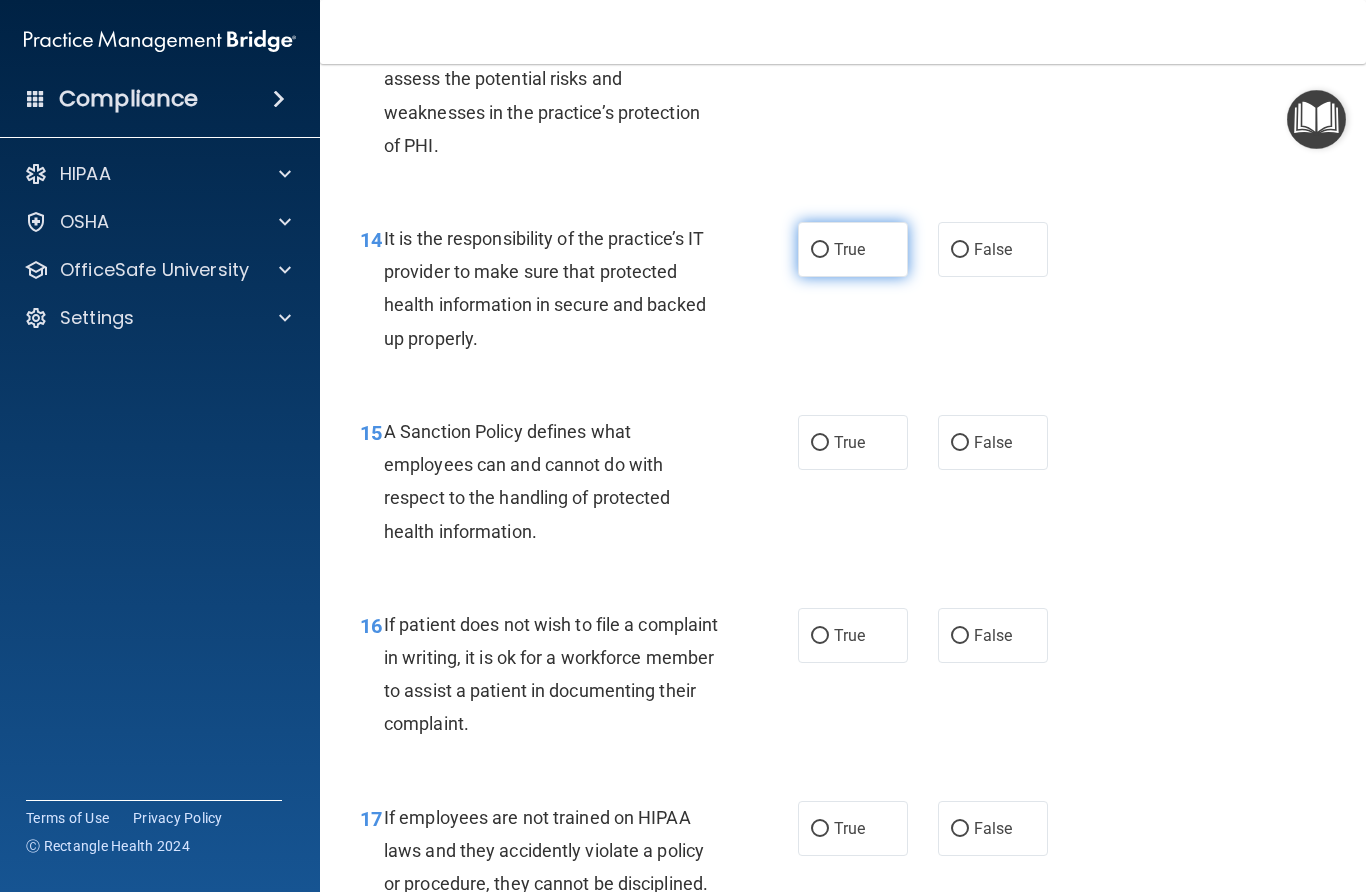 click on "True" at bounding box center (853, 249) 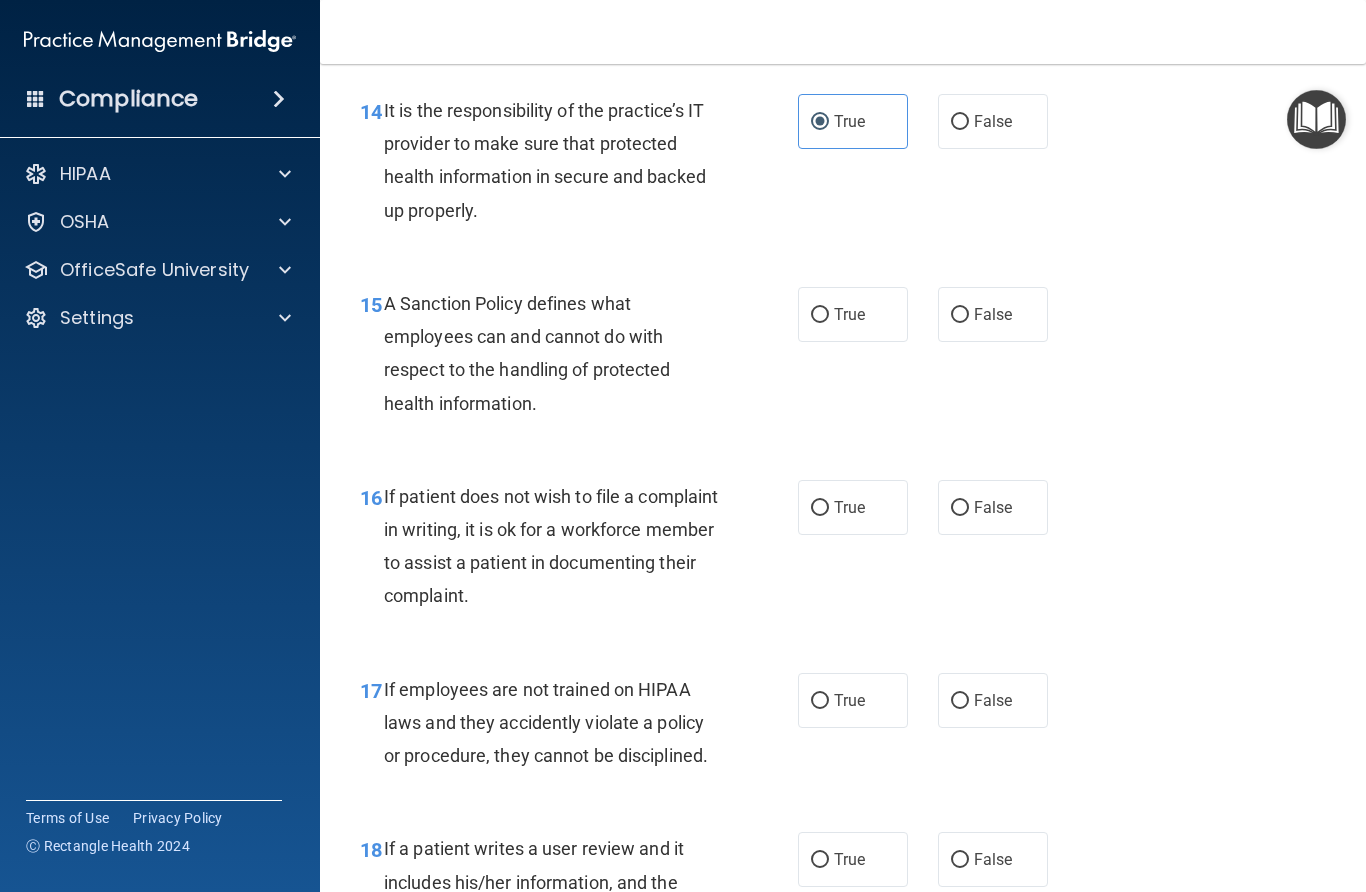 scroll, scrollTop: 3098, scrollLeft: 0, axis: vertical 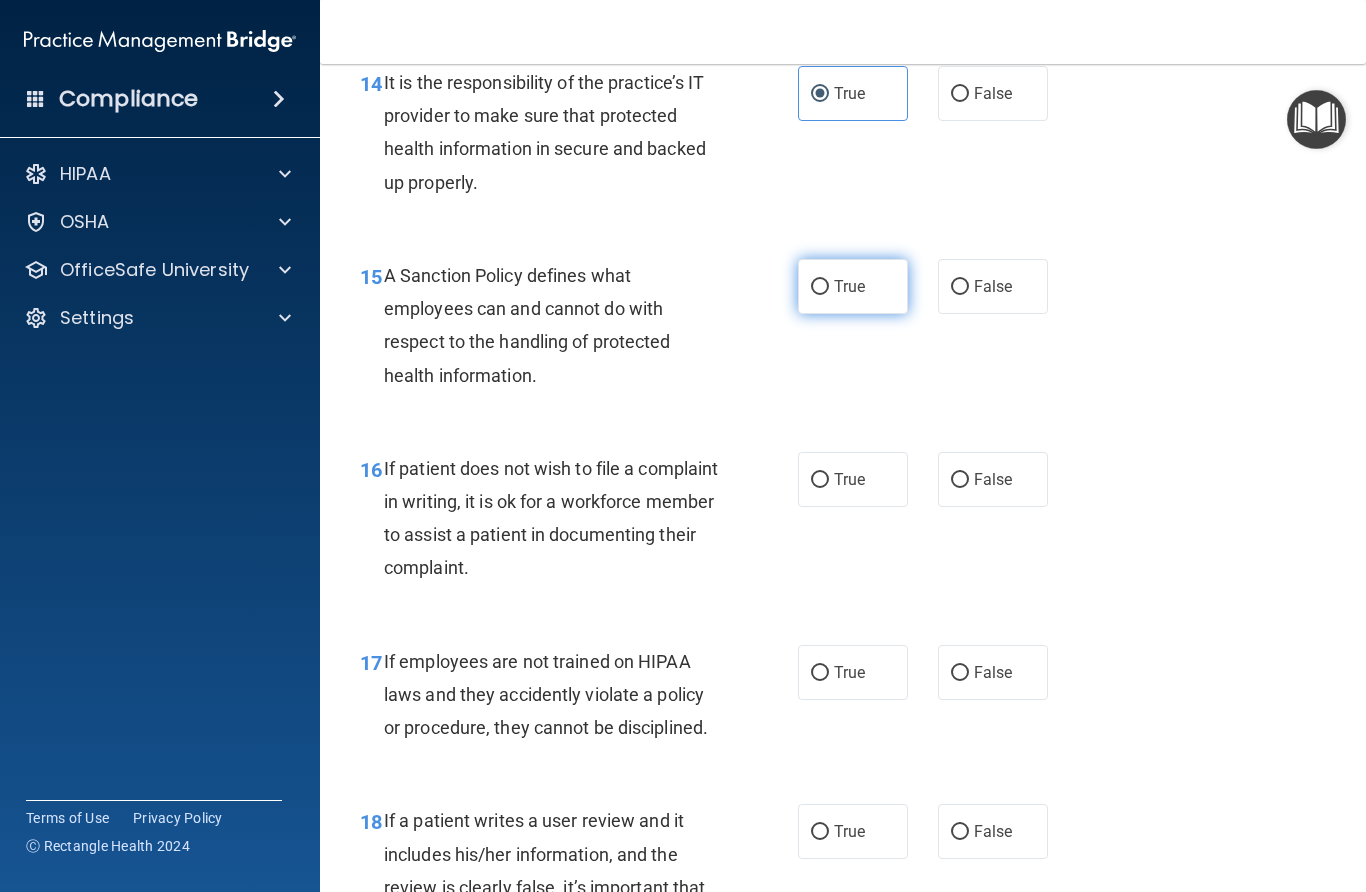 click on "True" at bounding box center (820, 287) 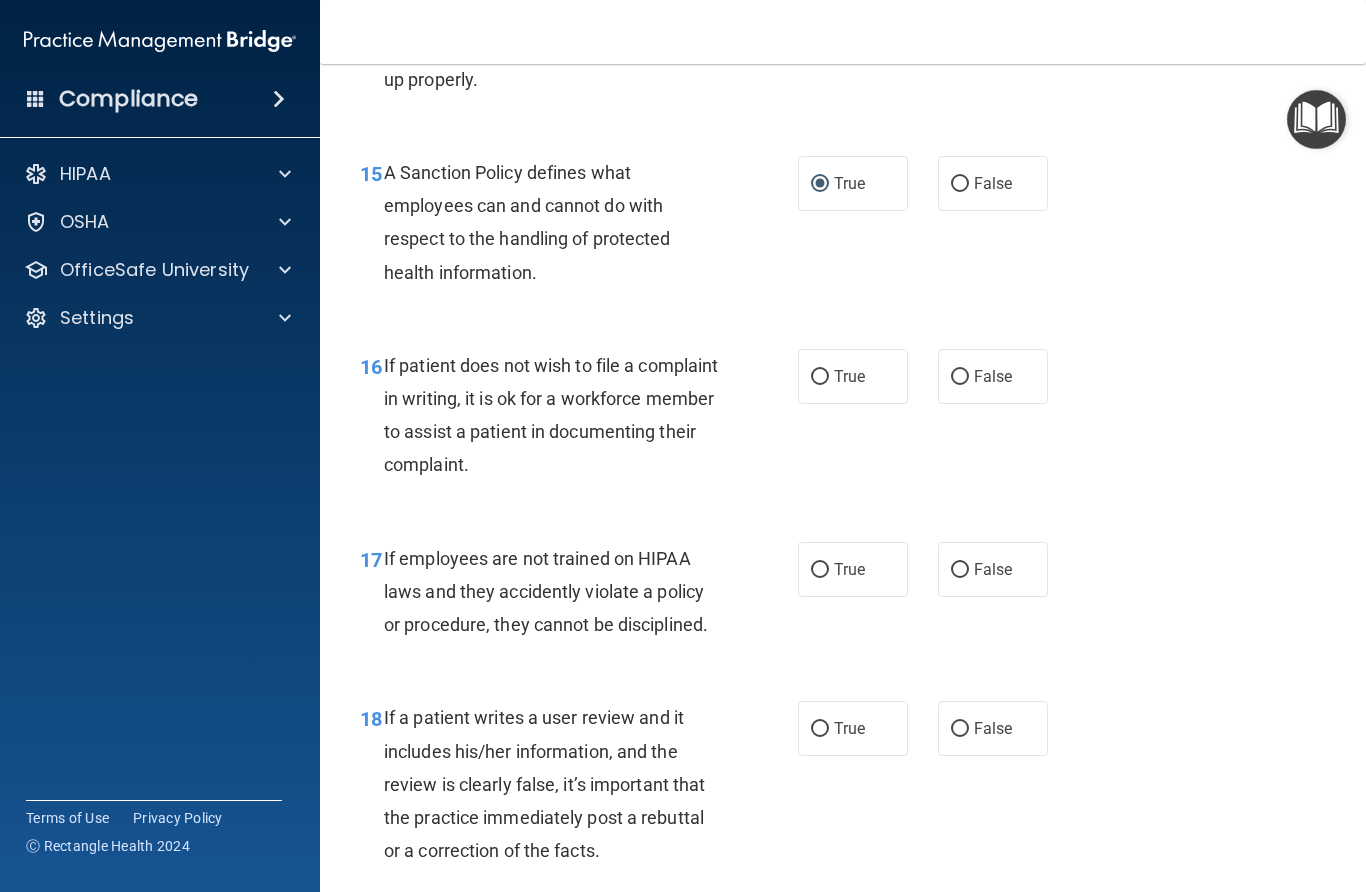 scroll, scrollTop: 3203, scrollLeft: 0, axis: vertical 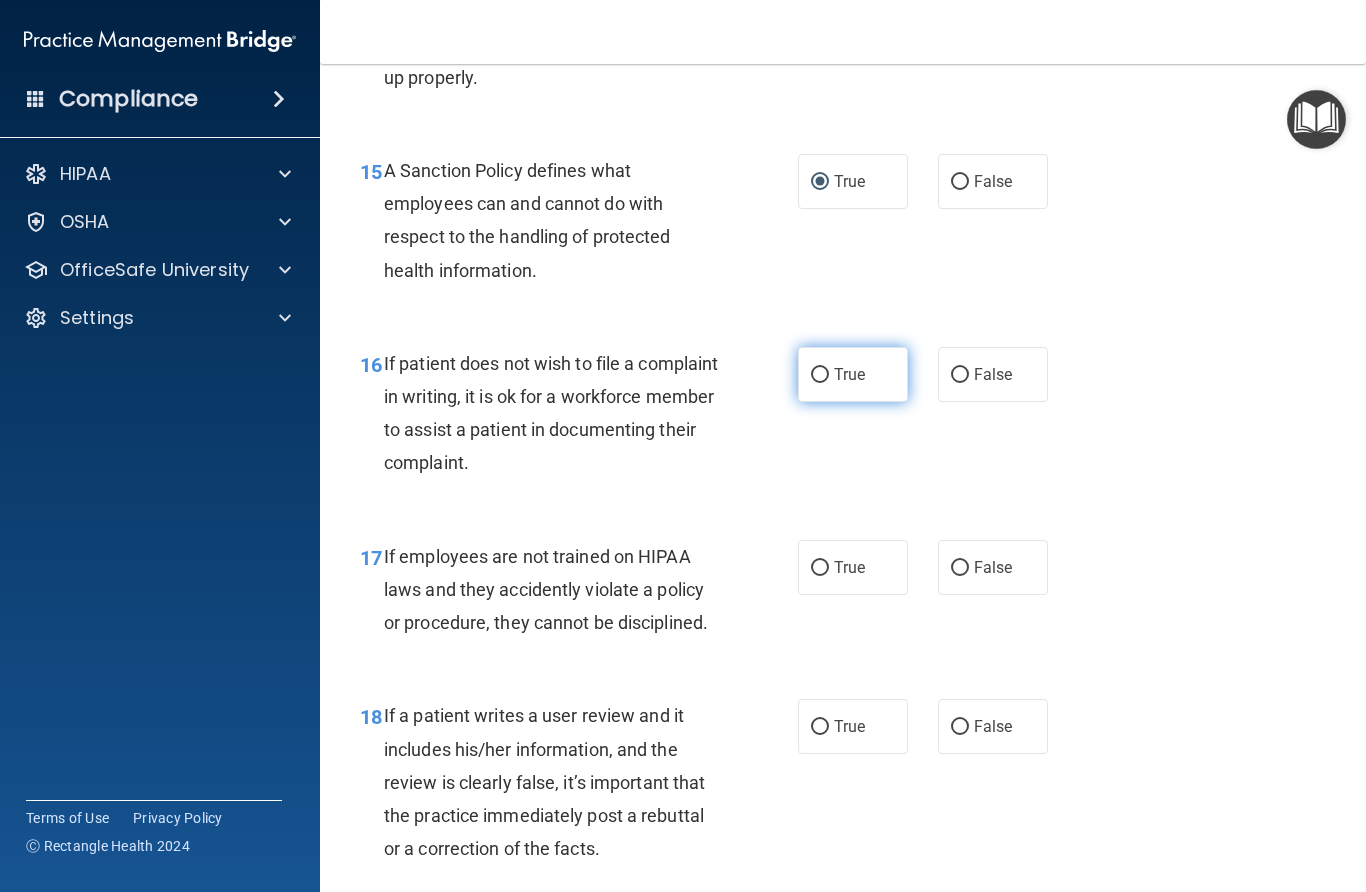 click on "True" at bounding box center (820, 375) 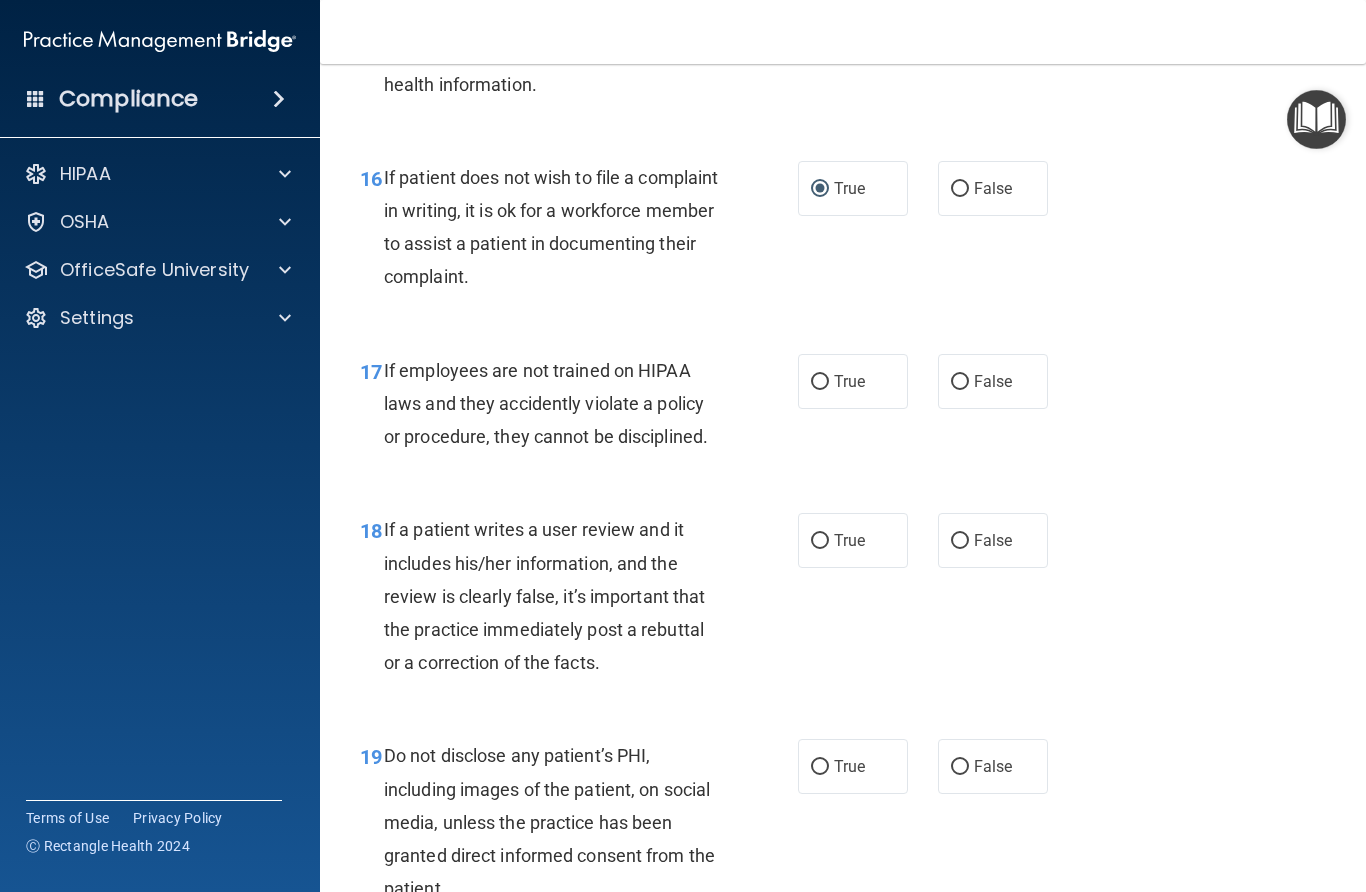 scroll, scrollTop: 3389, scrollLeft: 0, axis: vertical 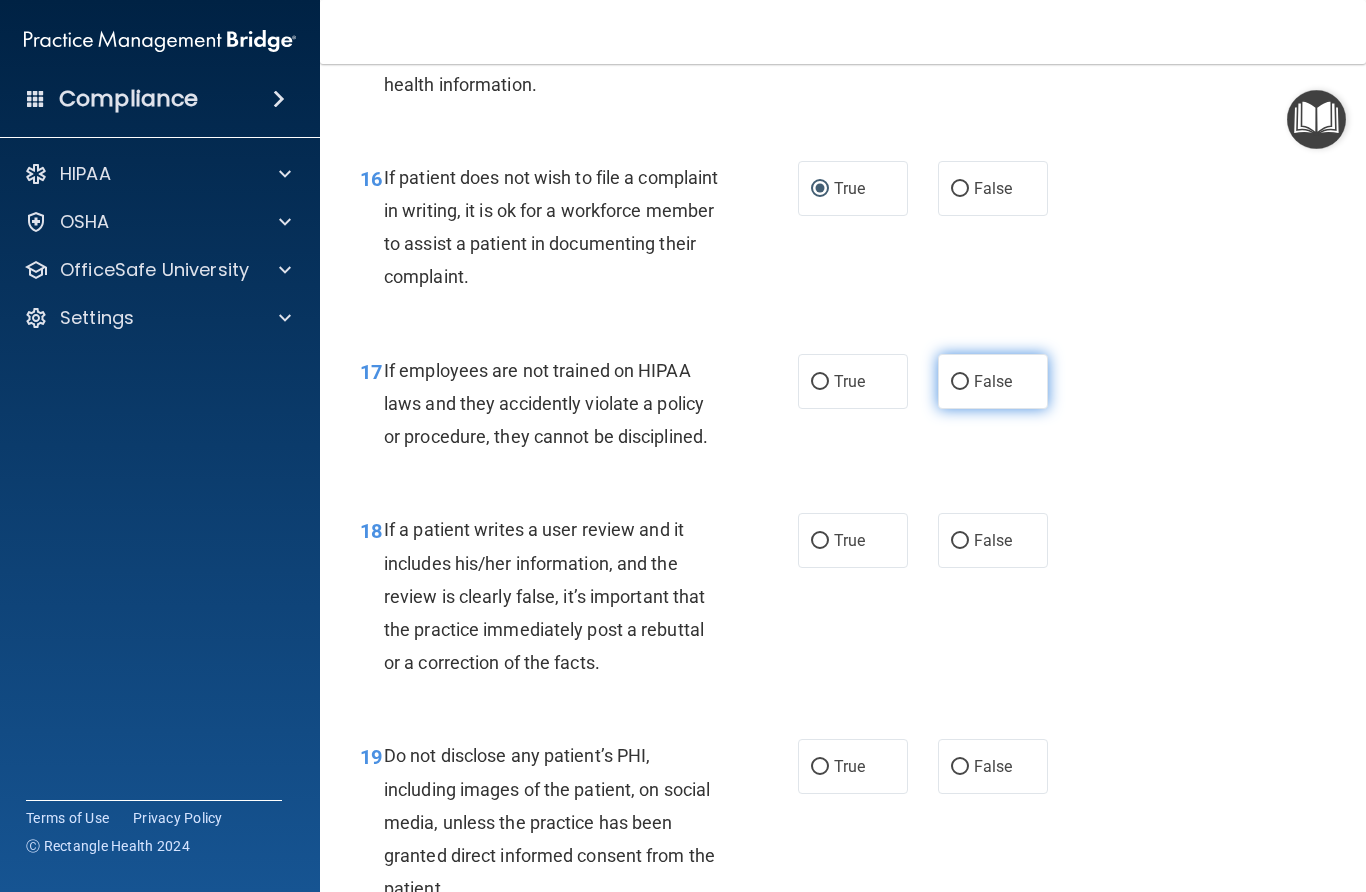 click on "False" at bounding box center [960, 382] 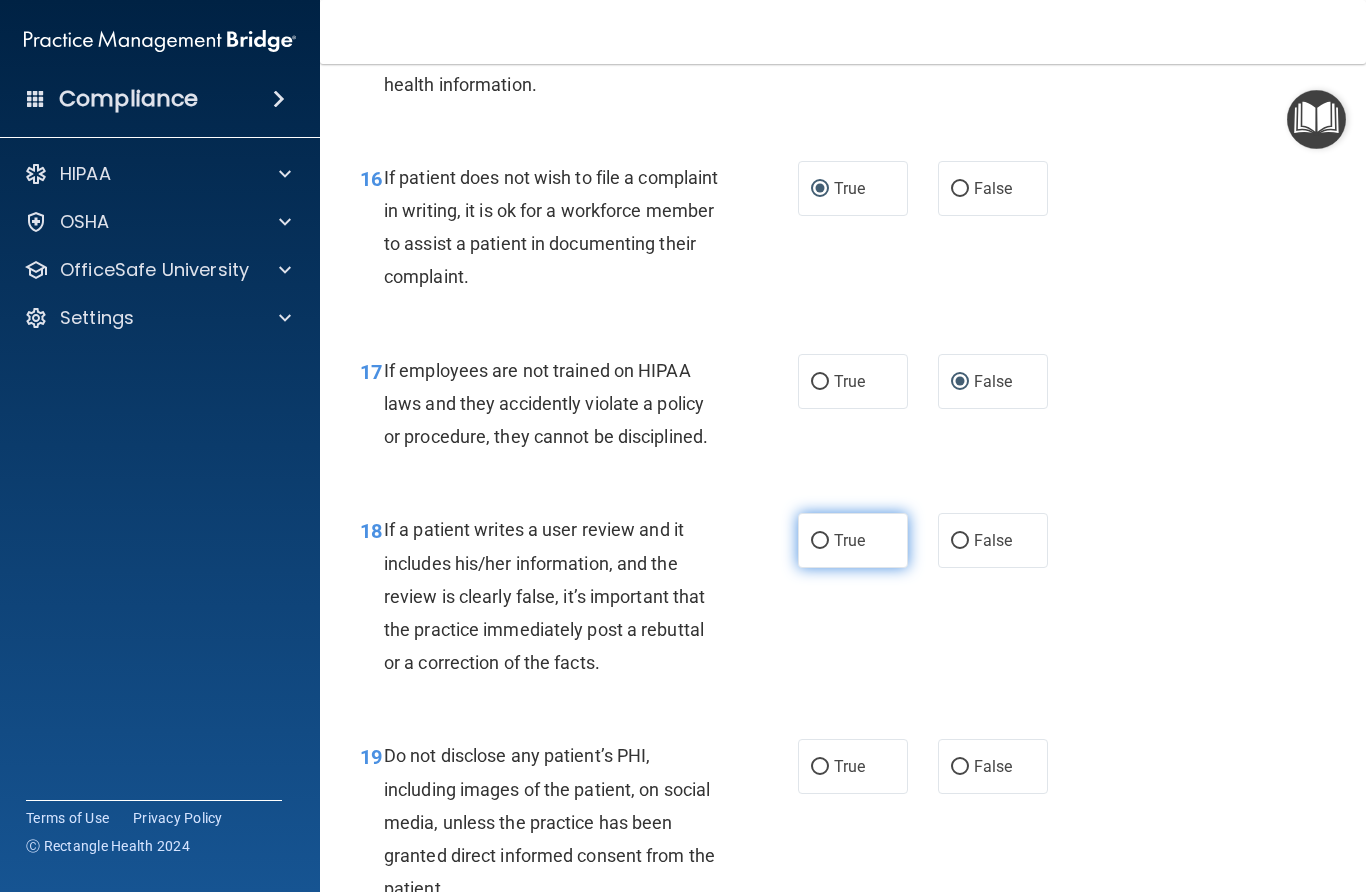 click on "True" at bounding box center [820, 541] 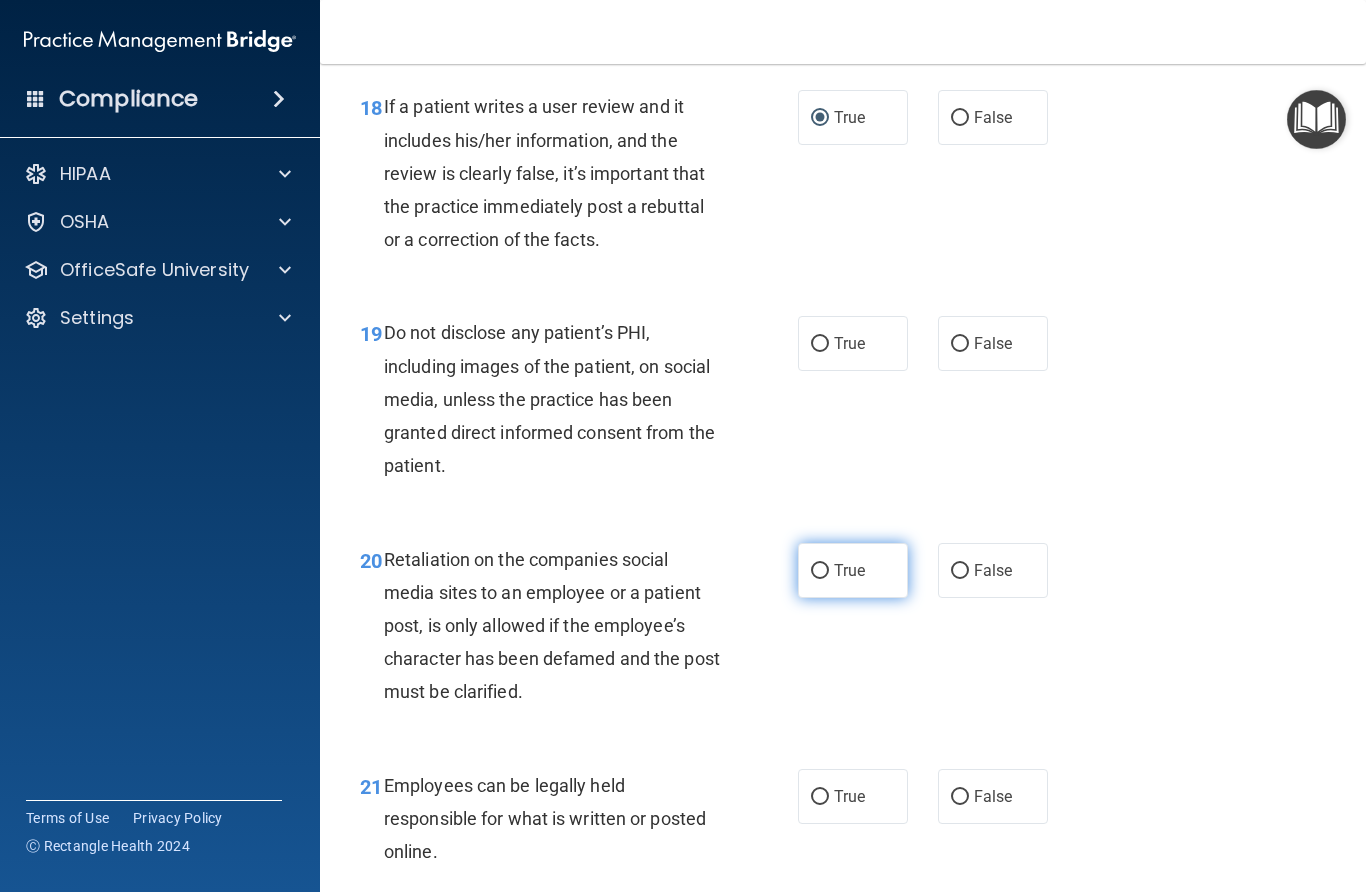 scroll, scrollTop: 3813, scrollLeft: 0, axis: vertical 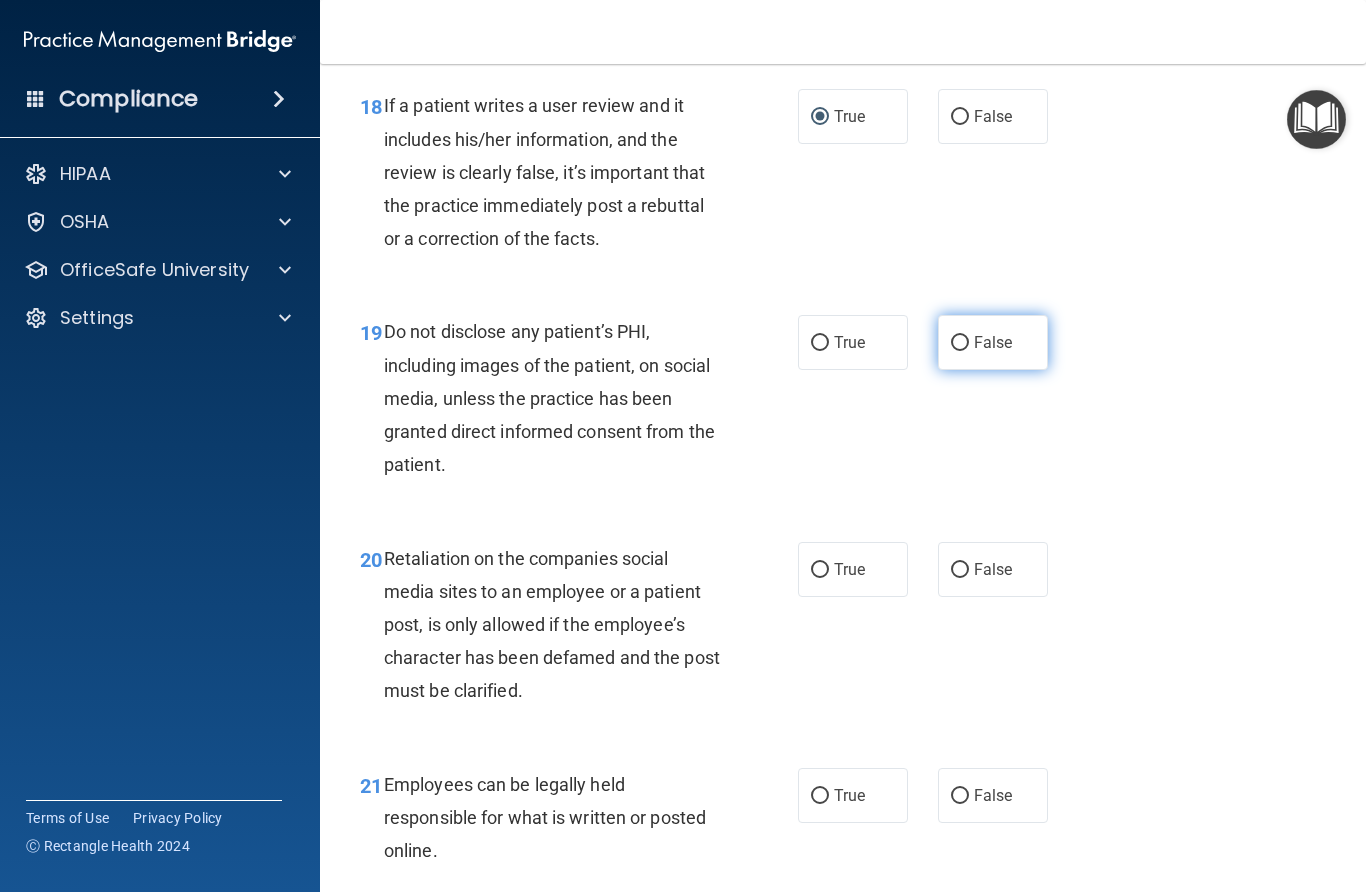 click on "False" at bounding box center [960, 343] 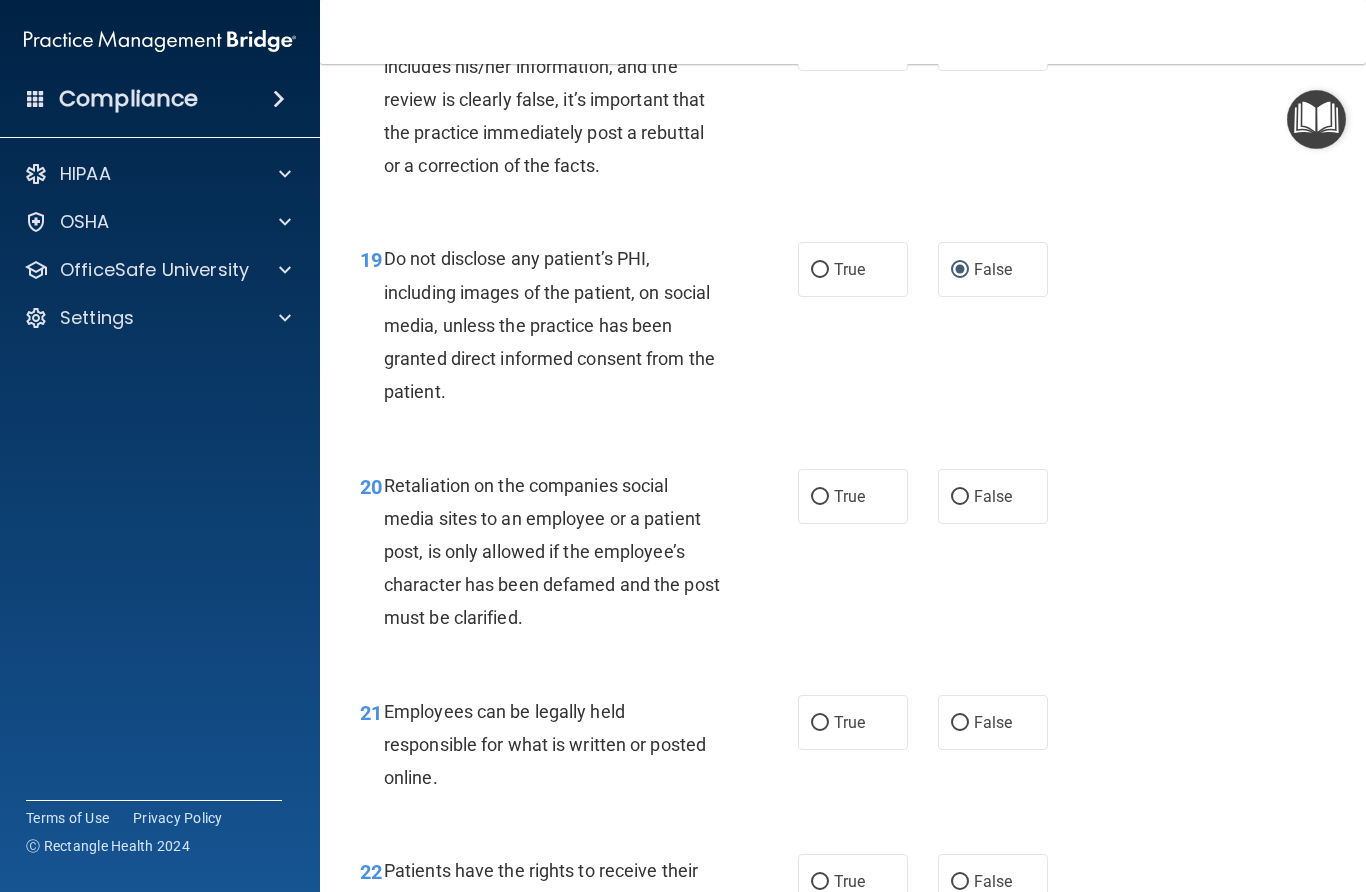 scroll, scrollTop: 3926, scrollLeft: 0, axis: vertical 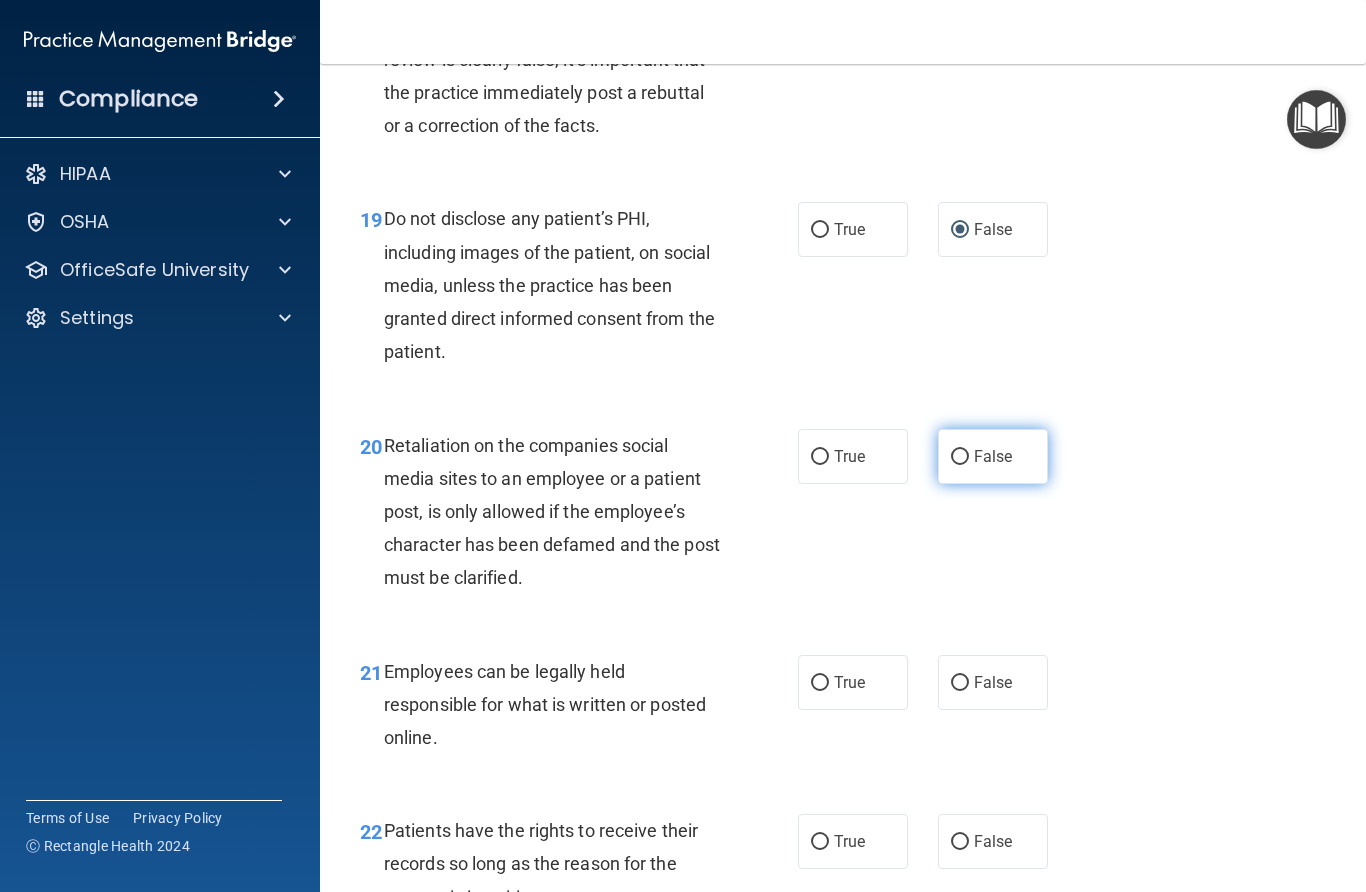 click on "False" at bounding box center (960, 457) 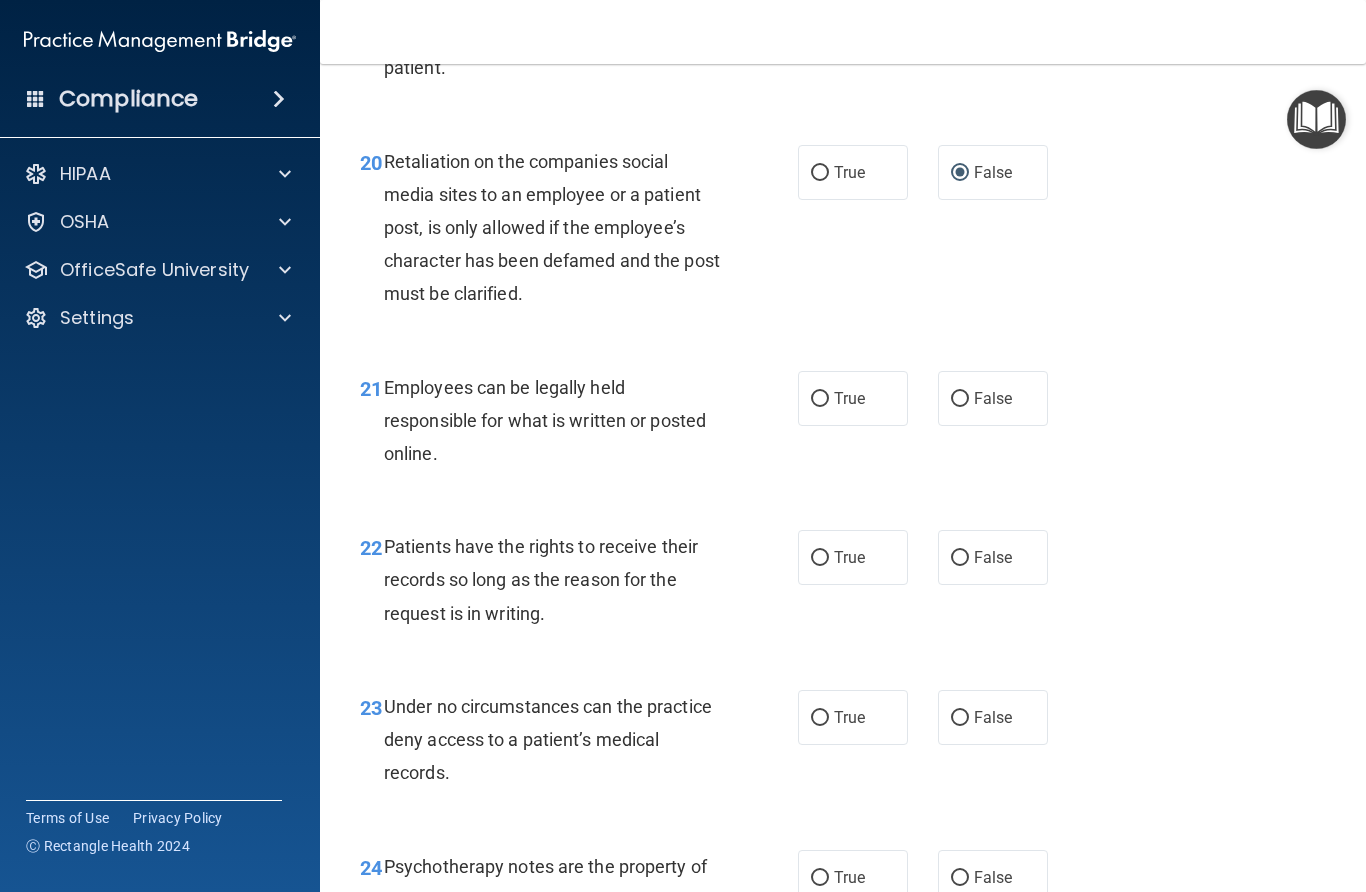 scroll, scrollTop: 4212, scrollLeft: 0, axis: vertical 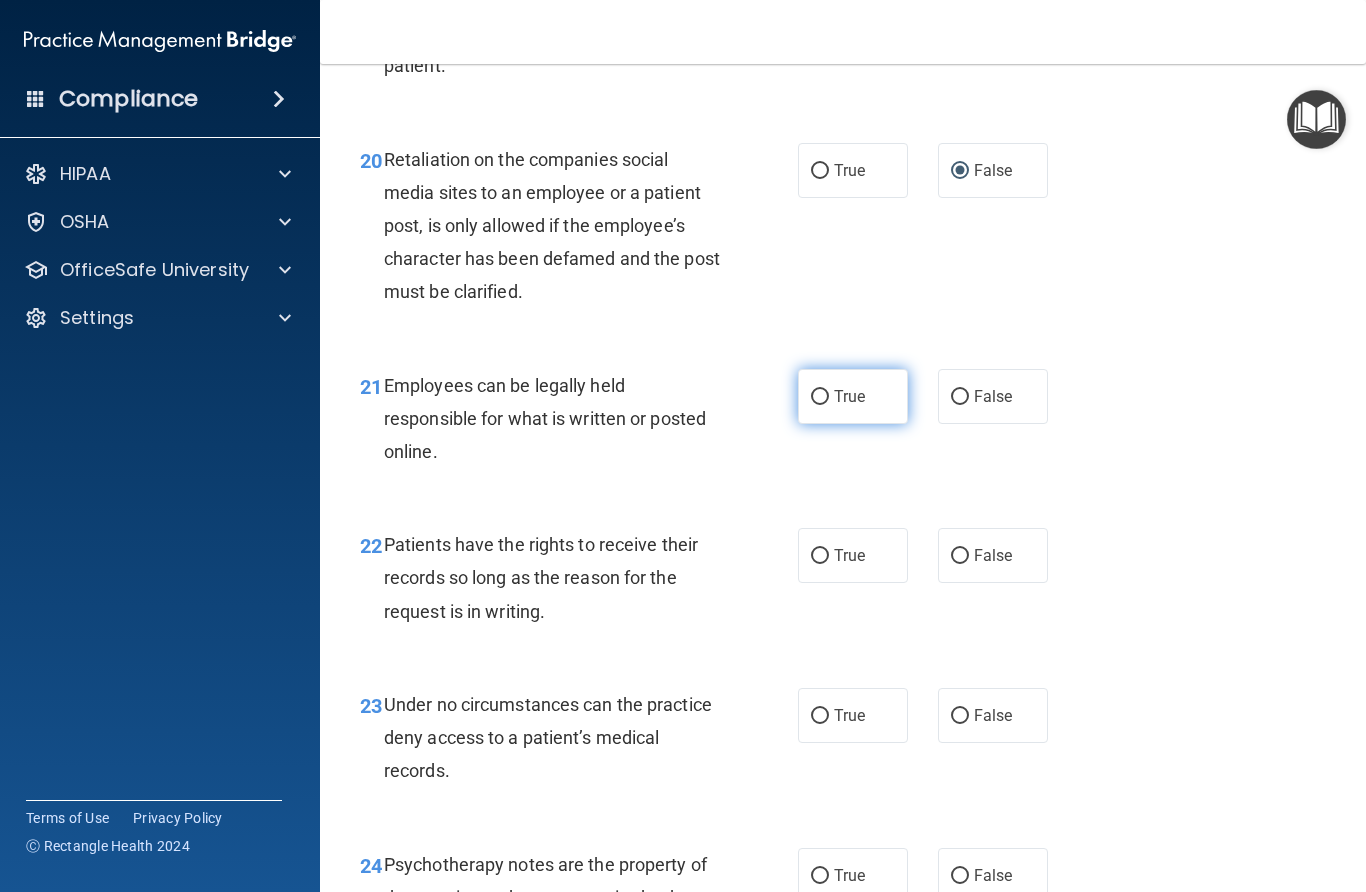click on "True" at bounding box center [820, 397] 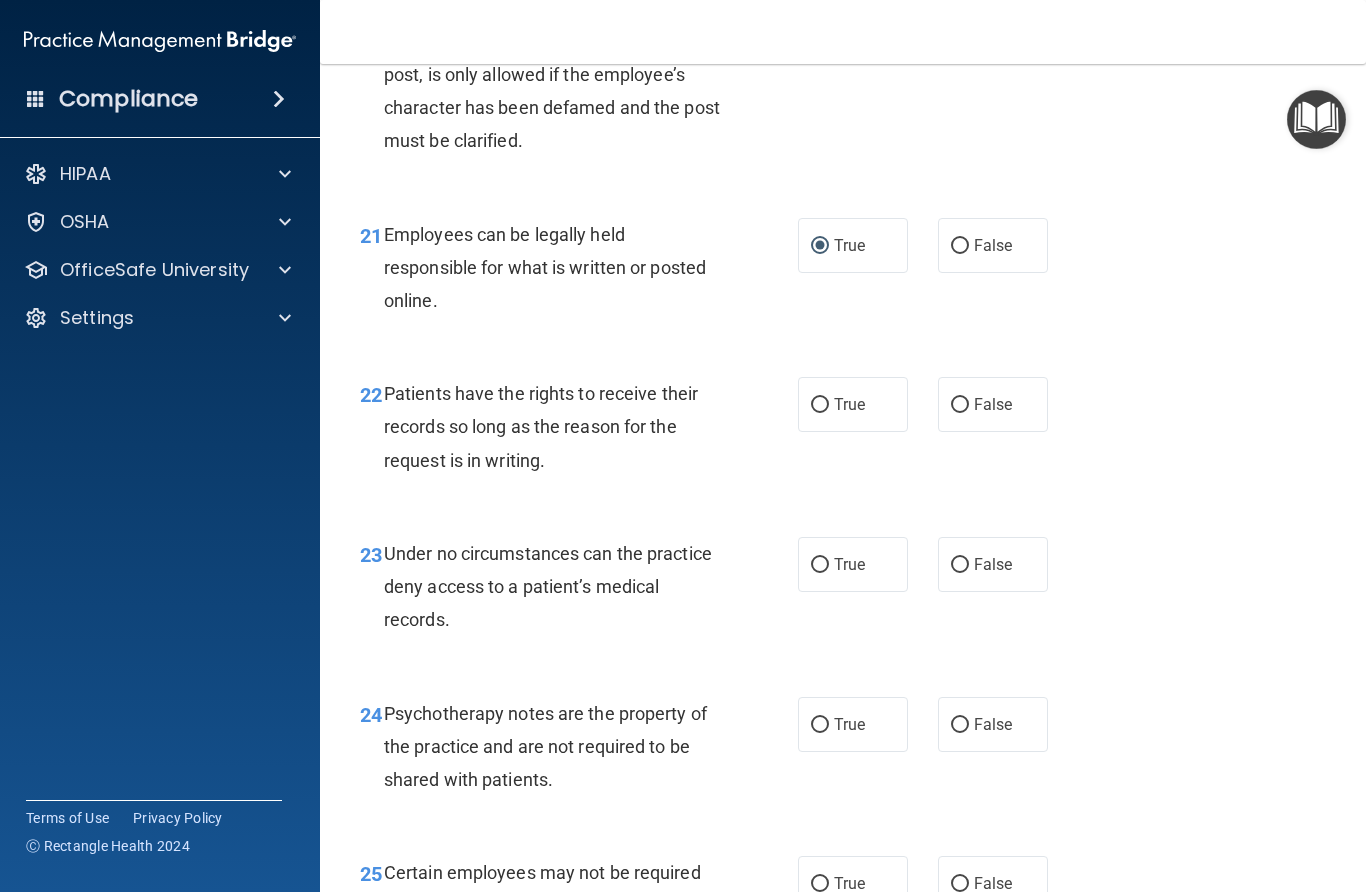 scroll, scrollTop: 4365, scrollLeft: 0, axis: vertical 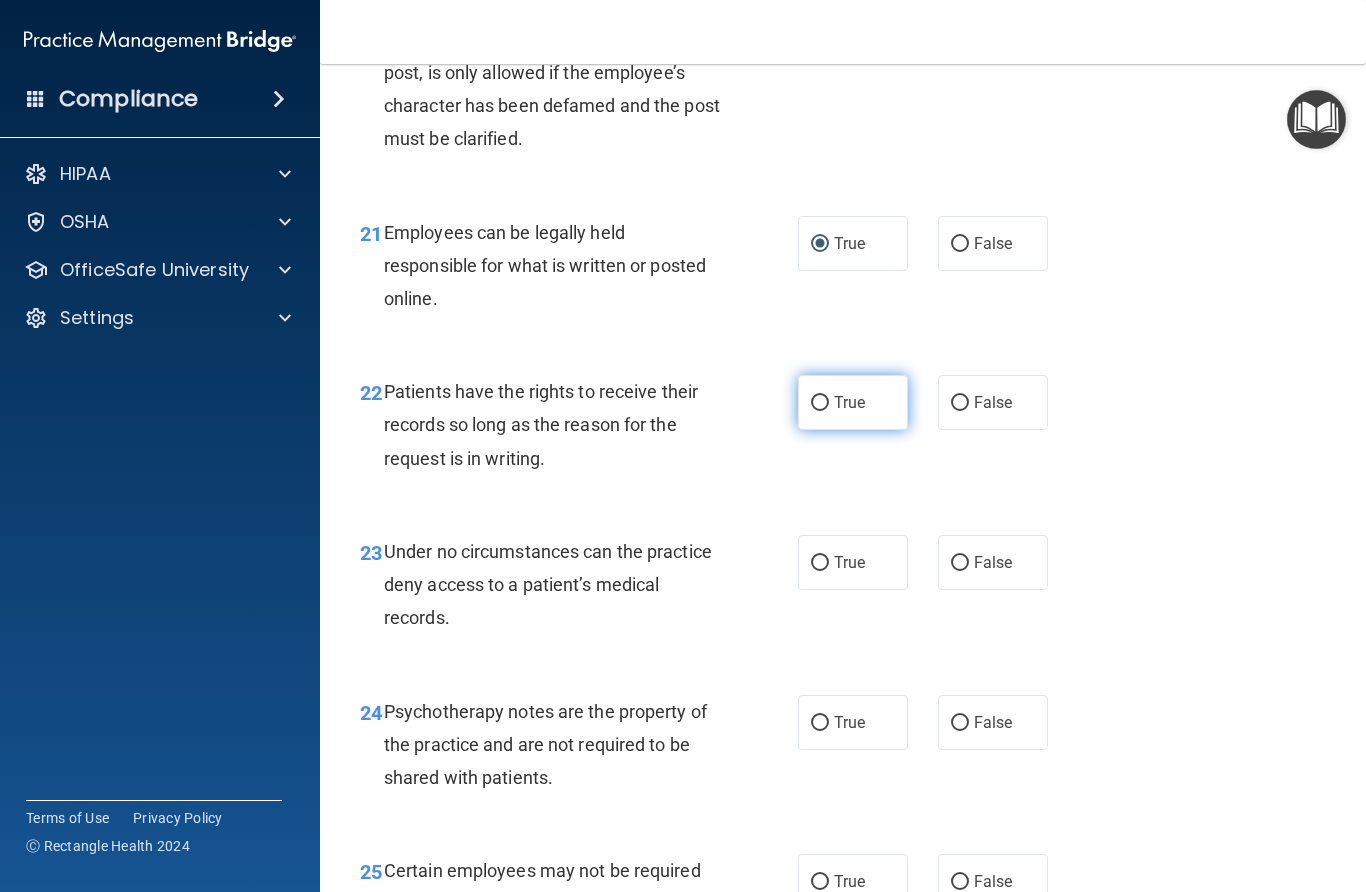 click on "True" at bounding box center [820, 403] 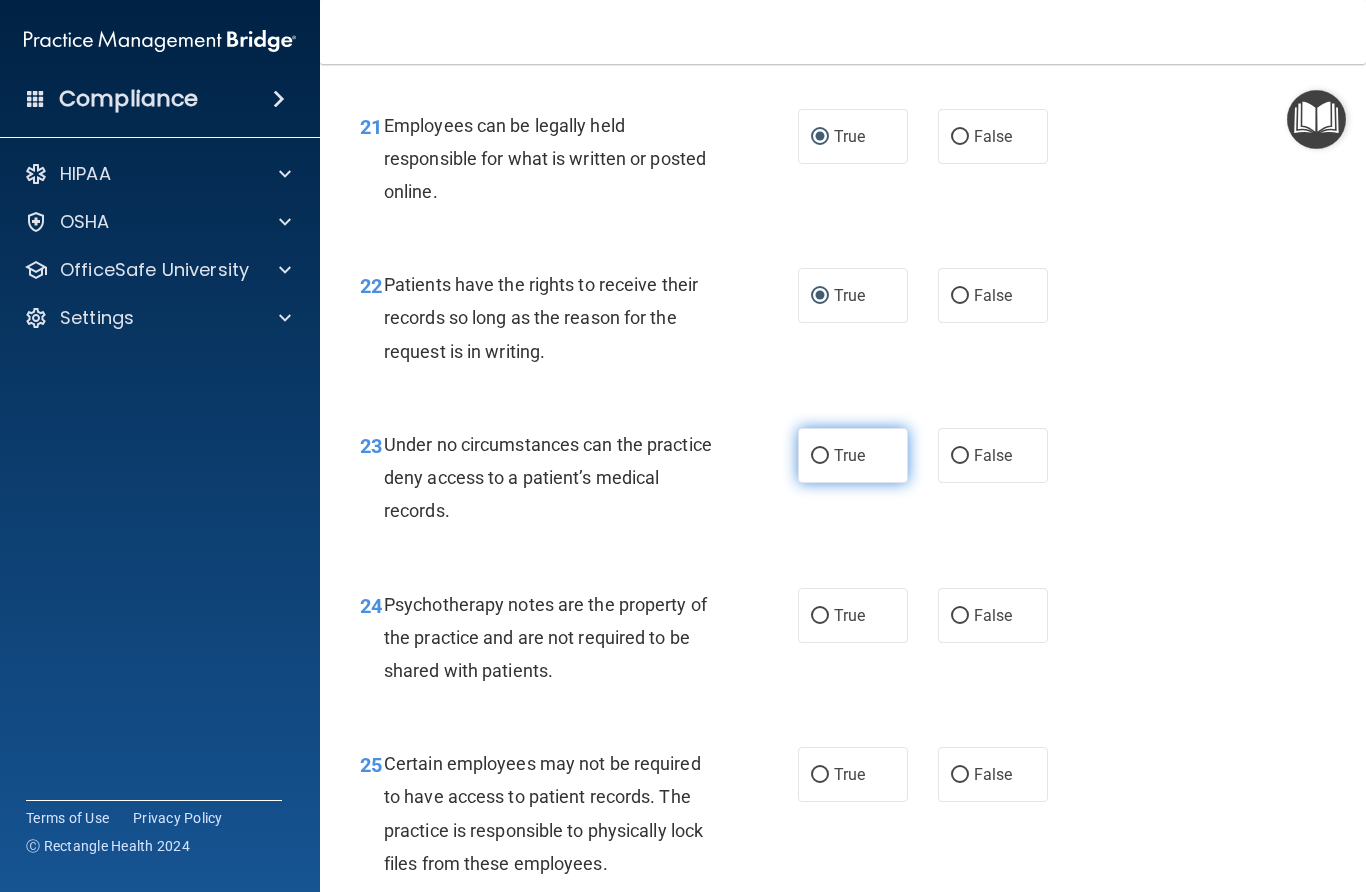 scroll, scrollTop: 4496, scrollLeft: 0, axis: vertical 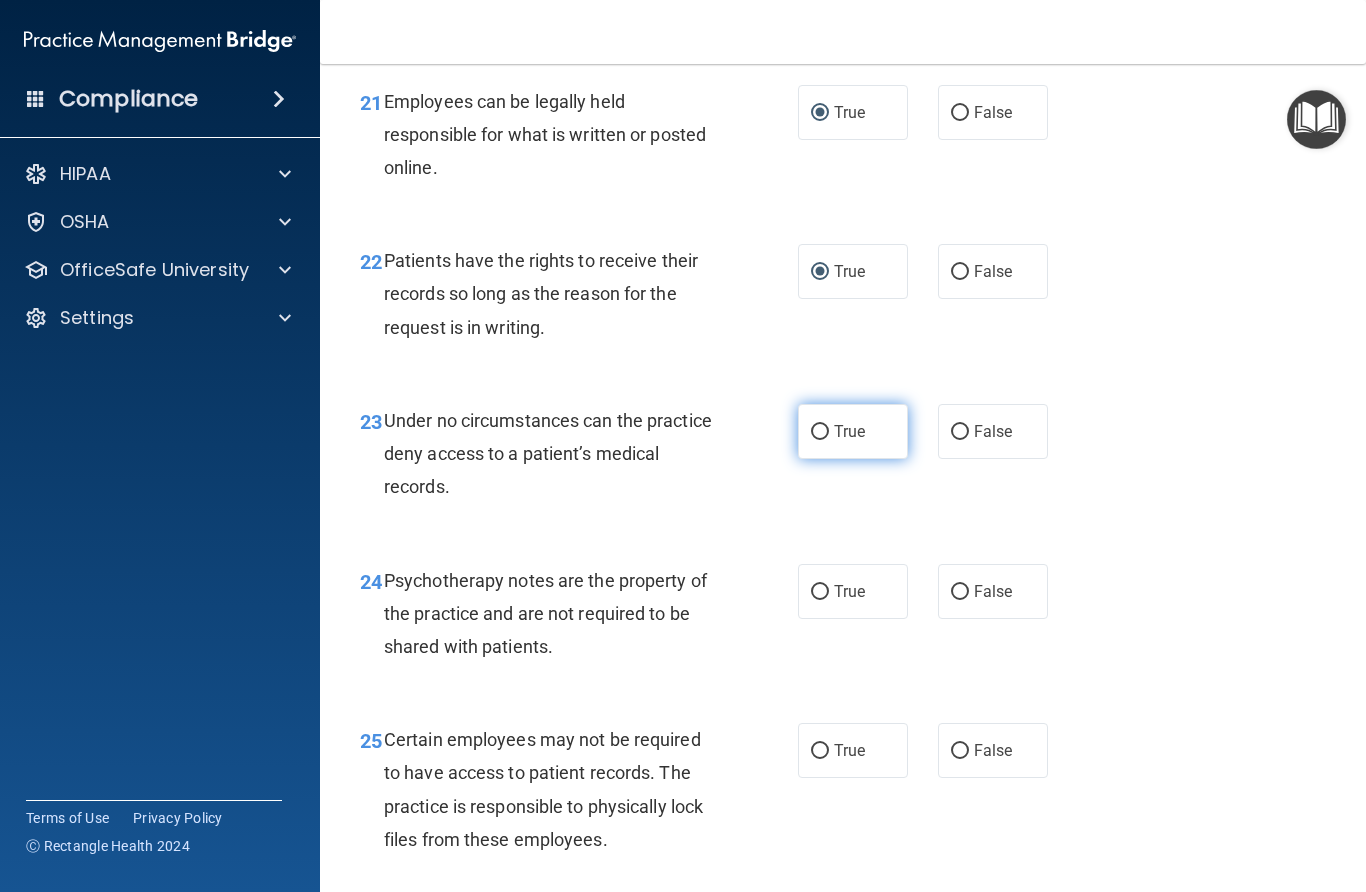 click on "True" at bounding box center [820, 432] 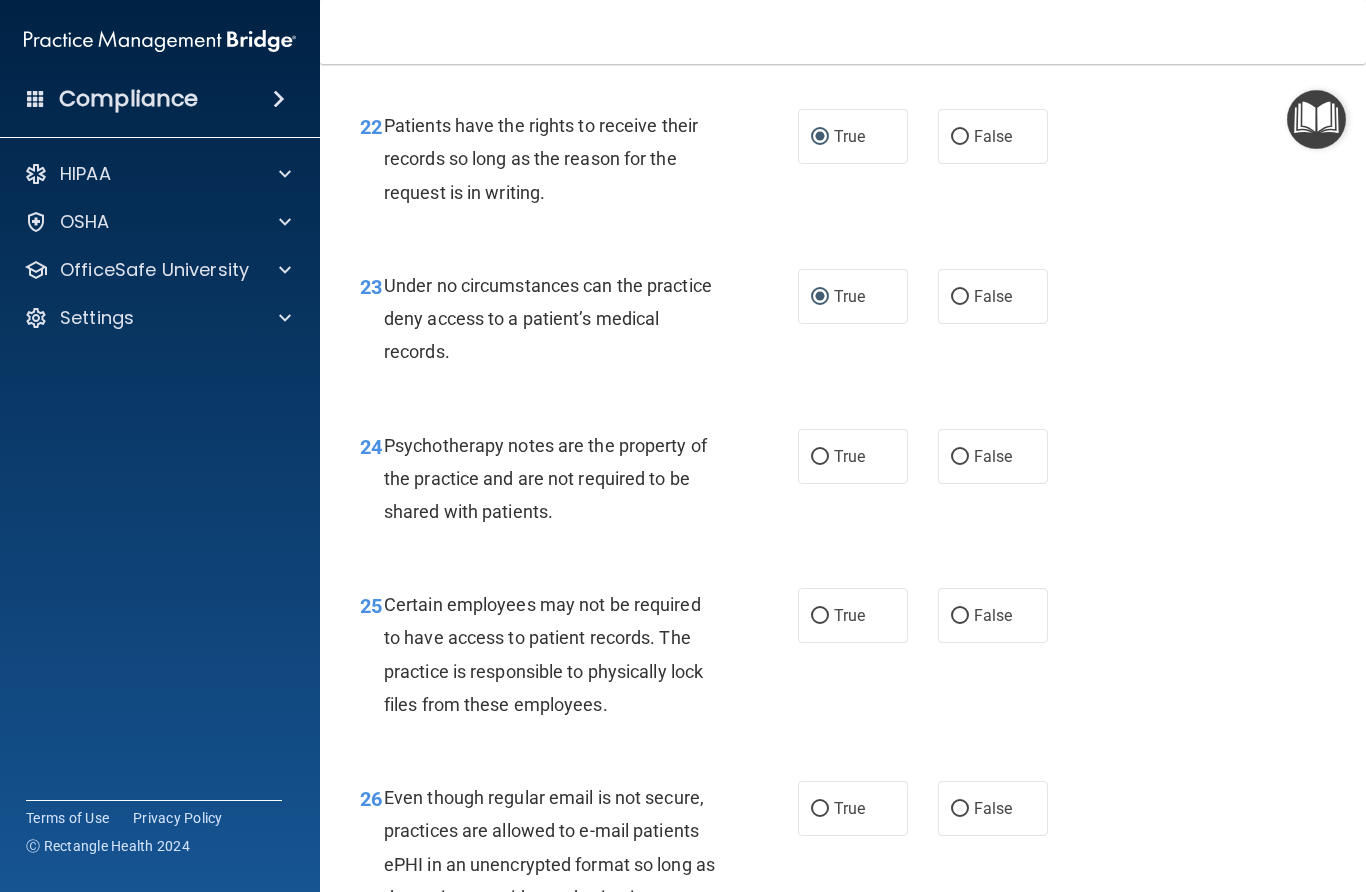 scroll, scrollTop: 4638, scrollLeft: 0, axis: vertical 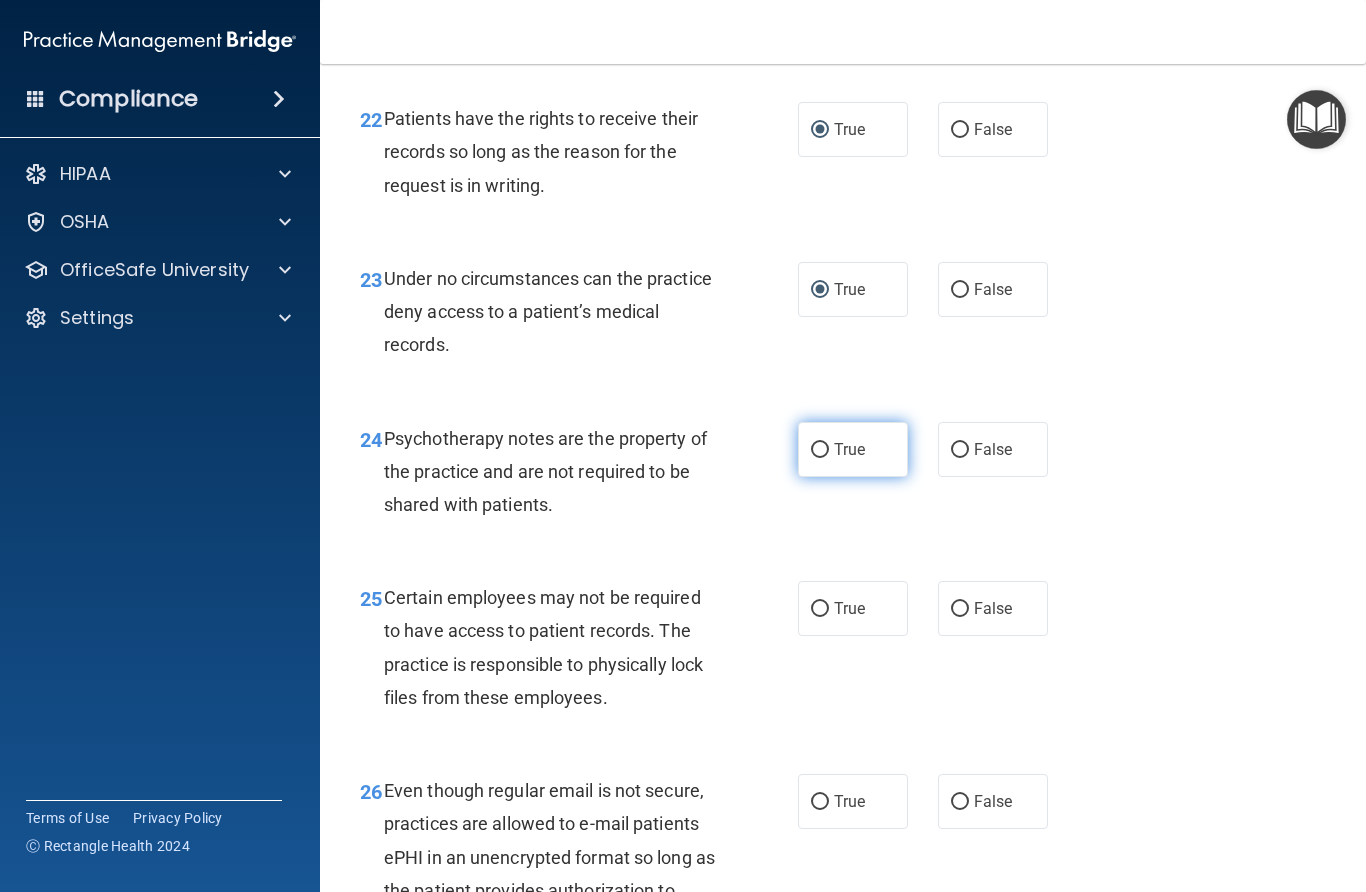 click on "True" at bounding box center (820, 450) 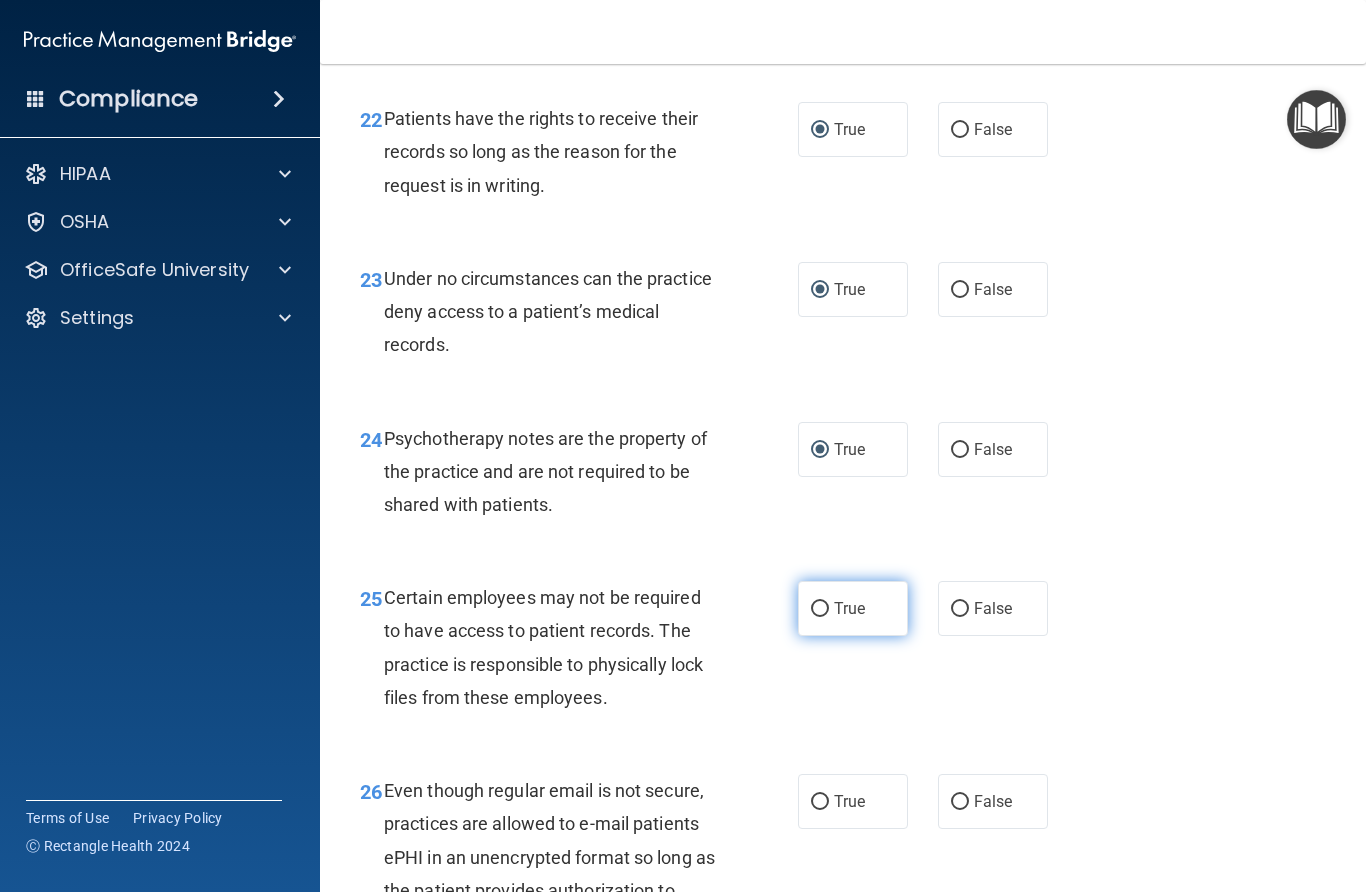 click on "True" at bounding box center [820, 609] 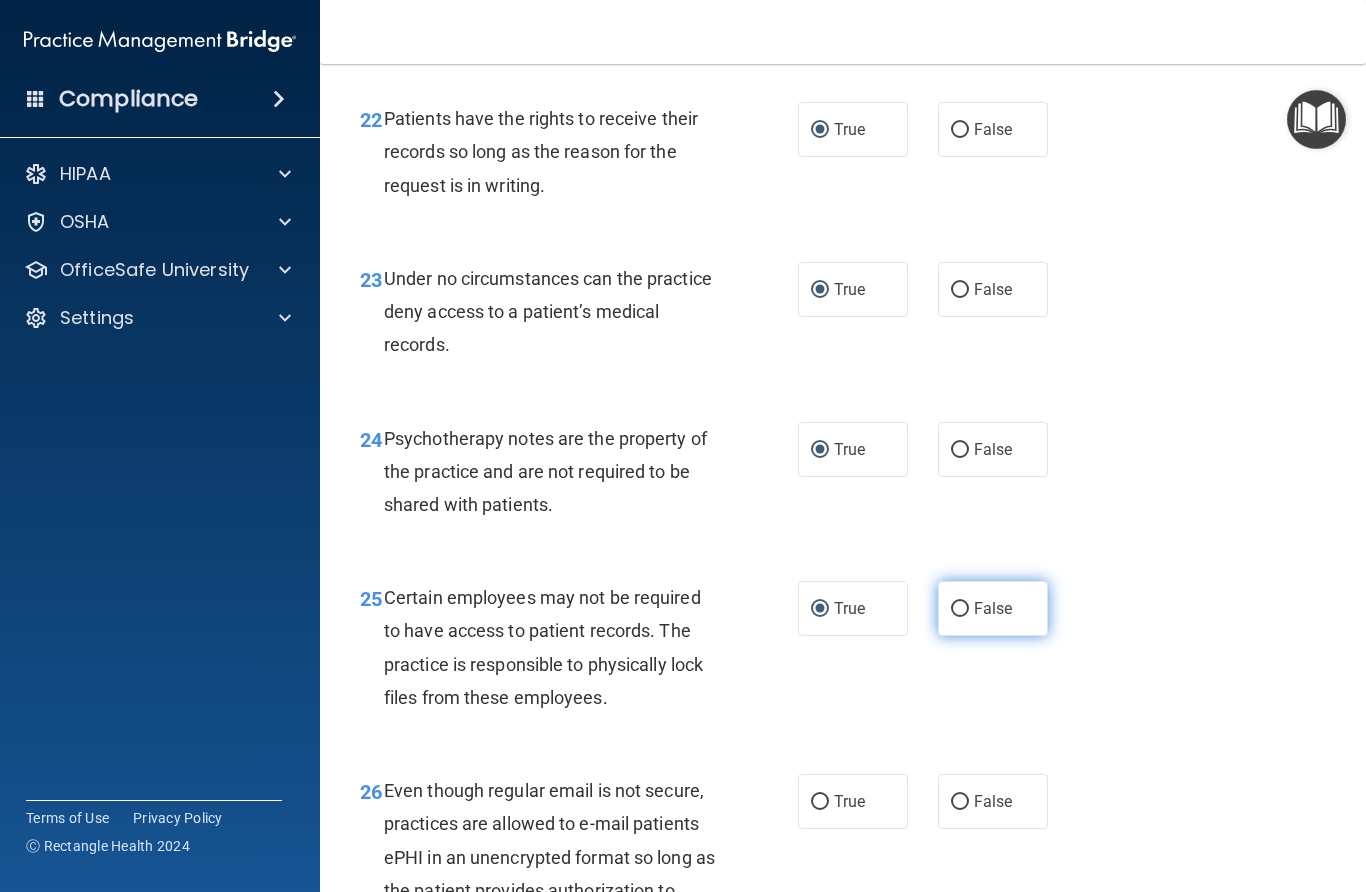 click on "False" at bounding box center (960, 609) 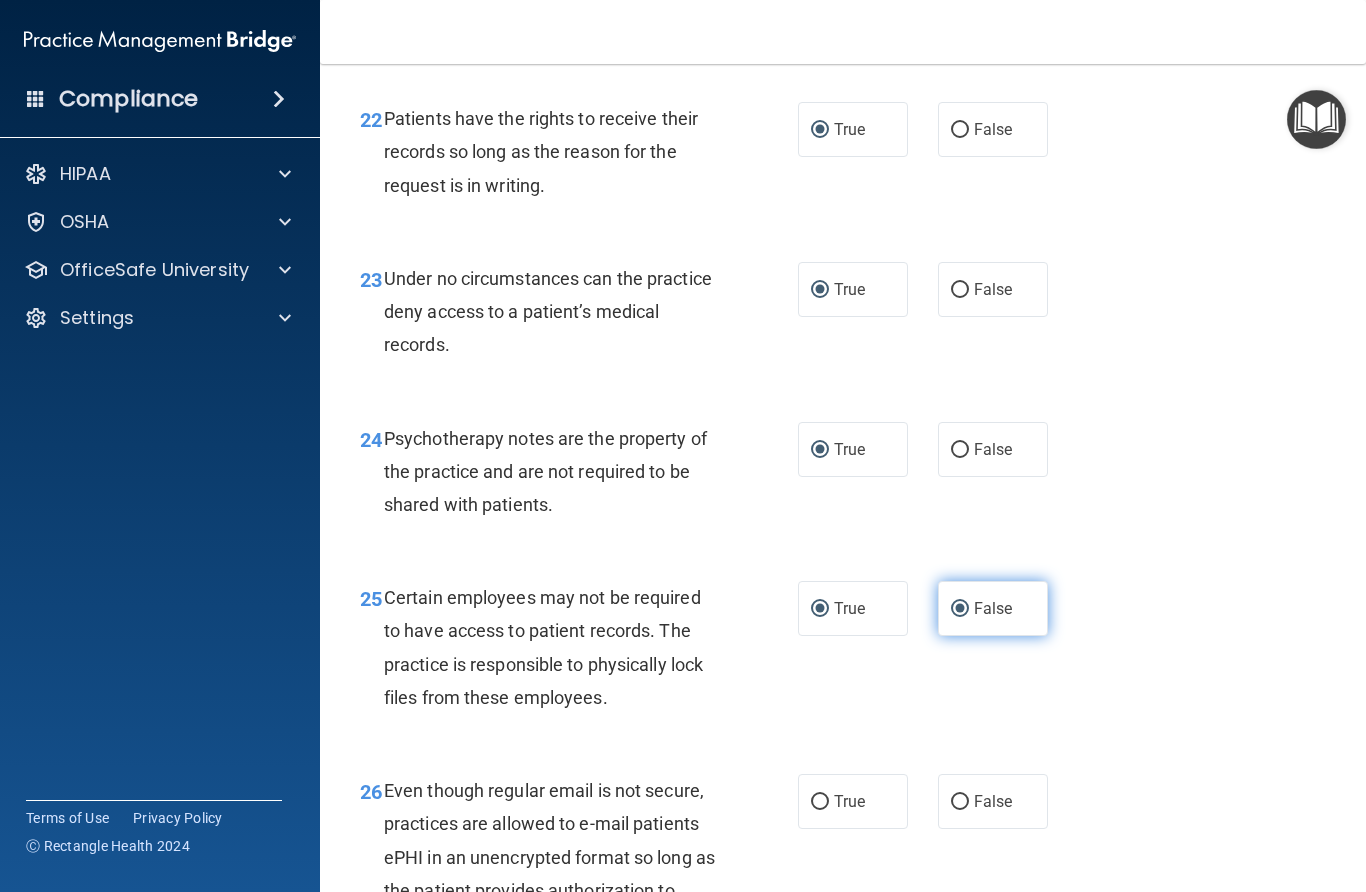 radio on "false" 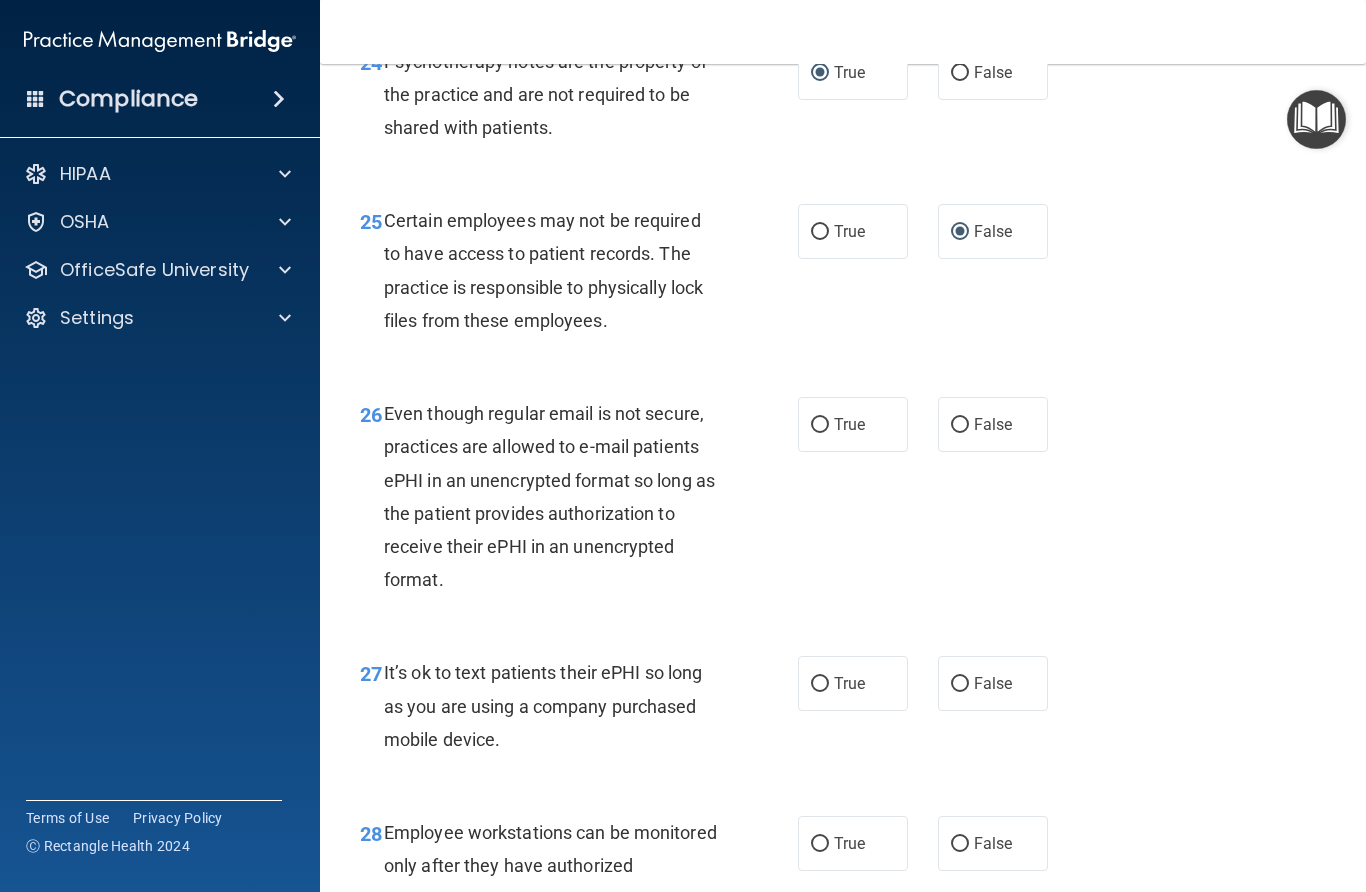 scroll, scrollTop: 5017, scrollLeft: 0, axis: vertical 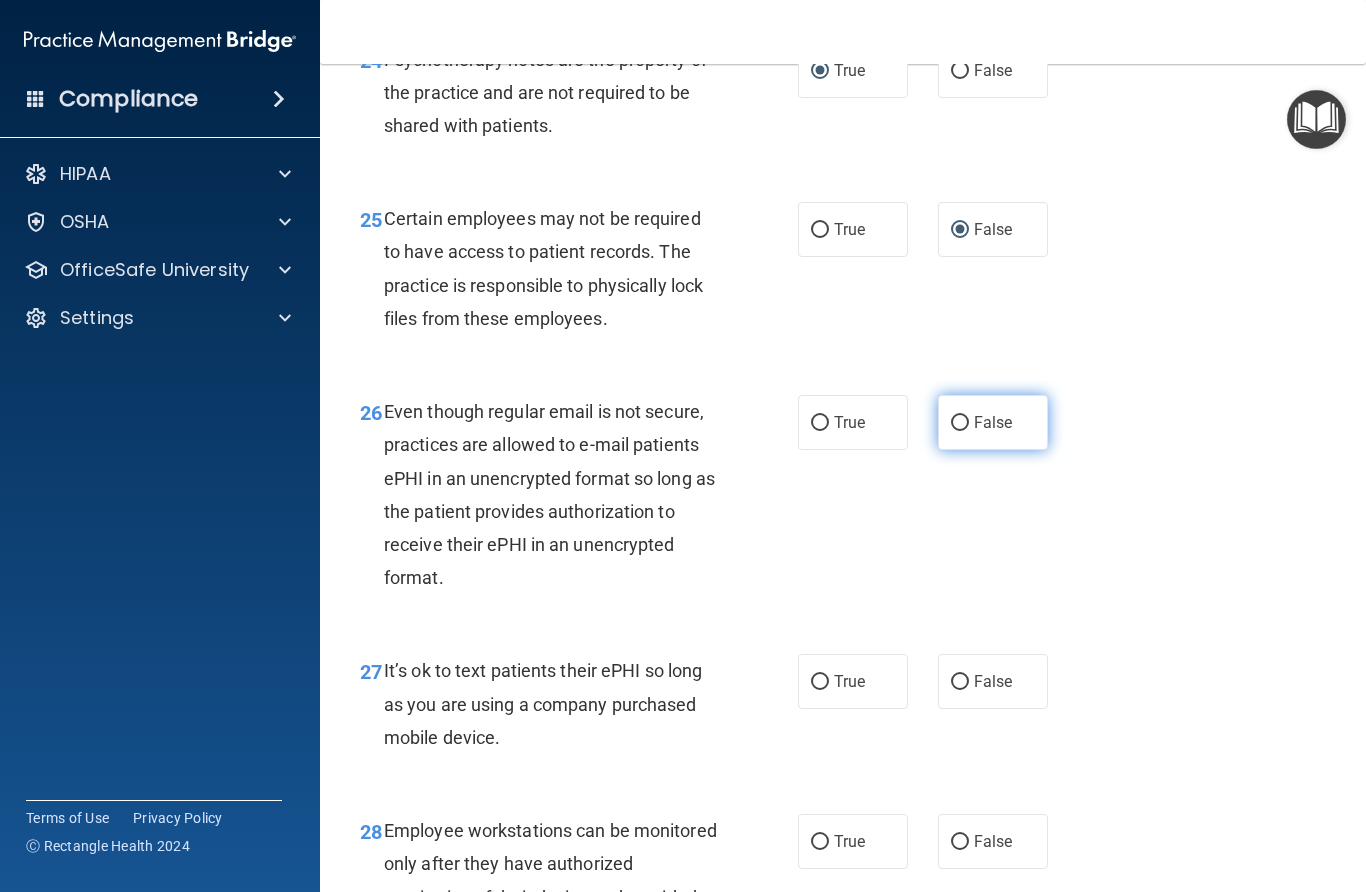click on "False" at bounding box center [960, 423] 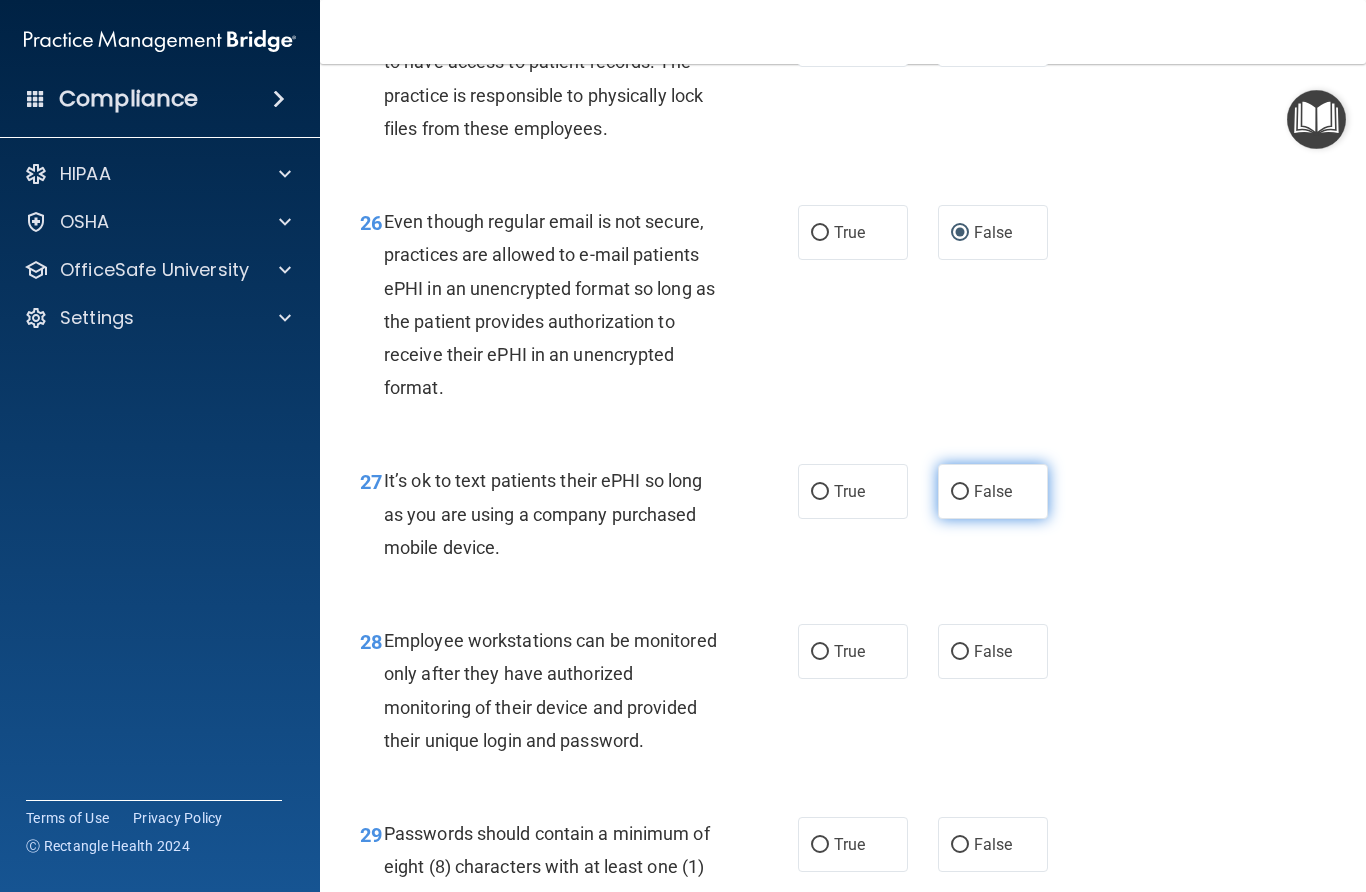 scroll, scrollTop: 5218, scrollLeft: 0, axis: vertical 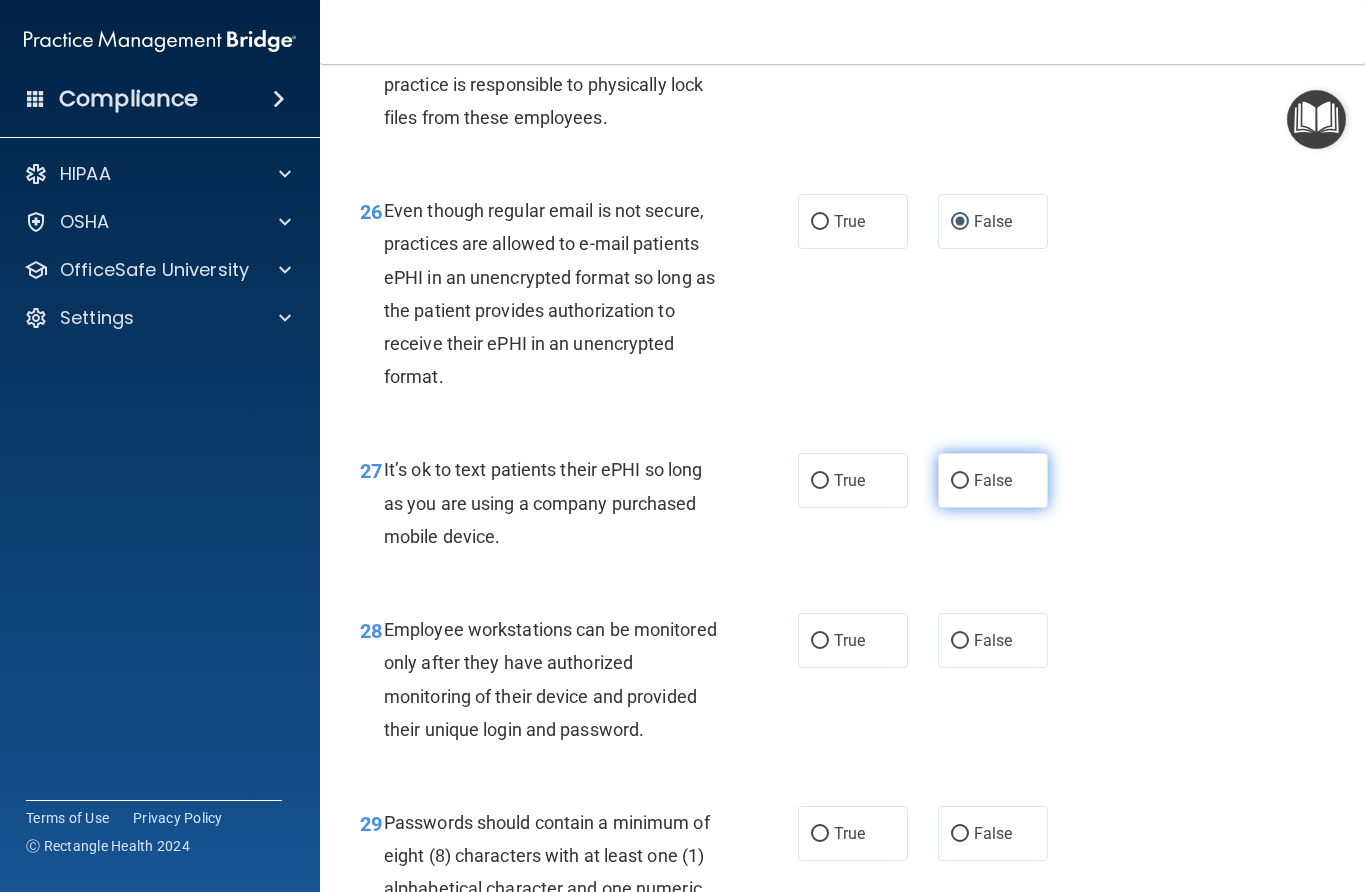 click on "False" at bounding box center (960, 481) 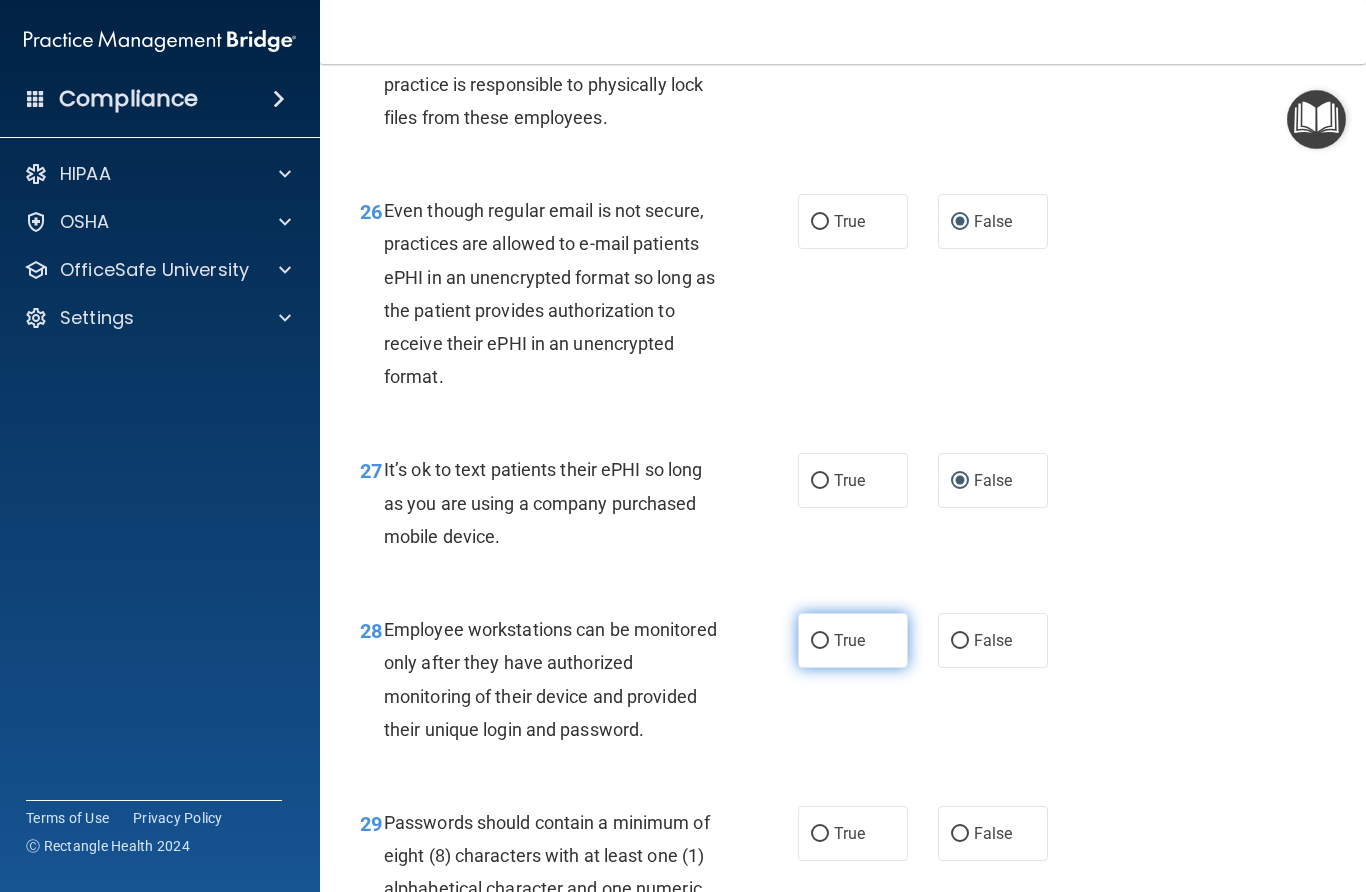 drag, startPoint x: 818, startPoint y: 648, endPoint x: 804, endPoint y: 638, distance: 17.20465 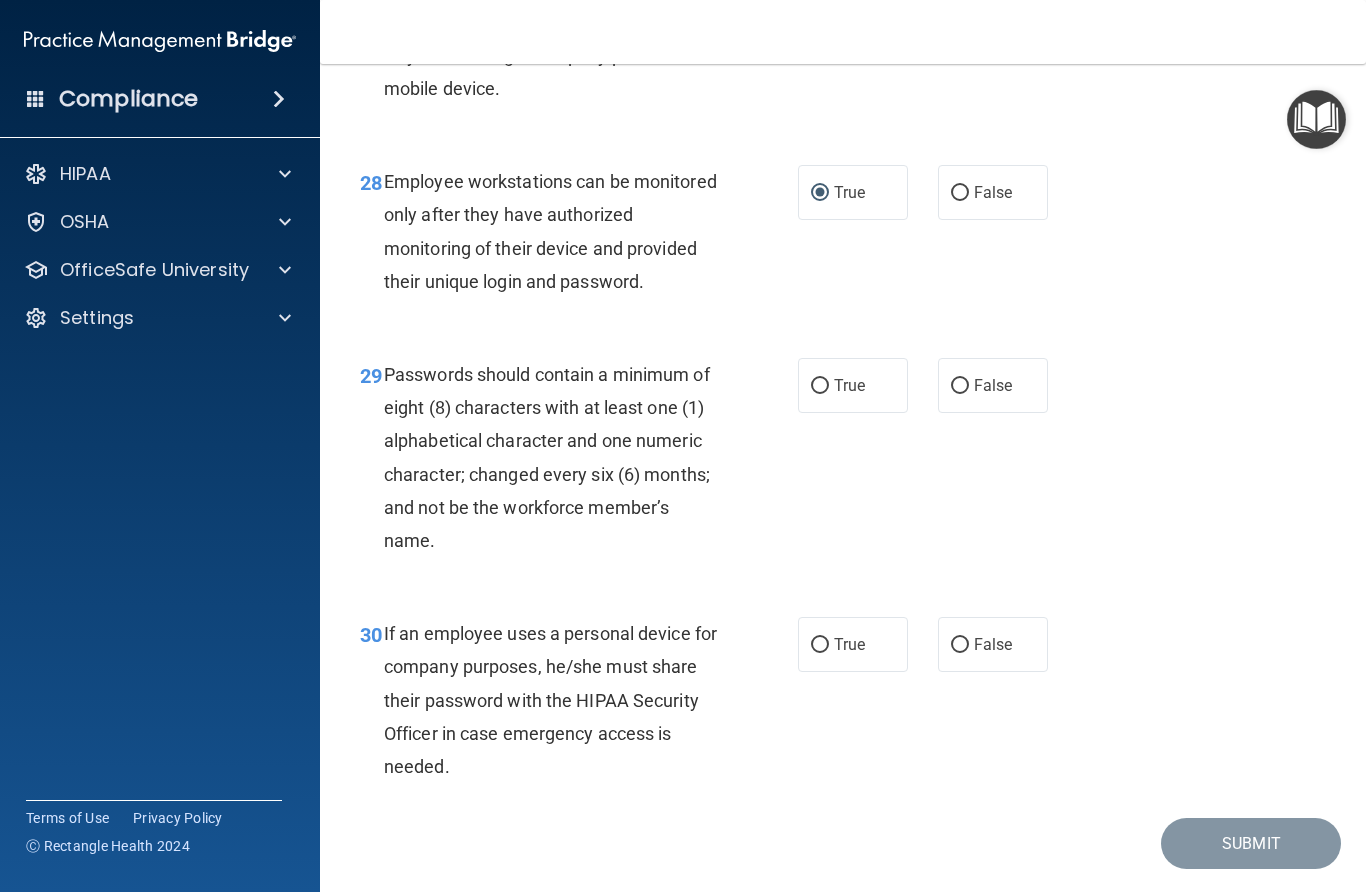 scroll, scrollTop: 5675, scrollLeft: 0, axis: vertical 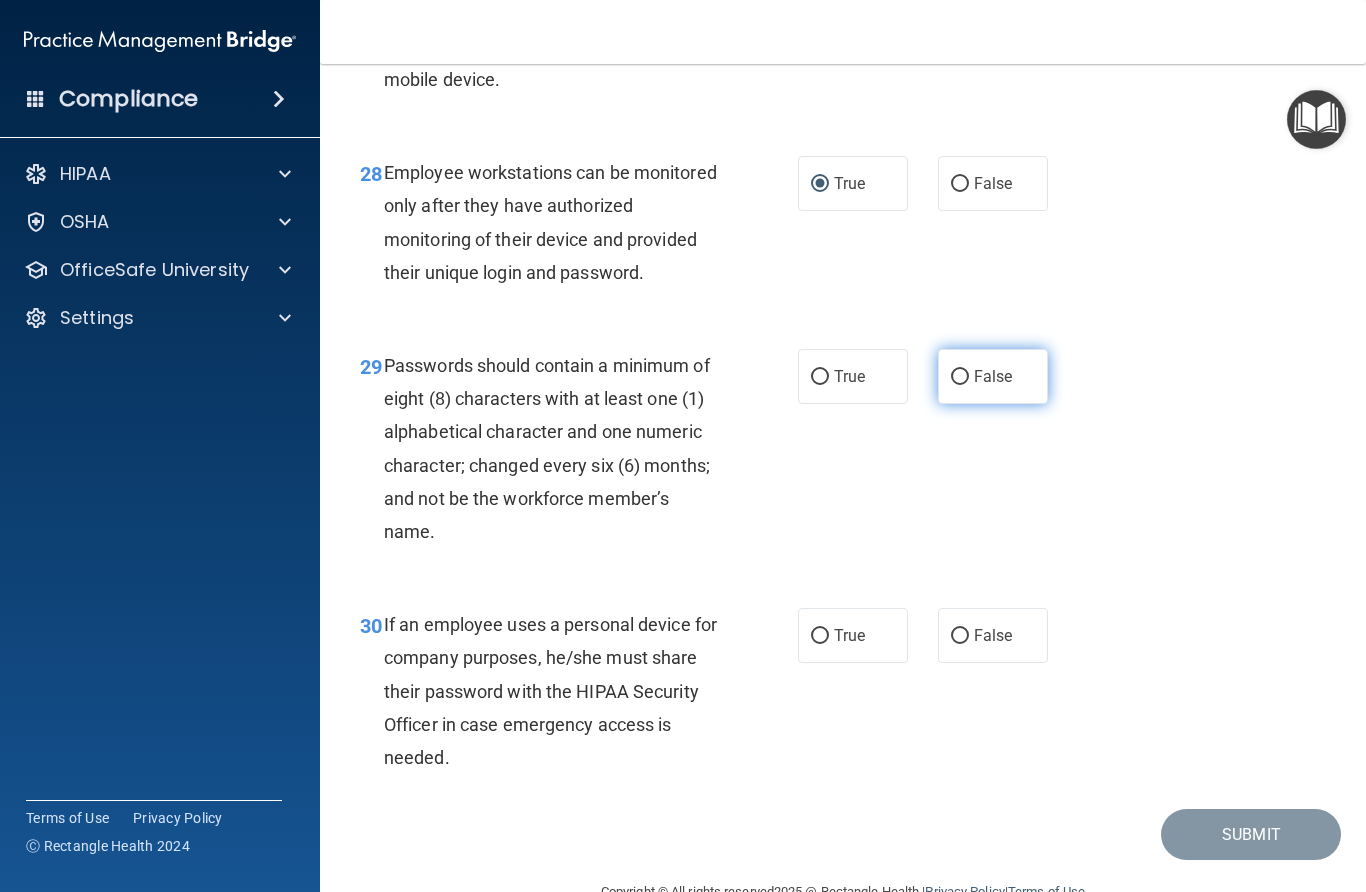 click on "False" at bounding box center [960, 377] 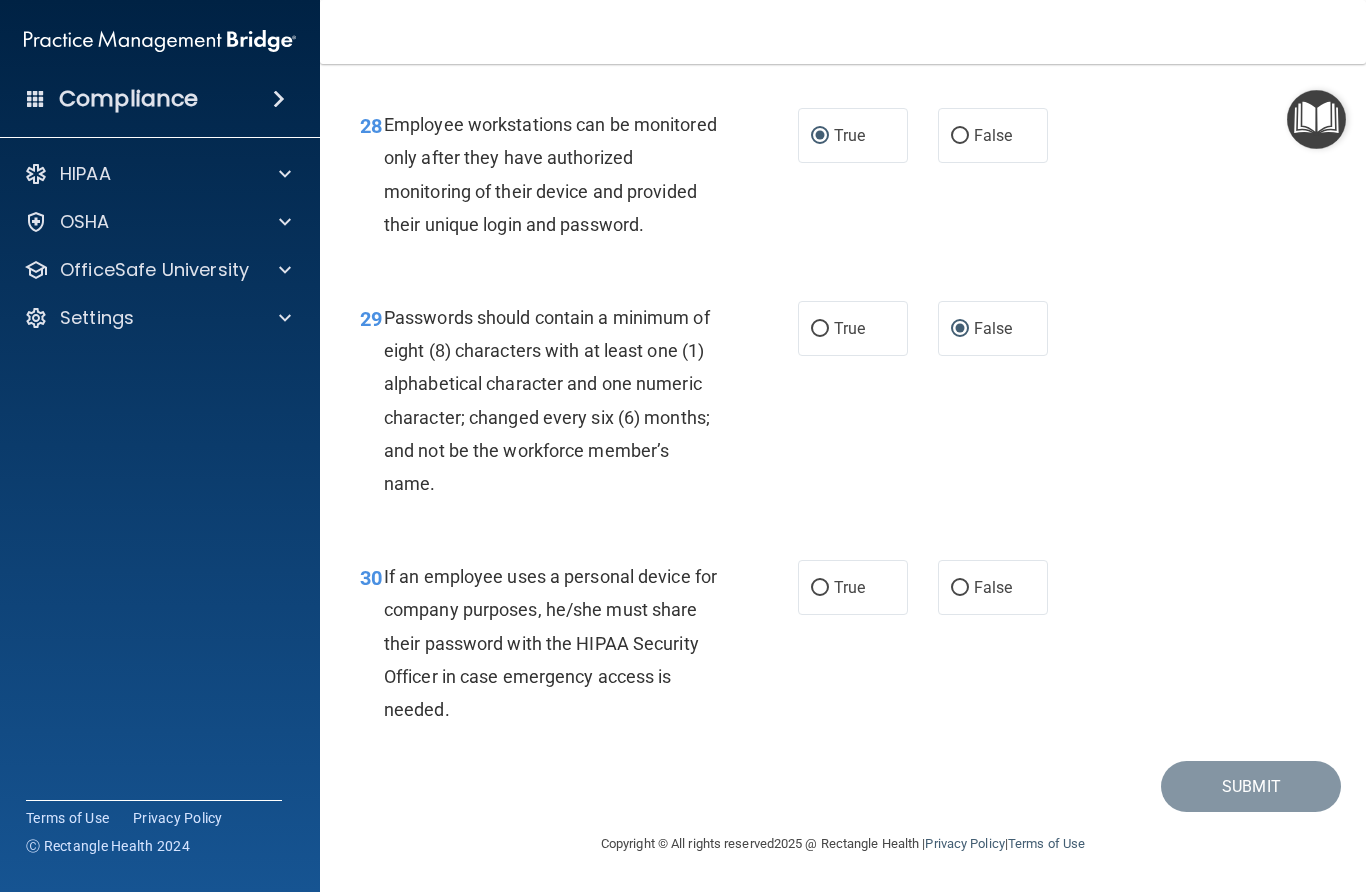 scroll, scrollTop: 5725, scrollLeft: 0, axis: vertical 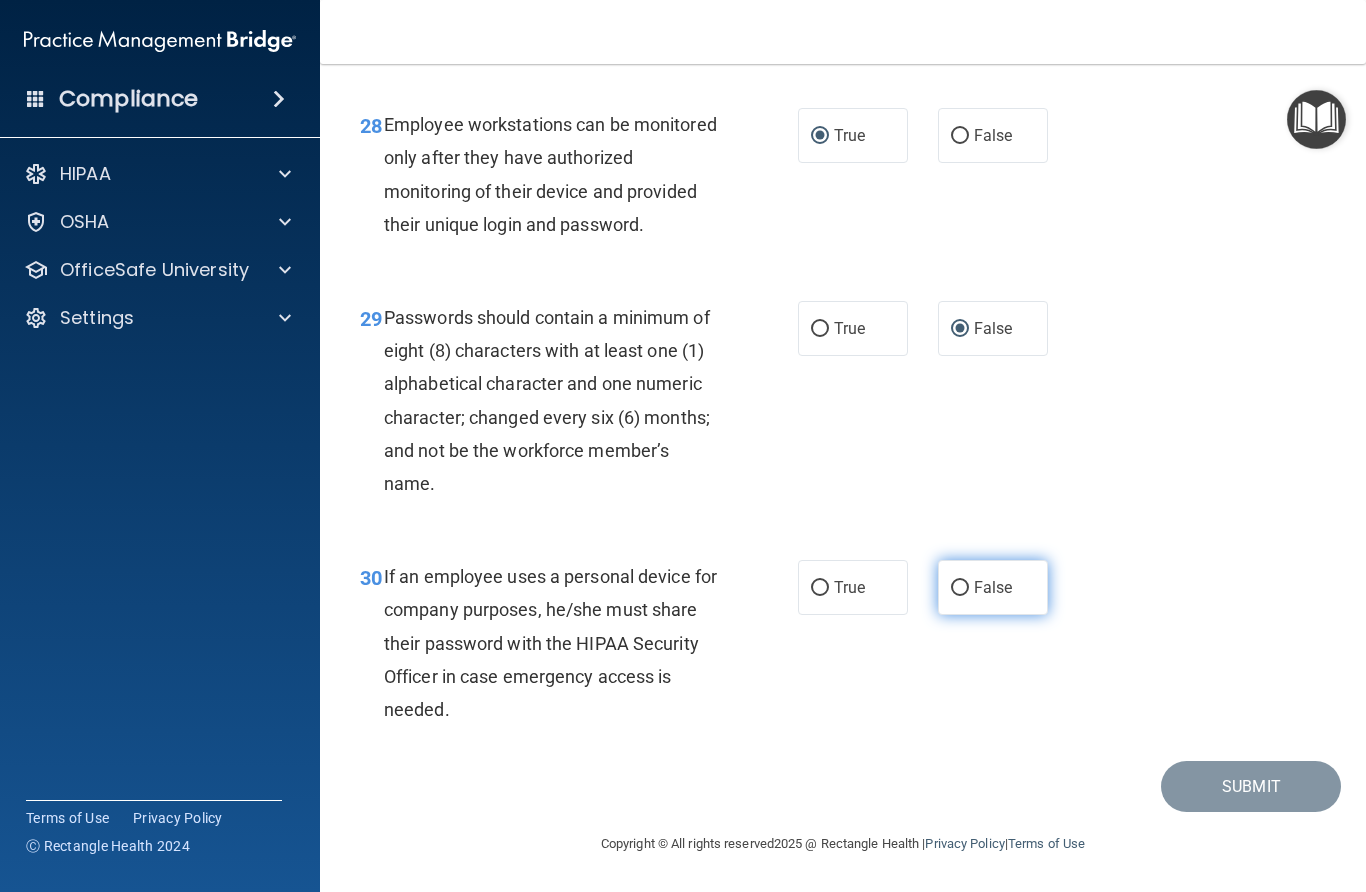 click on "False" at bounding box center (960, 588) 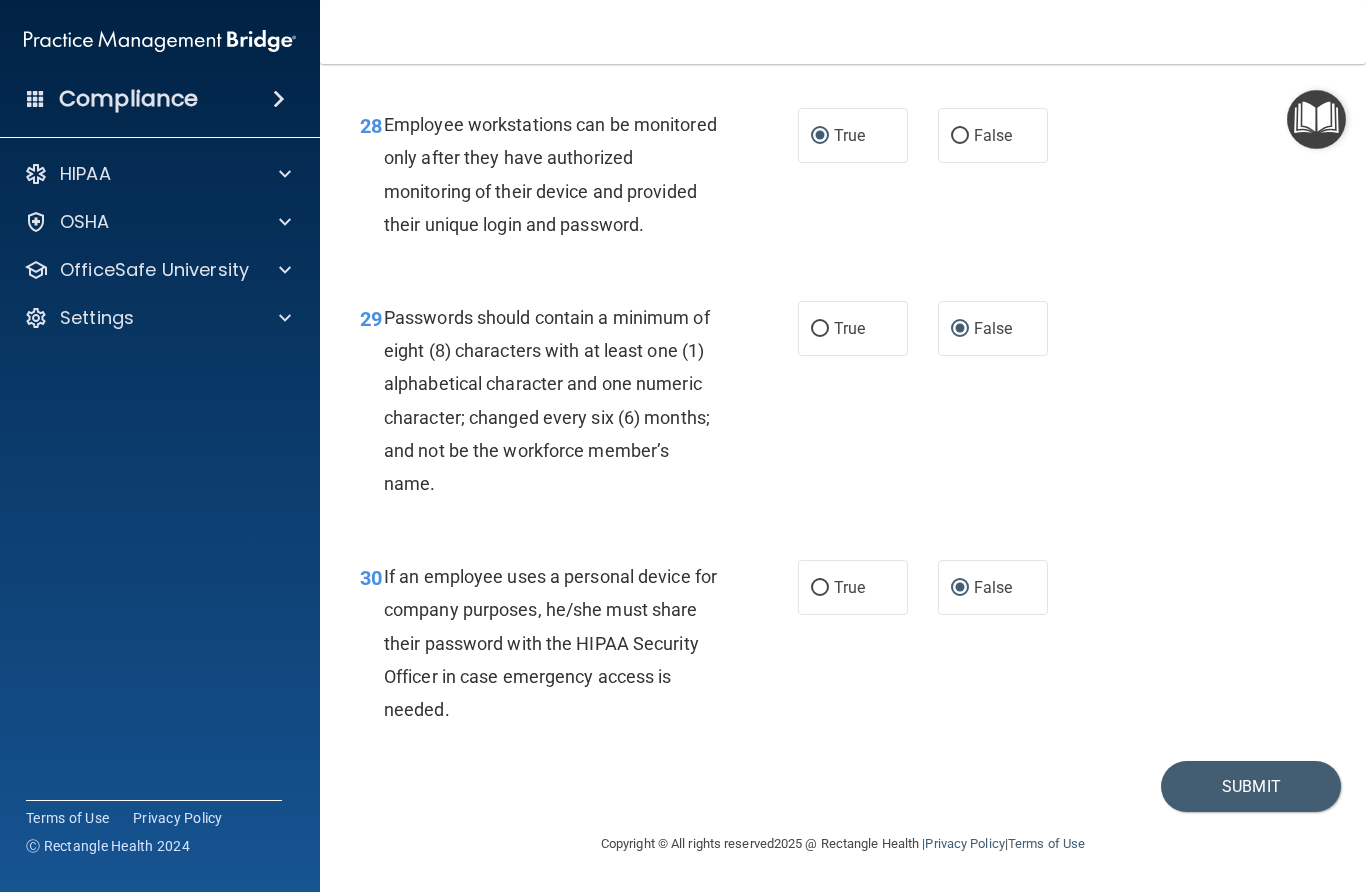 scroll, scrollTop: 5725, scrollLeft: 0, axis: vertical 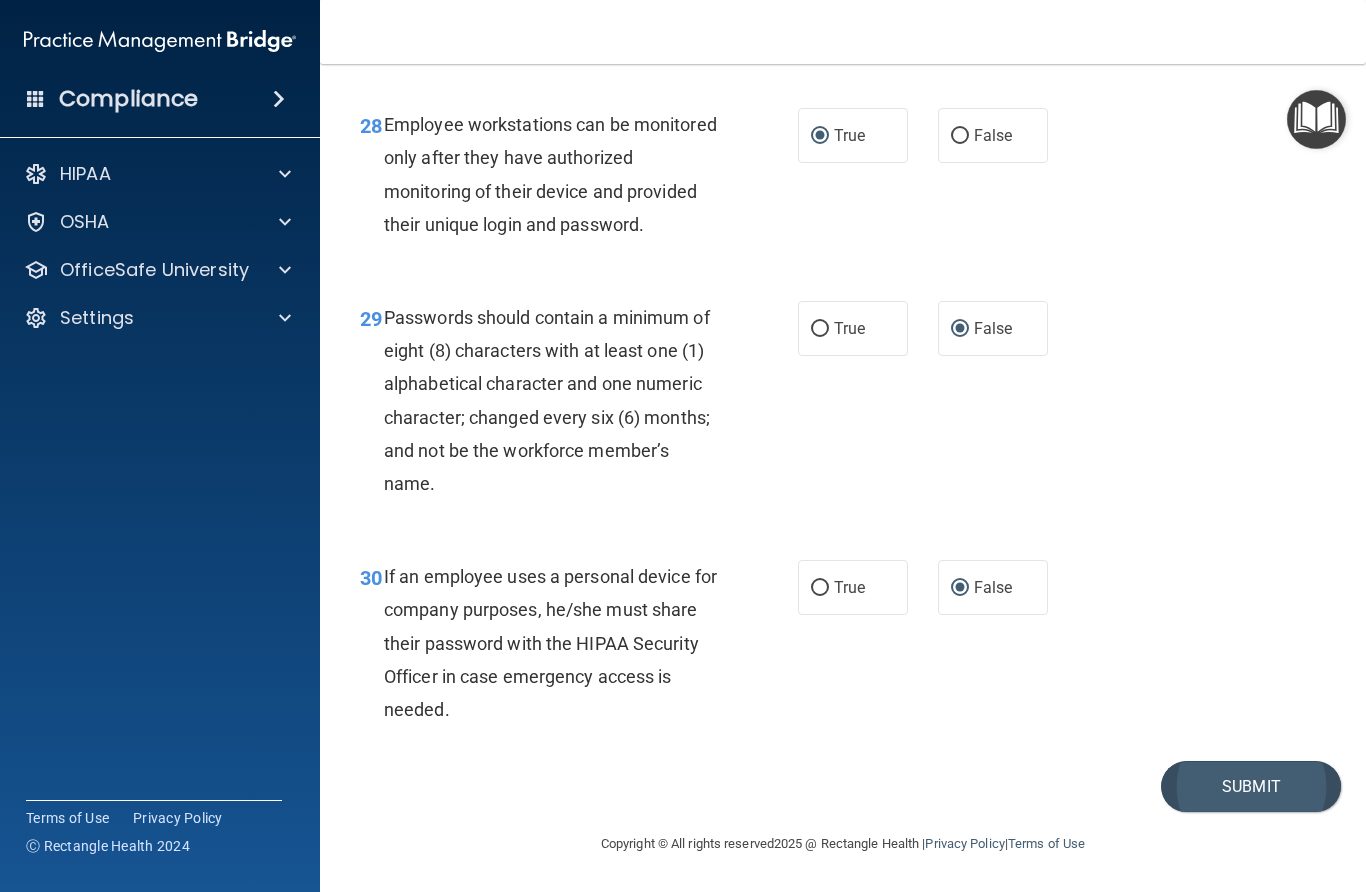 click on "Submit" at bounding box center [1251, 786] 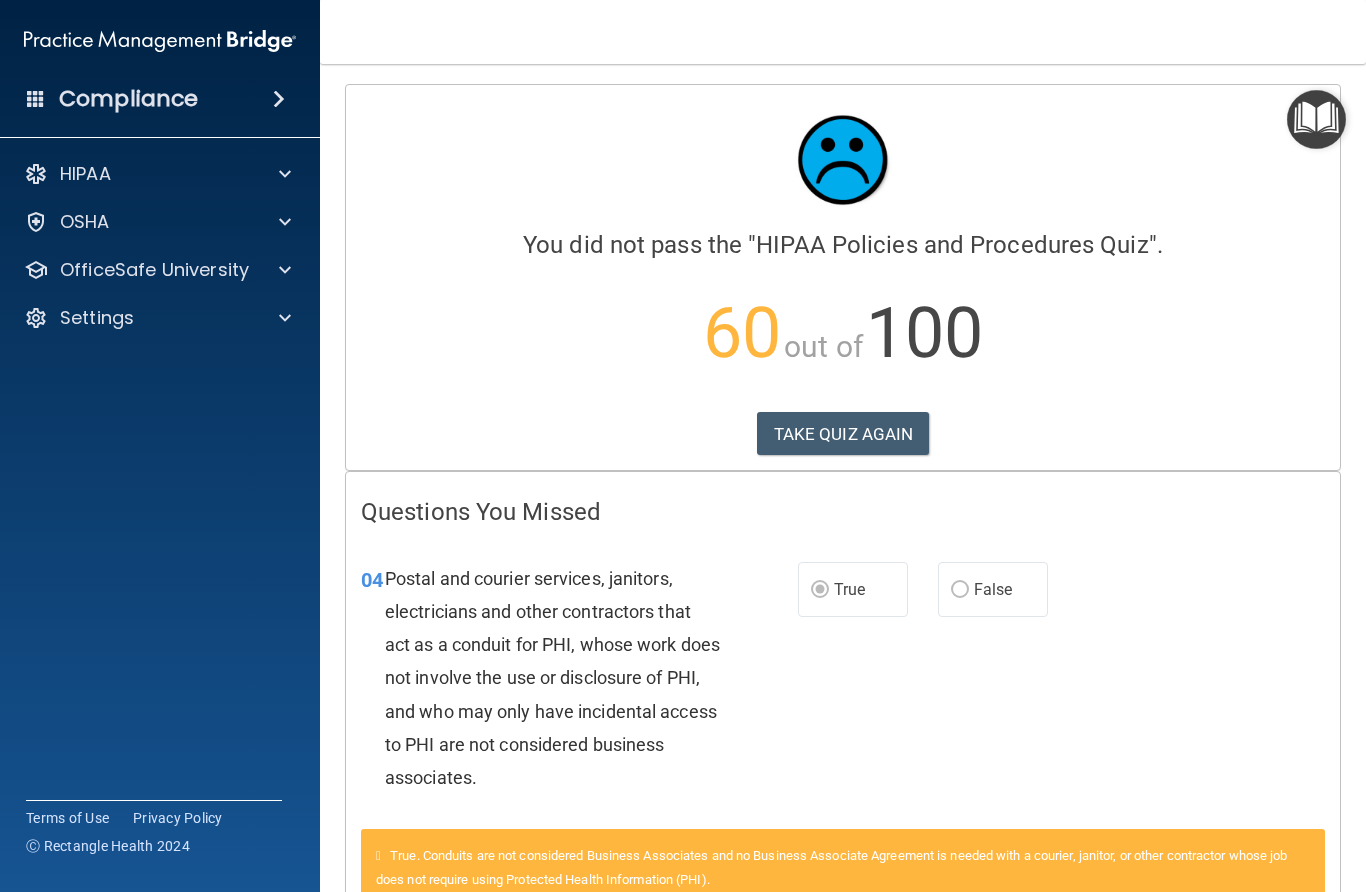 scroll, scrollTop: 0, scrollLeft: 0, axis: both 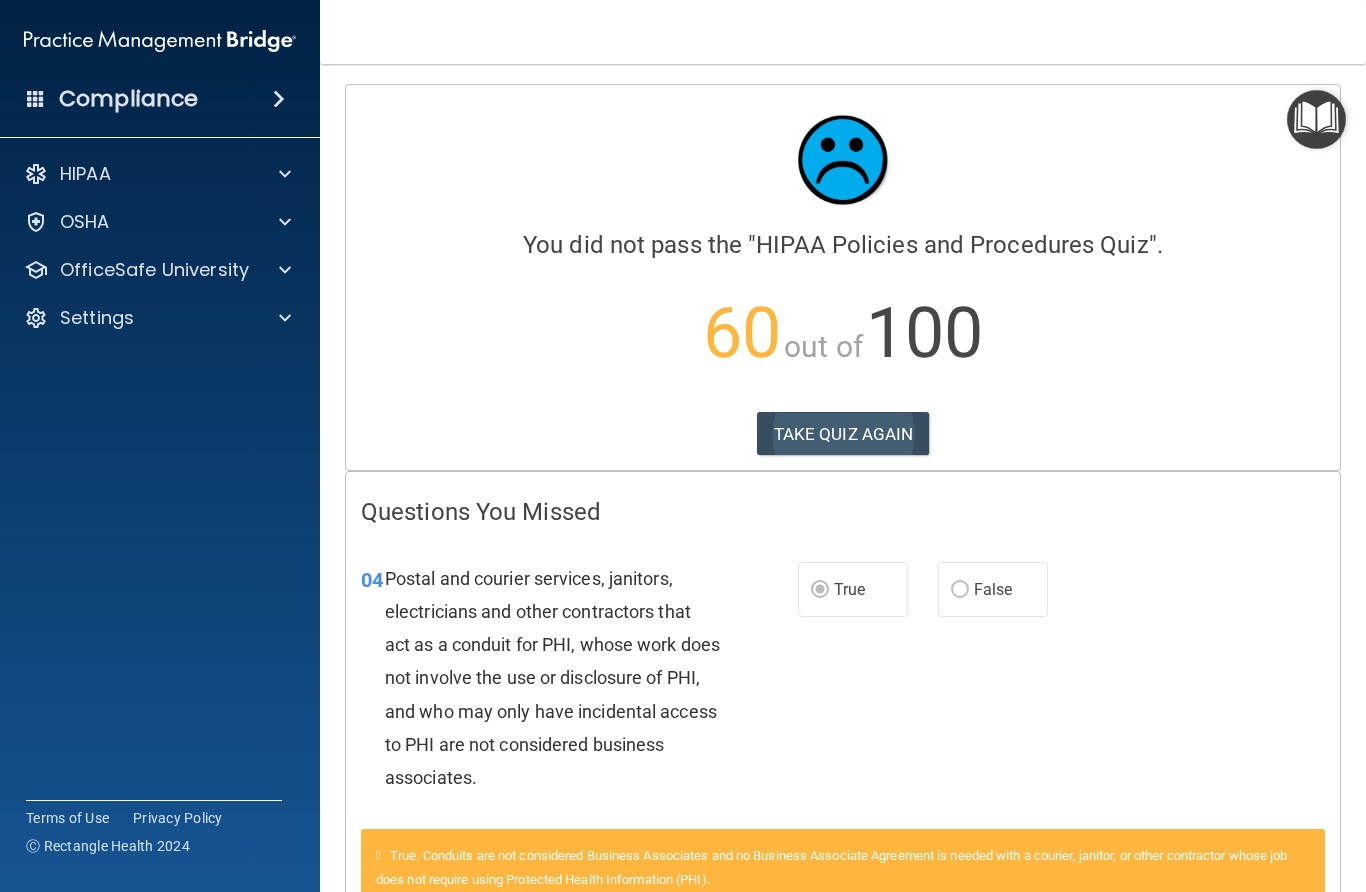 click on "TAKE QUIZ AGAIN" at bounding box center [843, 434] 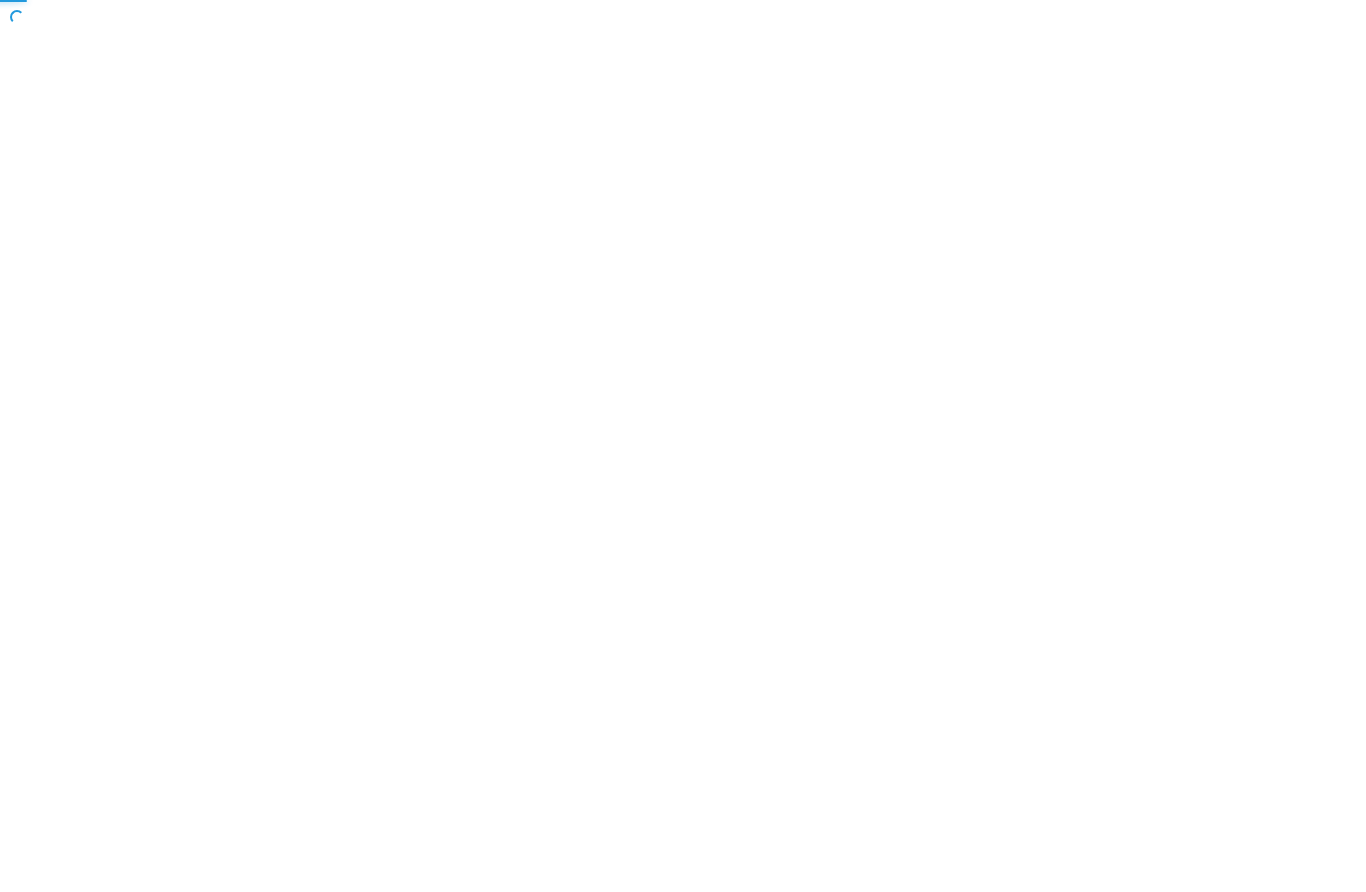 scroll, scrollTop: 0, scrollLeft: 0, axis: both 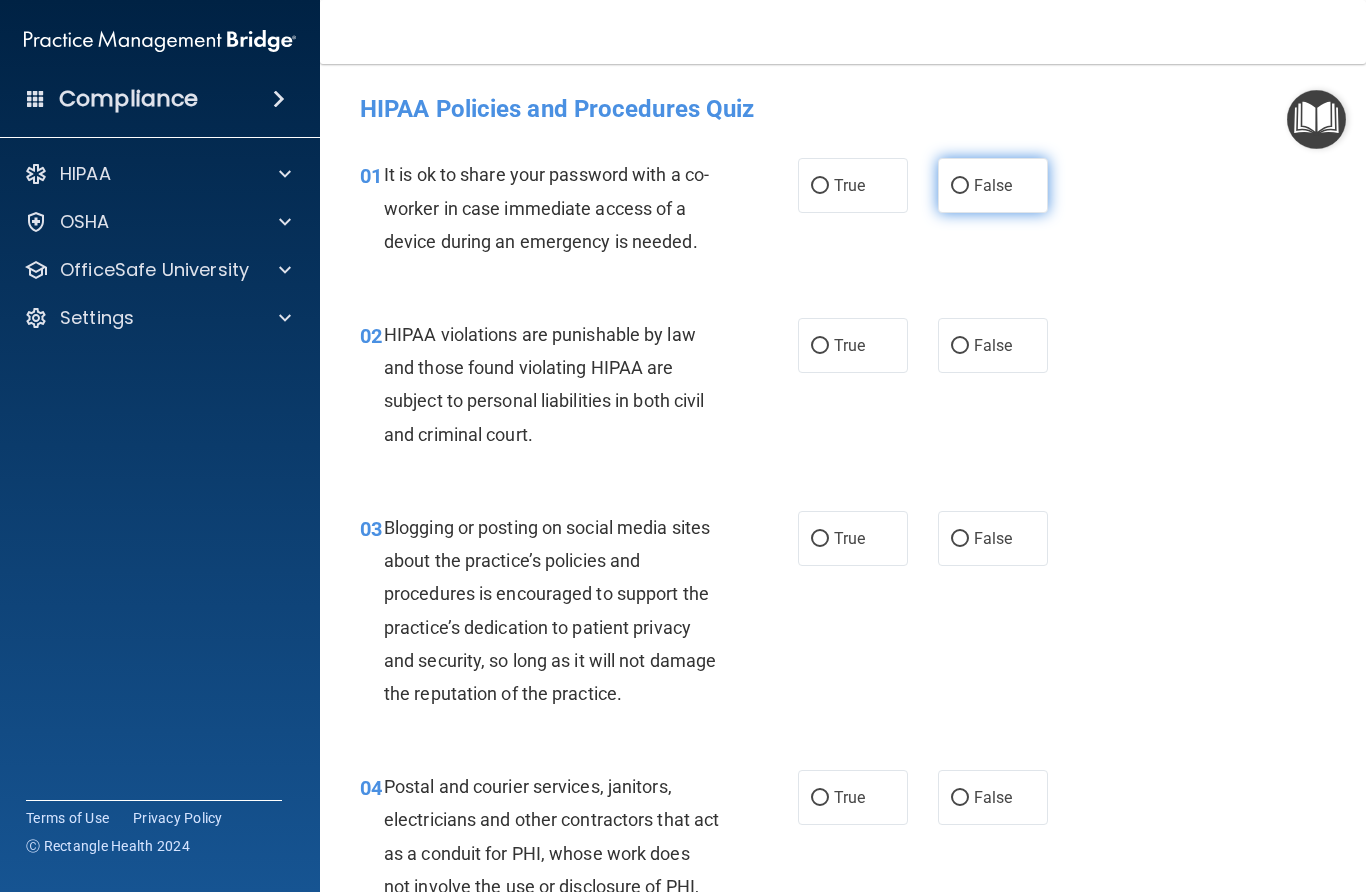 click on "False" at bounding box center [993, 185] 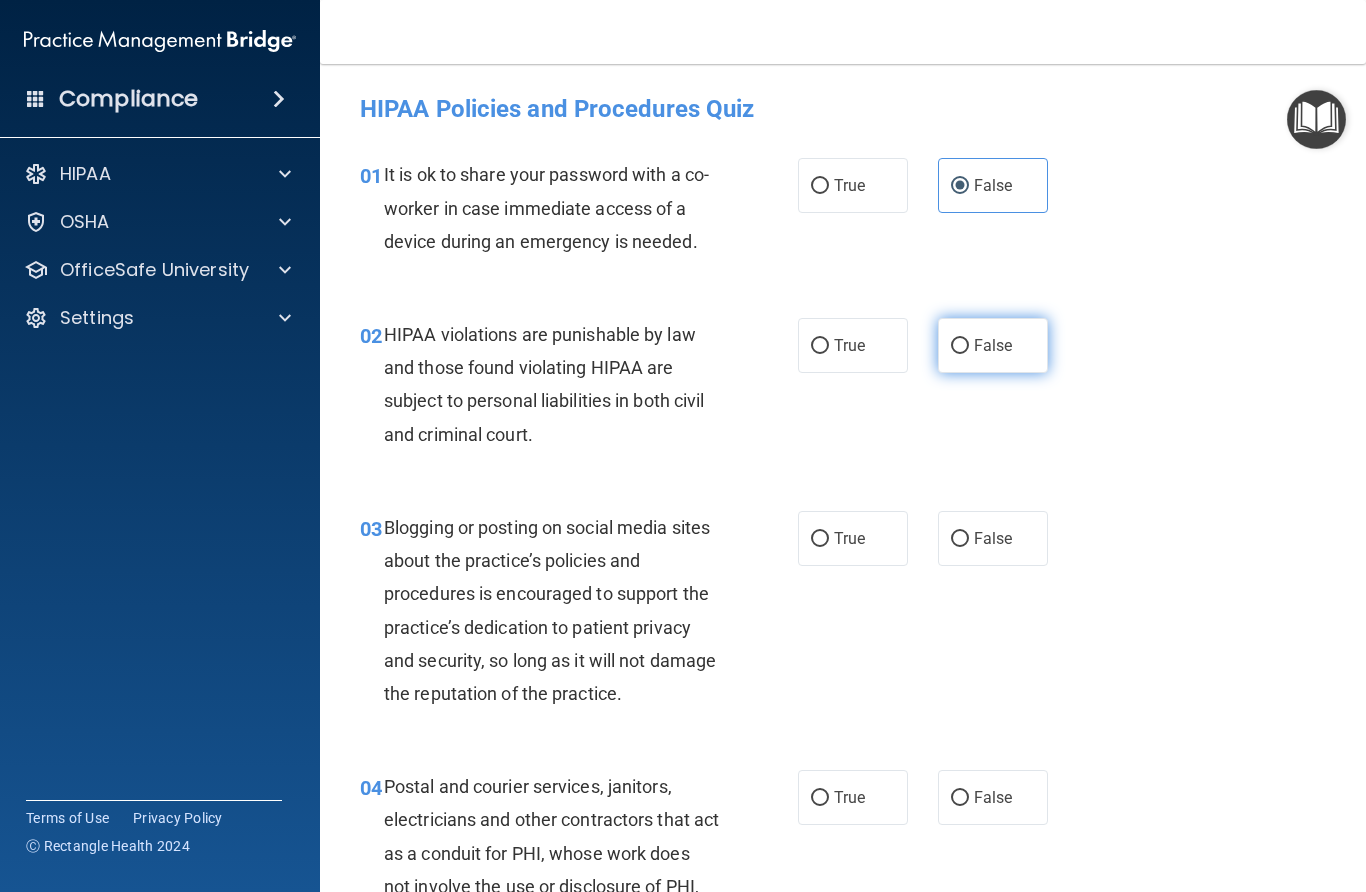 click on "False" at bounding box center [960, 346] 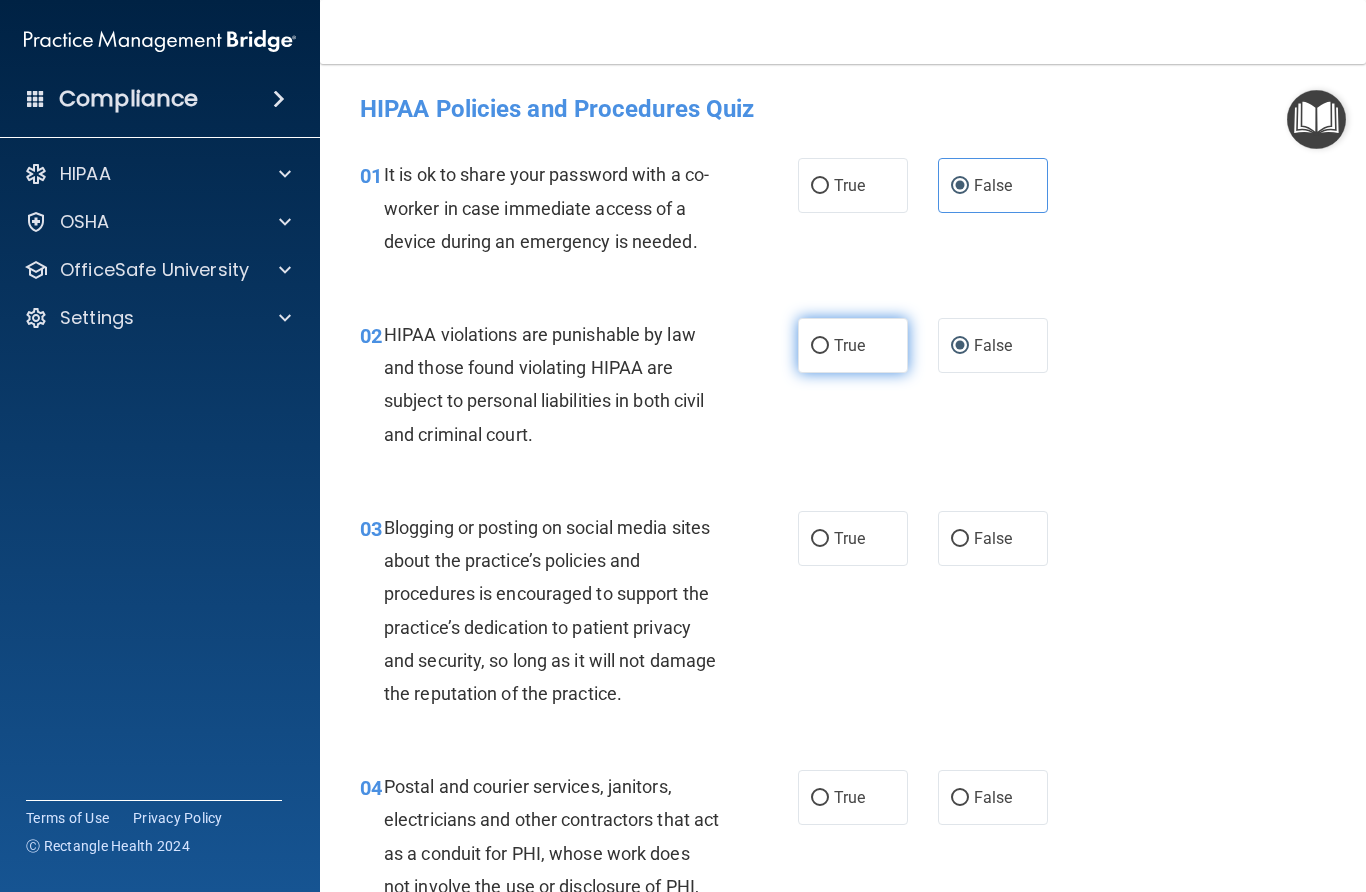 click on "True" at bounding box center (820, 346) 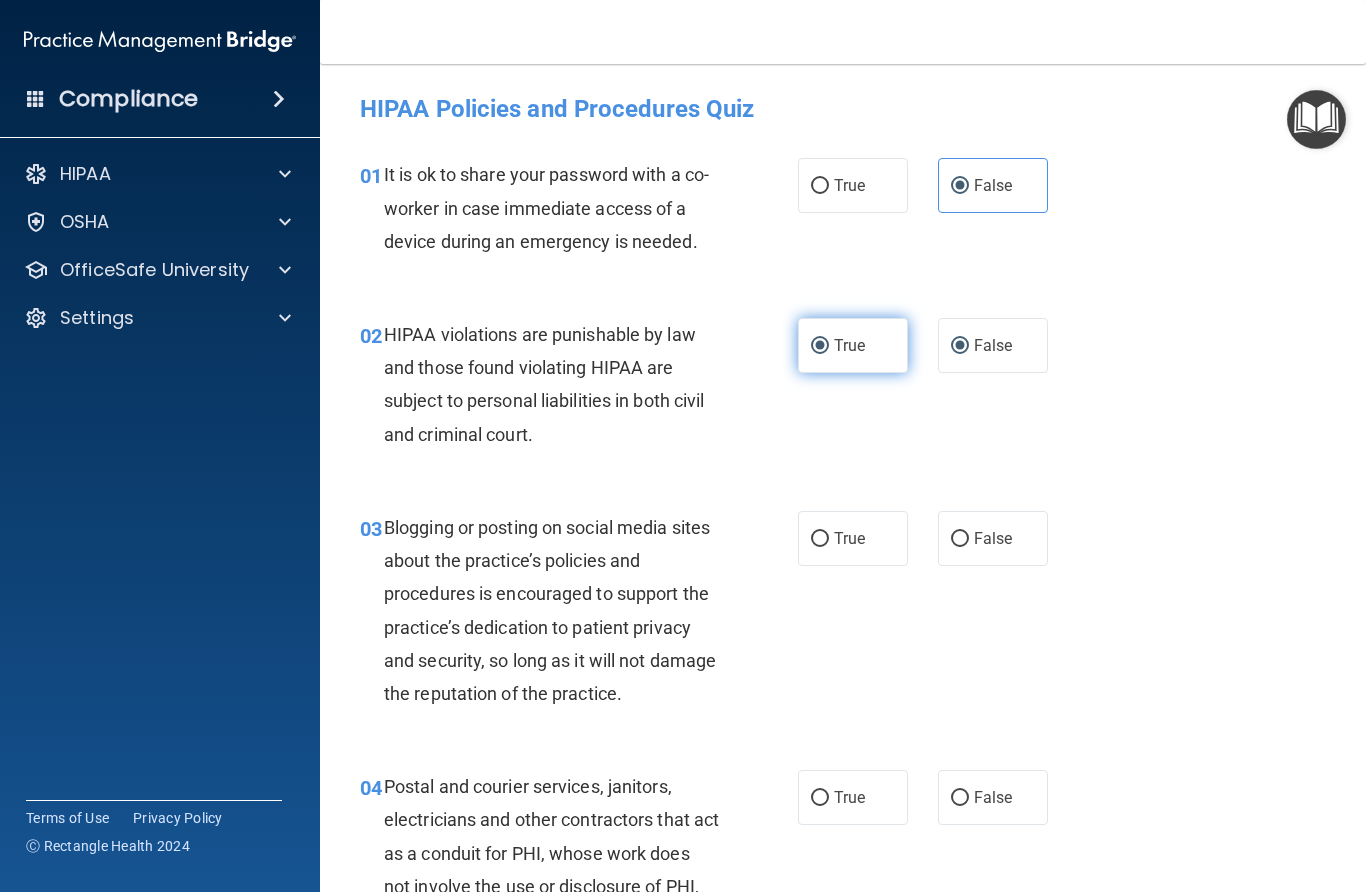 radio on "false" 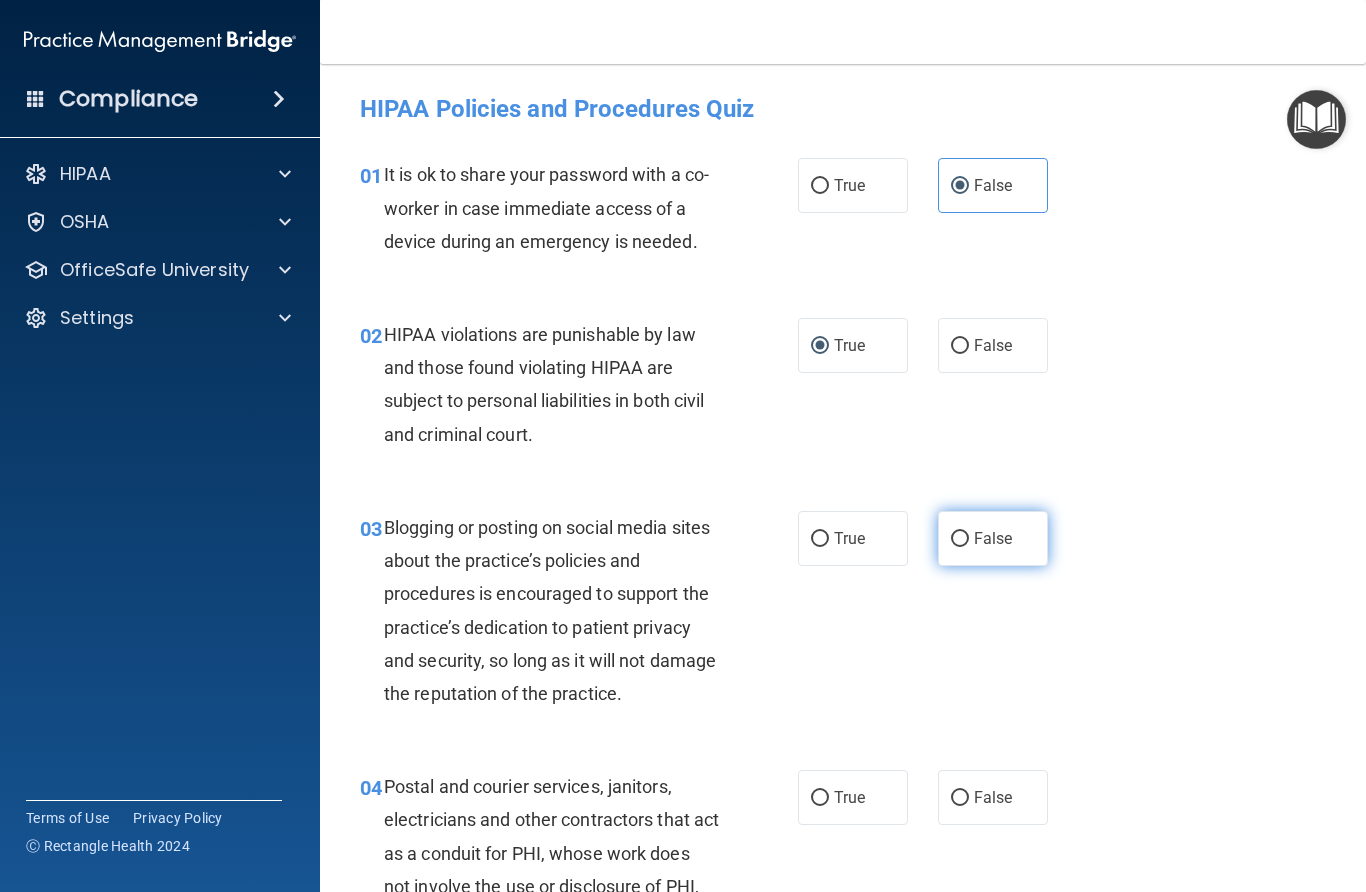 click on "False" at bounding box center [960, 539] 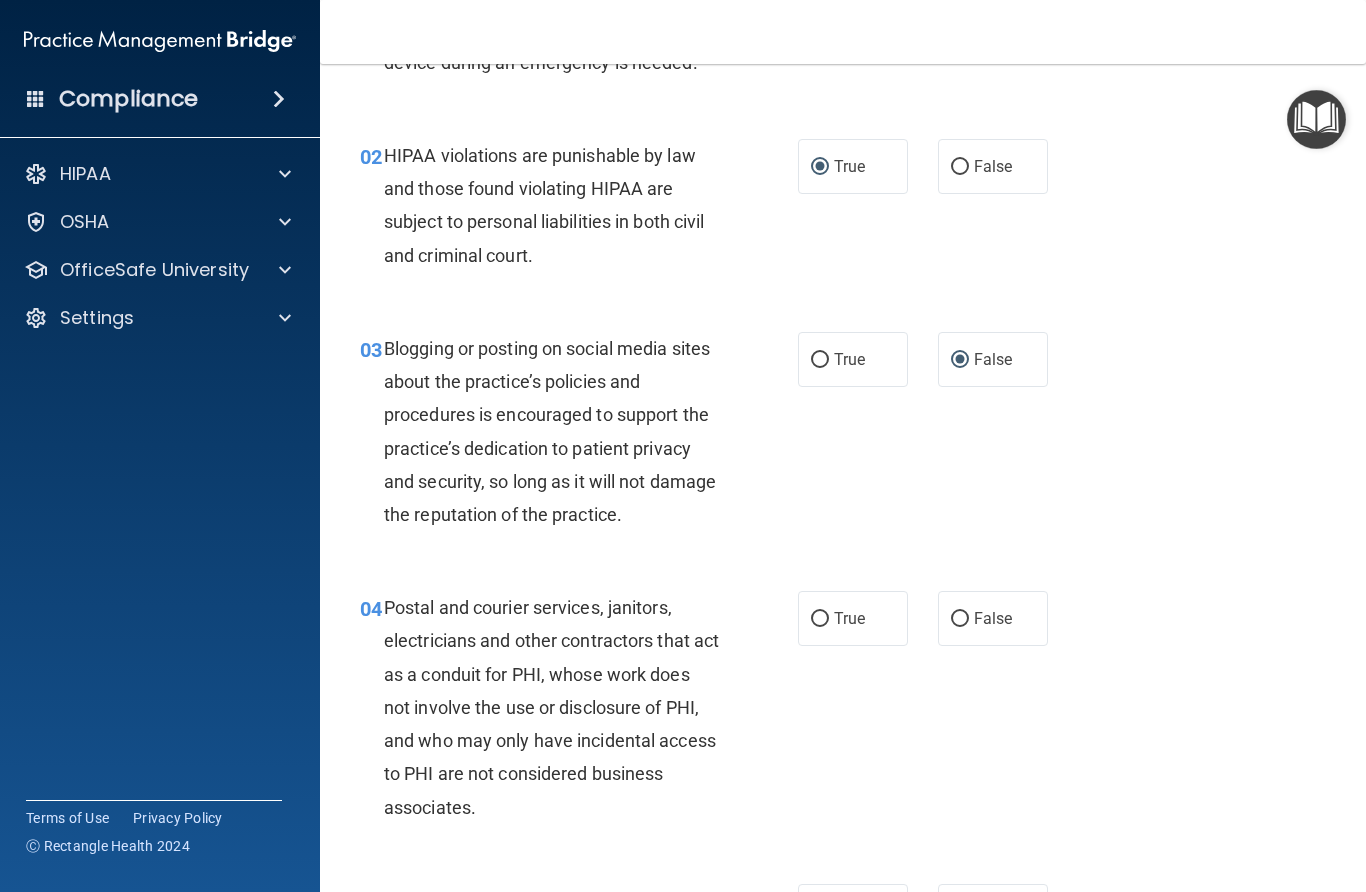 scroll, scrollTop: 194, scrollLeft: 0, axis: vertical 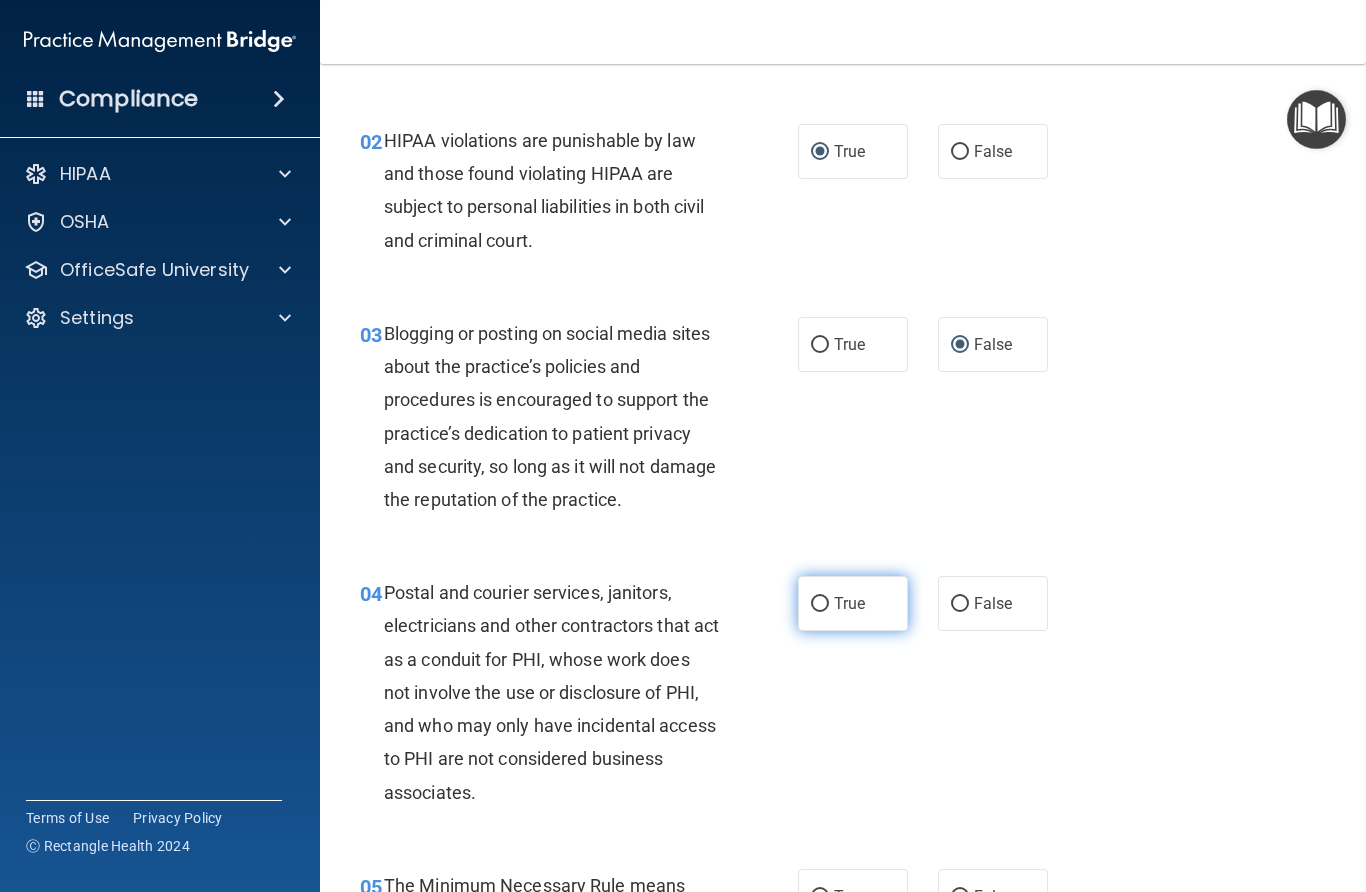 click on "True" at bounding box center [820, 604] 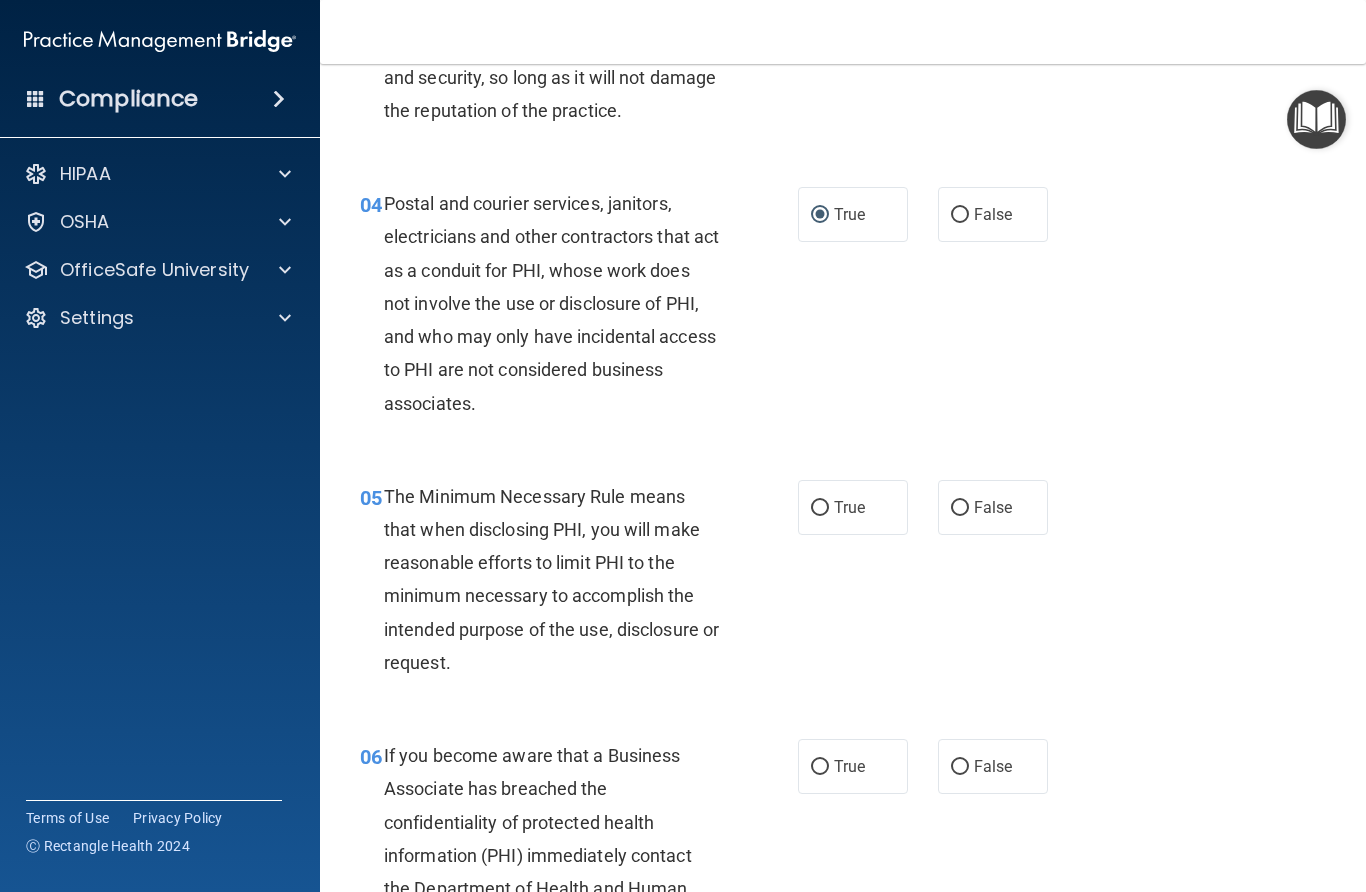 scroll, scrollTop: 599, scrollLeft: 0, axis: vertical 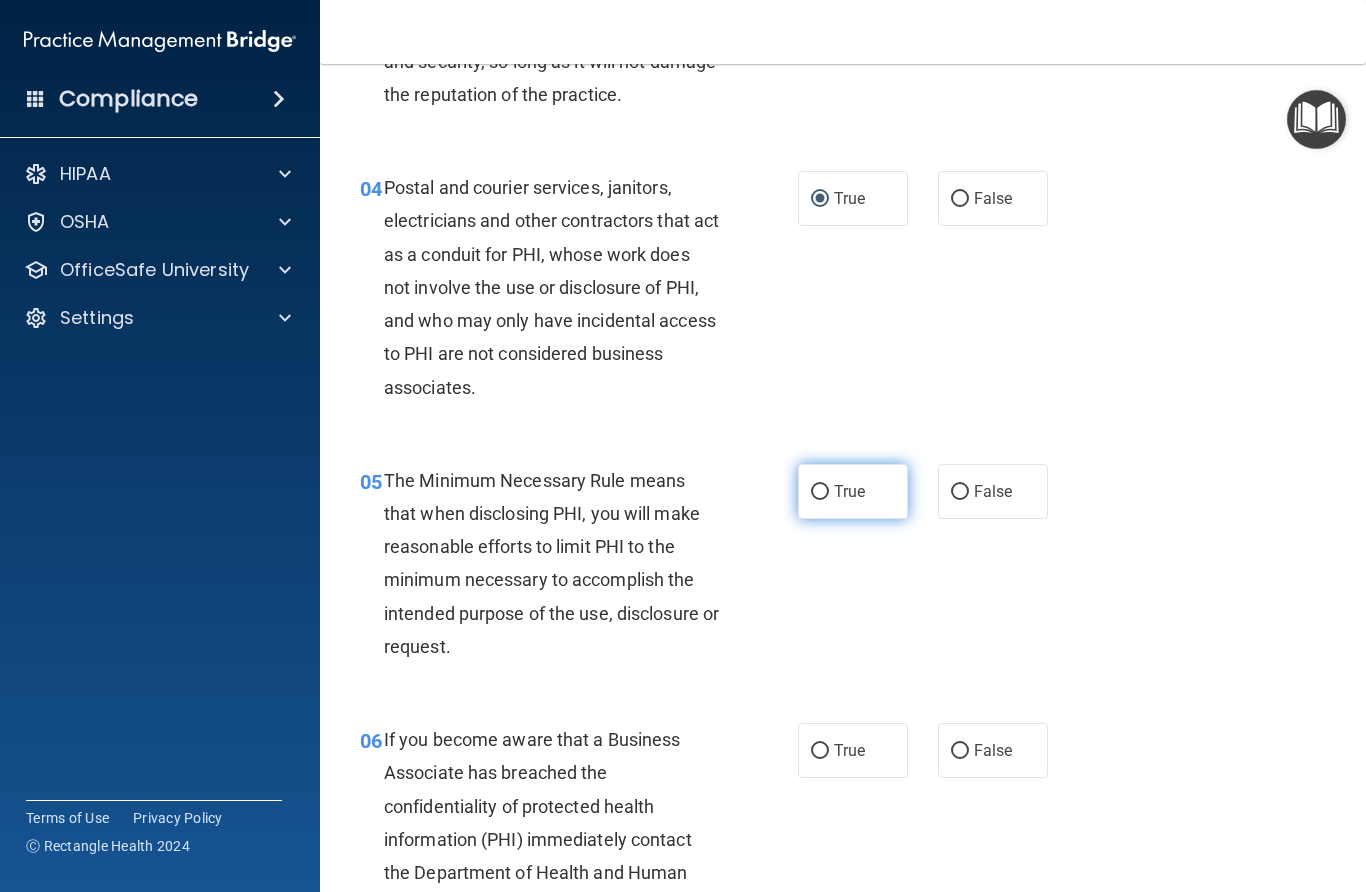 drag, startPoint x: 818, startPoint y: 490, endPoint x: 831, endPoint y: 513, distance: 26.41969 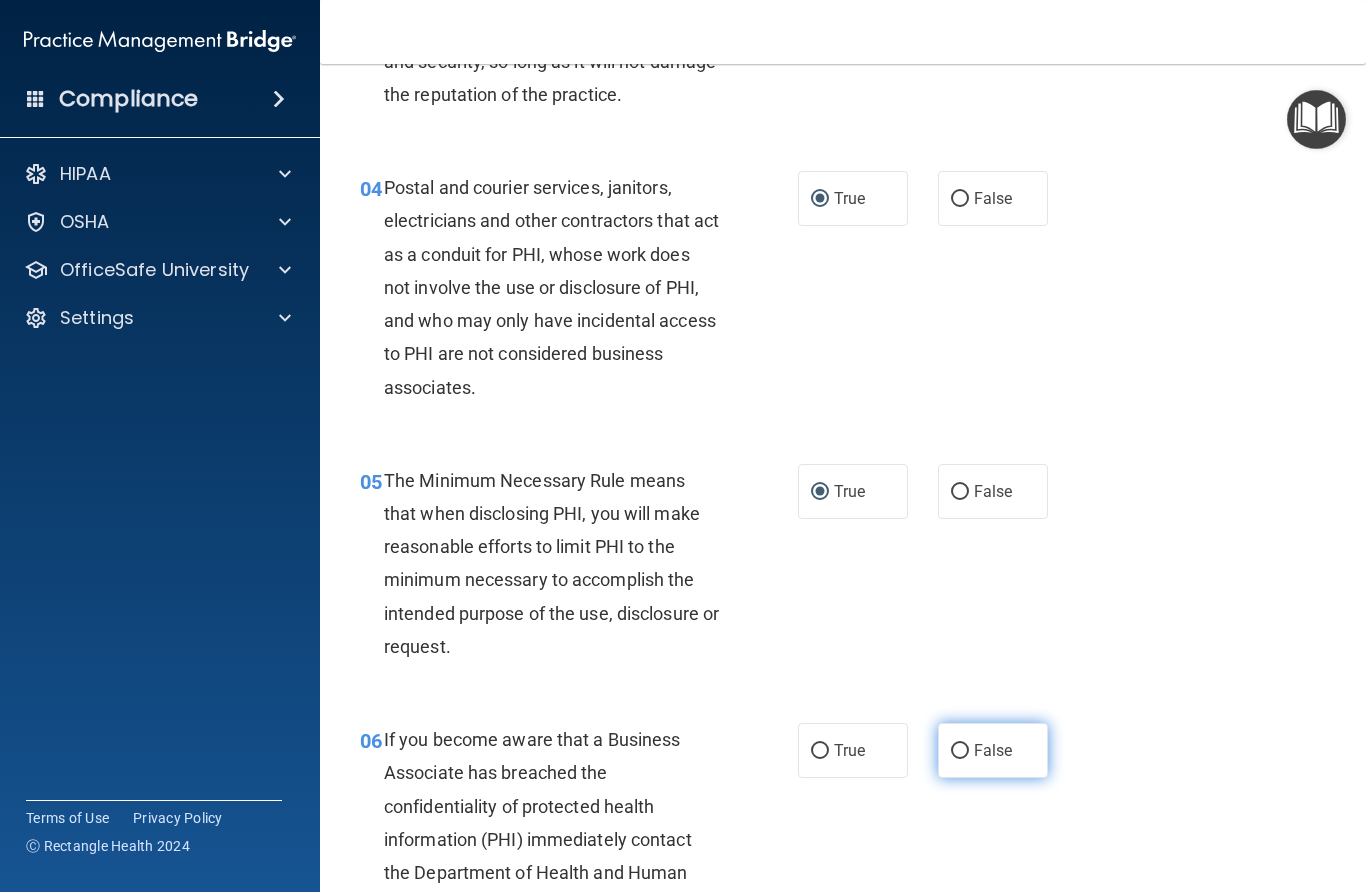 click on "False" at bounding box center (960, 751) 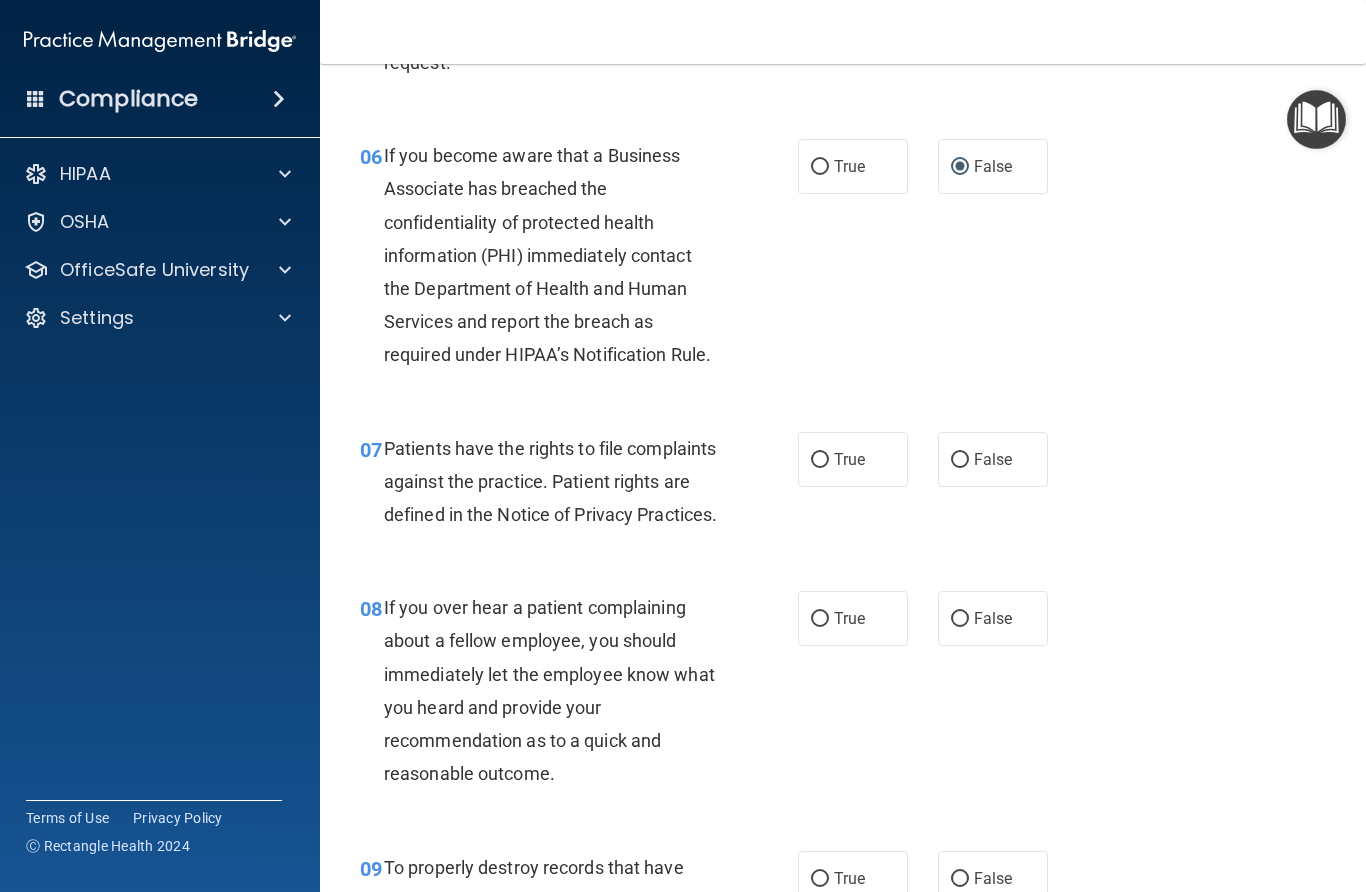scroll, scrollTop: 1184, scrollLeft: 0, axis: vertical 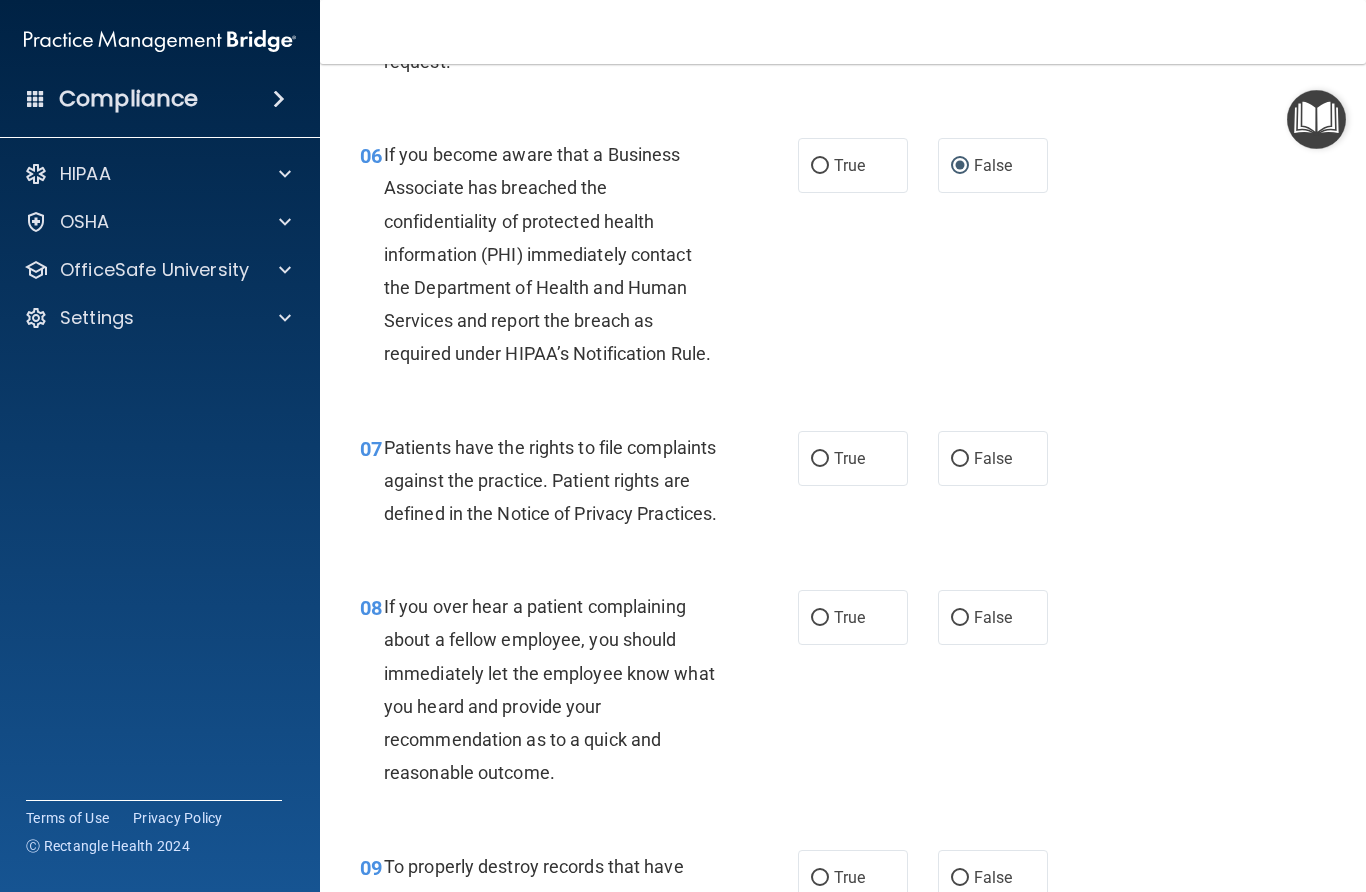 drag, startPoint x: 821, startPoint y: 454, endPoint x: 844, endPoint y: 478, distance: 33.24154 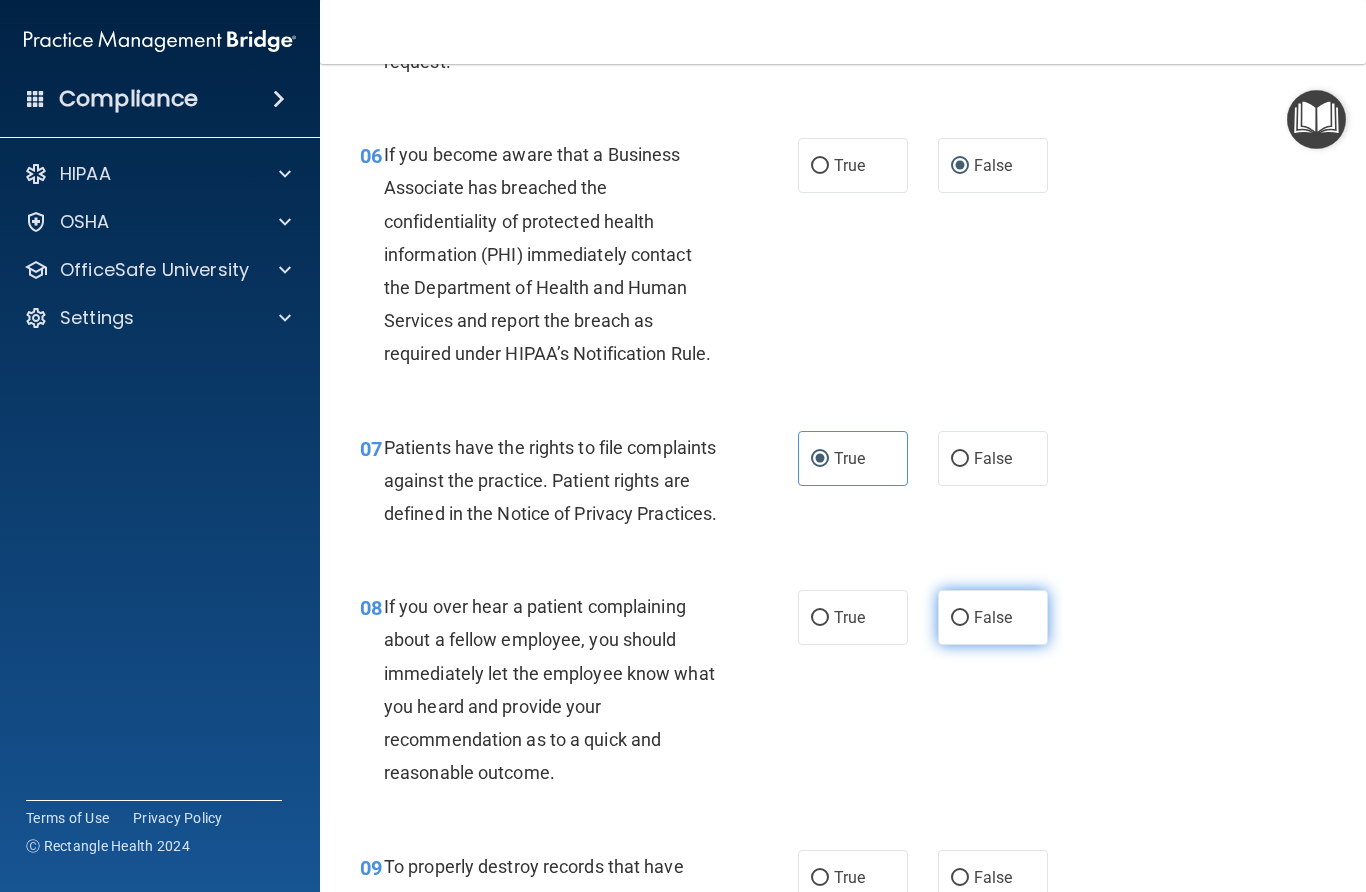 click on "False" at bounding box center [960, 618] 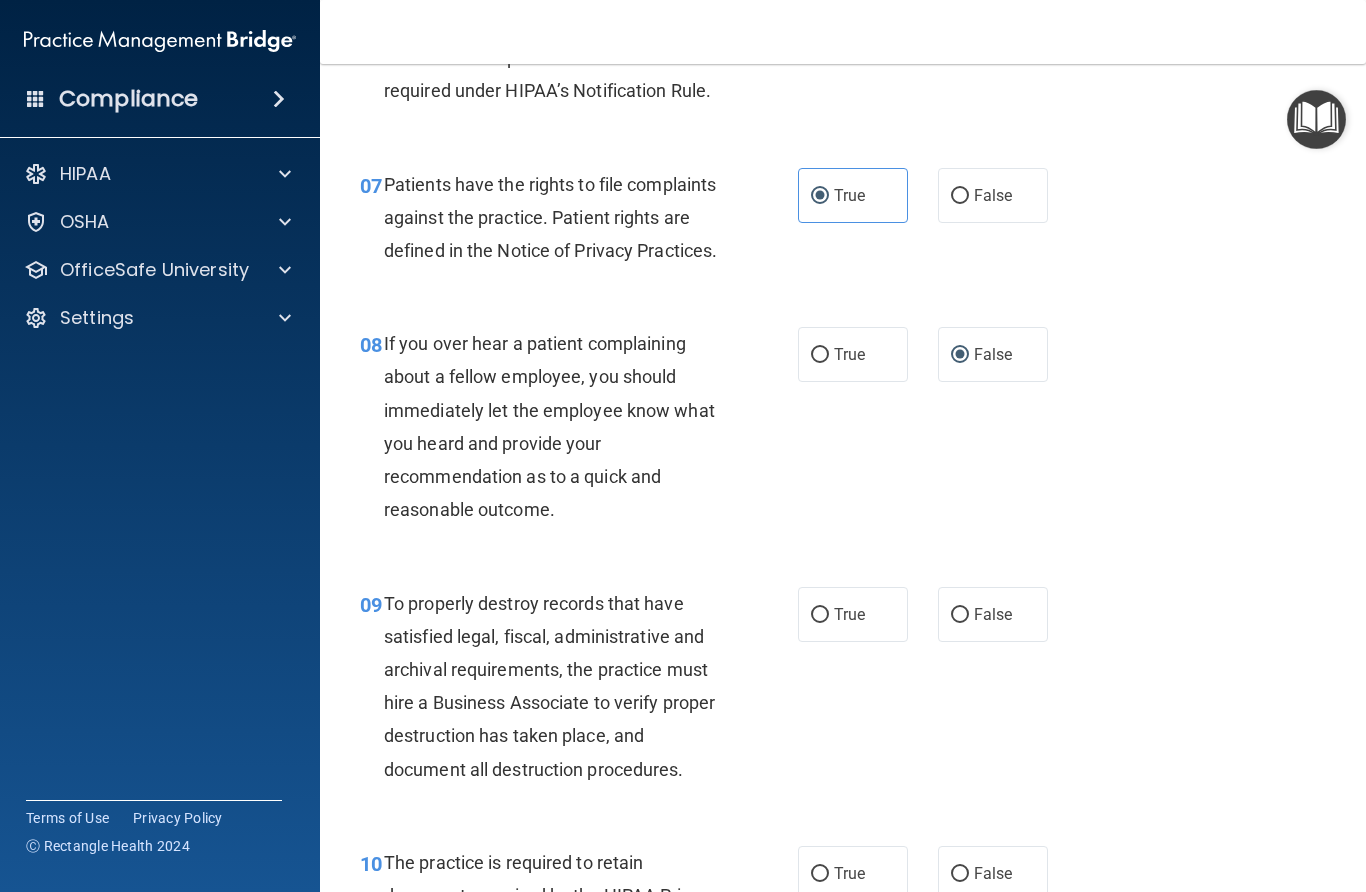 scroll, scrollTop: 1458, scrollLeft: 0, axis: vertical 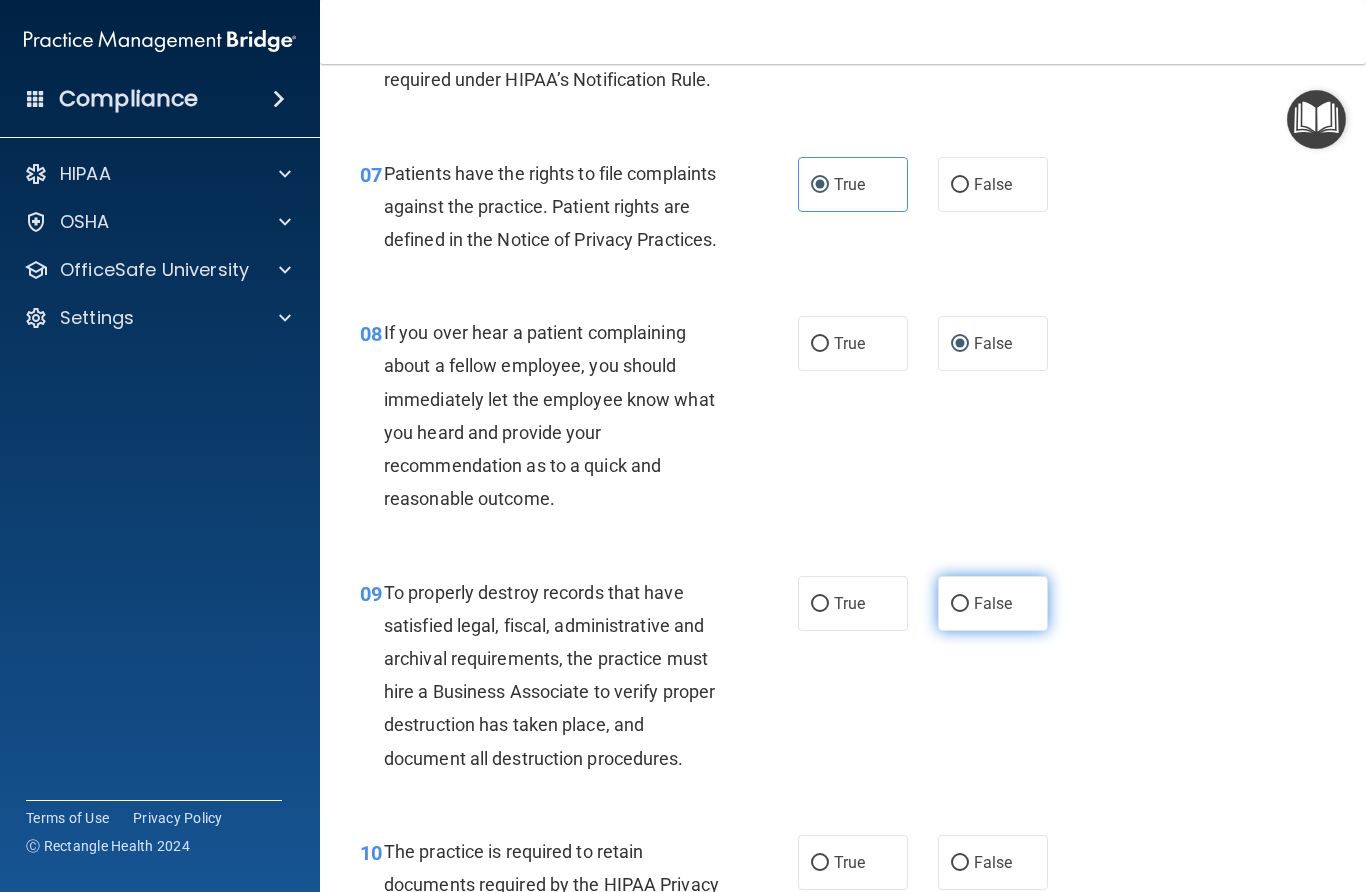 click on "False" at bounding box center [960, 604] 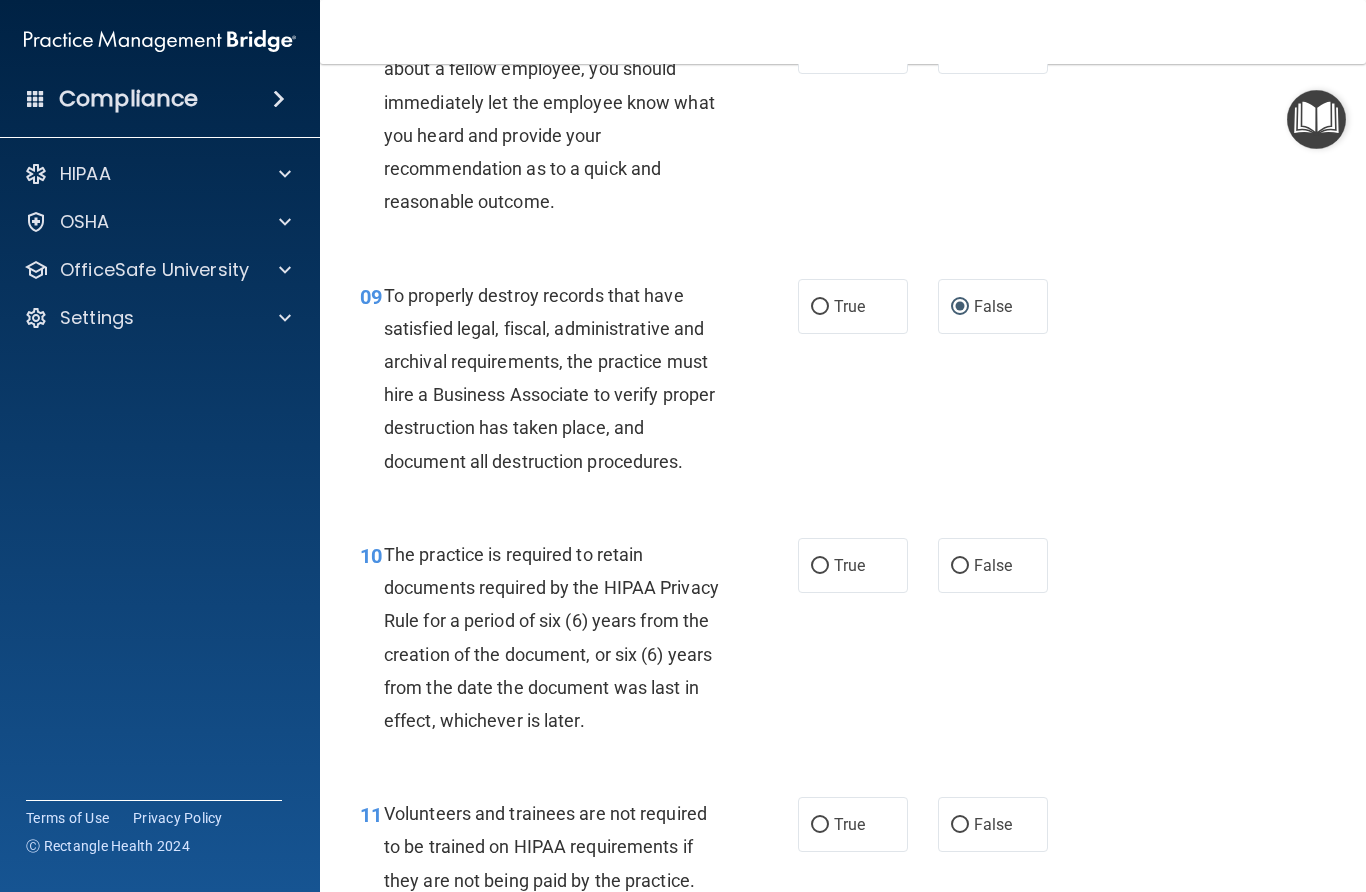 scroll, scrollTop: 1760, scrollLeft: 0, axis: vertical 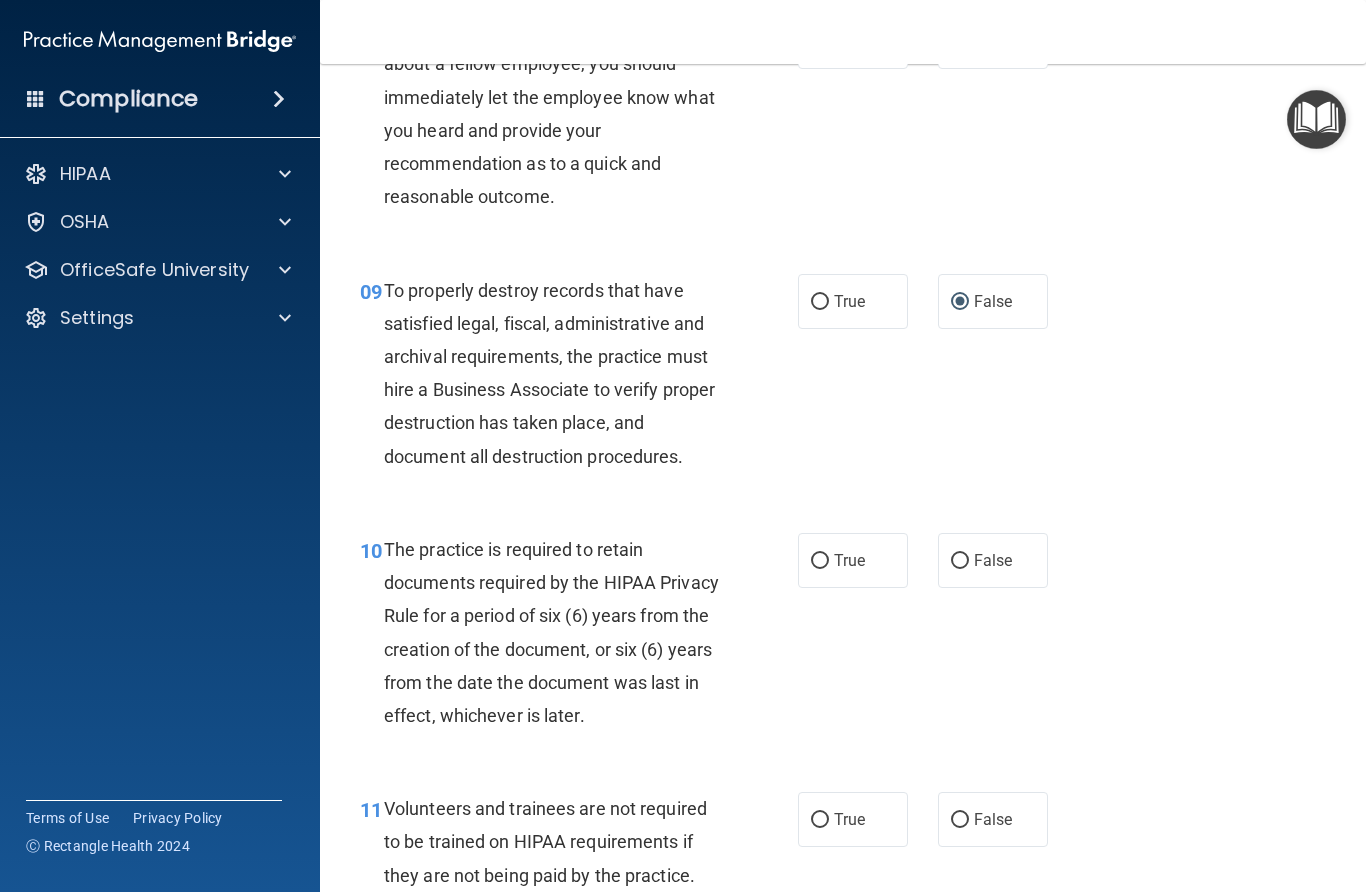drag, startPoint x: 959, startPoint y: 590, endPoint x: 1034, endPoint y: 644, distance: 92.417534 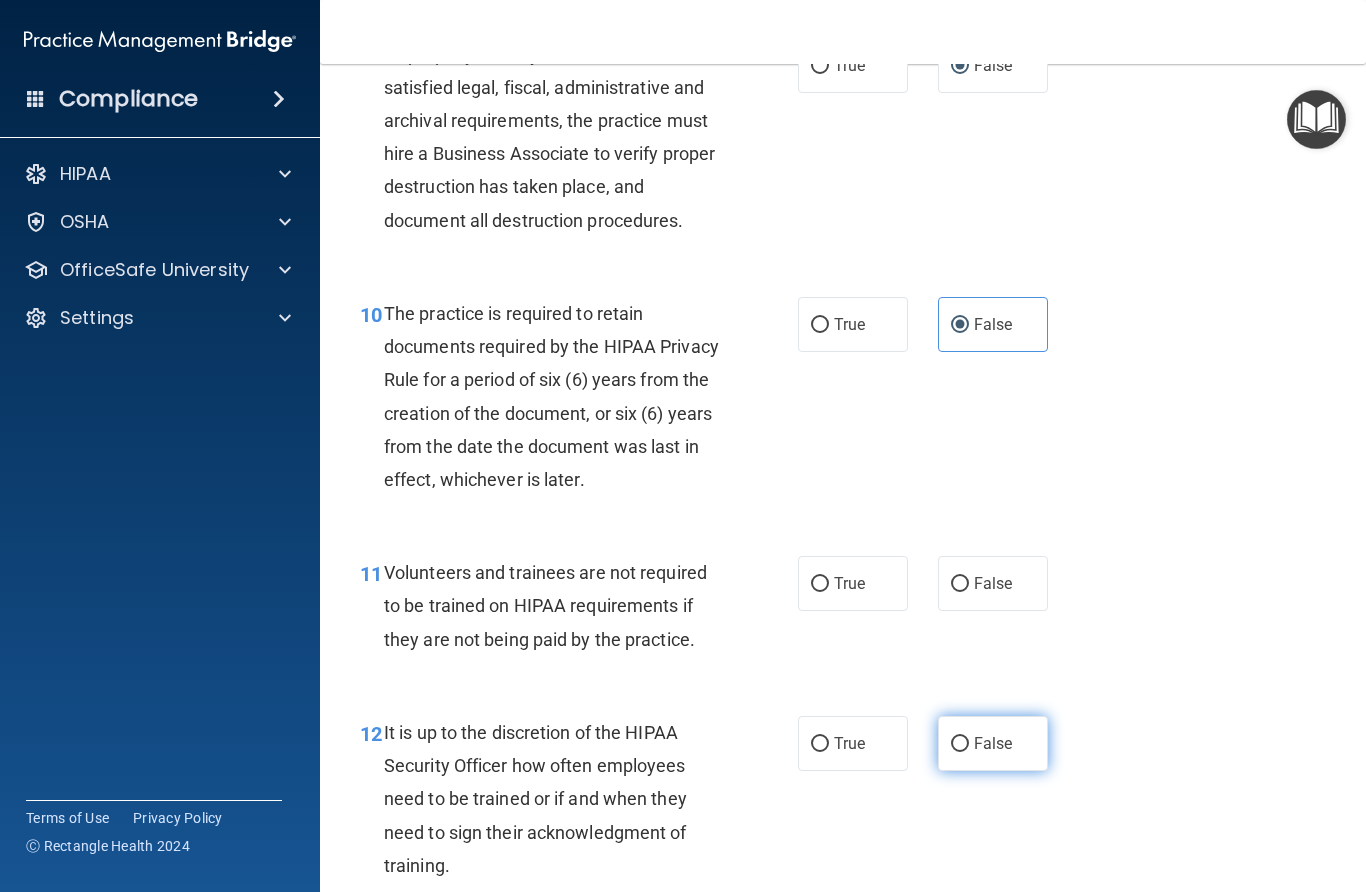 scroll, scrollTop: 1997, scrollLeft: 0, axis: vertical 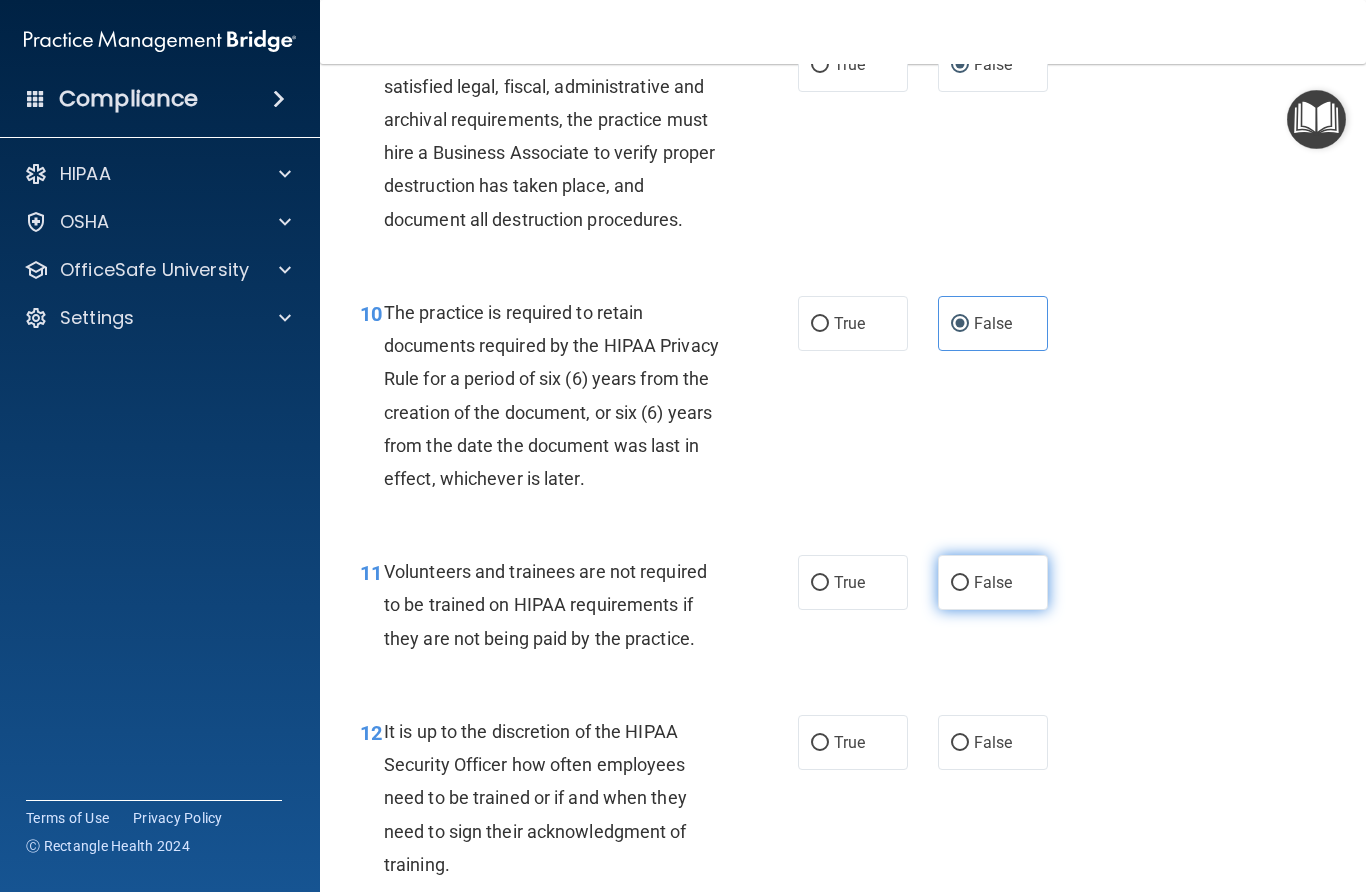 click on "False" at bounding box center [960, 583] 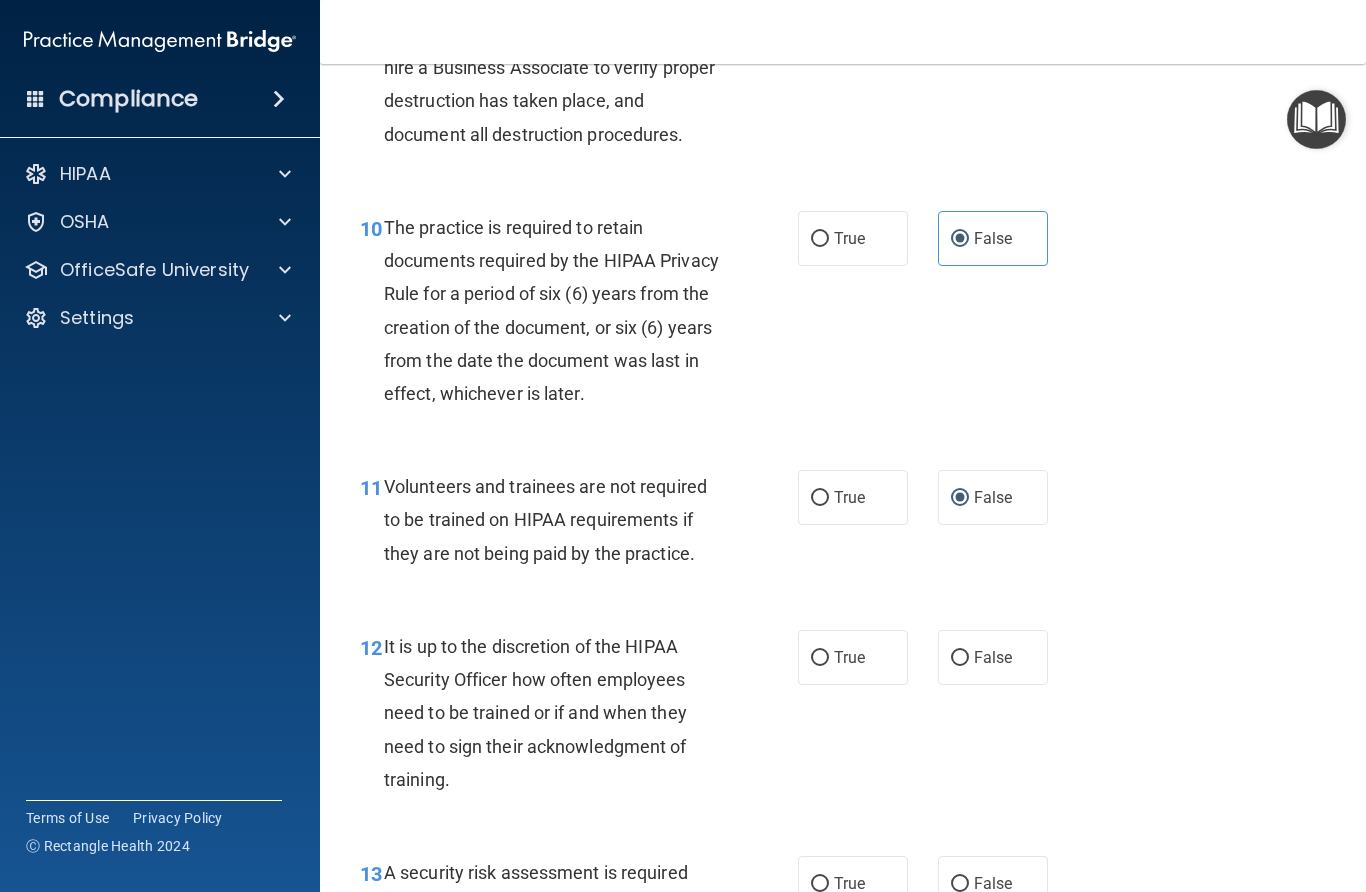 scroll, scrollTop: 2083, scrollLeft: 0, axis: vertical 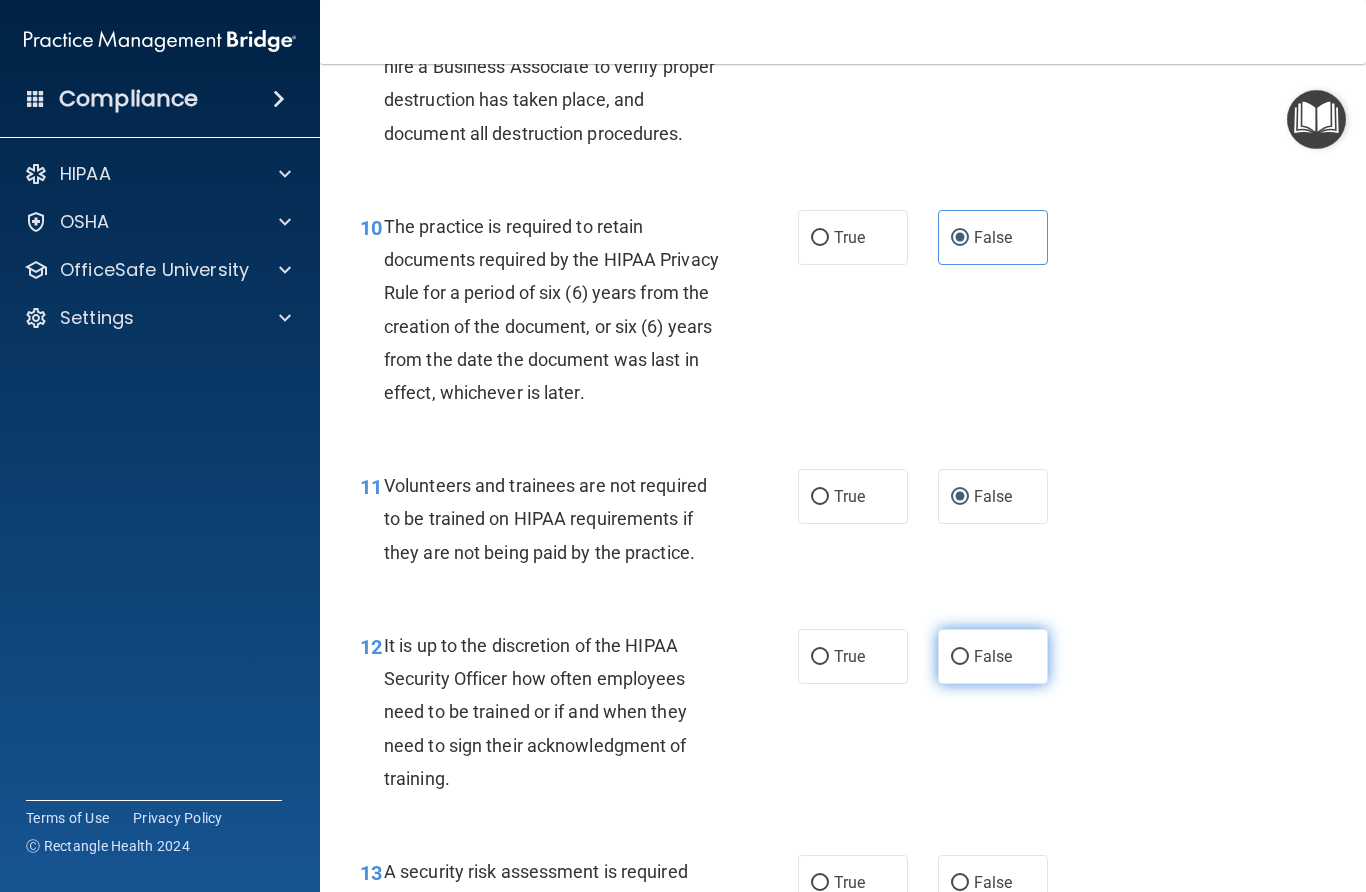 click on "False" at bounding box center [960, 657] 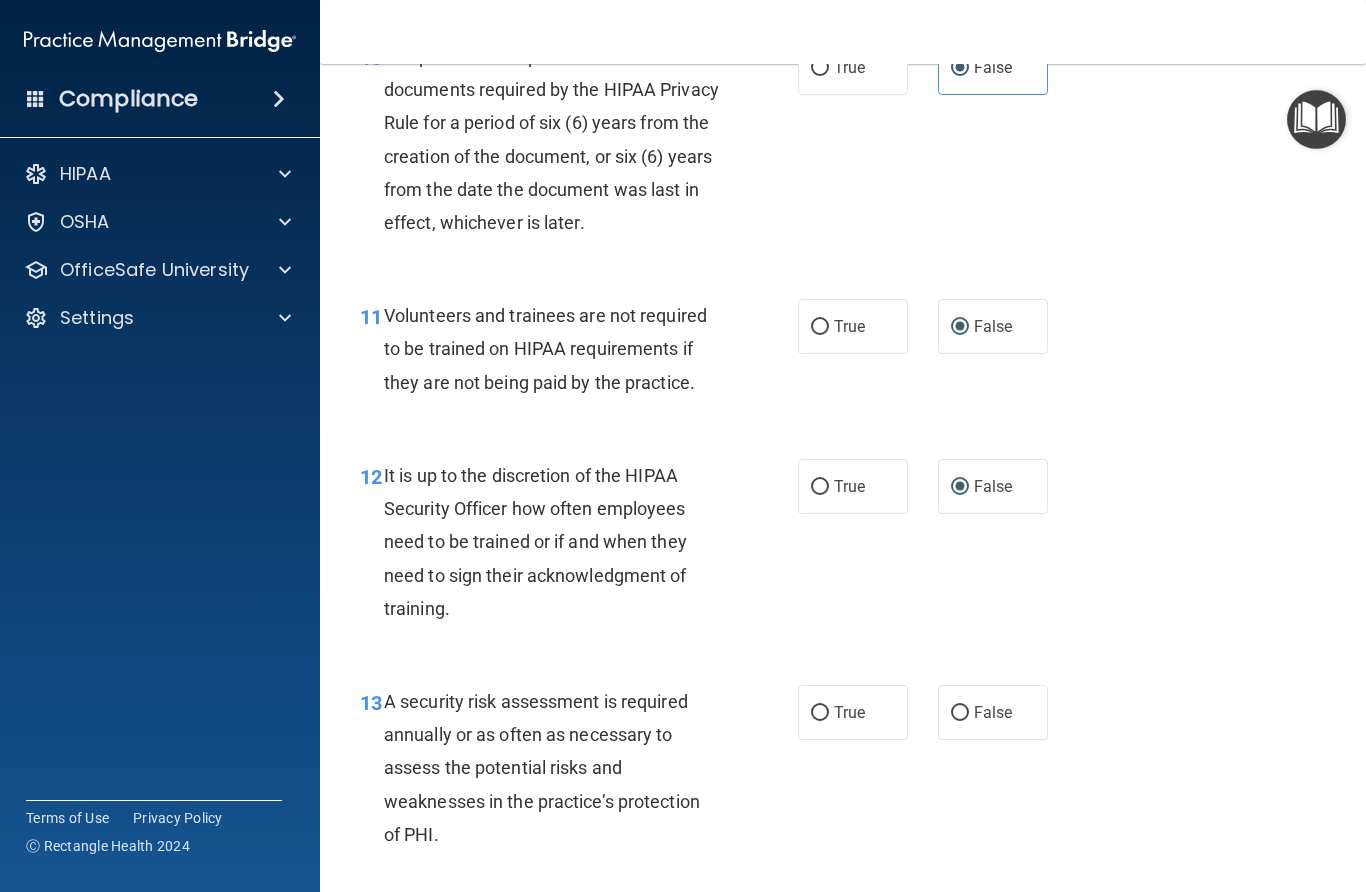 scroll, scrollTop: 2275, scrollLeft: 0, axis: vertical 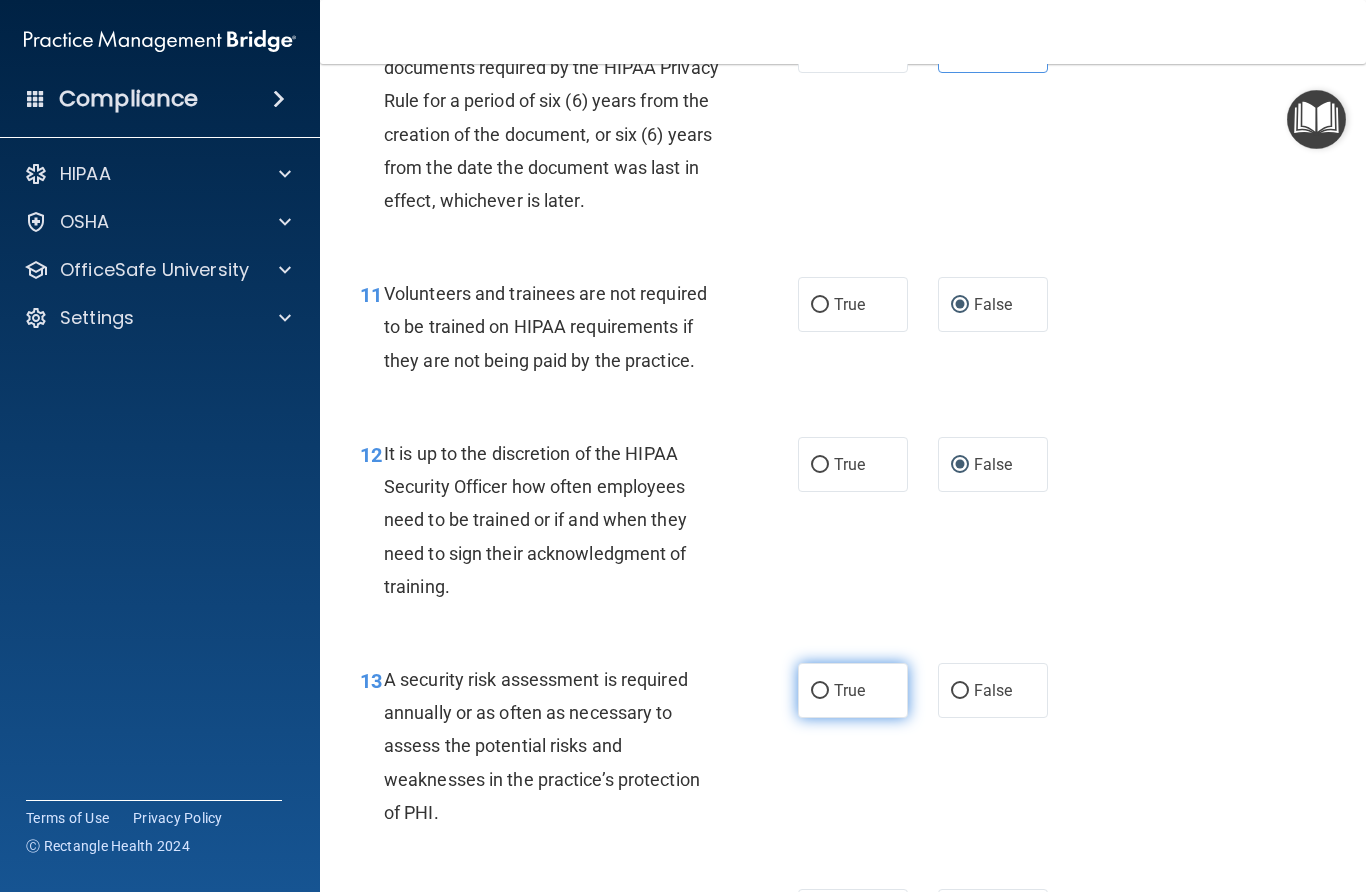 drag, startPoint x: 819, startPoint y: 708, endPoint x: 840, endPoint y: 731, distance: 31.144823 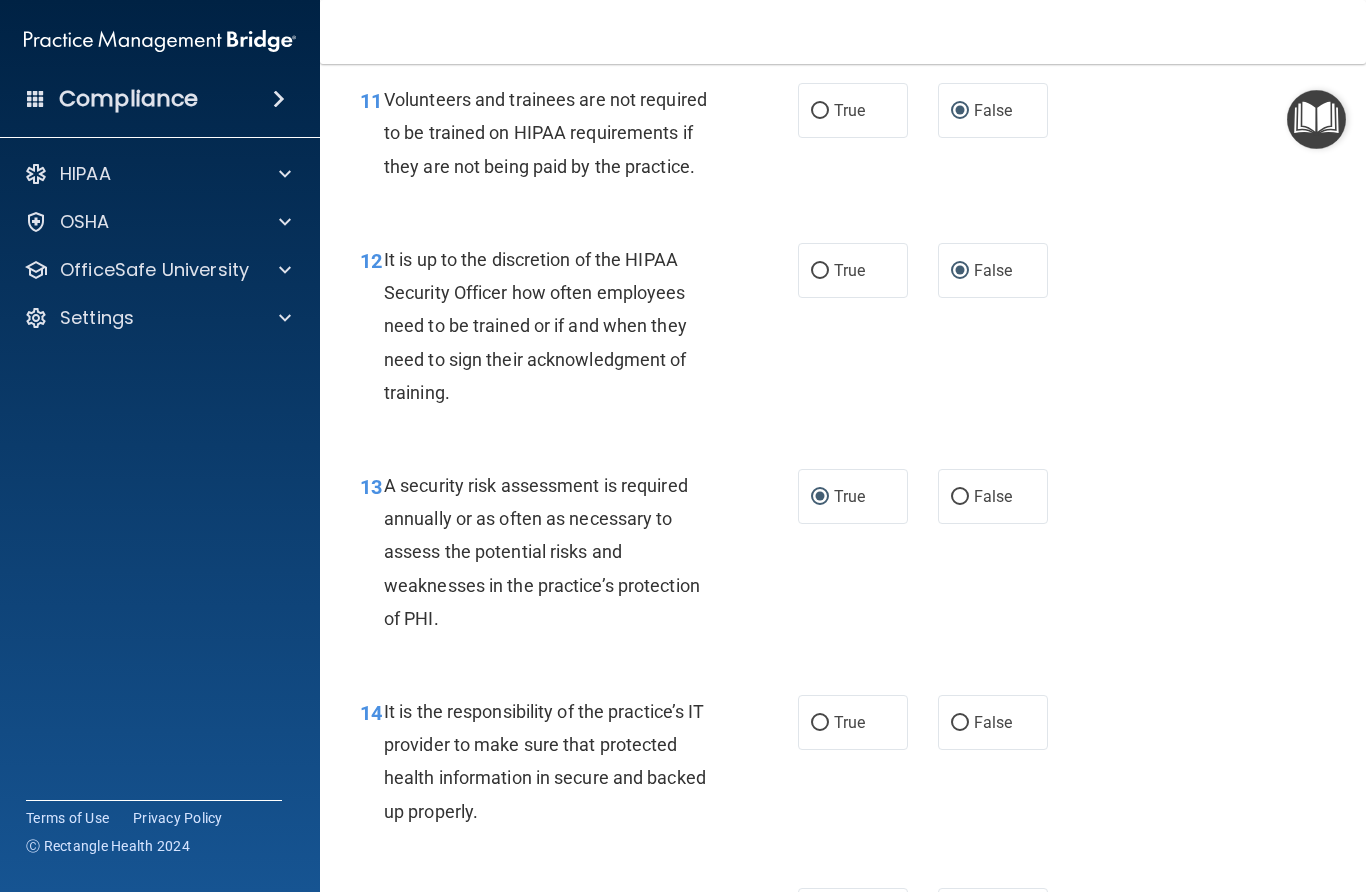 scroll, scrollTop: 2470, scrollLeft: 0, axis: vertical 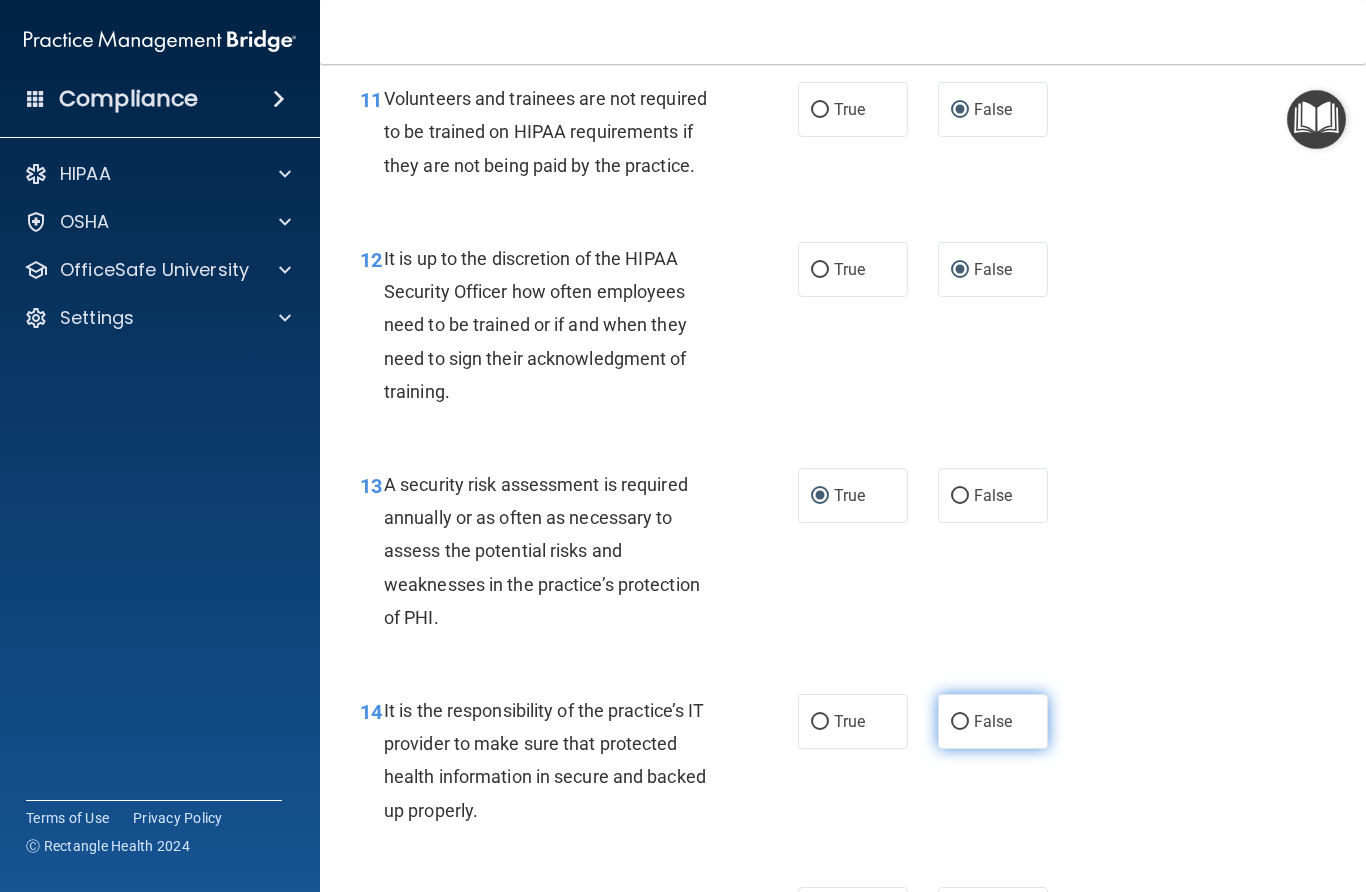 click on "False" at bounding box center [960, 722] 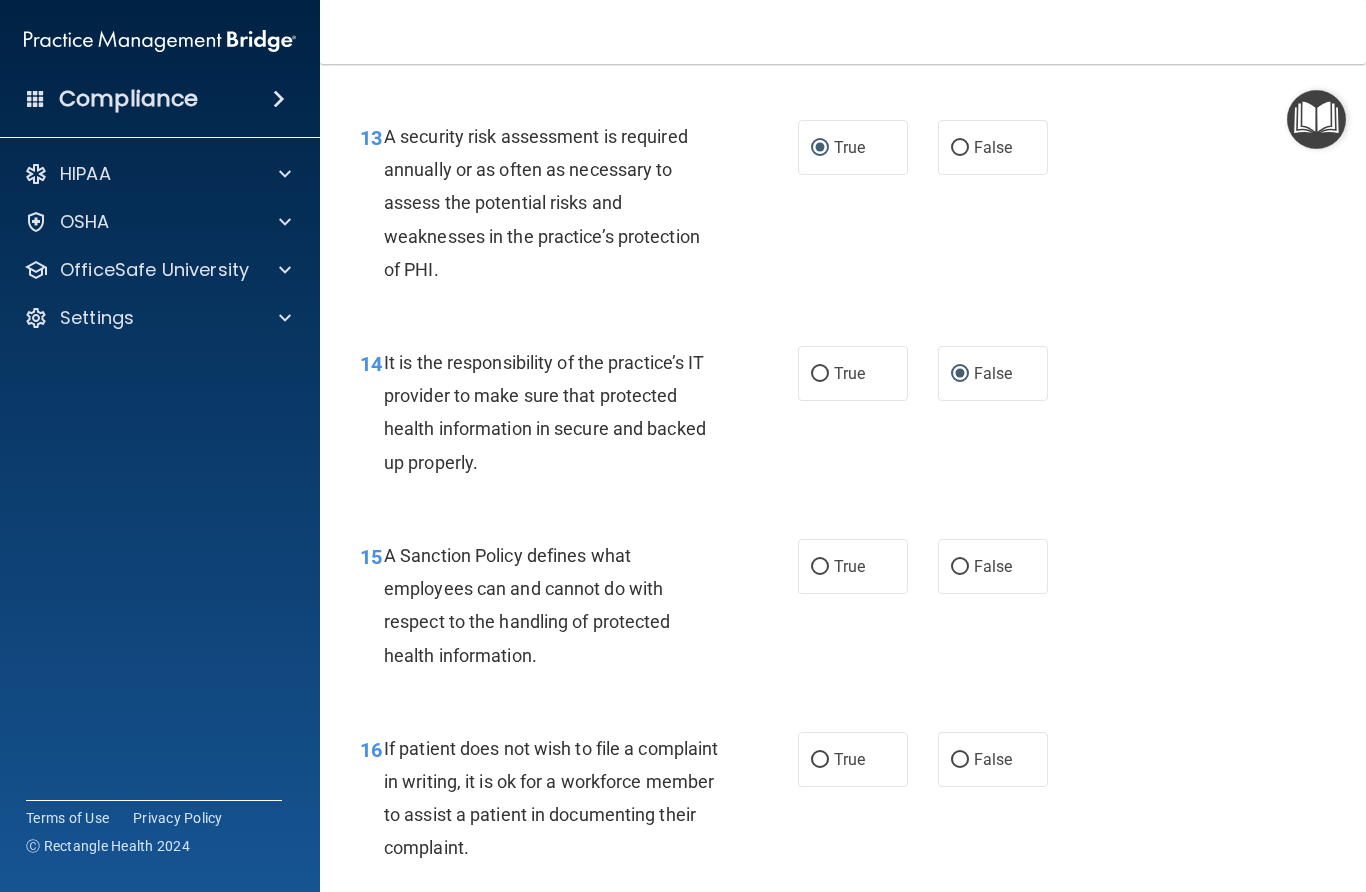 scroll, scrollTop: 2820, scrollLeft: 0, axis: vertical 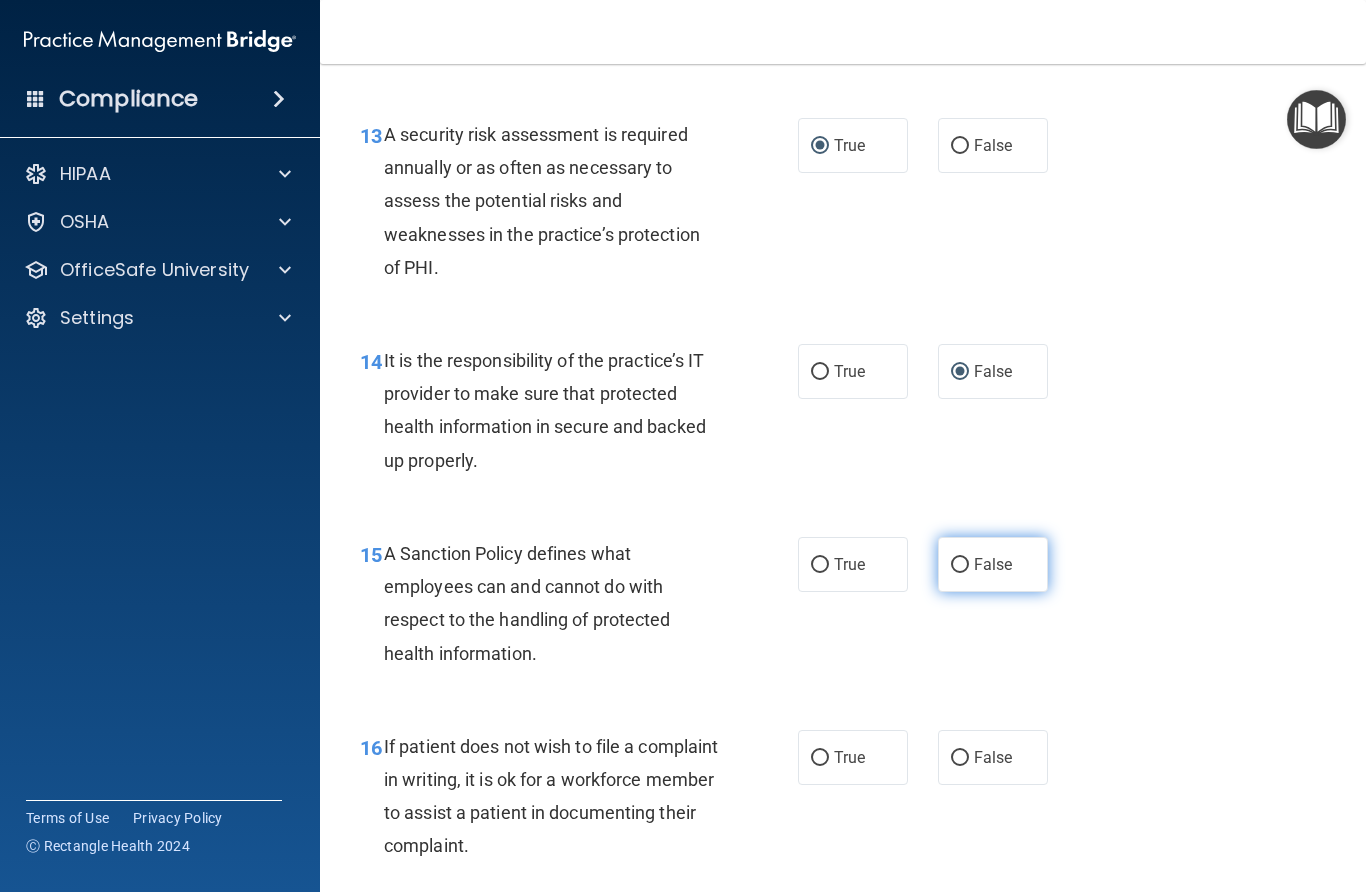 click on "False" at bounding box center (960, 565) 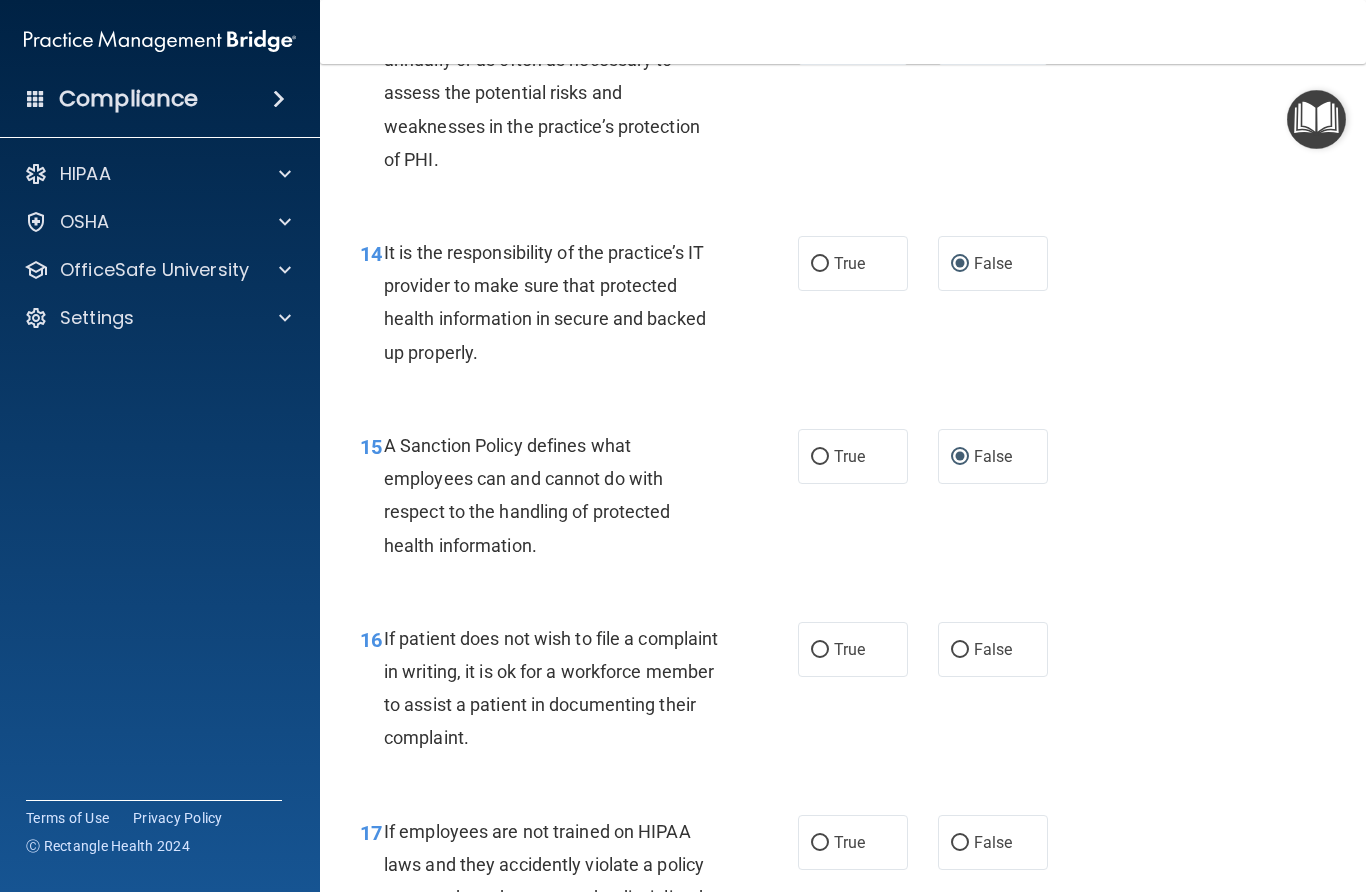 scroll, scrollTop: 2942, scrollLeft: 0, axis: vertical 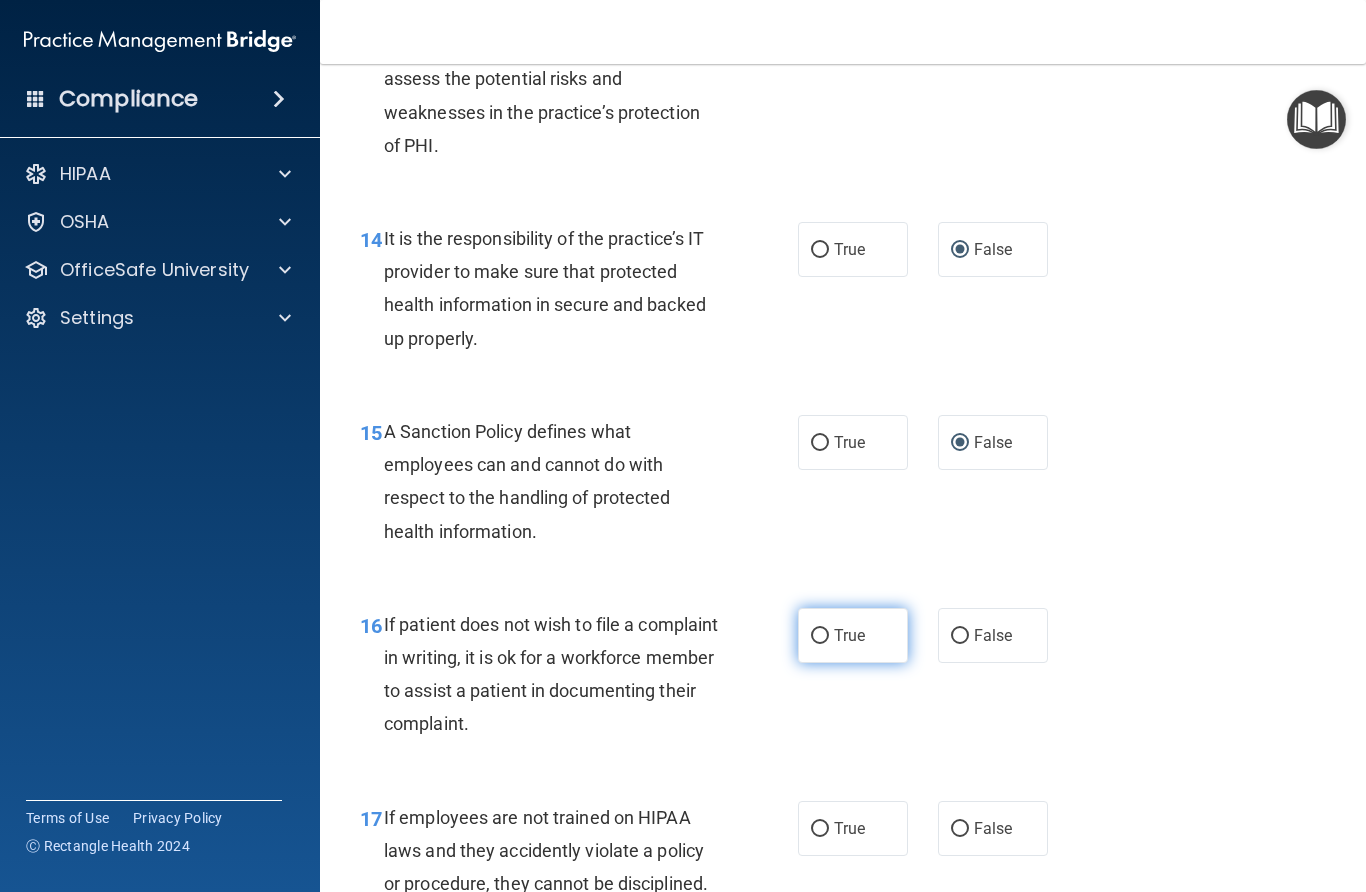 drag, startPoint x: 824, startPoint y: 653, endPoint x: 837, endPoint y: 656, distance: 13.341664 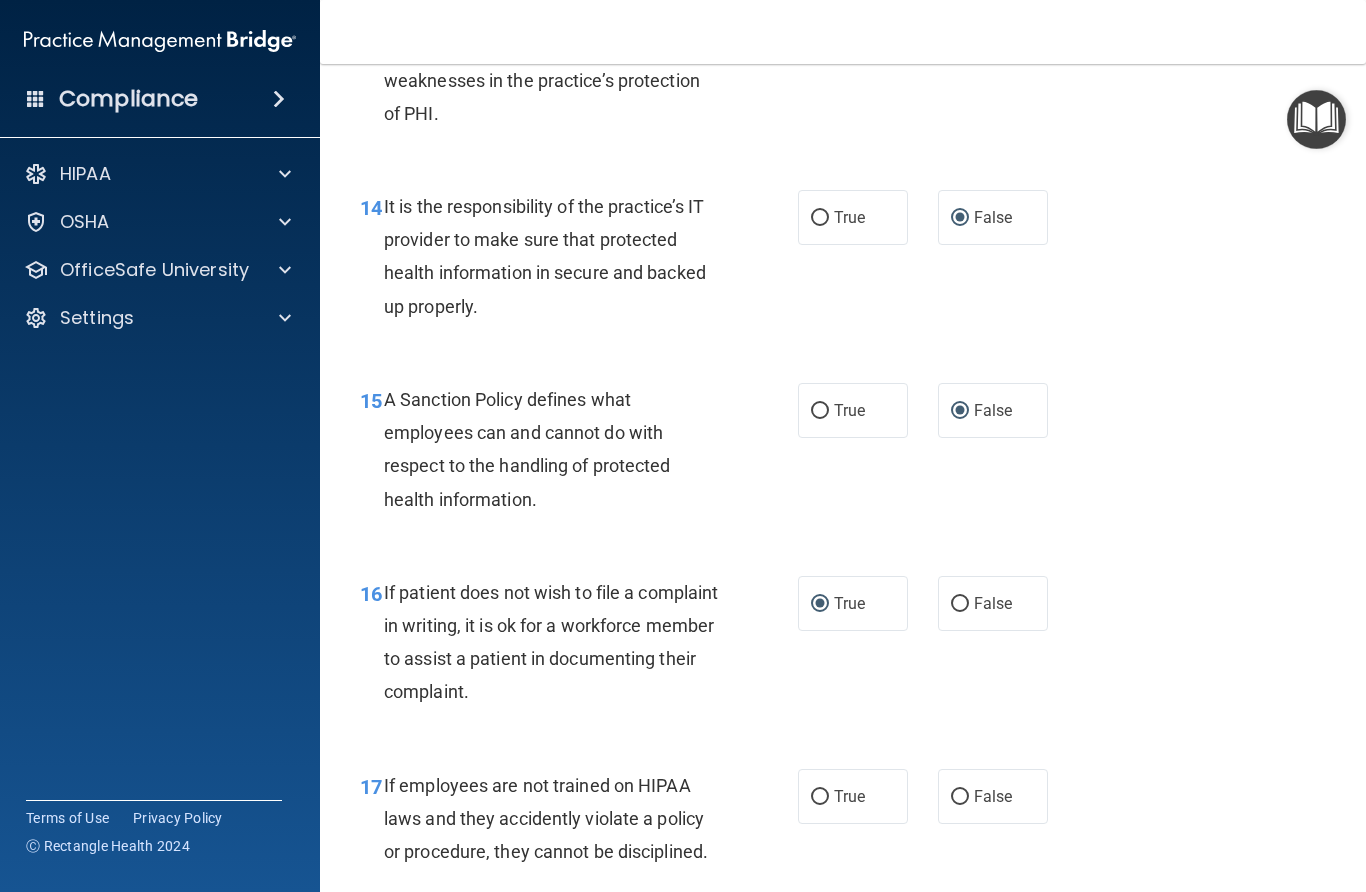 scroll, scrollTop: 2991, scrollLeft: 0, axis: vertical 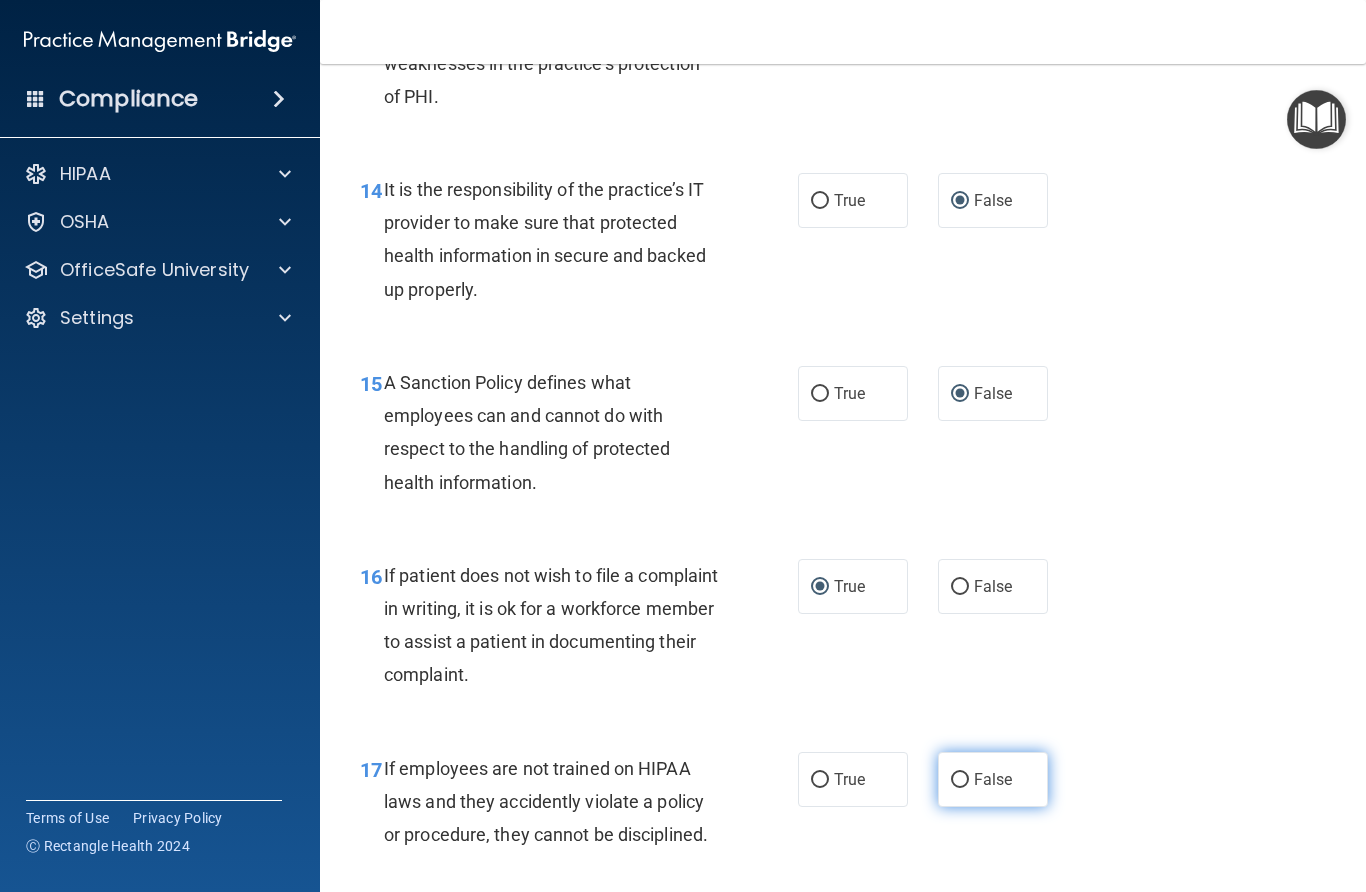 click on "False" at bounding box center [960, 780] 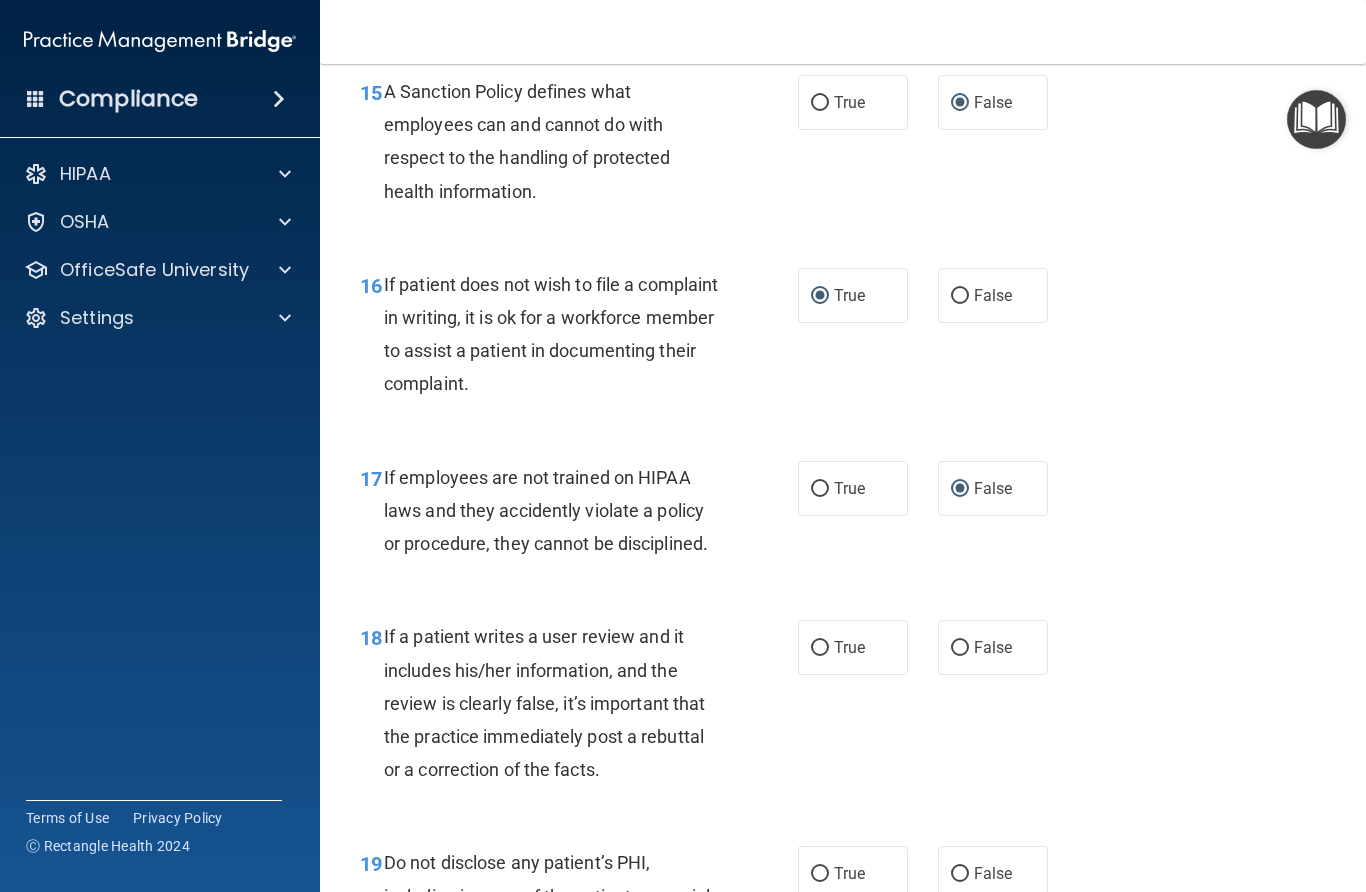 scroll, scrollTop: 3284, scrollLeft: 0, axis: vertical 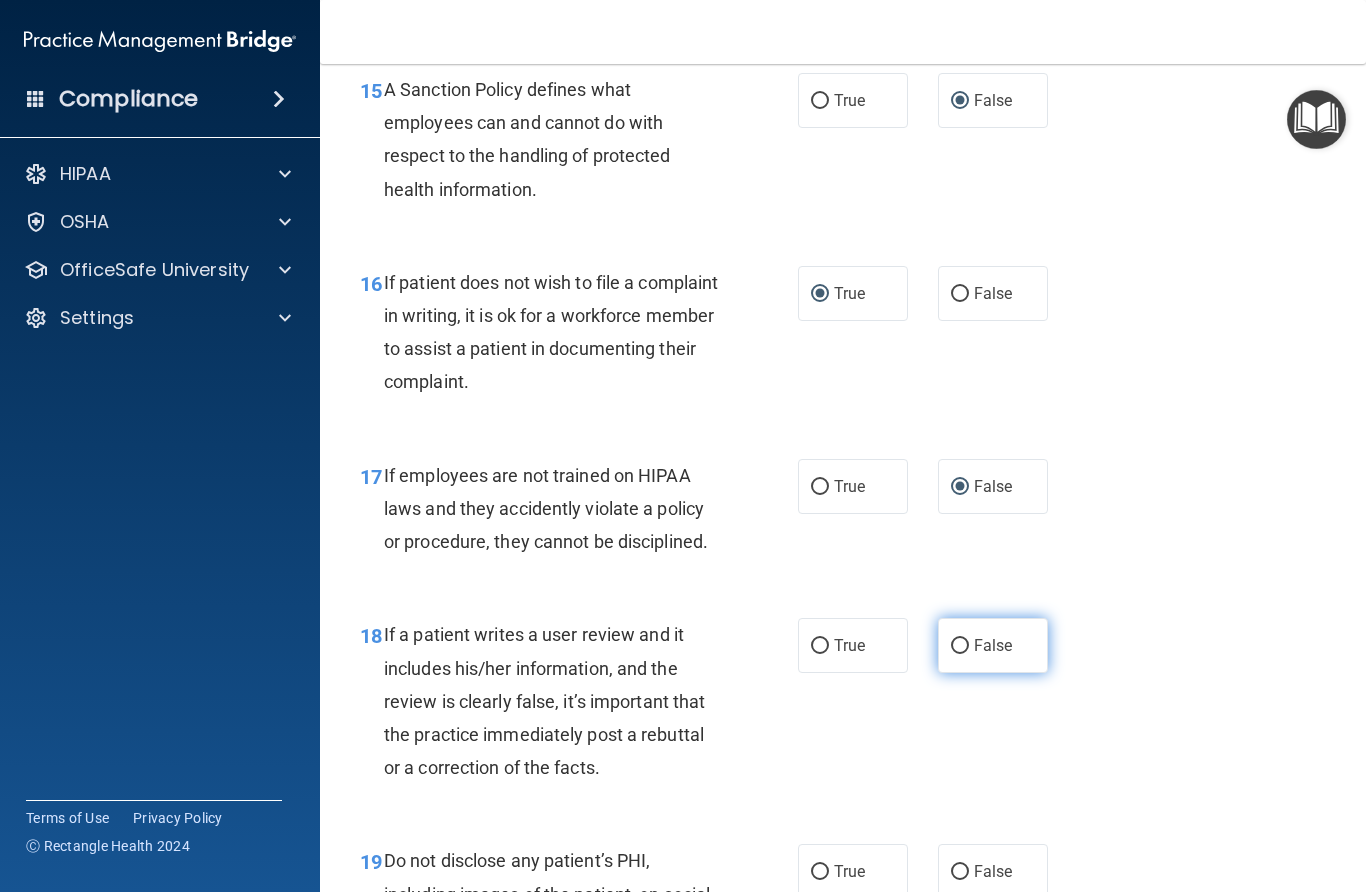 click on "False" at bounding box center [960, 646] 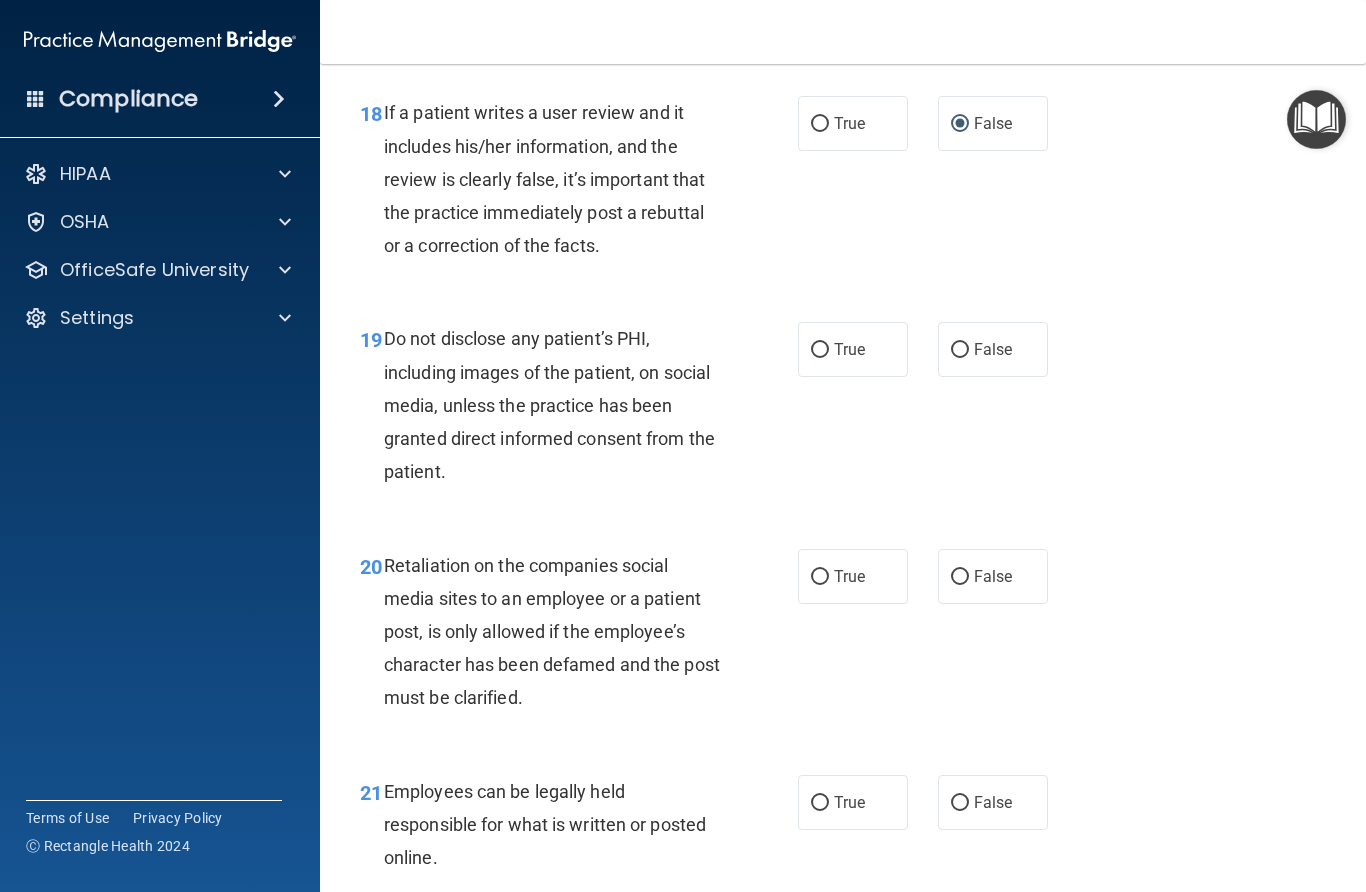 scroll, scrollTop: 3824, scrollLeft: 0, axis: vertical 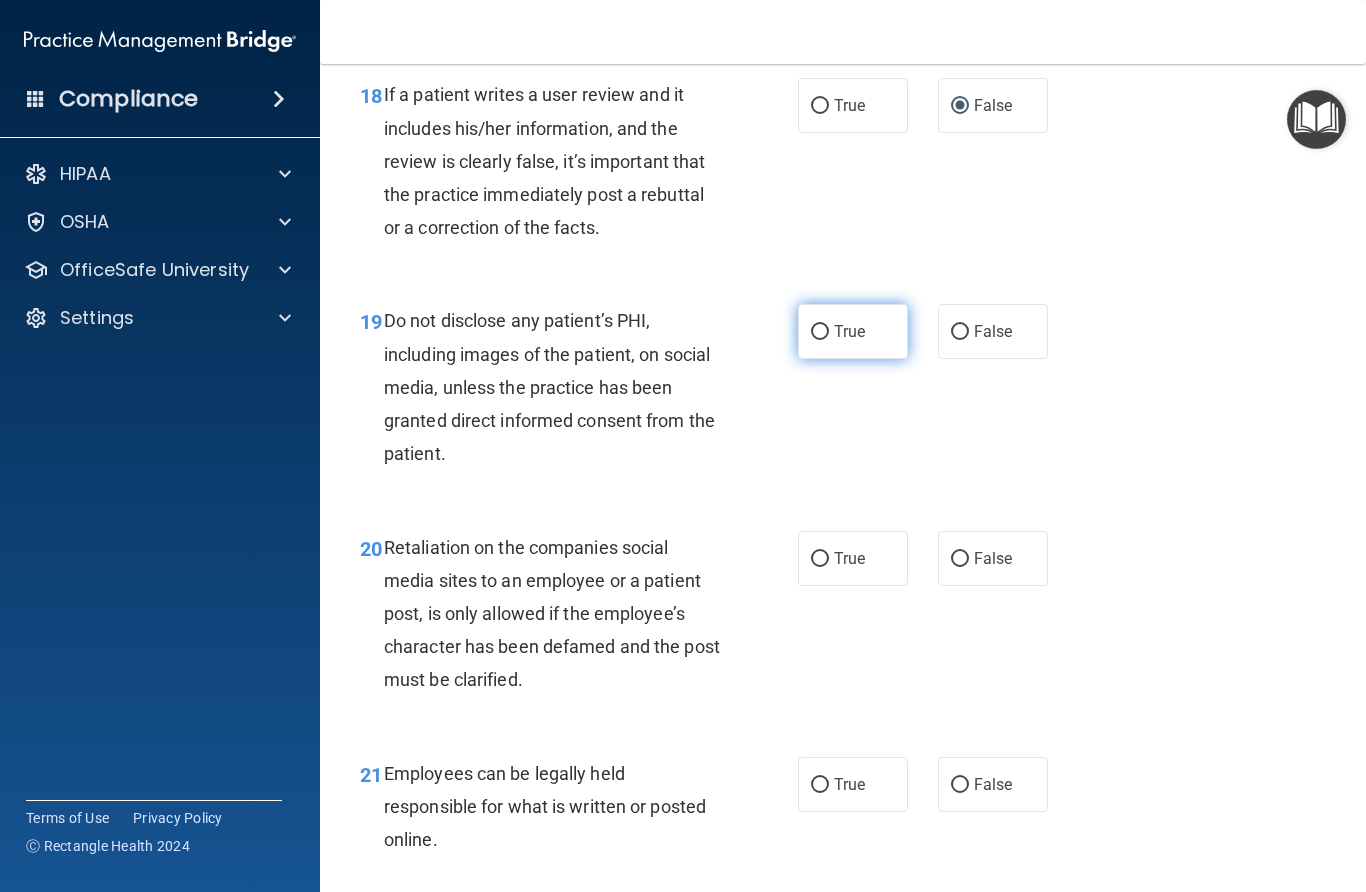 click on "True" at bounding box center [820, 332] 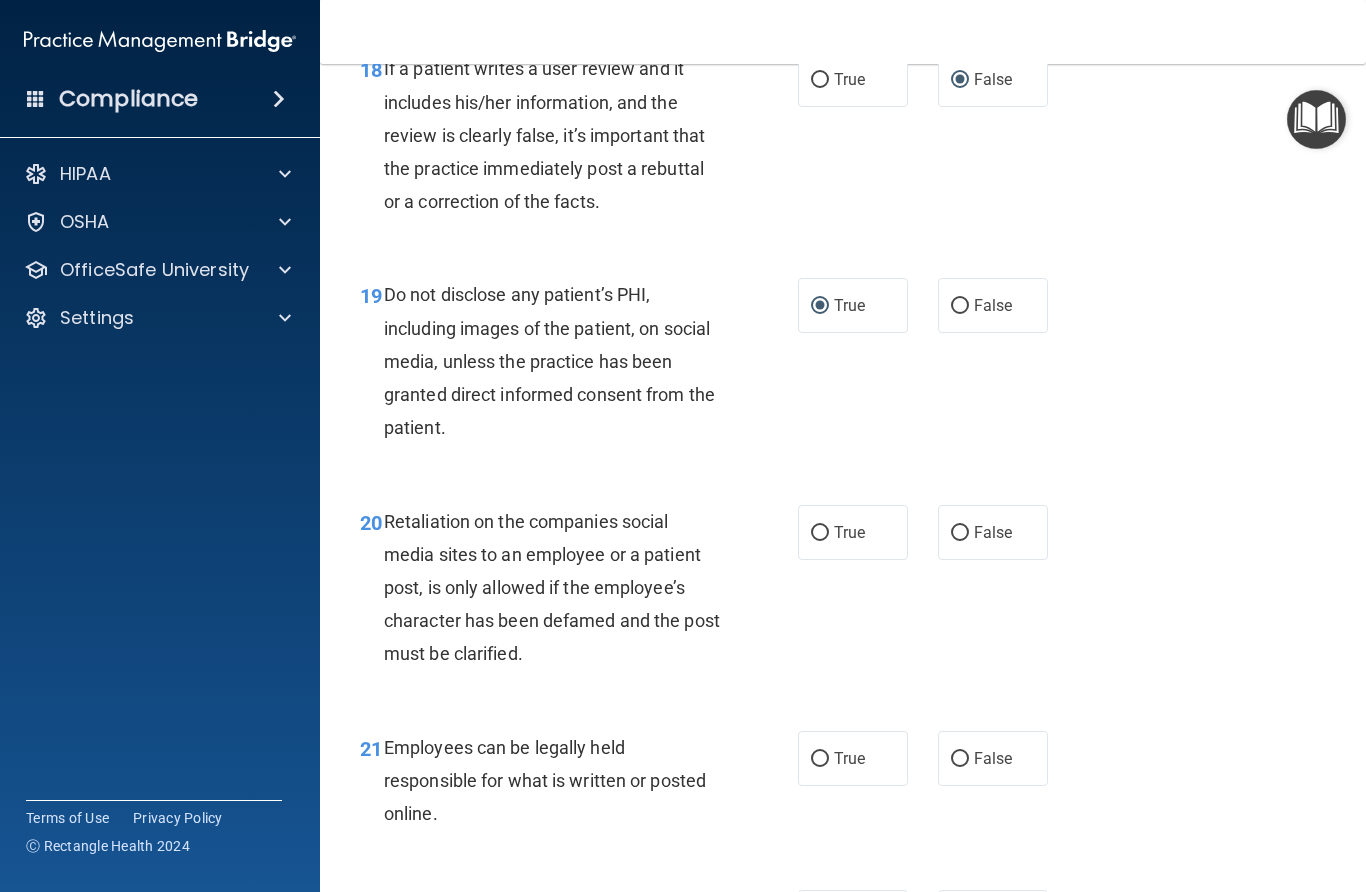 scroll, scrollTop: 3854, scrollLeft: 0, axis: vertical 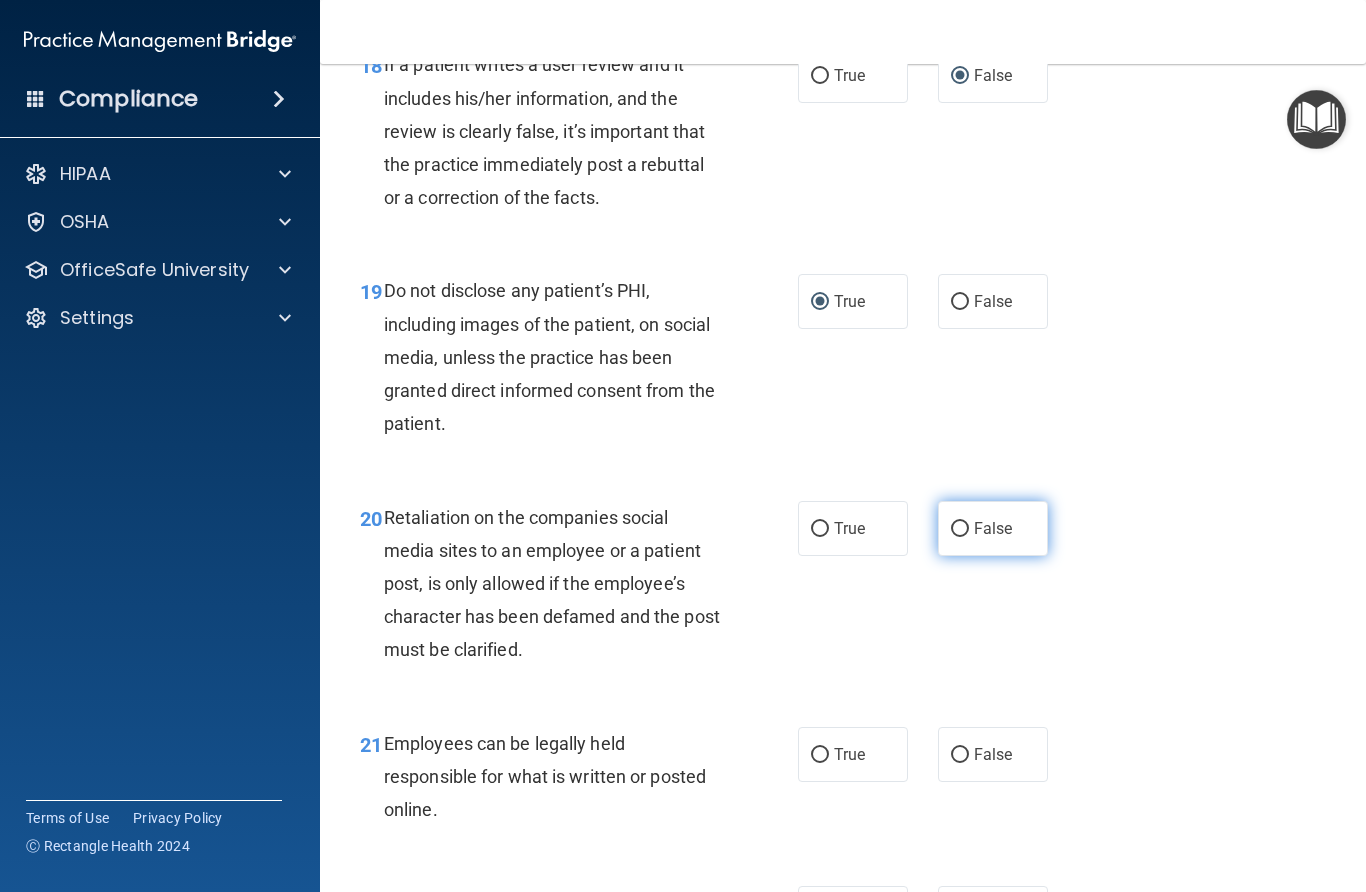 click on "False" at bounding box center (960, 529) 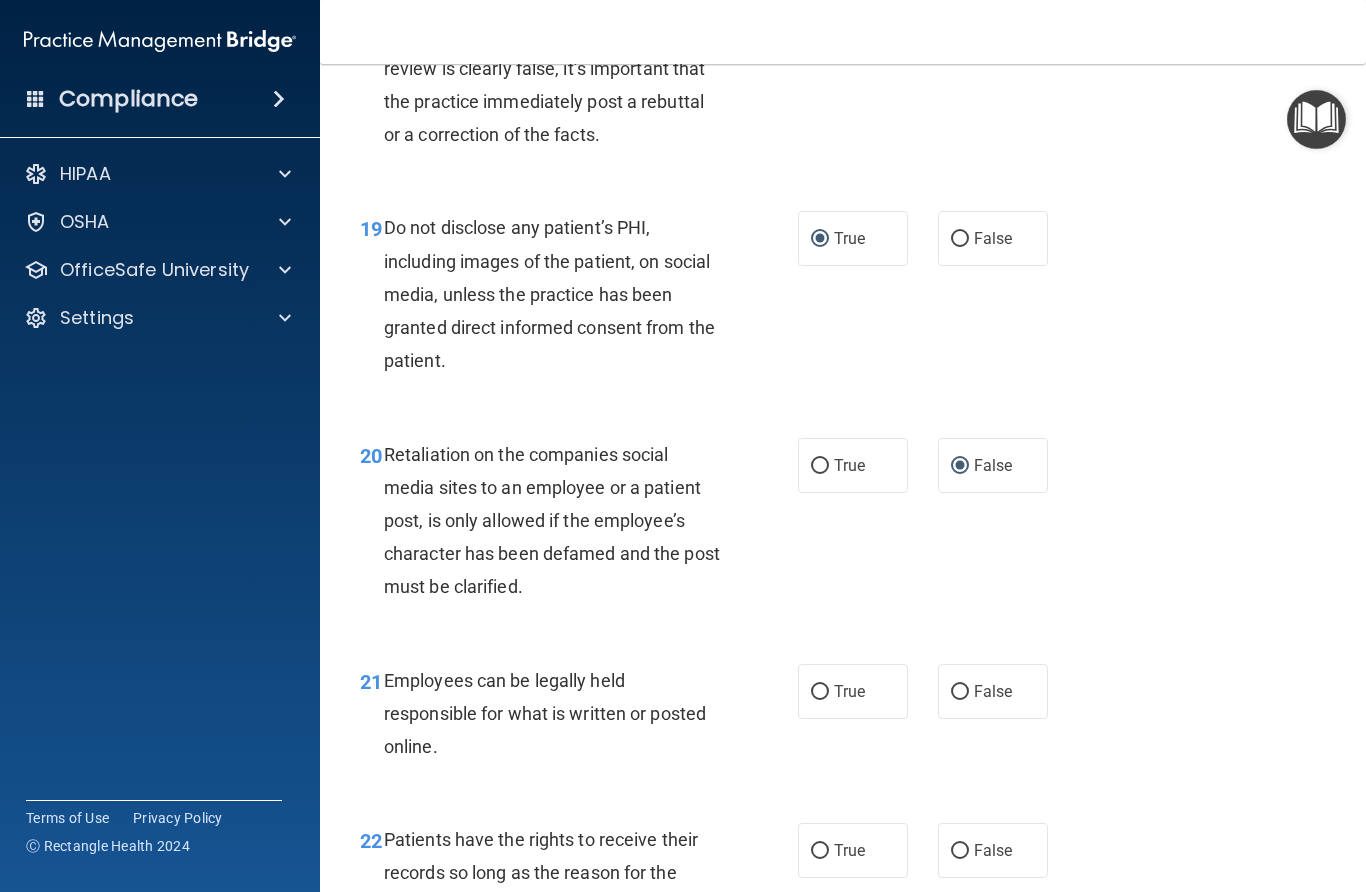 scroll, scrollTop: 3924, scrollLeft: 0, axis: vertical 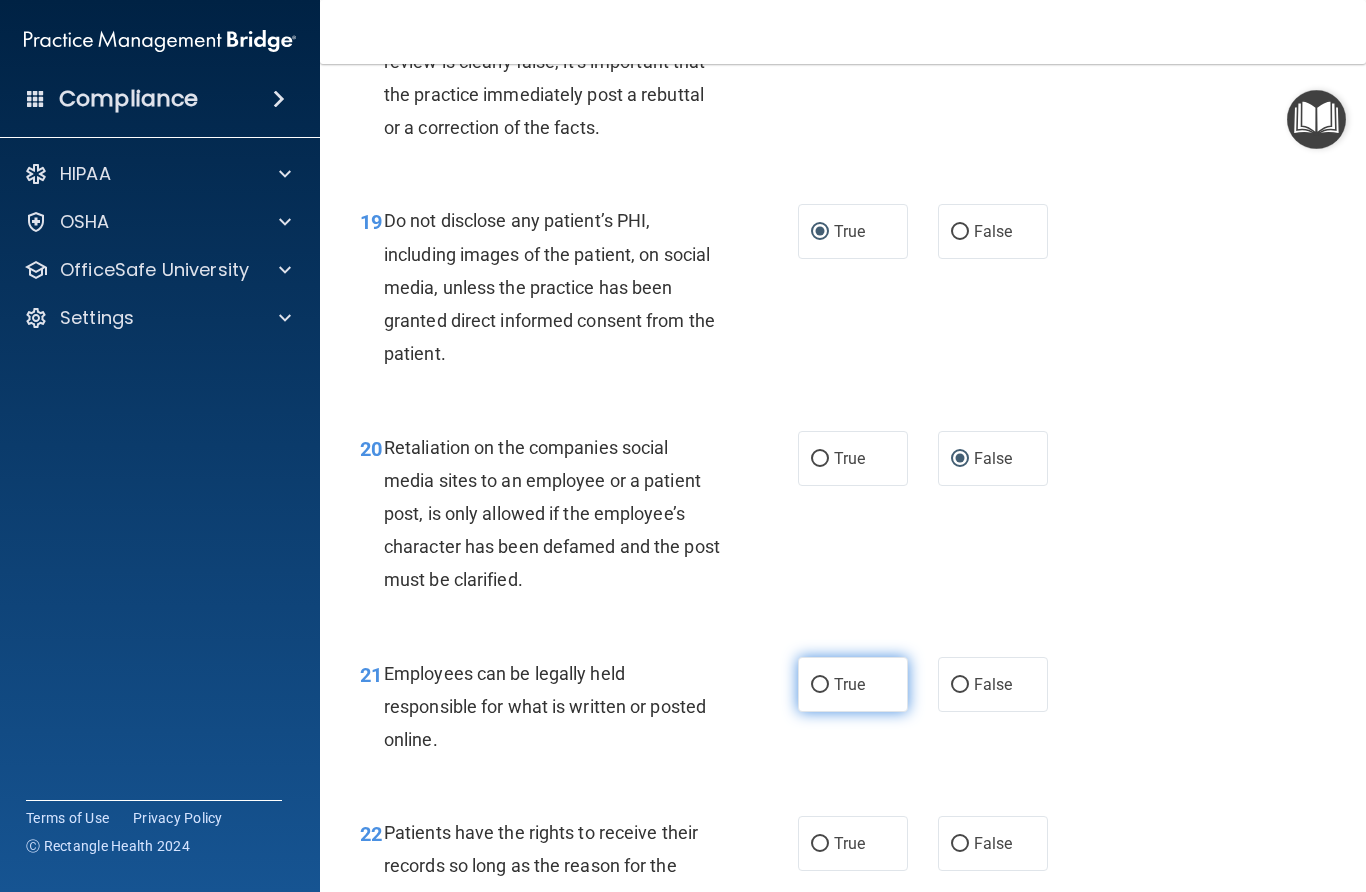 click on "True" at bounding box center (820, 685) 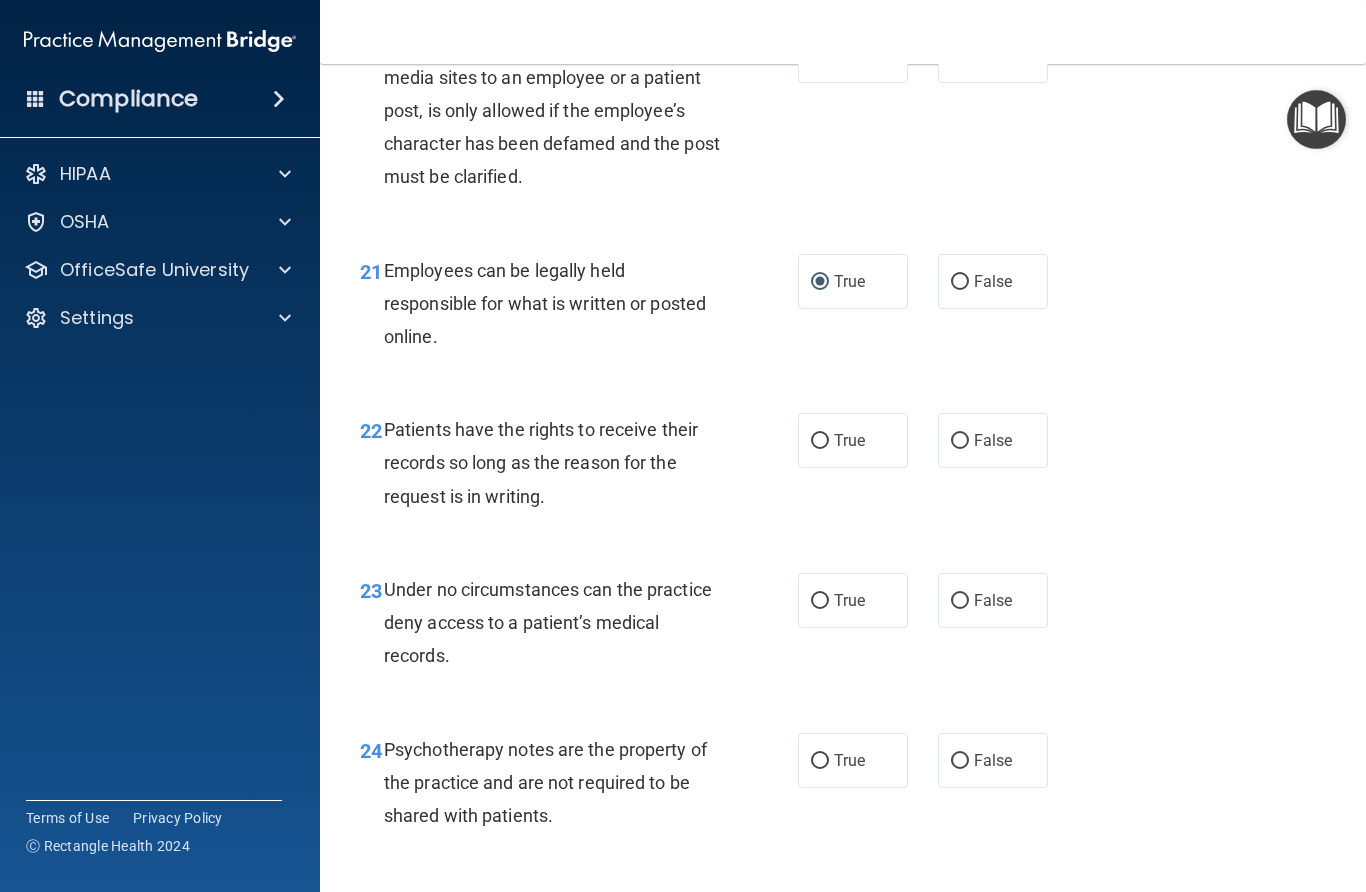 scroll, scrollTop: 4328, scrollLeft: 0, axis: vertical 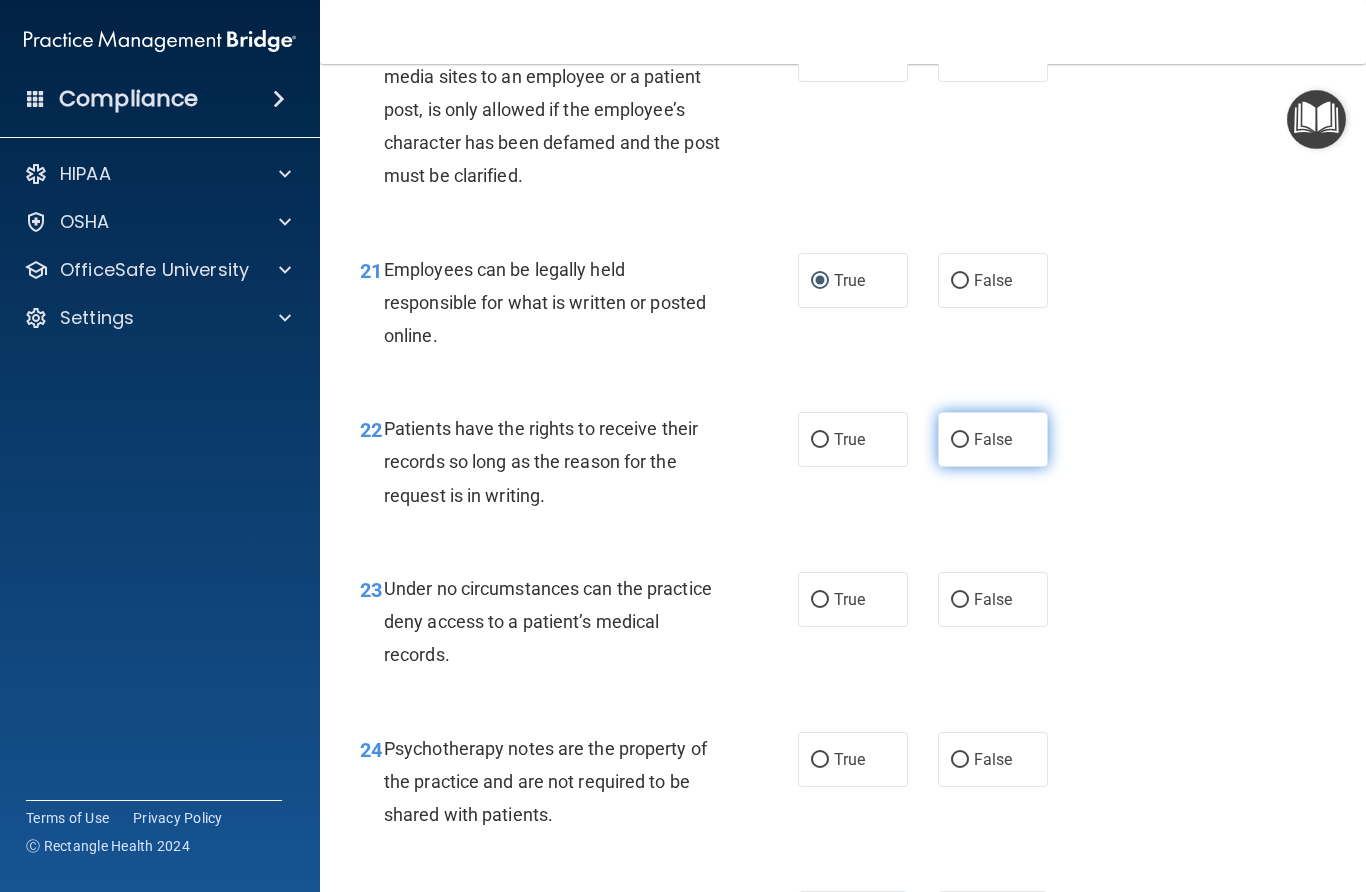 click on "False" at bounding box center [960, 440] 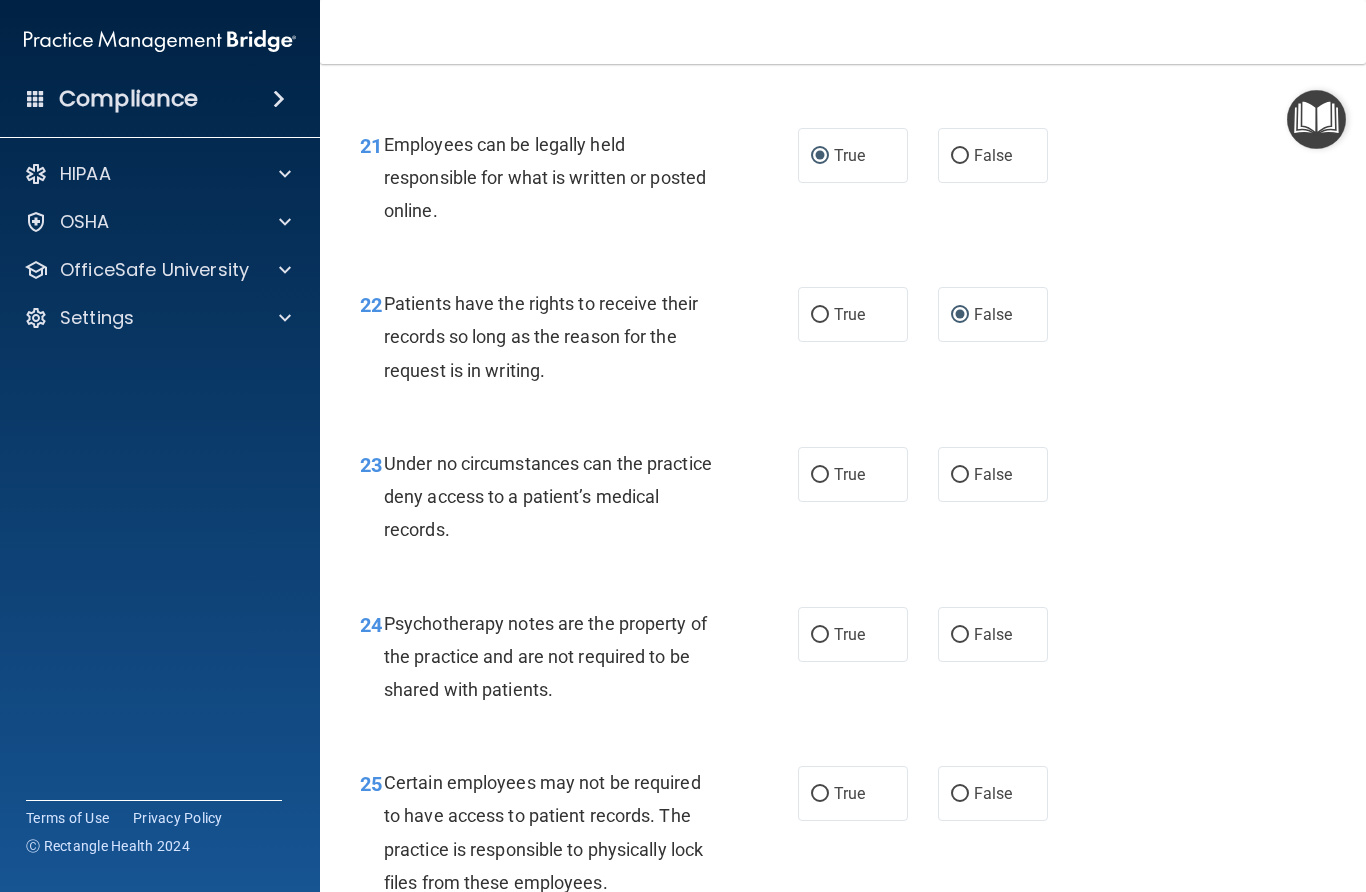scroll, scrollTop: 4457, scrollLeft: 0, axis: vertical 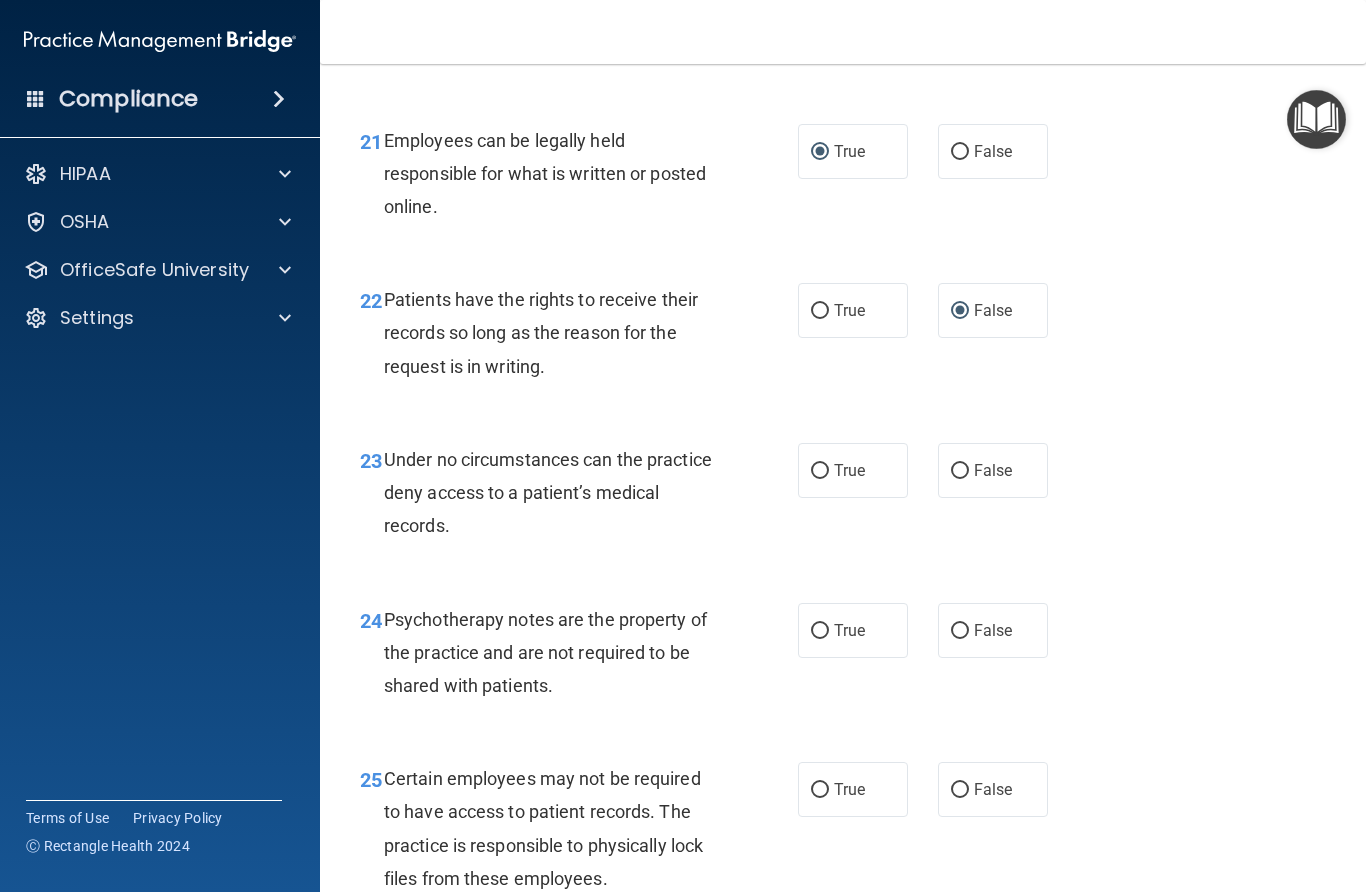 drag, startPoint x: 817, startPoint y: 478, endPoint x: 823, endPoint y: 542, distance: 64.28063 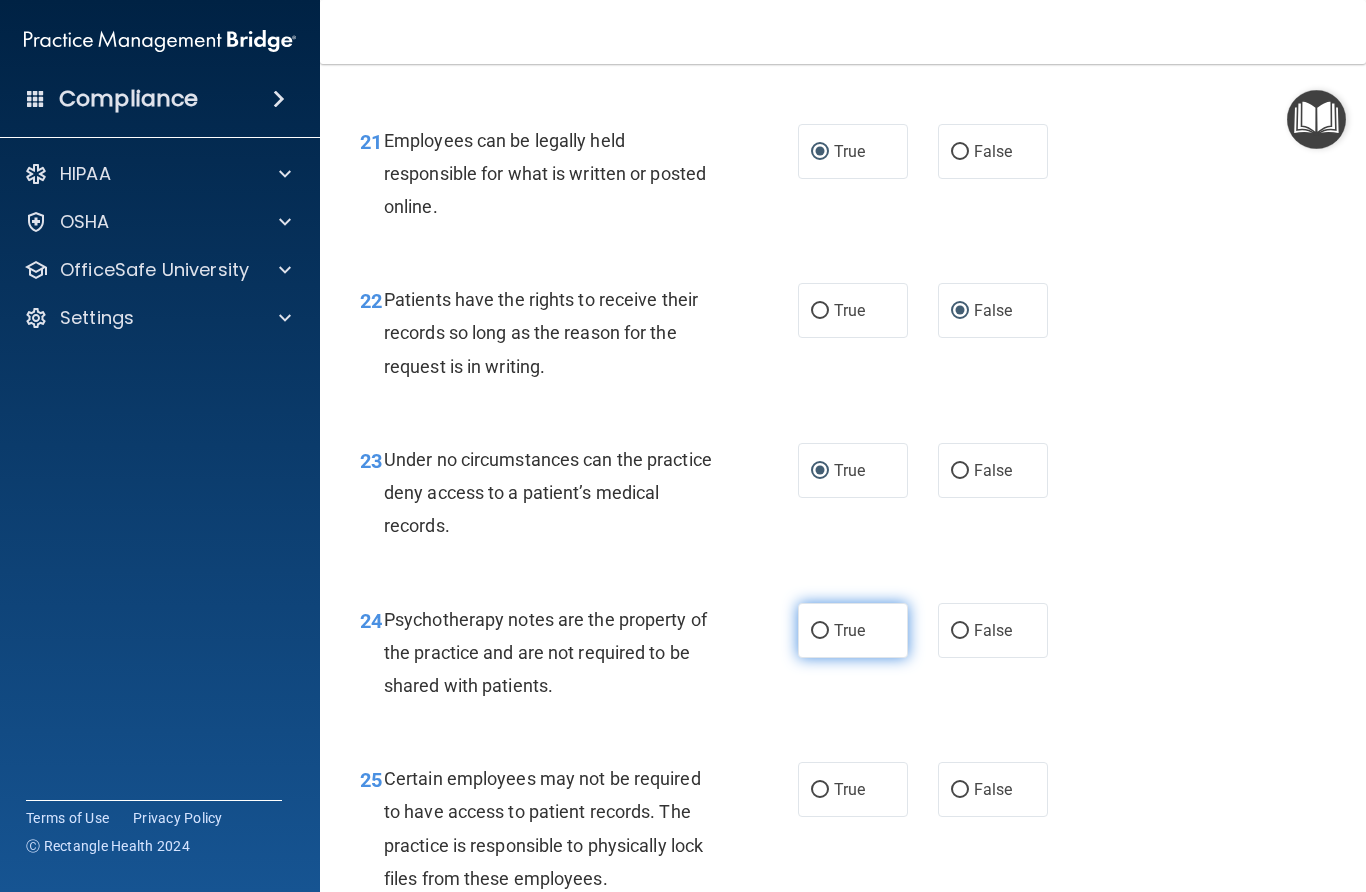 click on "True" at bounding box center [820, 631] 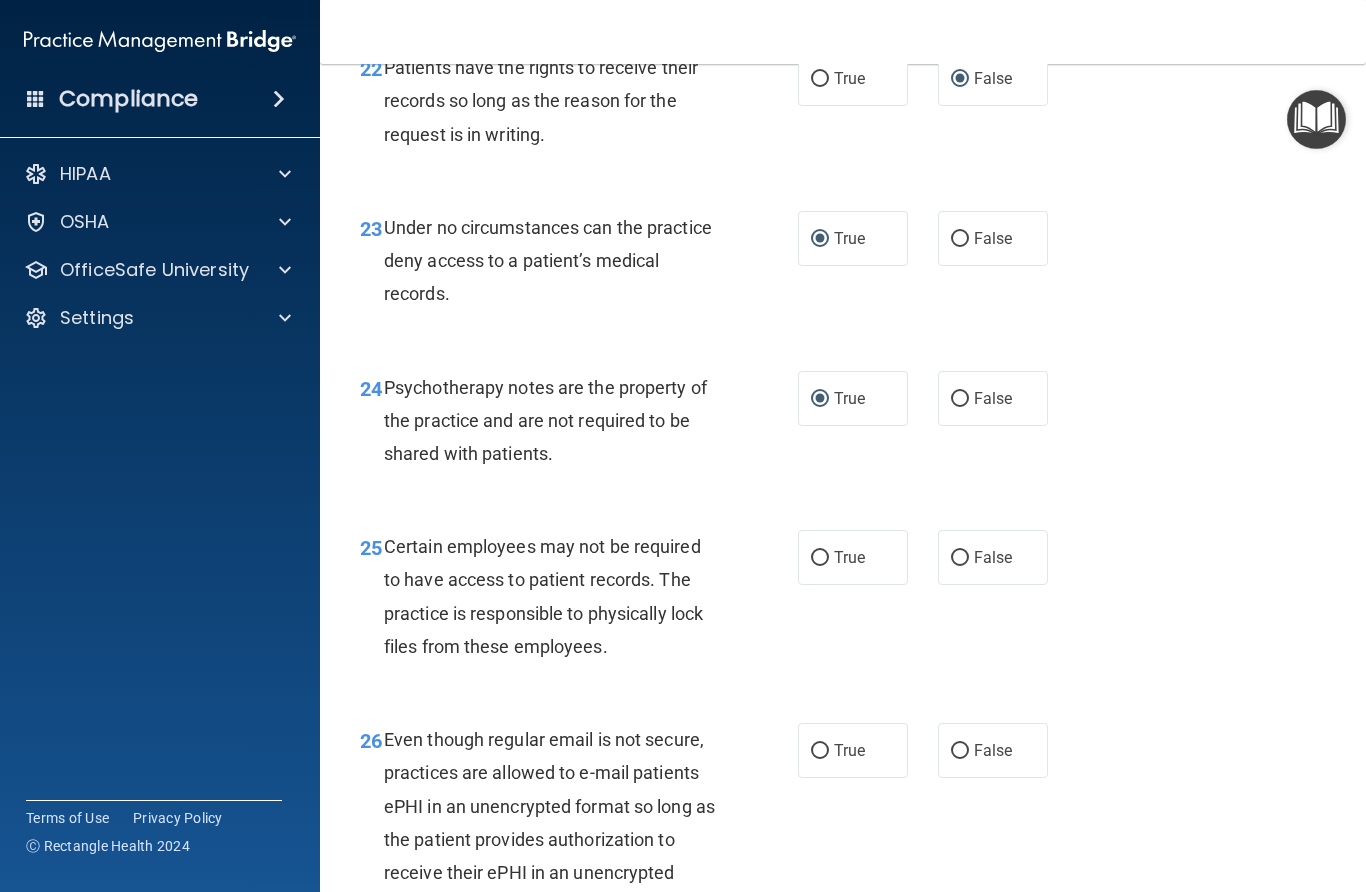 scroll, scrollTop: 4693, scrollLeft: 0, axis: vertical 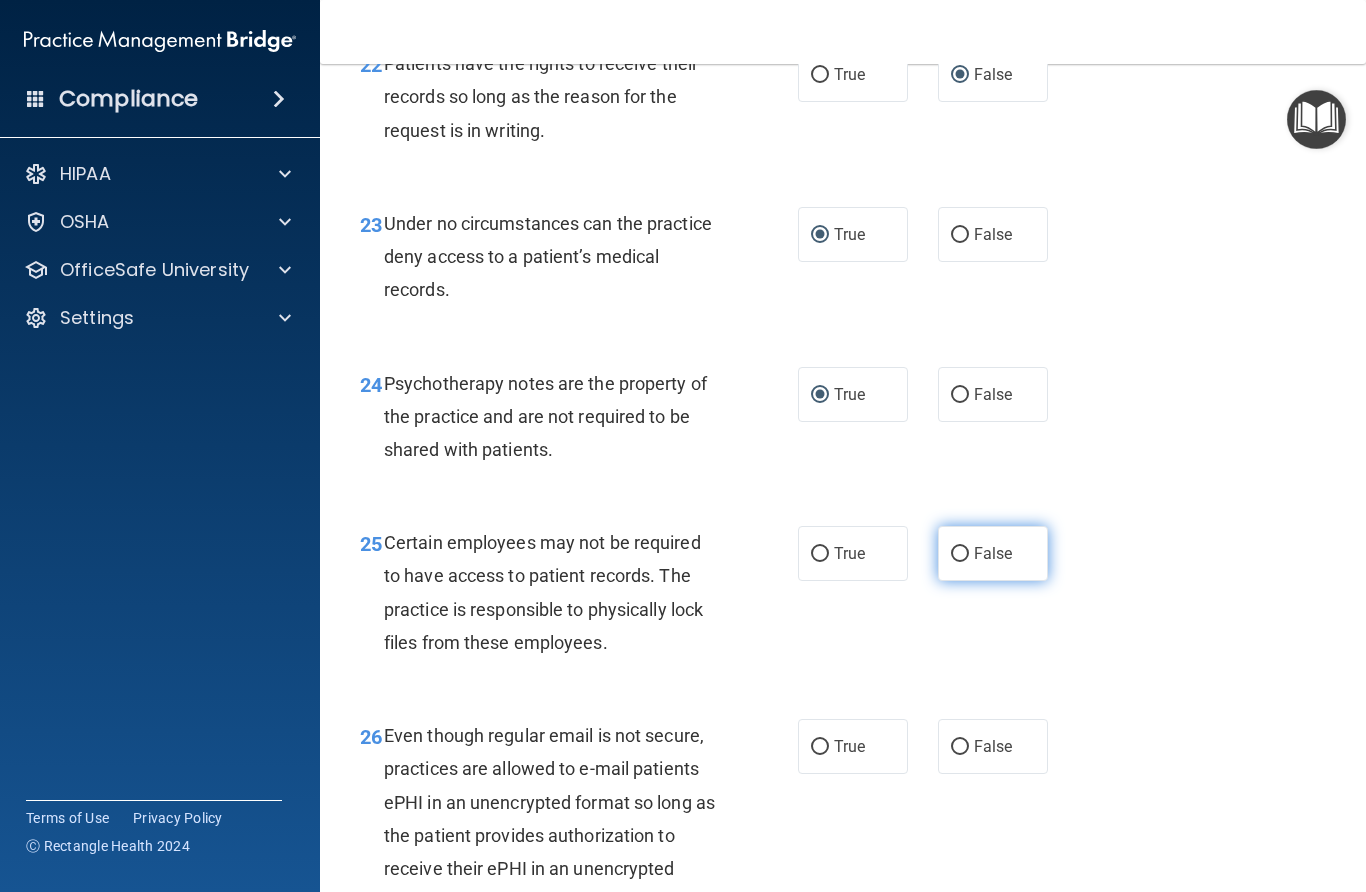click on "False" at bounding box center (960, 554) 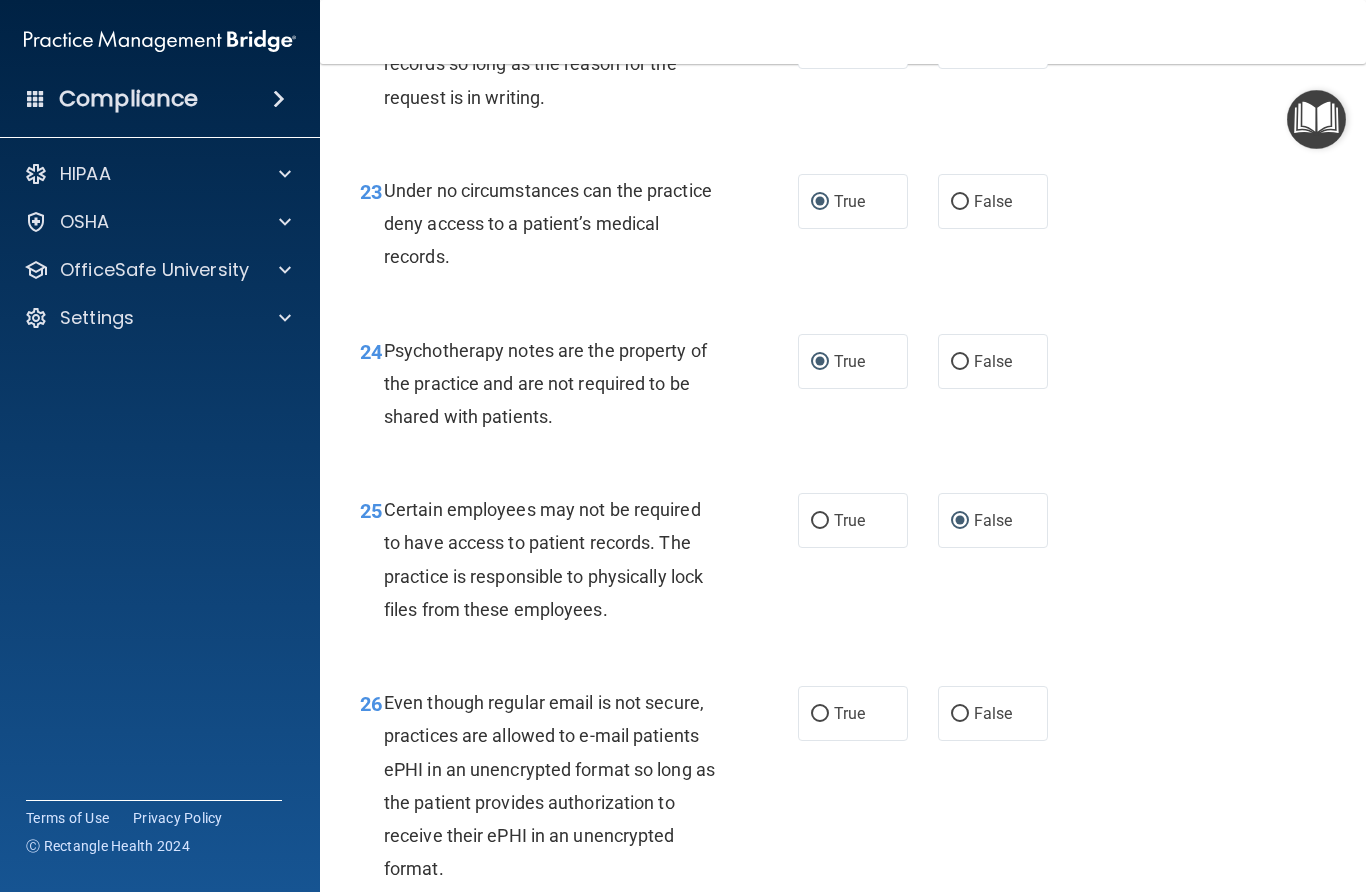 scroll, scrollTop: 4730, scrollLeft: 0, axis: vertical 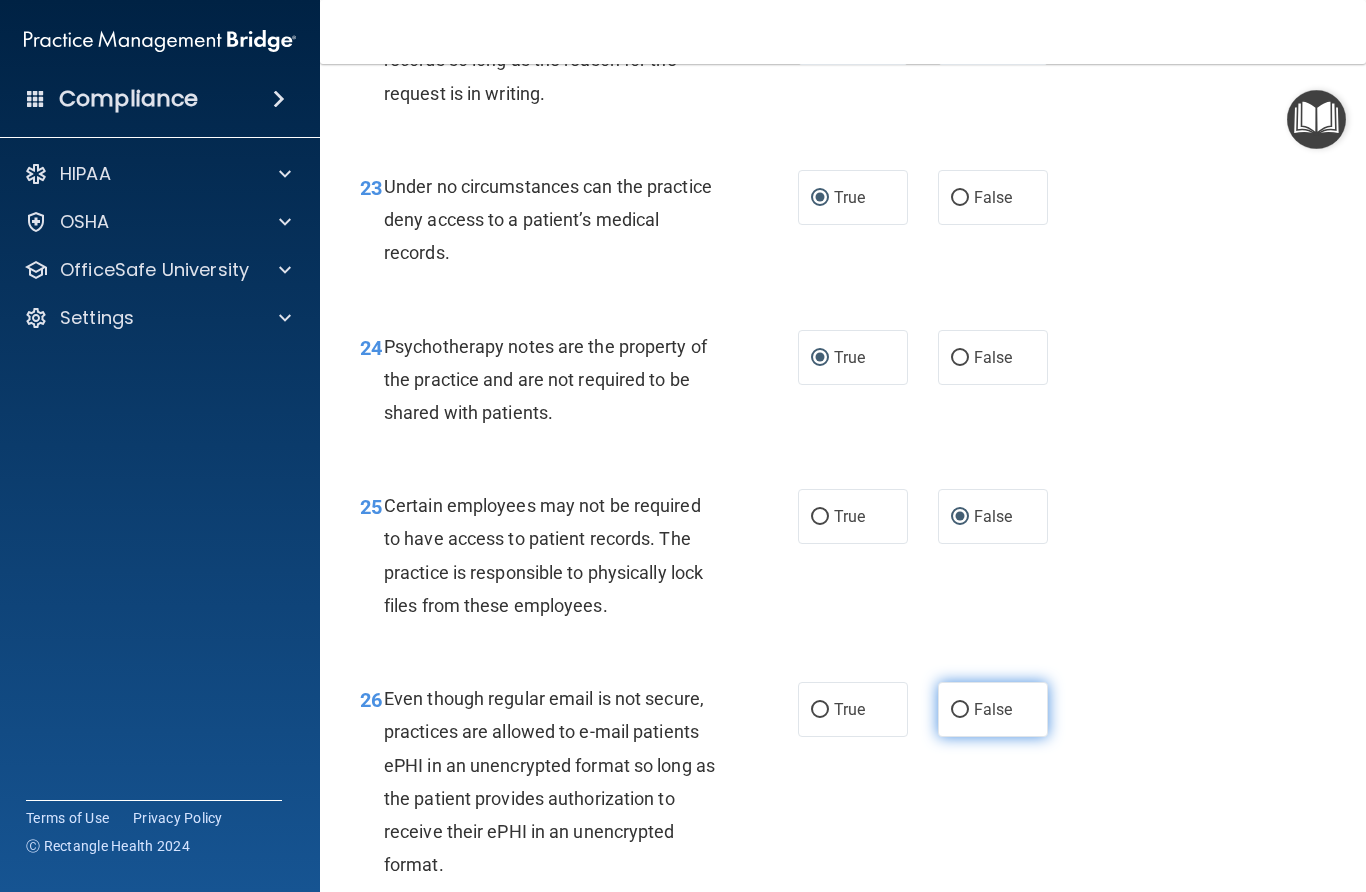 click on "False" at bounding box center [960, 710] 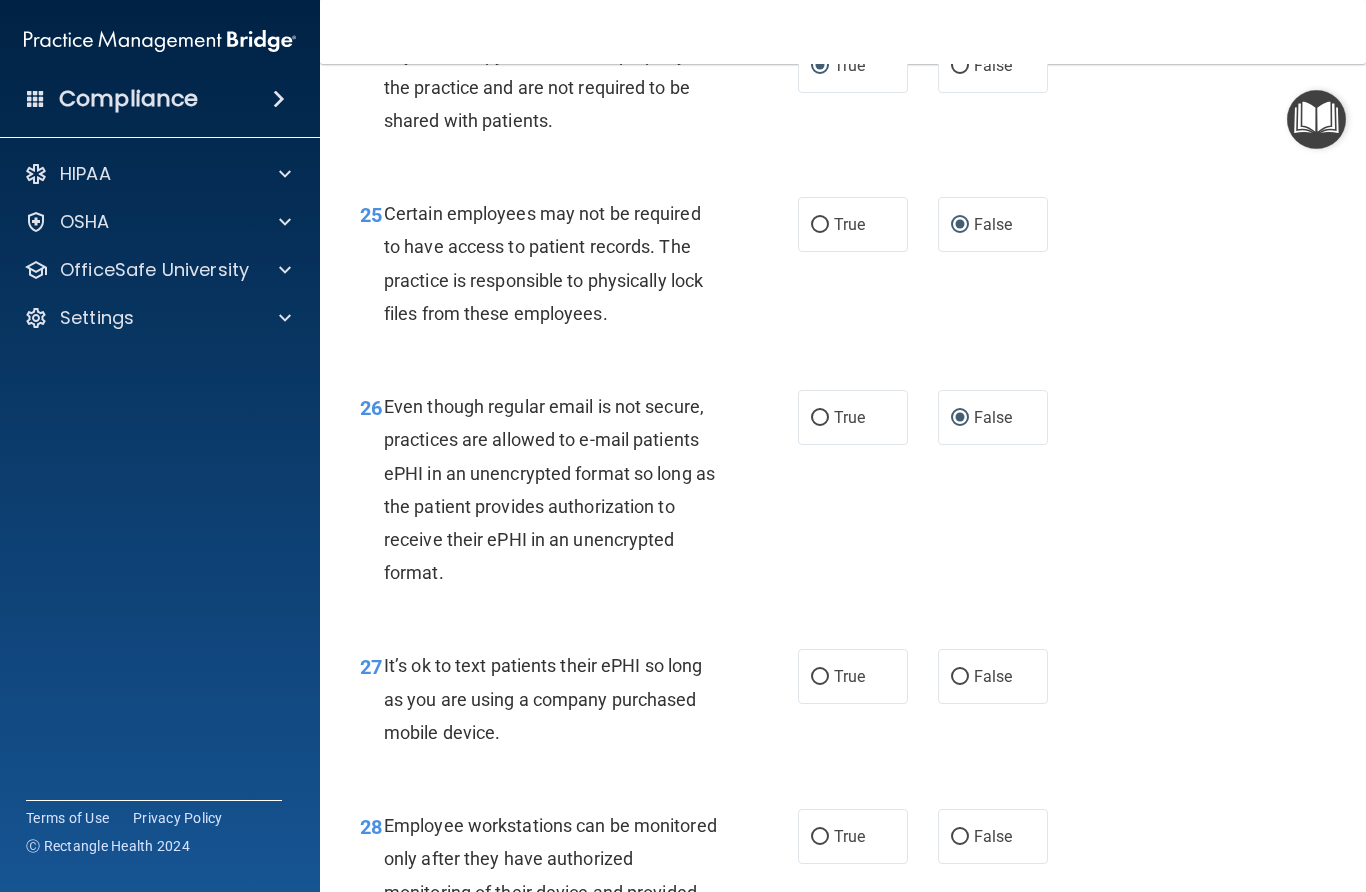 scroll, scrollTop: 5062, scrollLeft: 0, axis: vertical 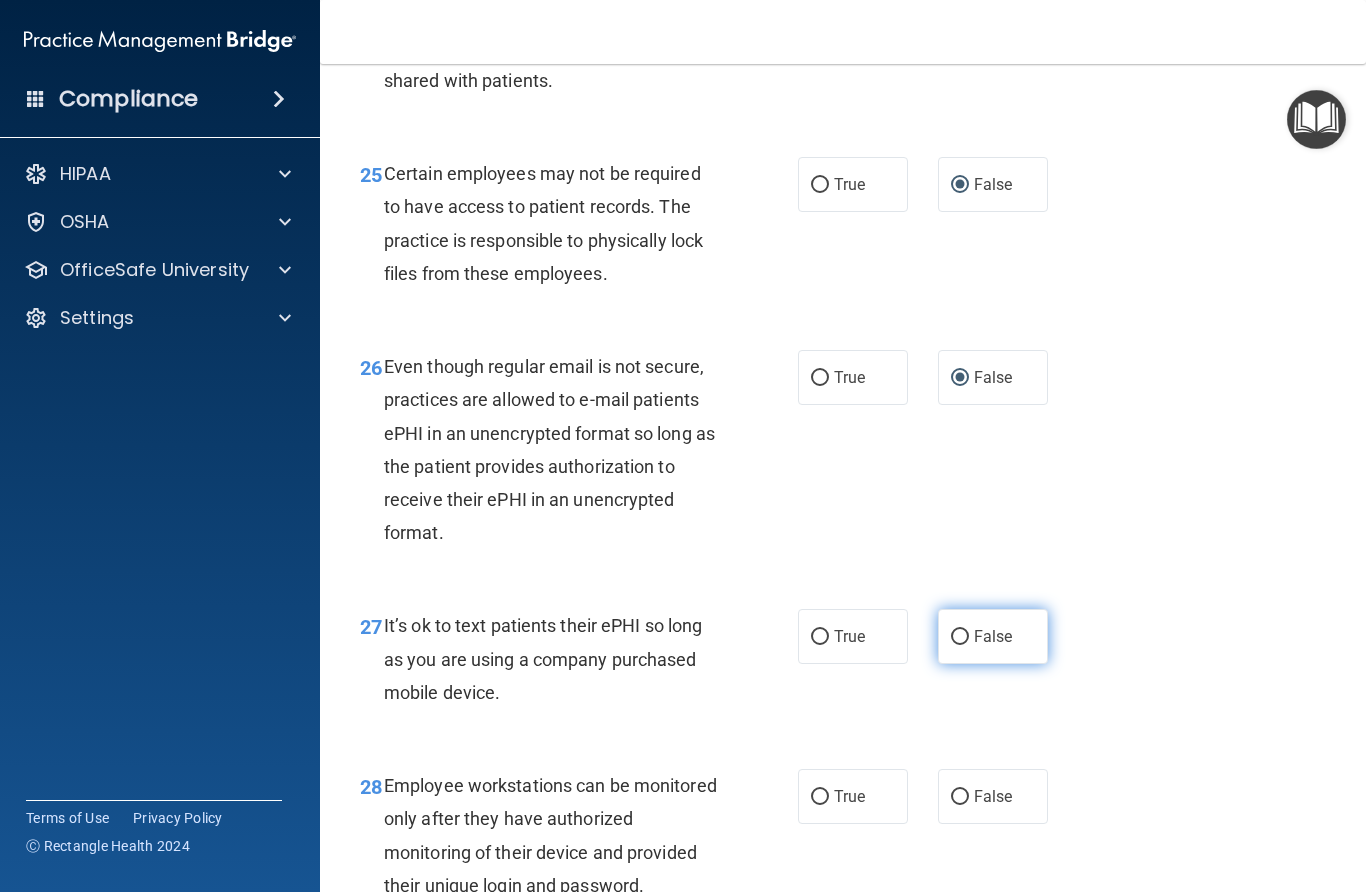 click on "False" at bounding box center (960, 637) 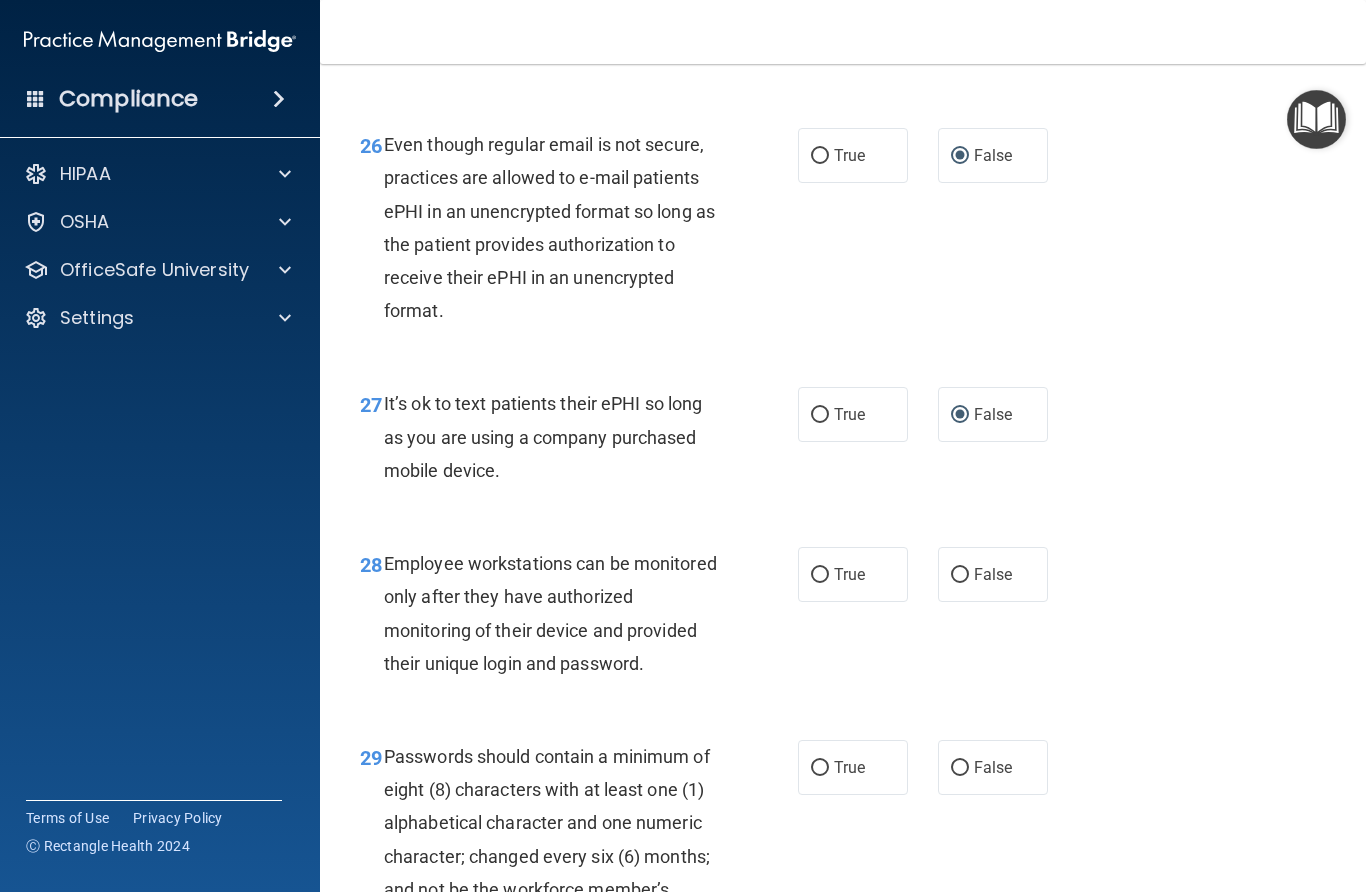 scroll, scrollTop: 5293, scrollLeft: 0, axis: vertical 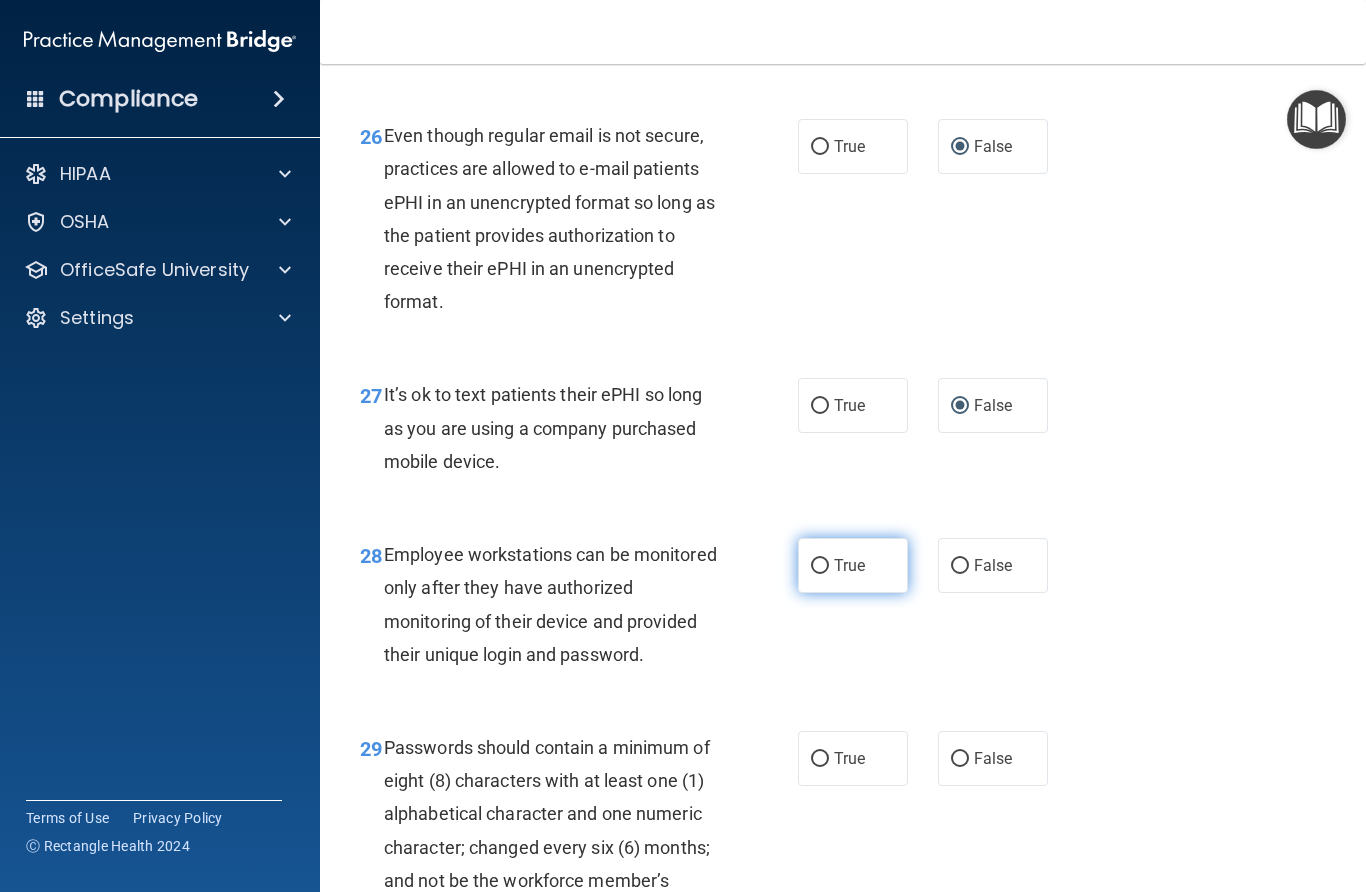 drag, startPoint x: 823, startPoint y: 568, endPoint x: 866, endPoint y: 570, distance: 43.046486 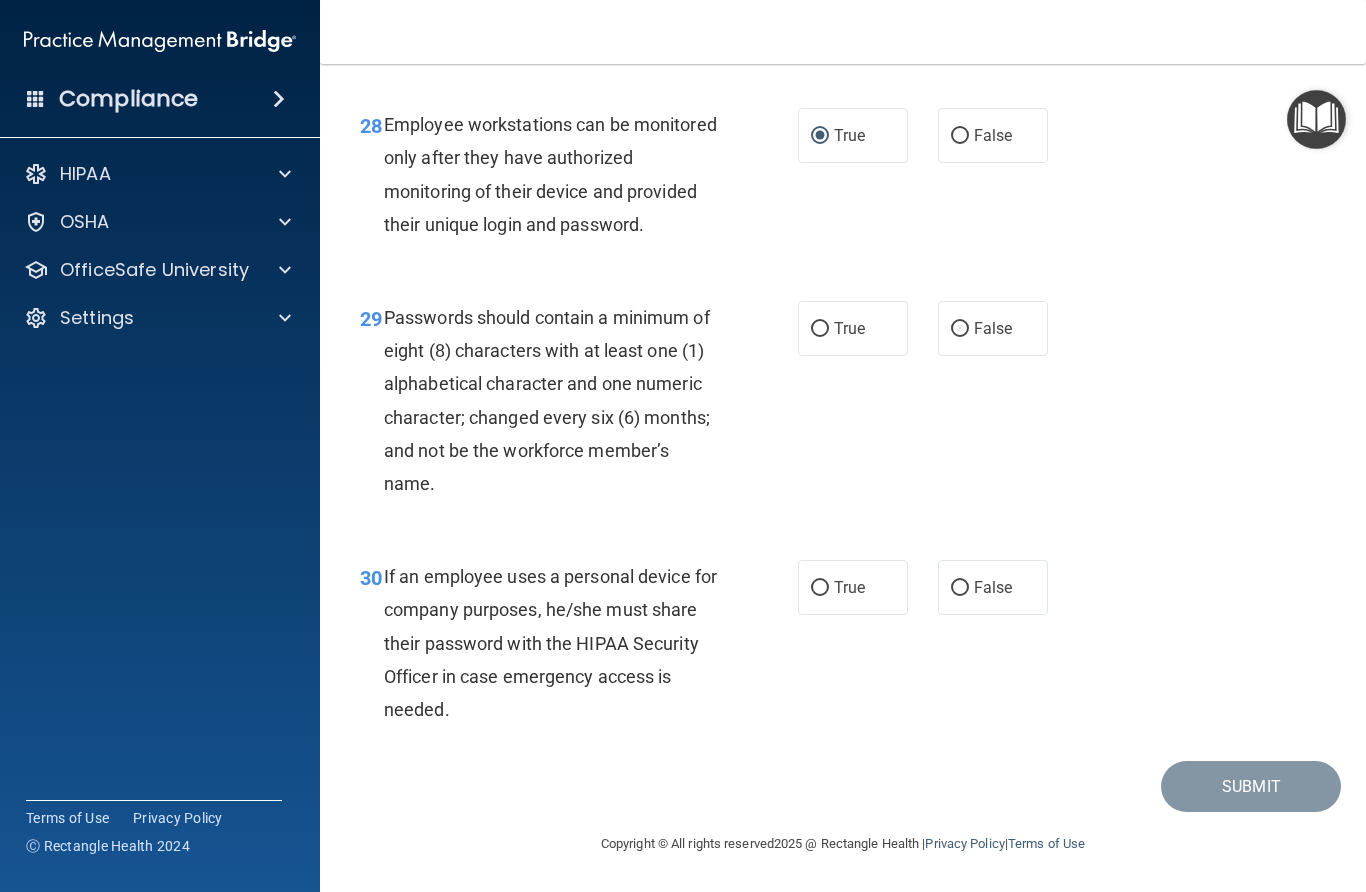 scroll, scrollTop: 5725, scrollLeft: 0, axis: vertical 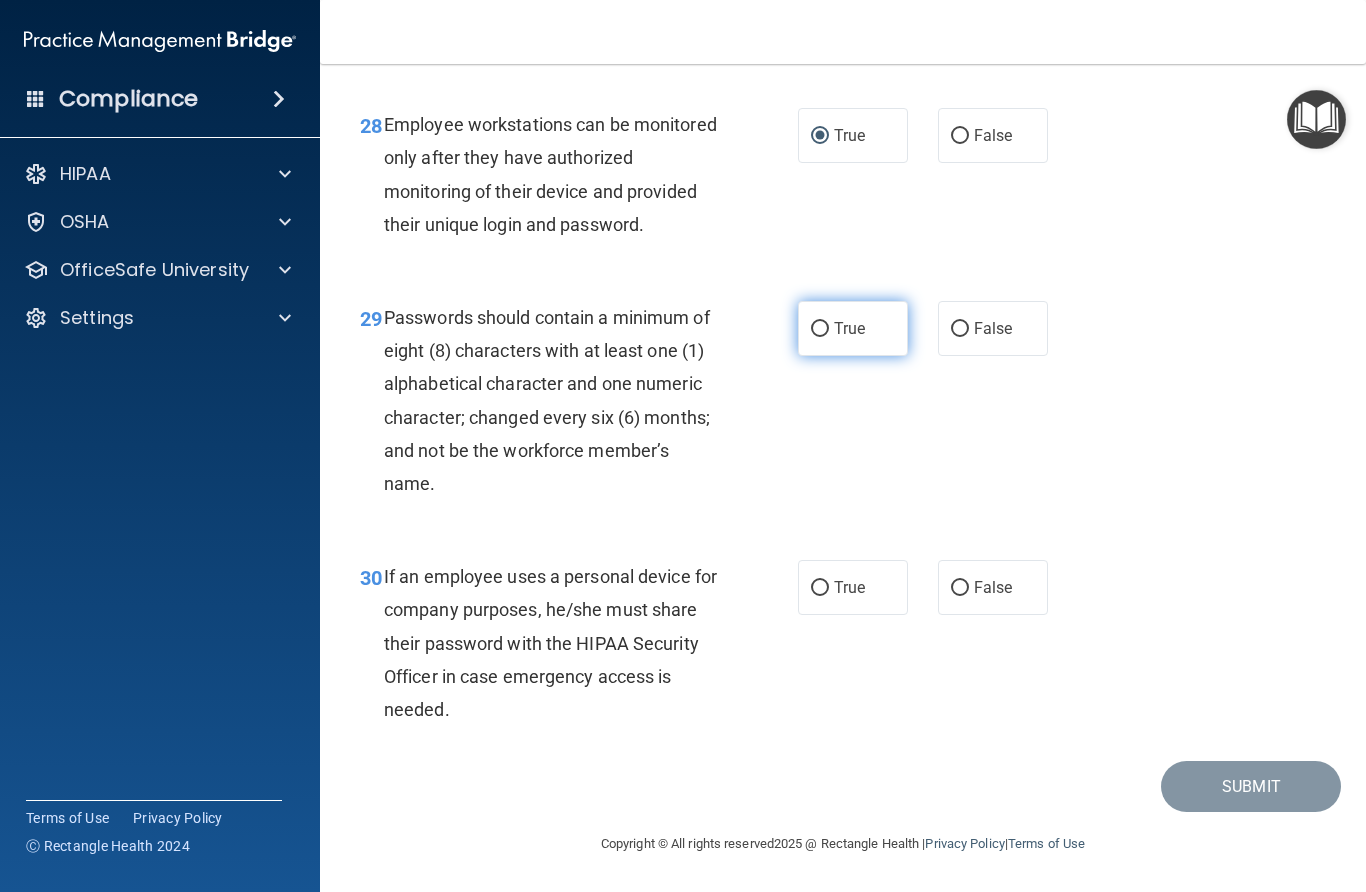 click on "True" at bounding box center (820, 329) 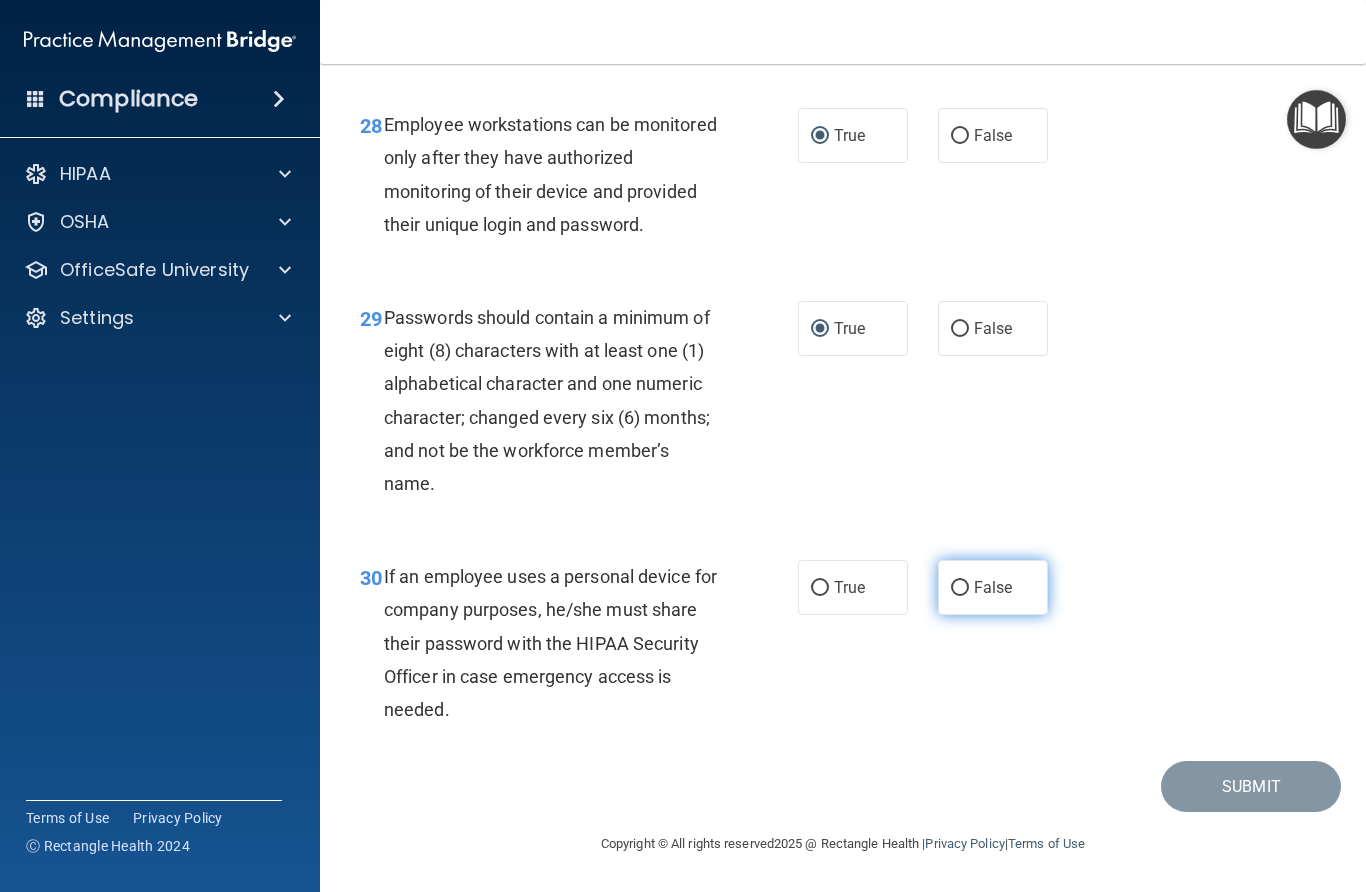 click on "False" at bounding box center [993, 587] 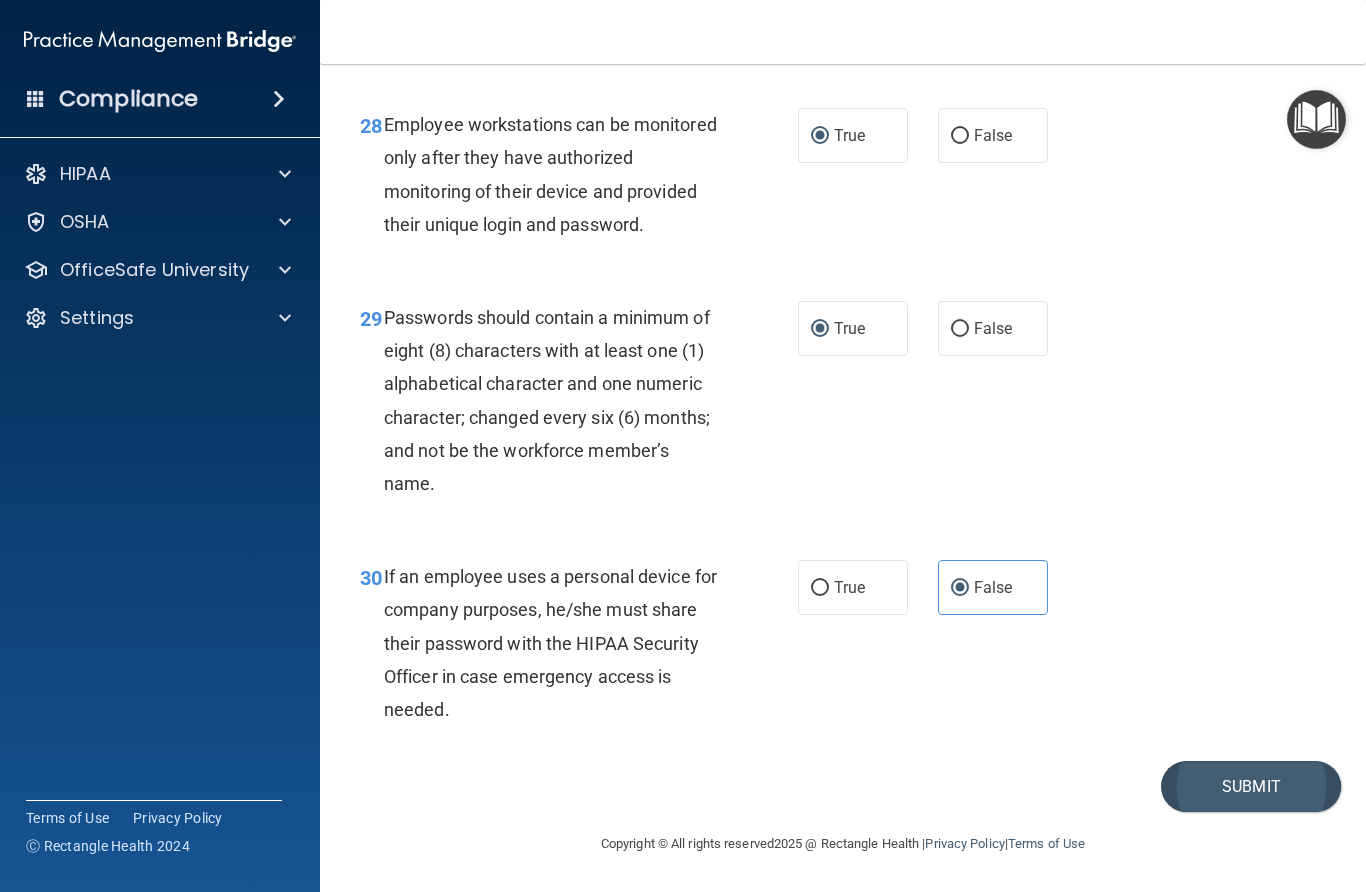 click on "Submit" at bounding box center [1251, 786] 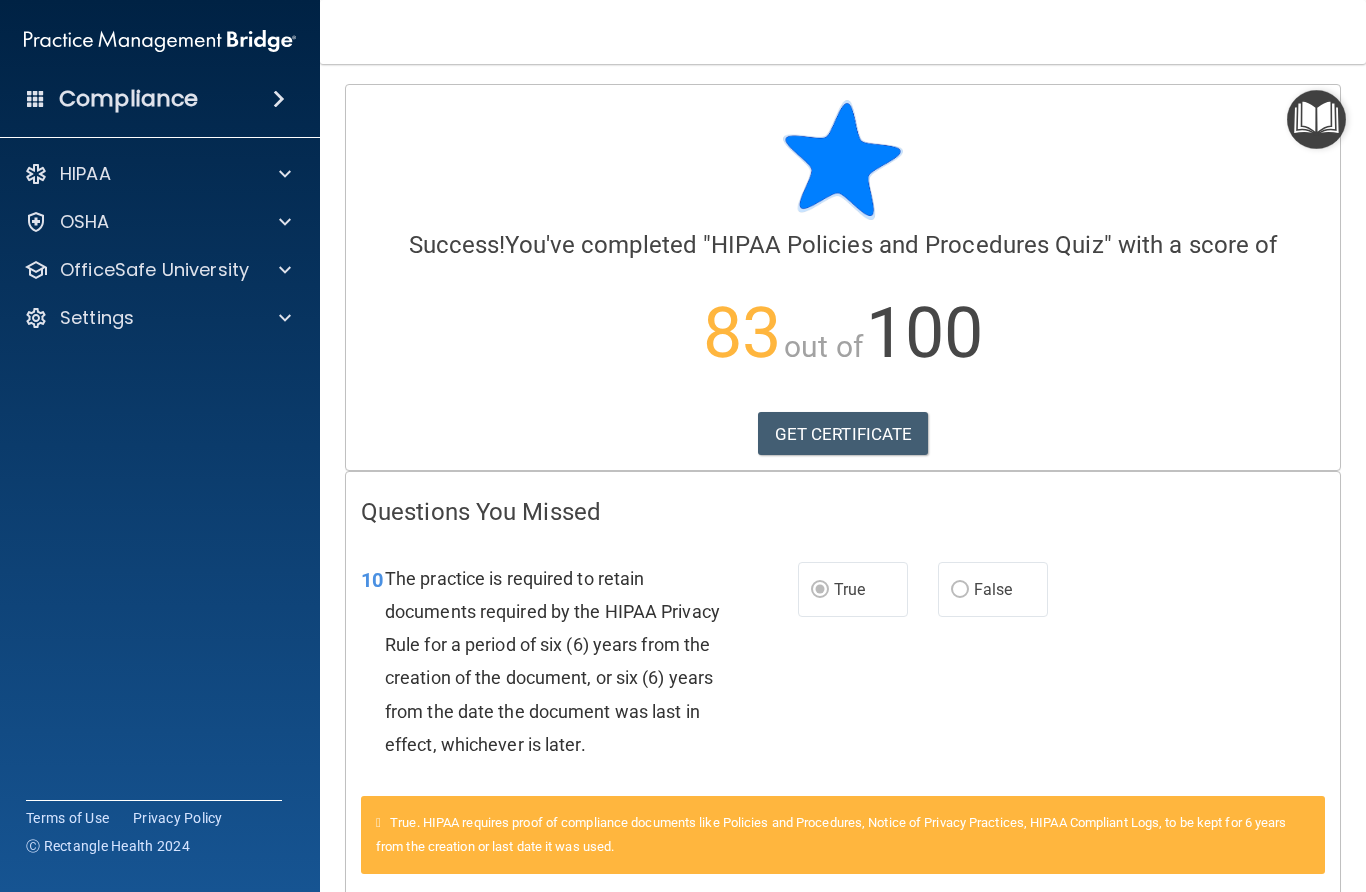 scroll, scrollTop: 0, scrollLeft: 0, axis: both 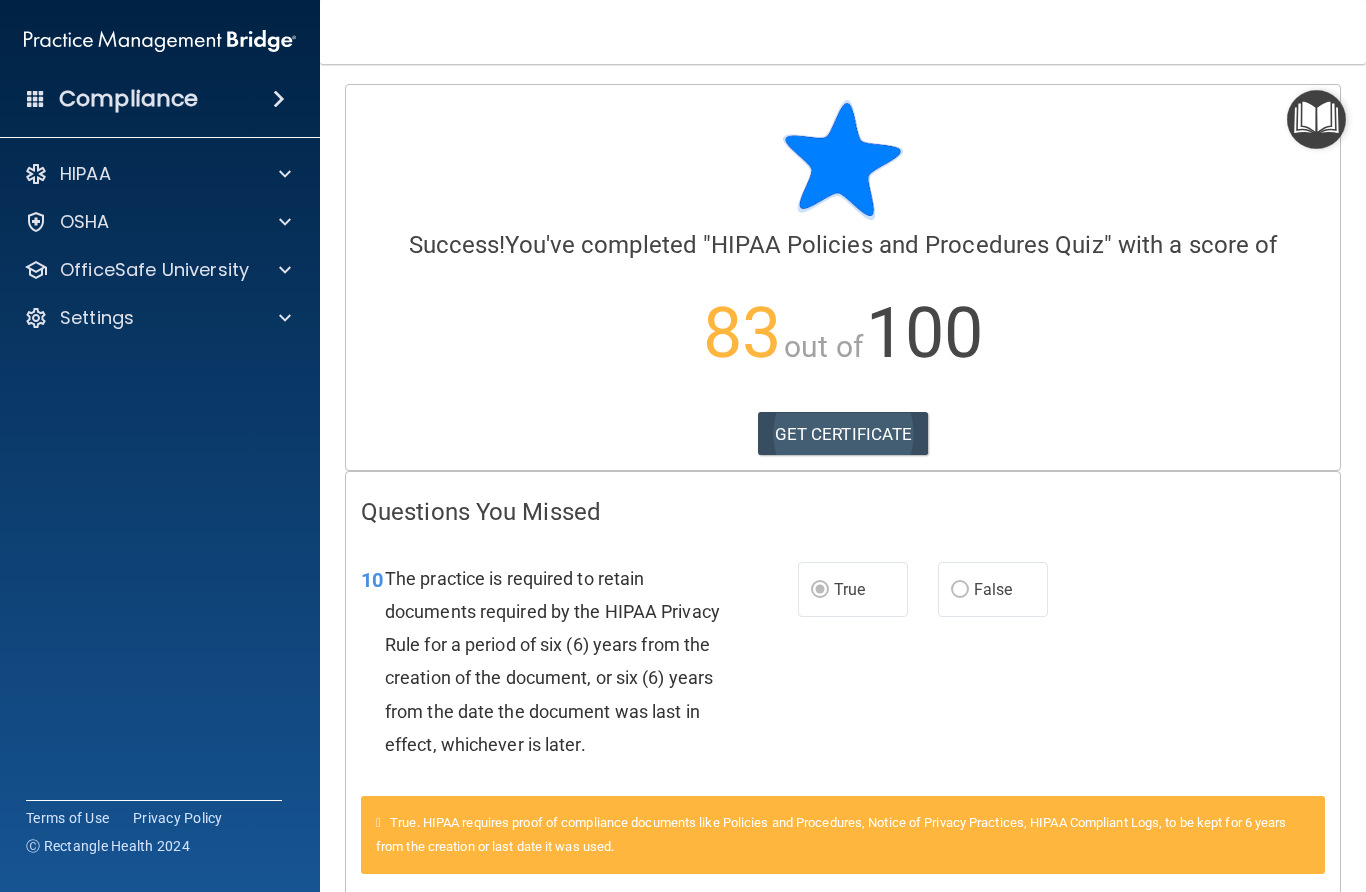 click on "GET CERTIFICATE" at bounding box center [843, 434] 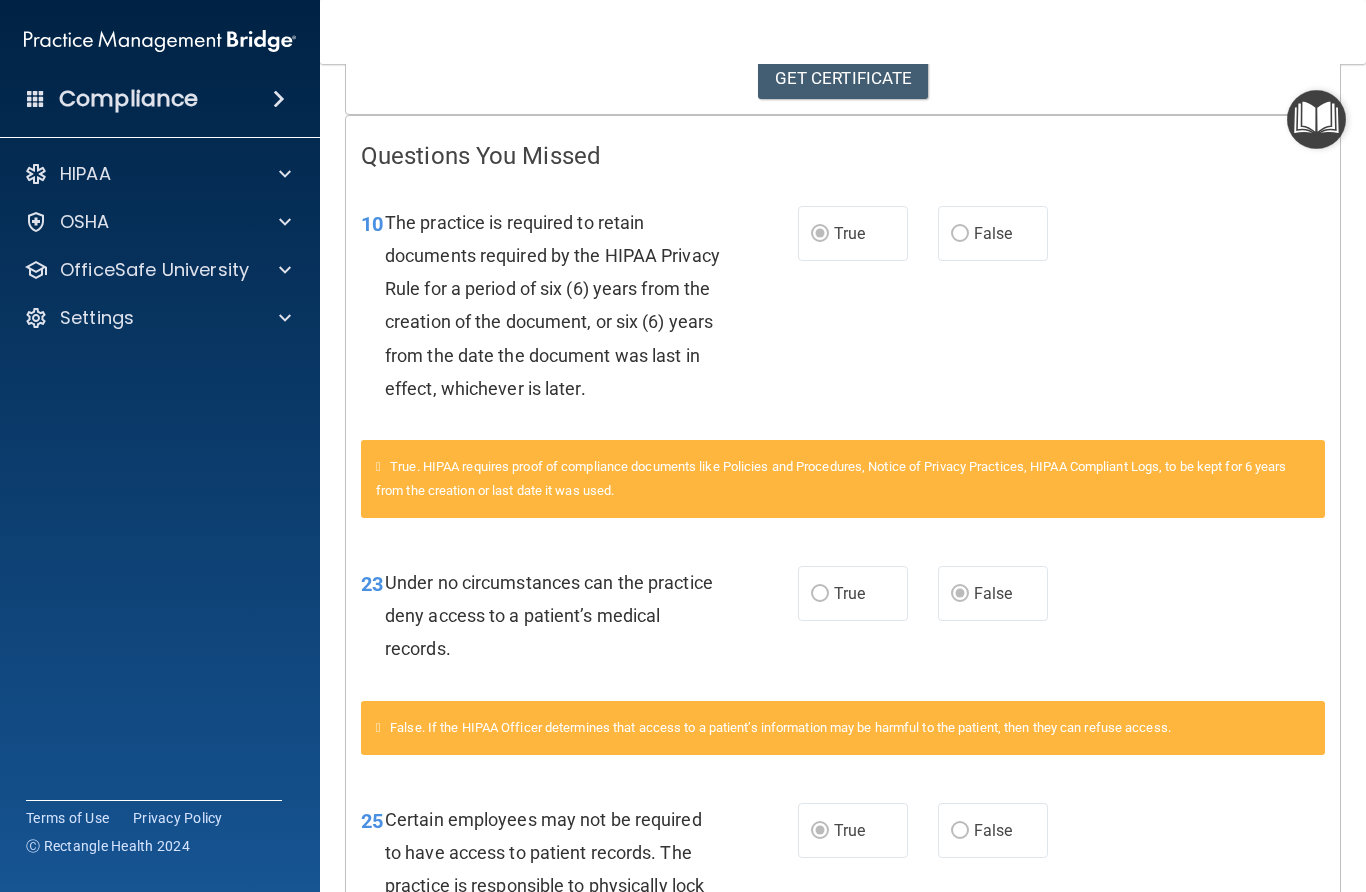 scroll, scrollTop: 359, scrollLeft: 0, axis: vertical 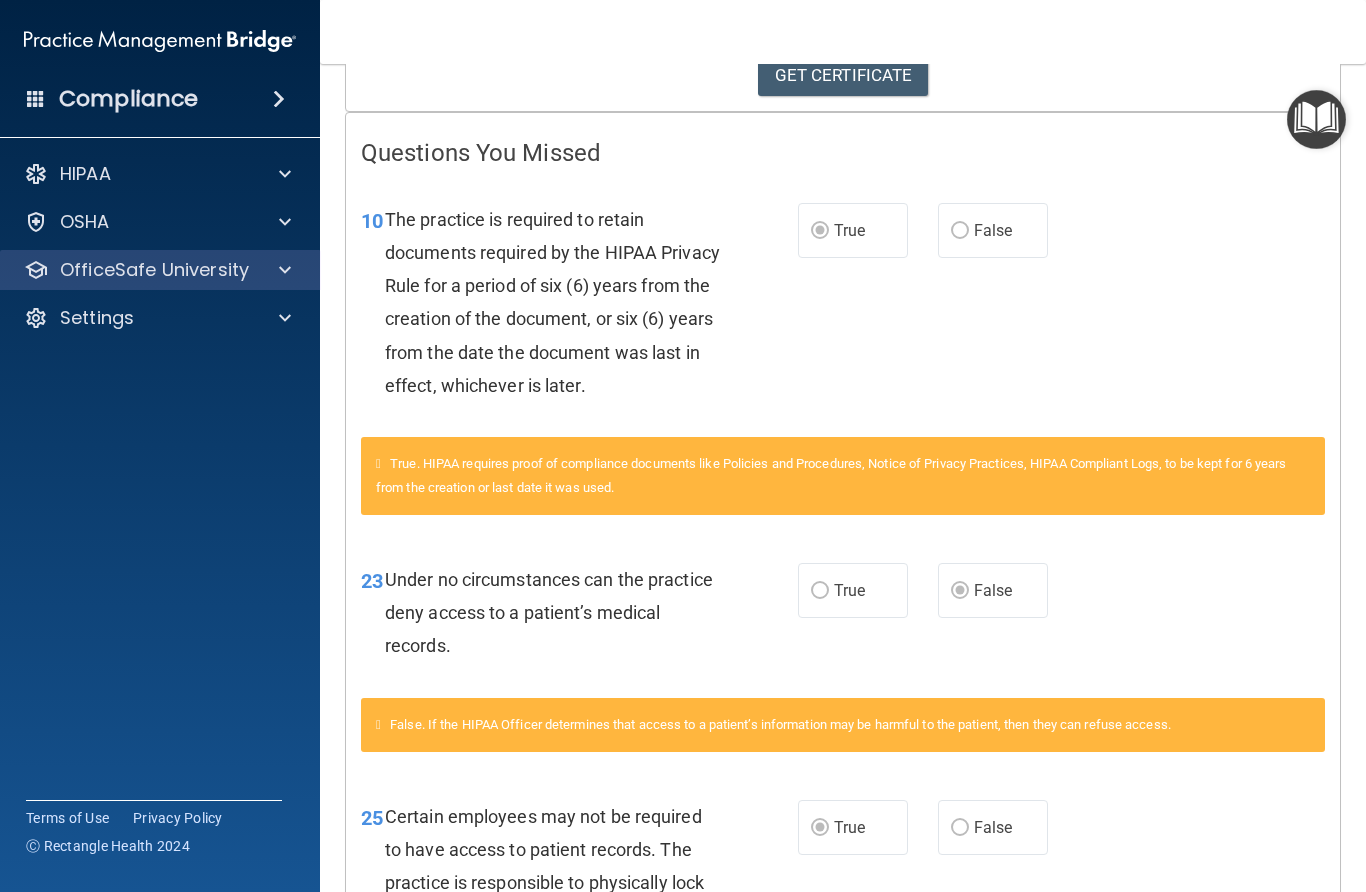 click on "OfficeSafe University" at bounding box center (154, 270) 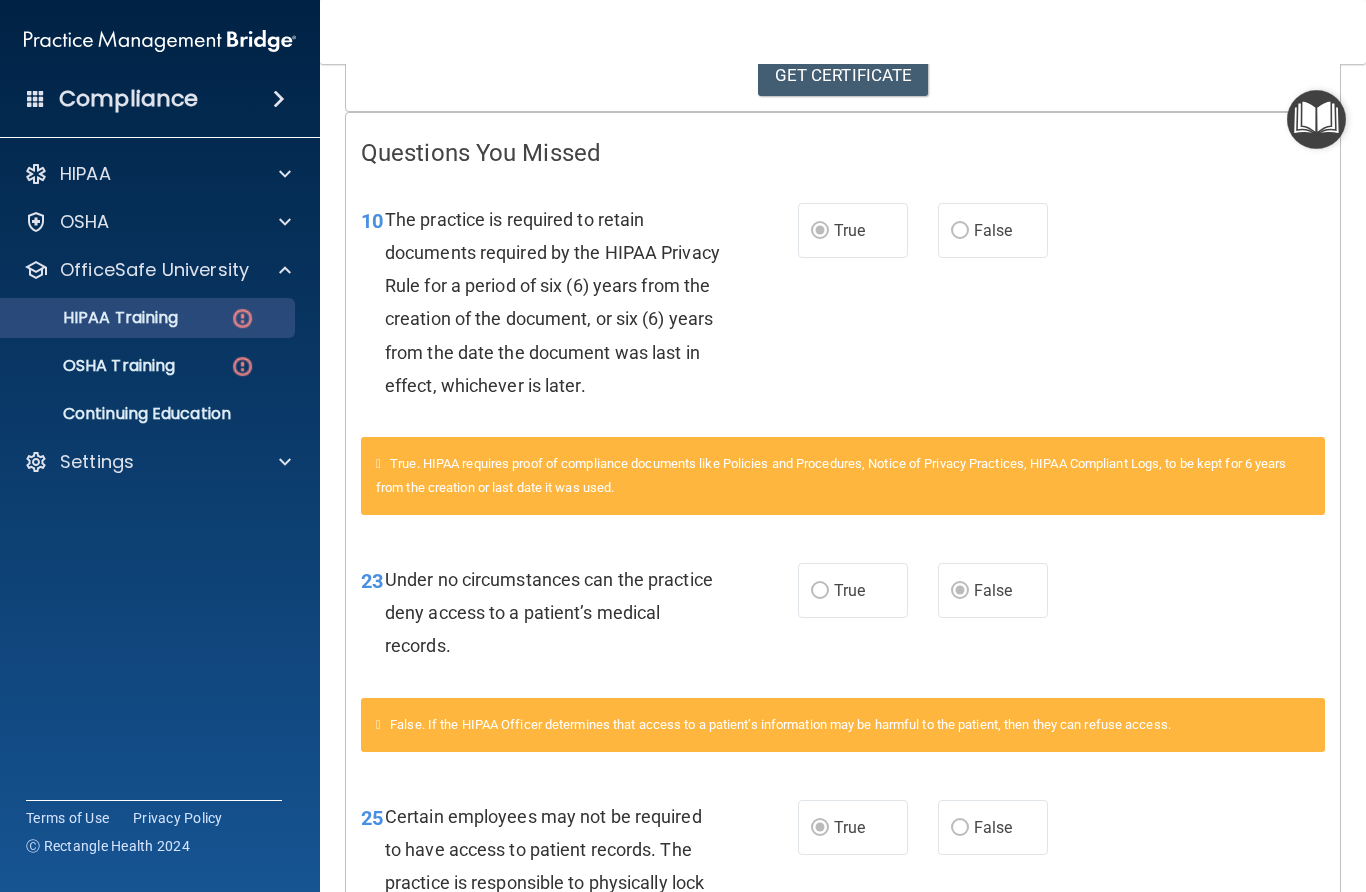 click at bounding box center (242, 318) 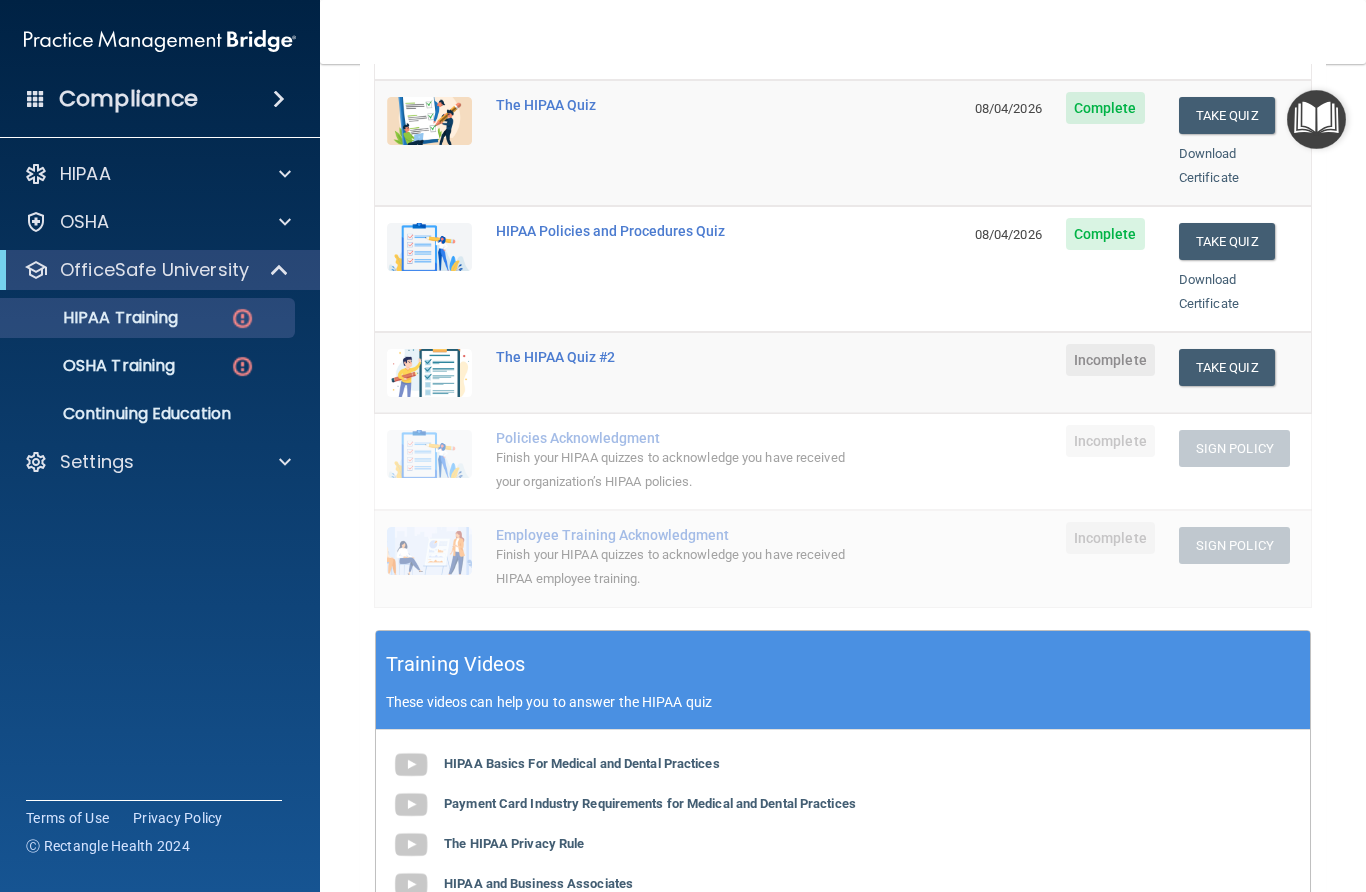 scroll, scrollTop: 253, scrollLeft: 0, axis: vertical 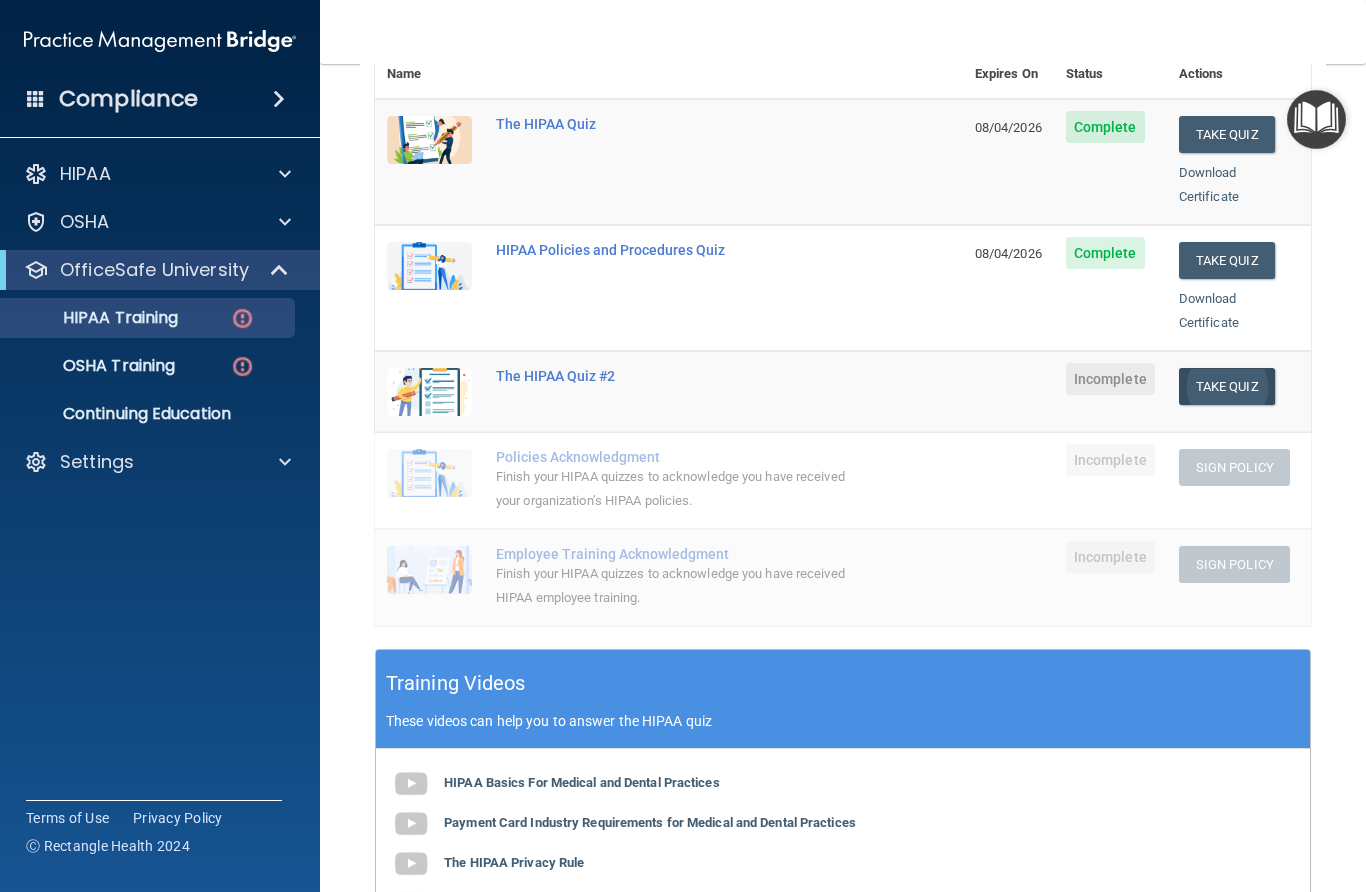 click on "Take Quiz" at bounding box center [1227, 386] 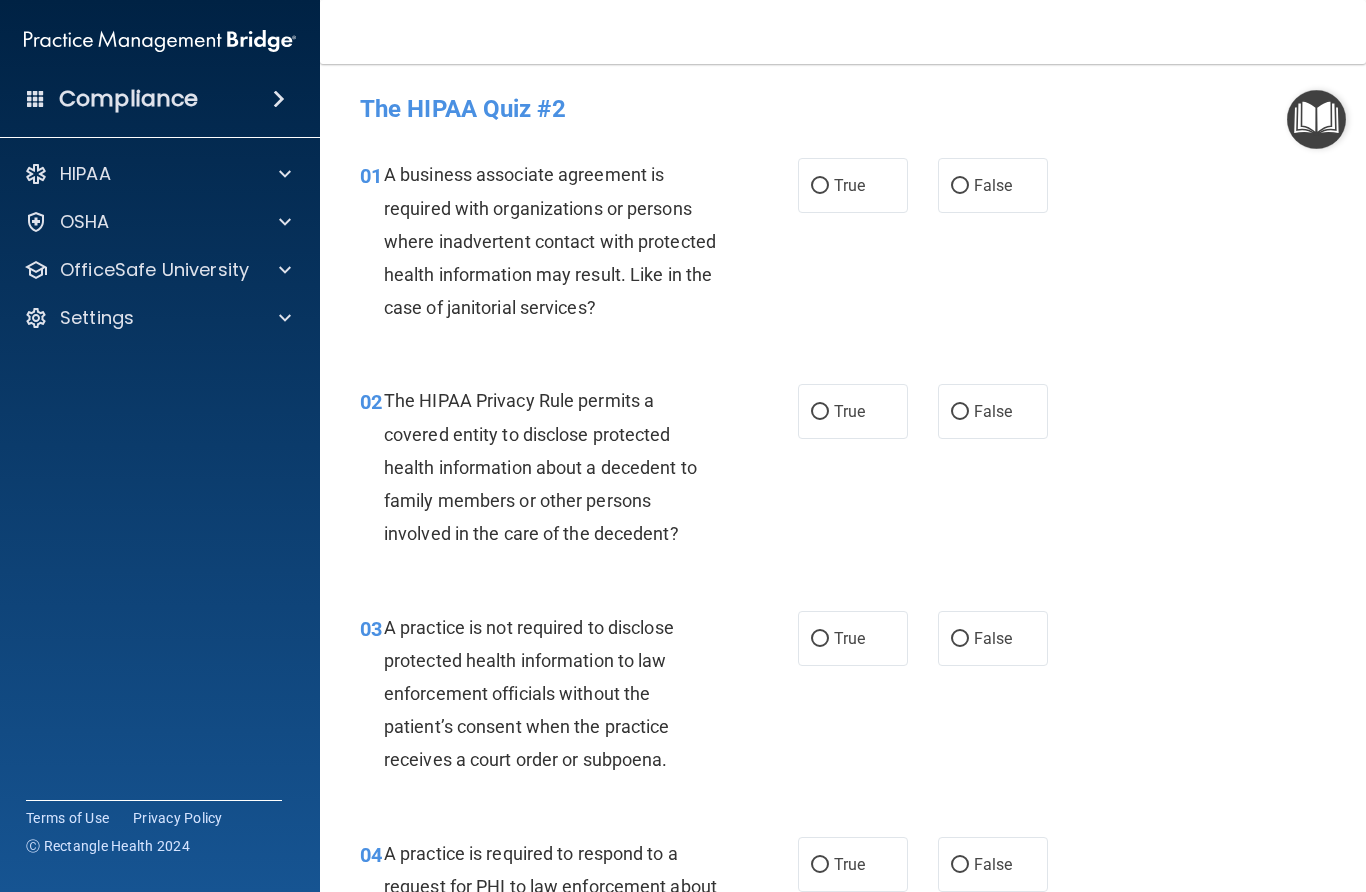 scroll, scrollTop: 0, scrollLeft: 0, axis: both 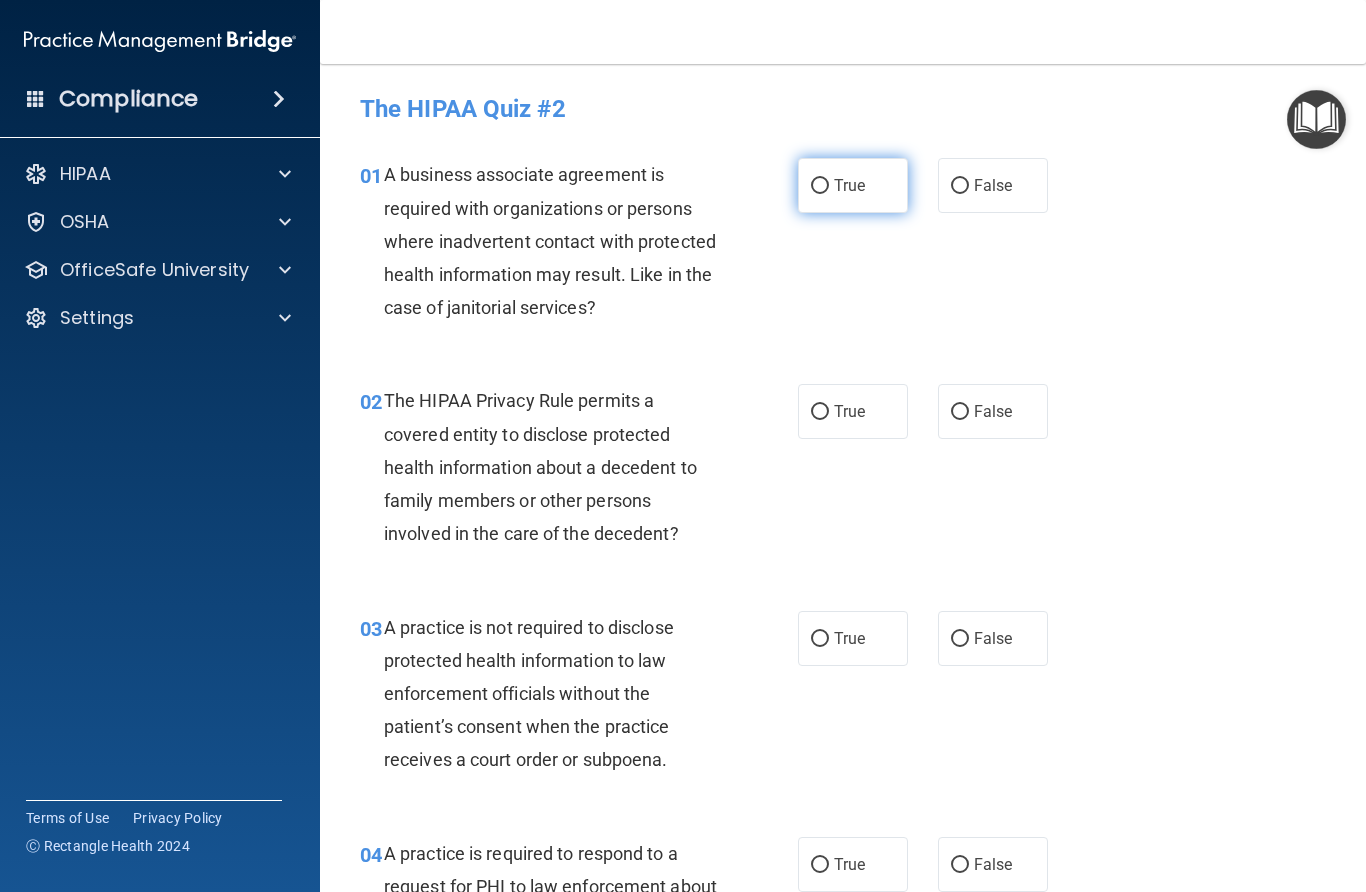 click on "True" at bounding box center [820, 186] 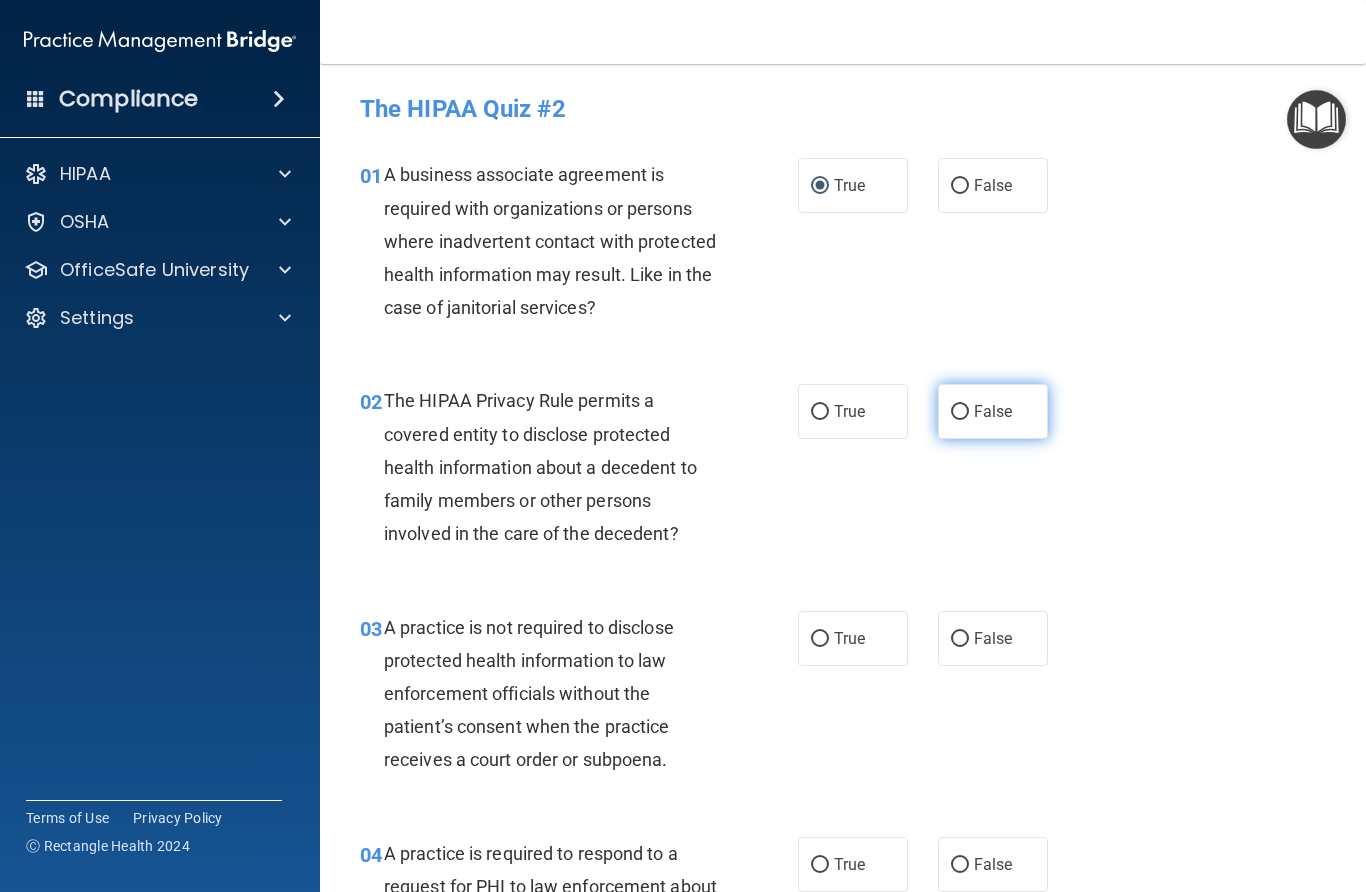 click on "False" at bounding box center (960, 412) 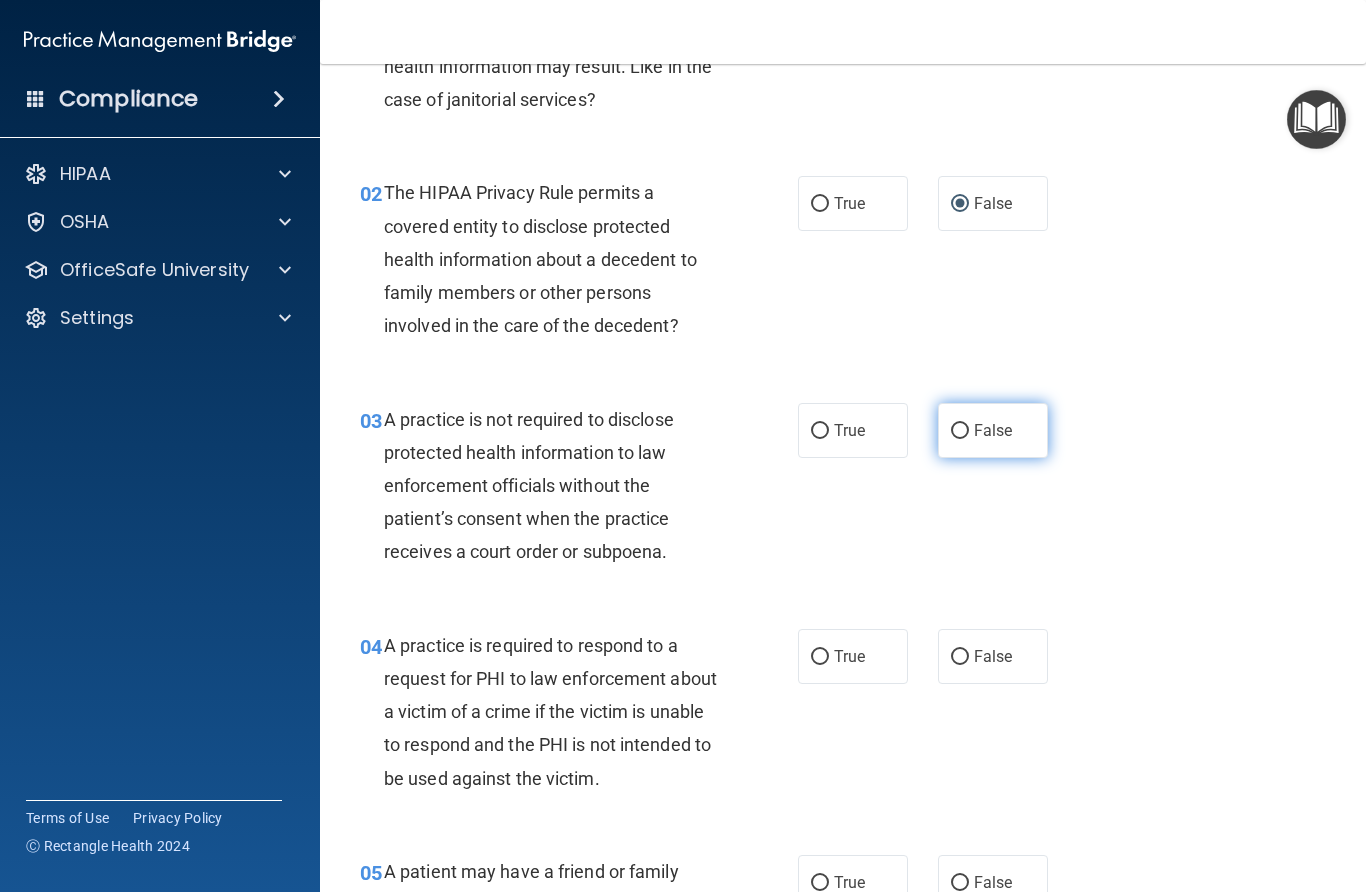 scroll, scrollTop: 219, scrollLeft: 0, axis: vertical 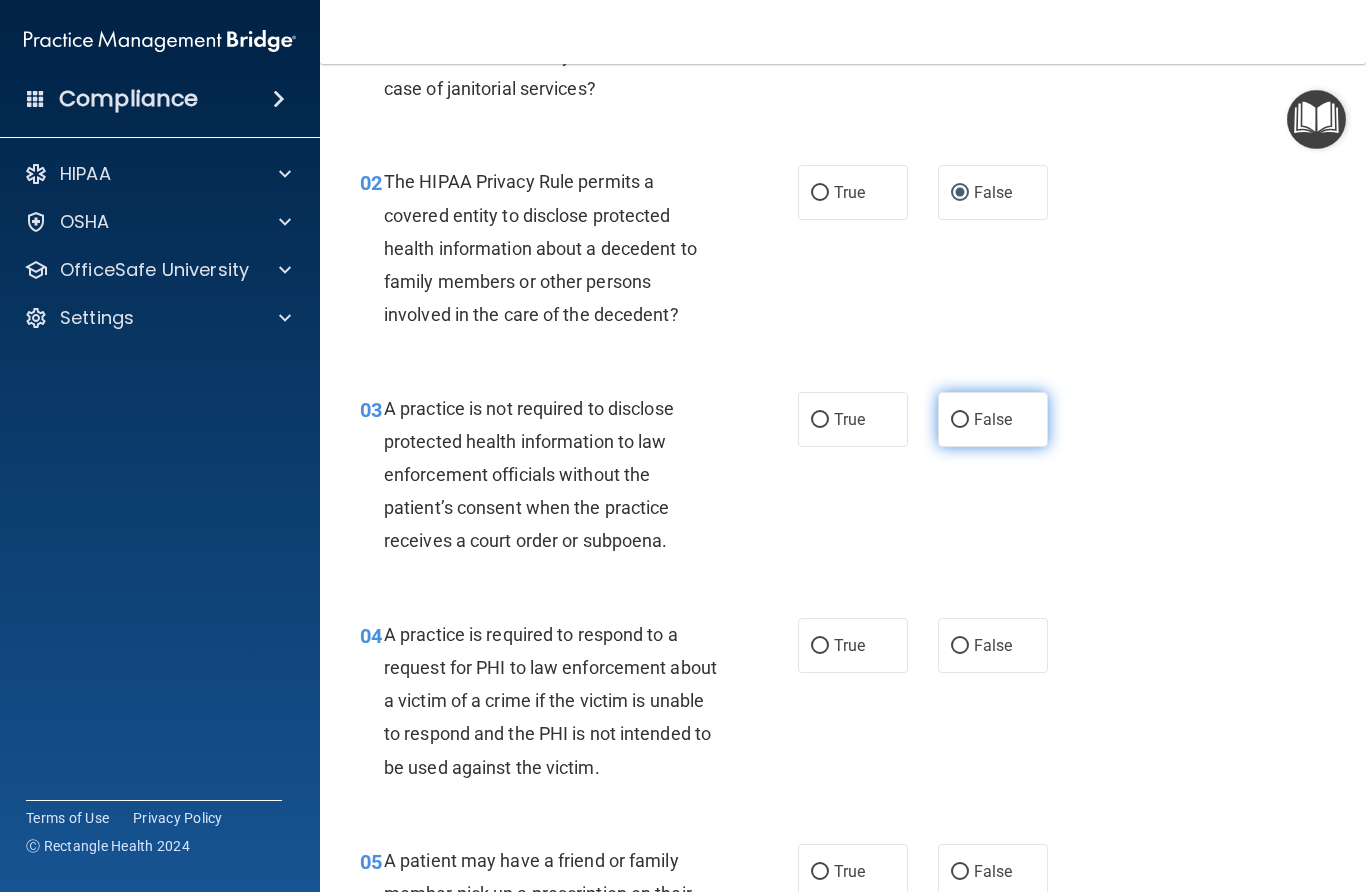 click on "False" at bounding box center [960, 420] 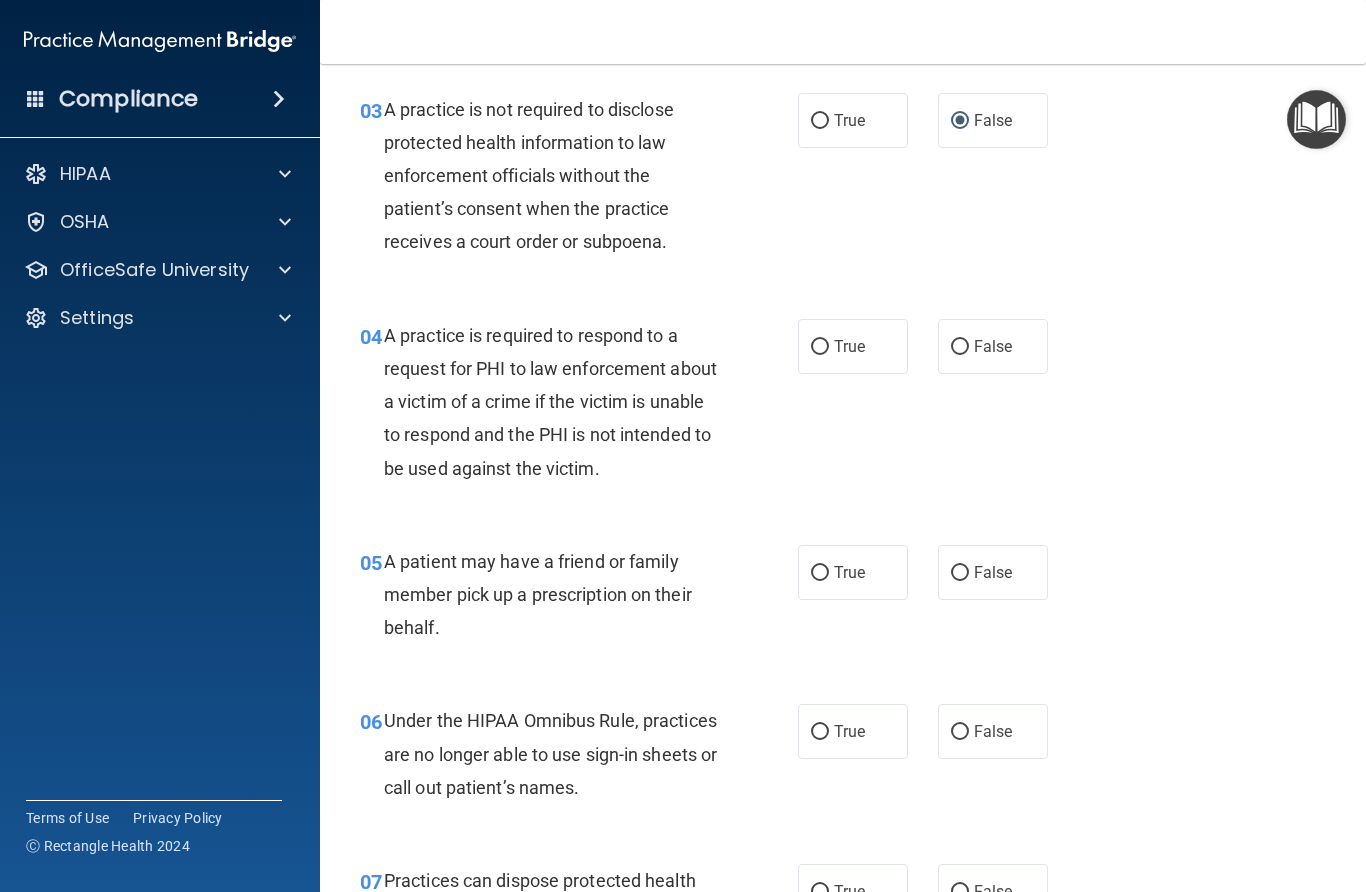 scroll, scrollTop: 520, scrollLeft: 0, axis: vertical 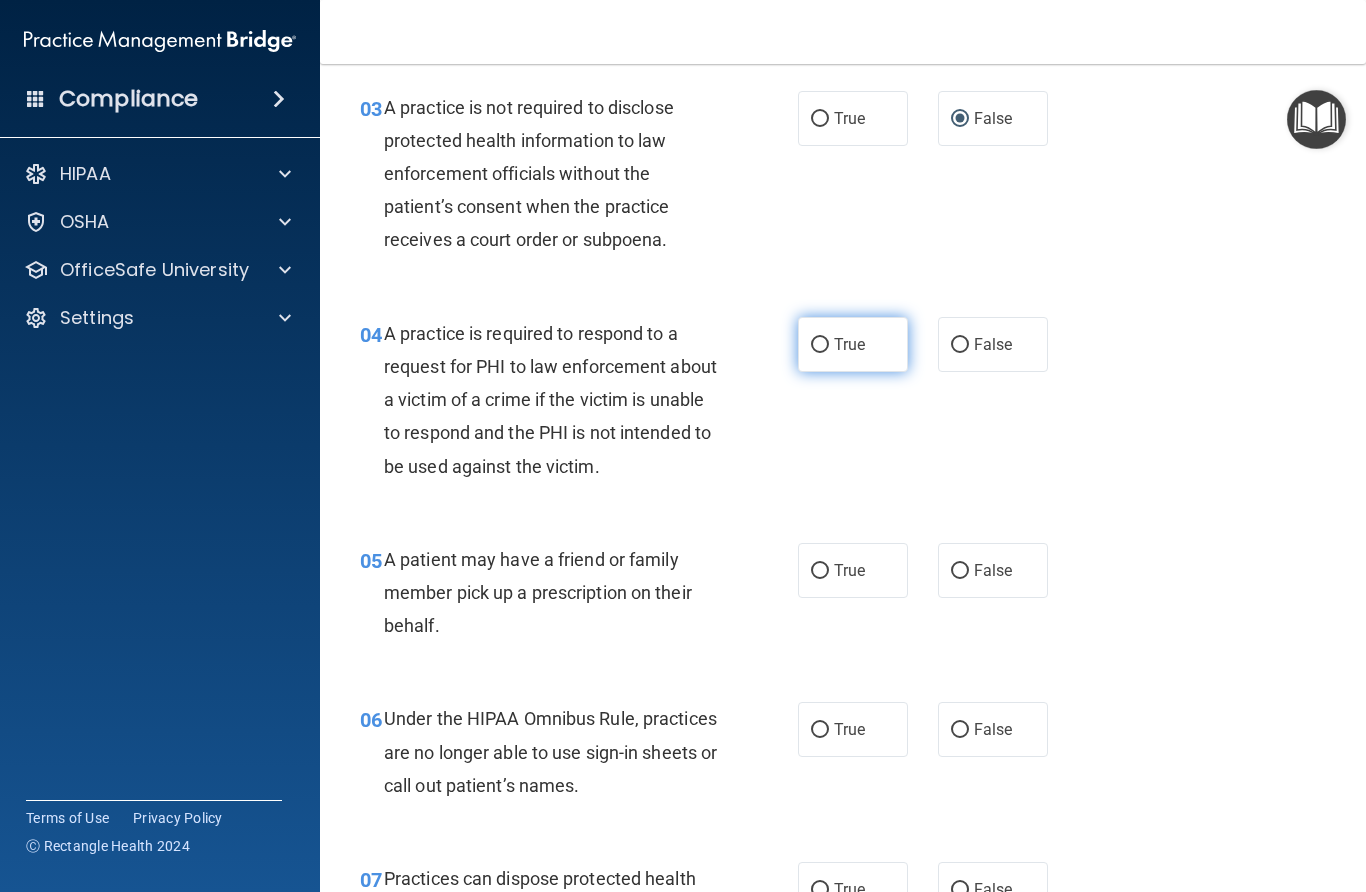 drag, startPoint x: 827, startPoint y: 341, endPoint x: 828, endPoint y: 323, distance: 18.027756 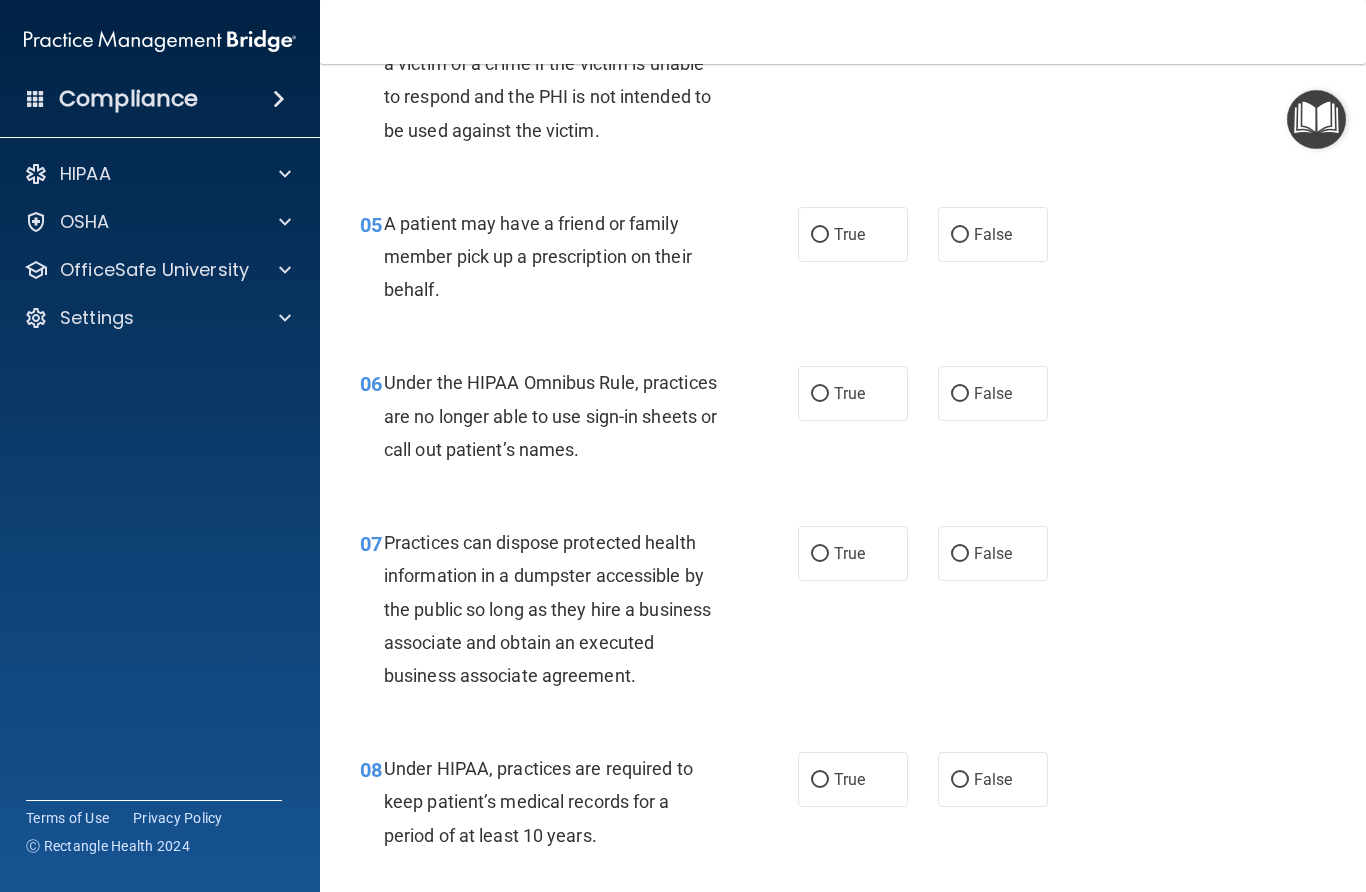 scroll, scrollTop: 873, scrollLeft: 0, axis: vertical 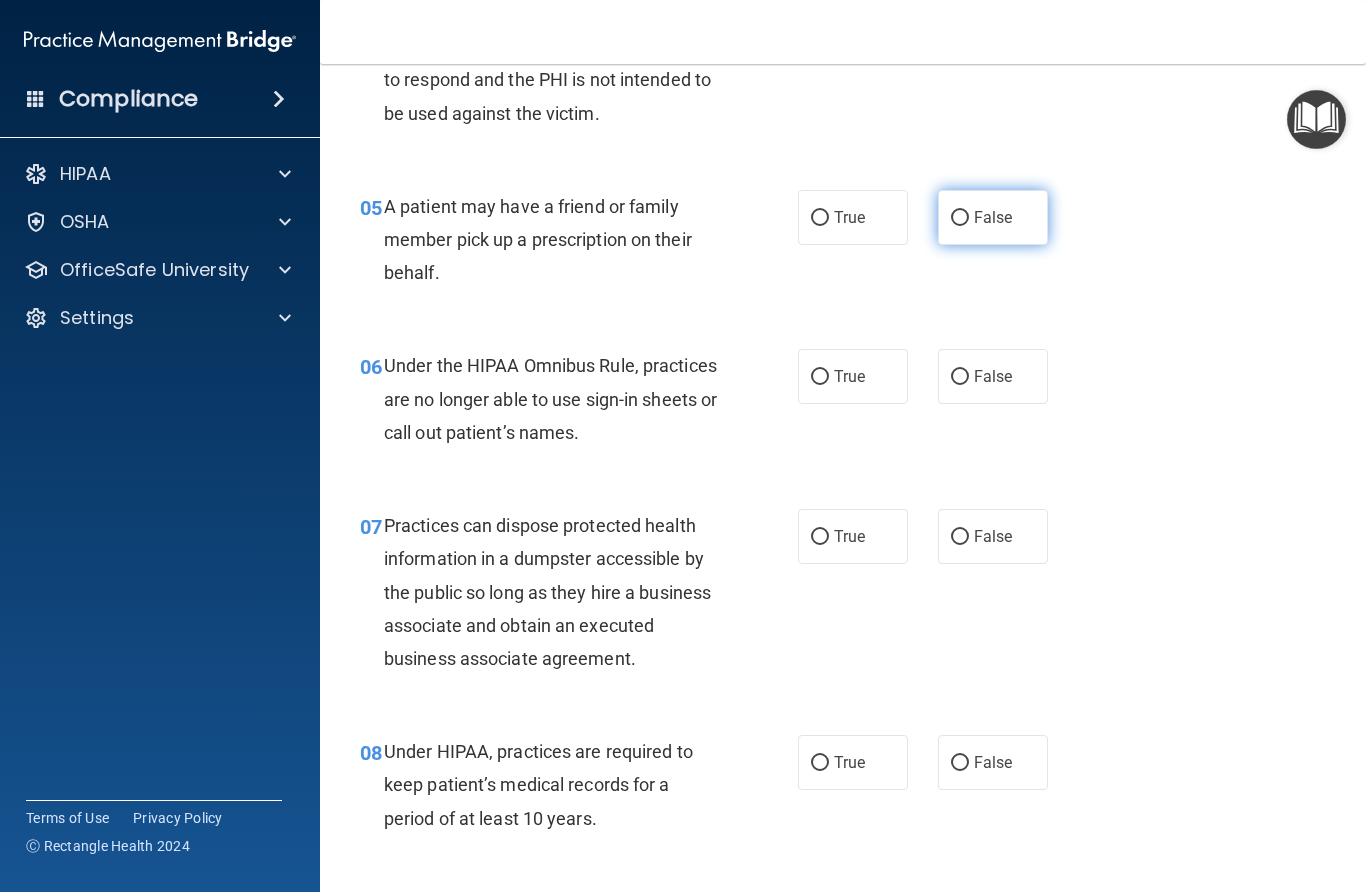 click on "False" at bounding box center (960, 218) 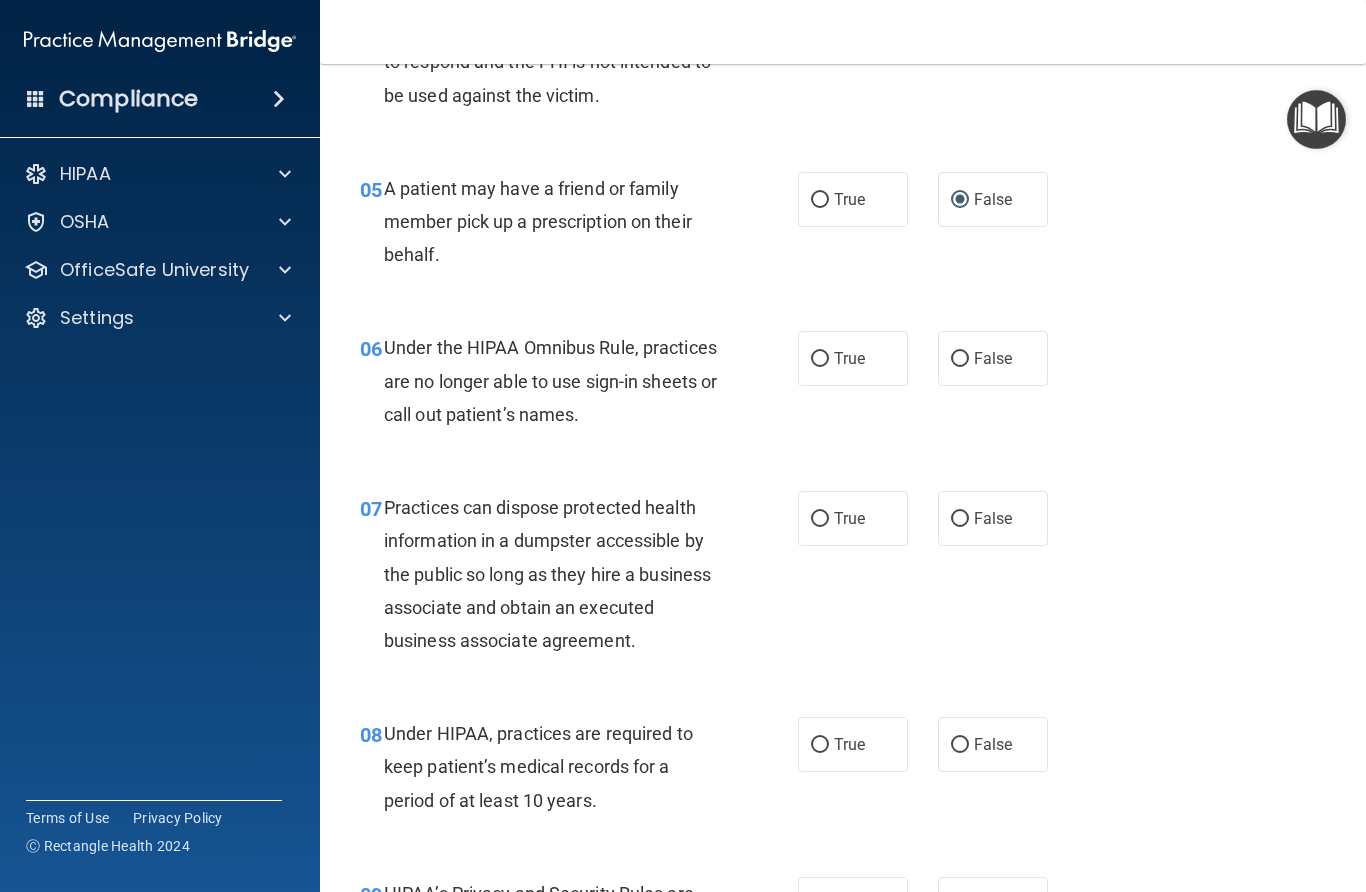 scroll, scrollTop: 892, scrollLeft: 0, axis: vertical 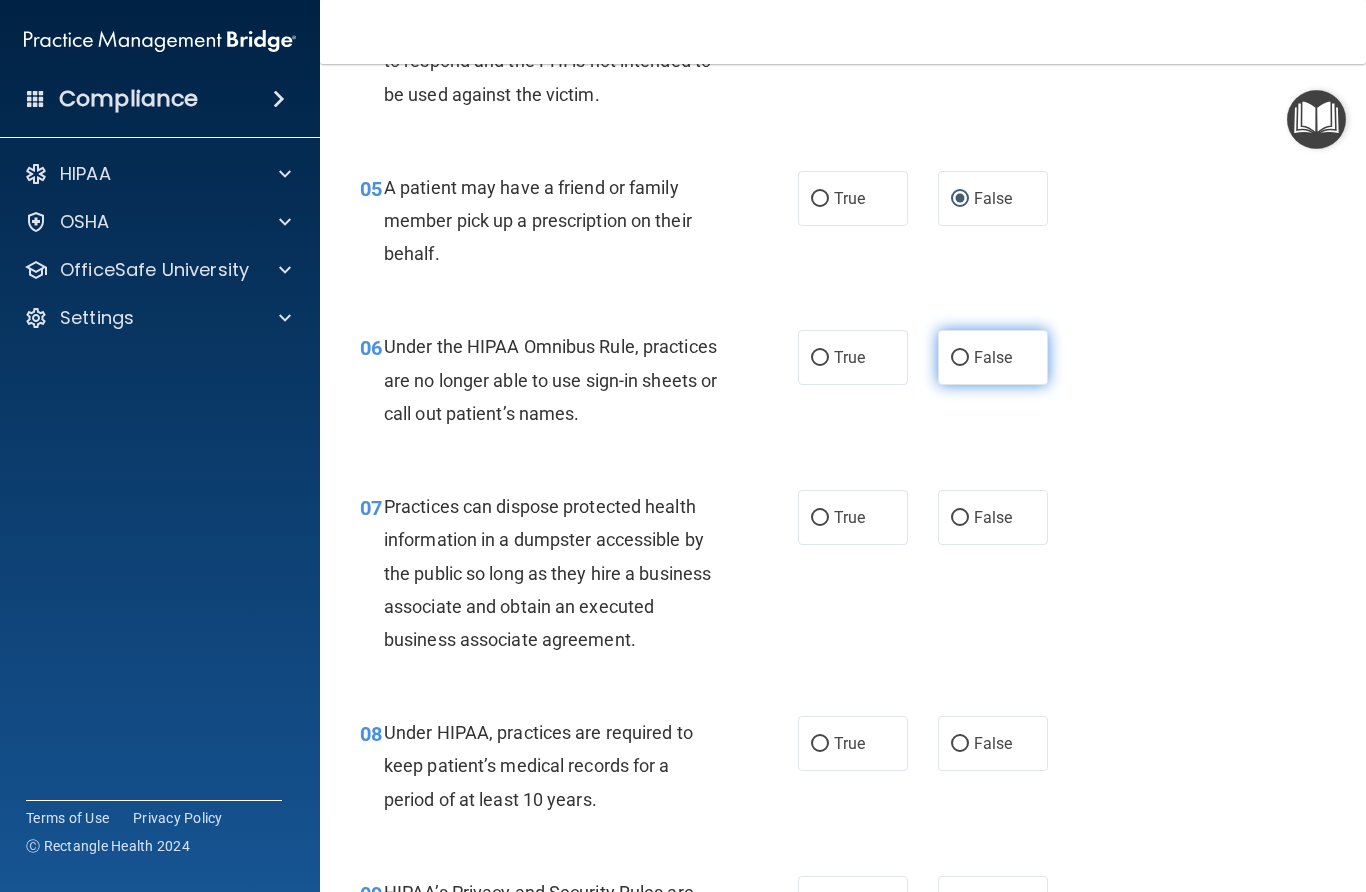 click on "False" at bounding box center (960, 358) 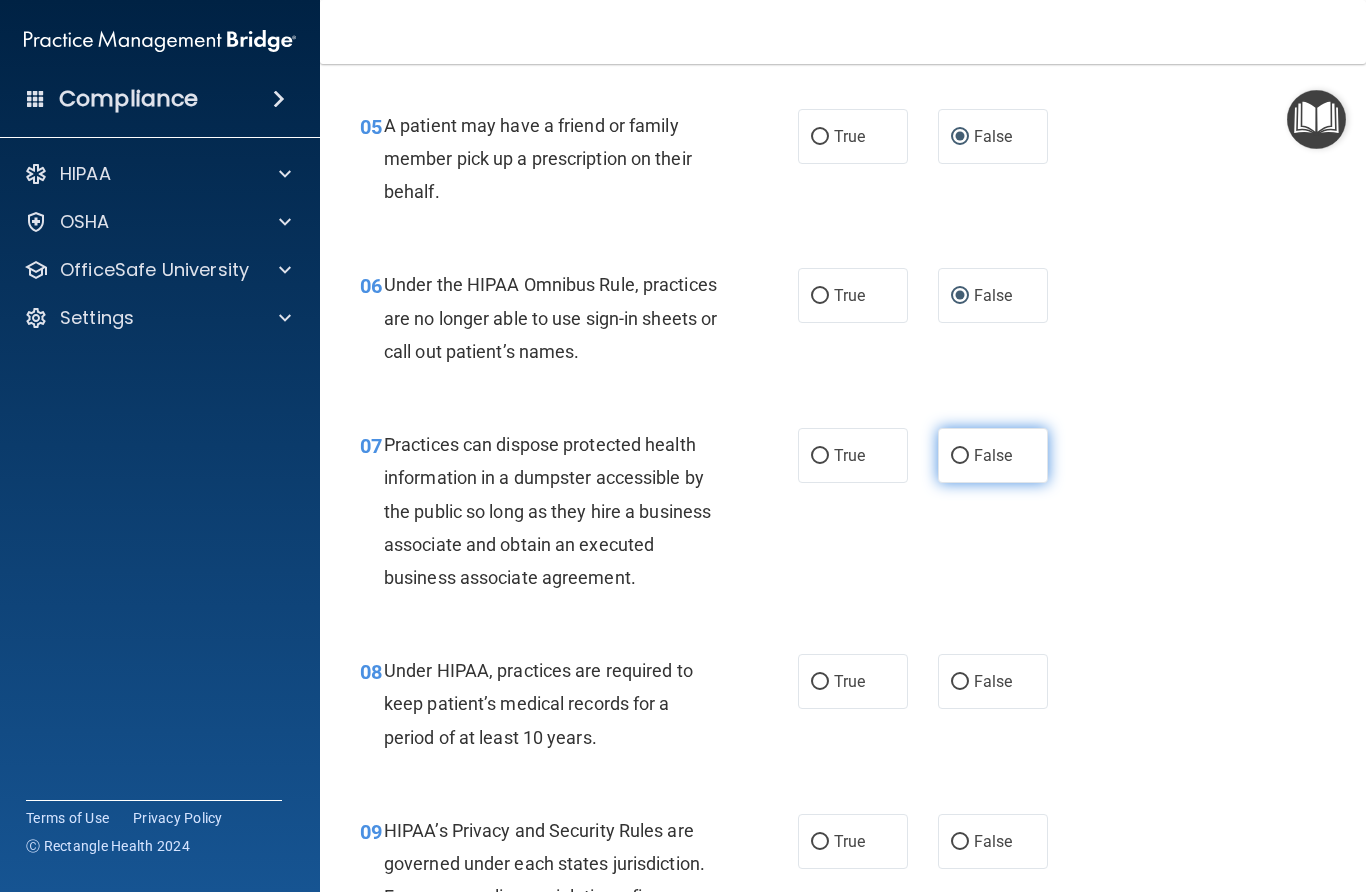 scroll, scrollTop: 955, scrollLeft: 0, axis: vertical 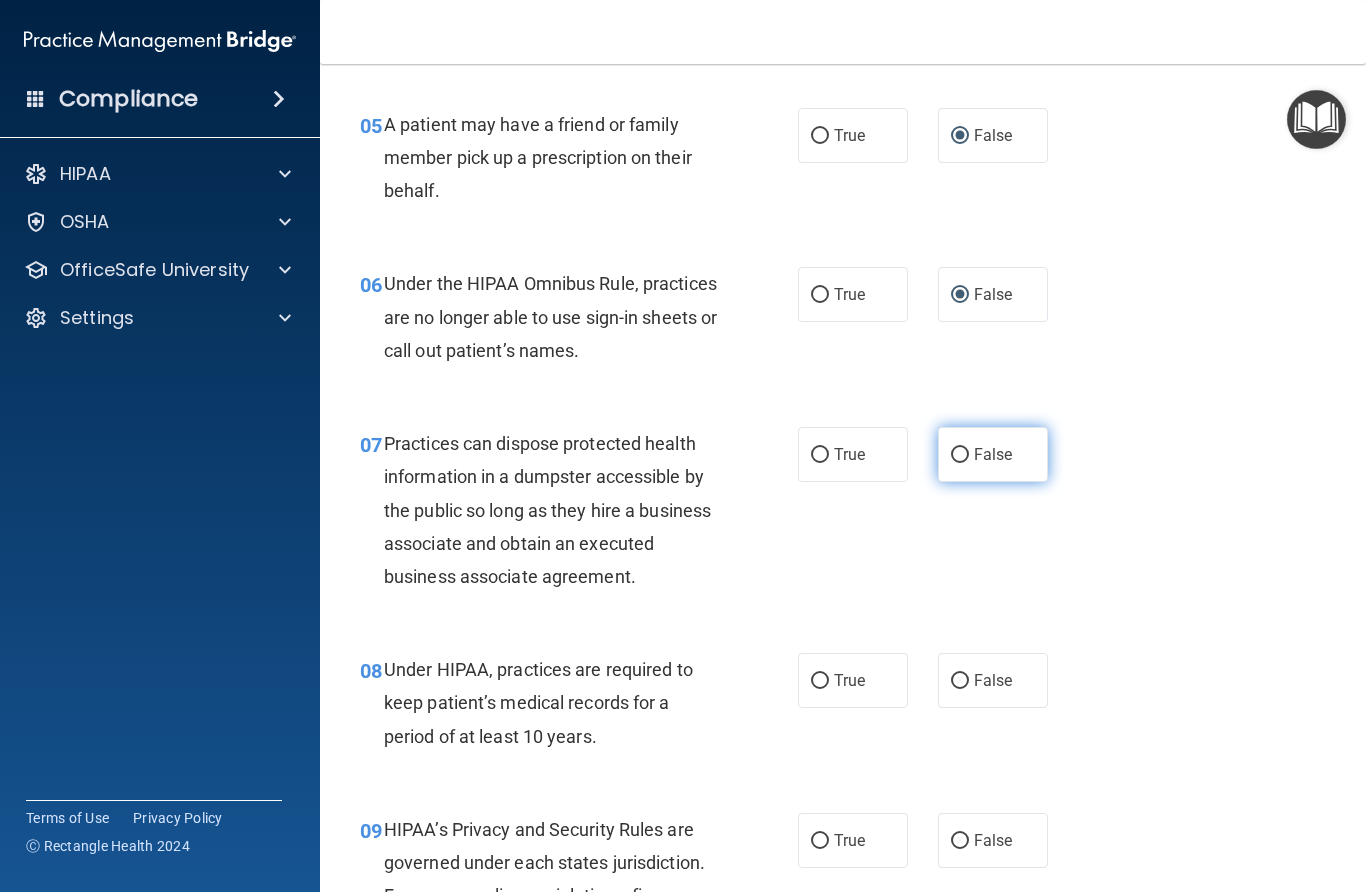 click on "False" at bounding box center (960, 455) 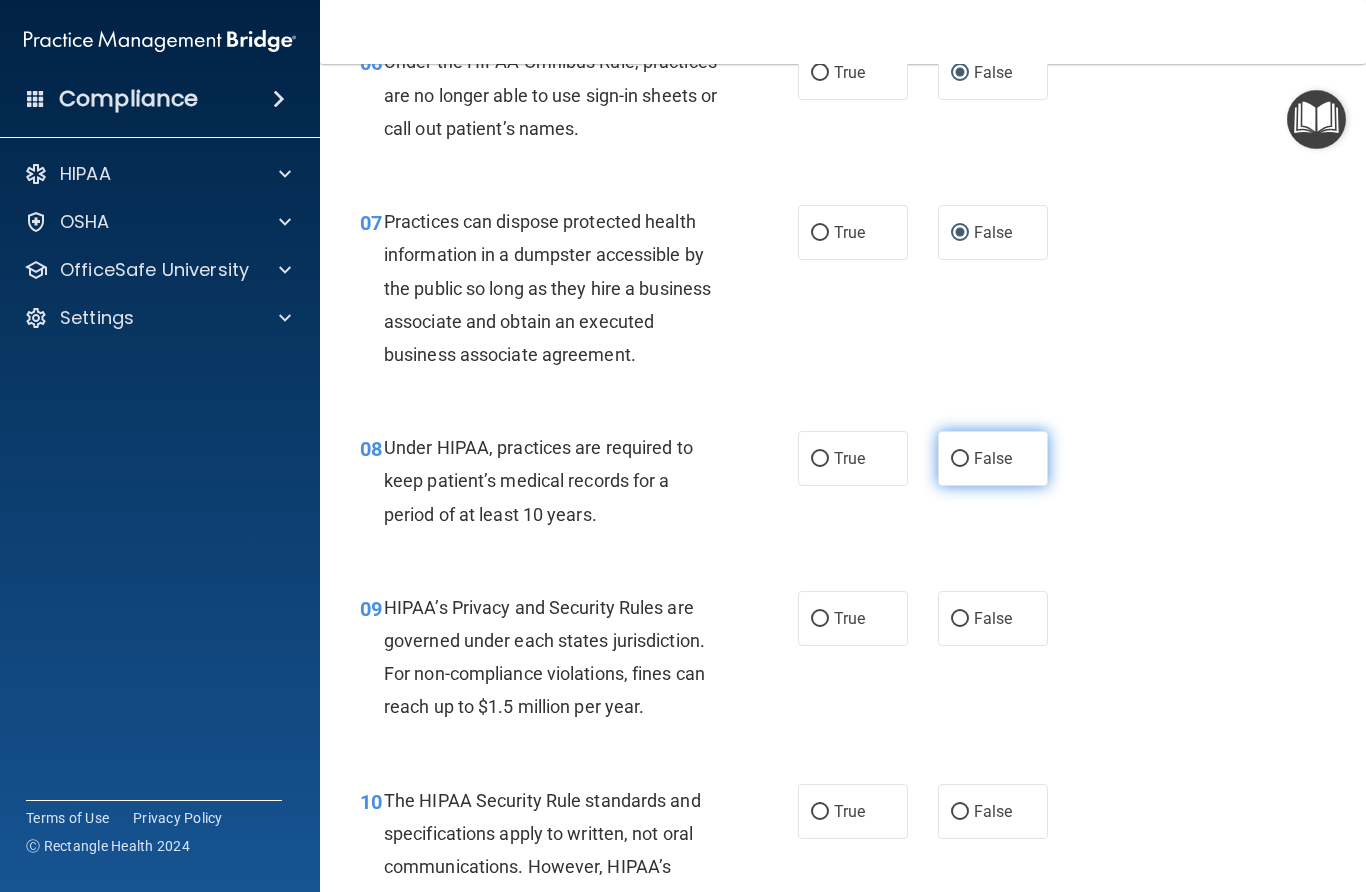 scroll, scrollTop: 1178, scrollLeft: 0, axis: vertical 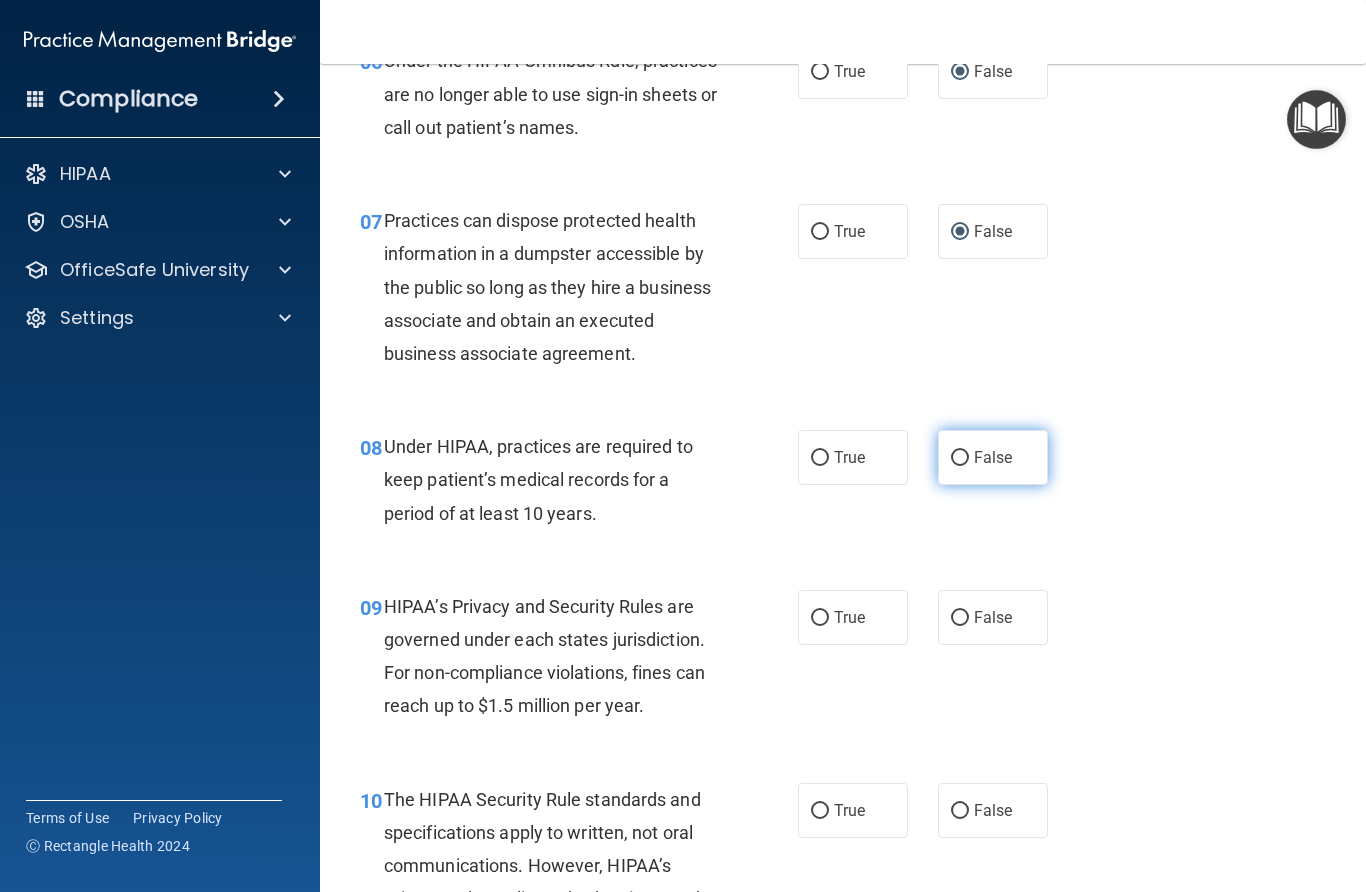 click on "False" at bounding box center (960, 458) 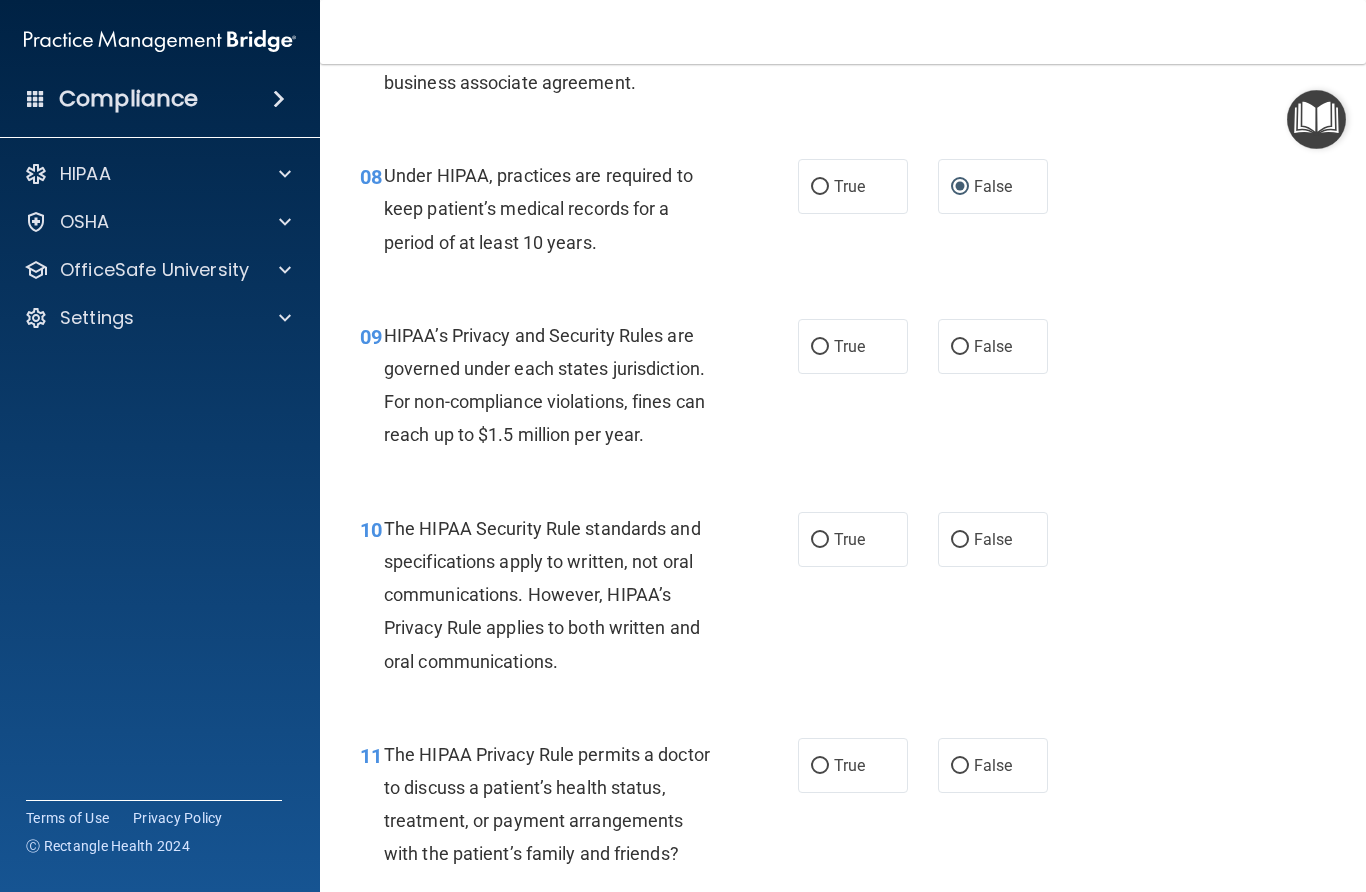 scroll, scrollTop: 1460, scrollLeft: 0, axis: vertical 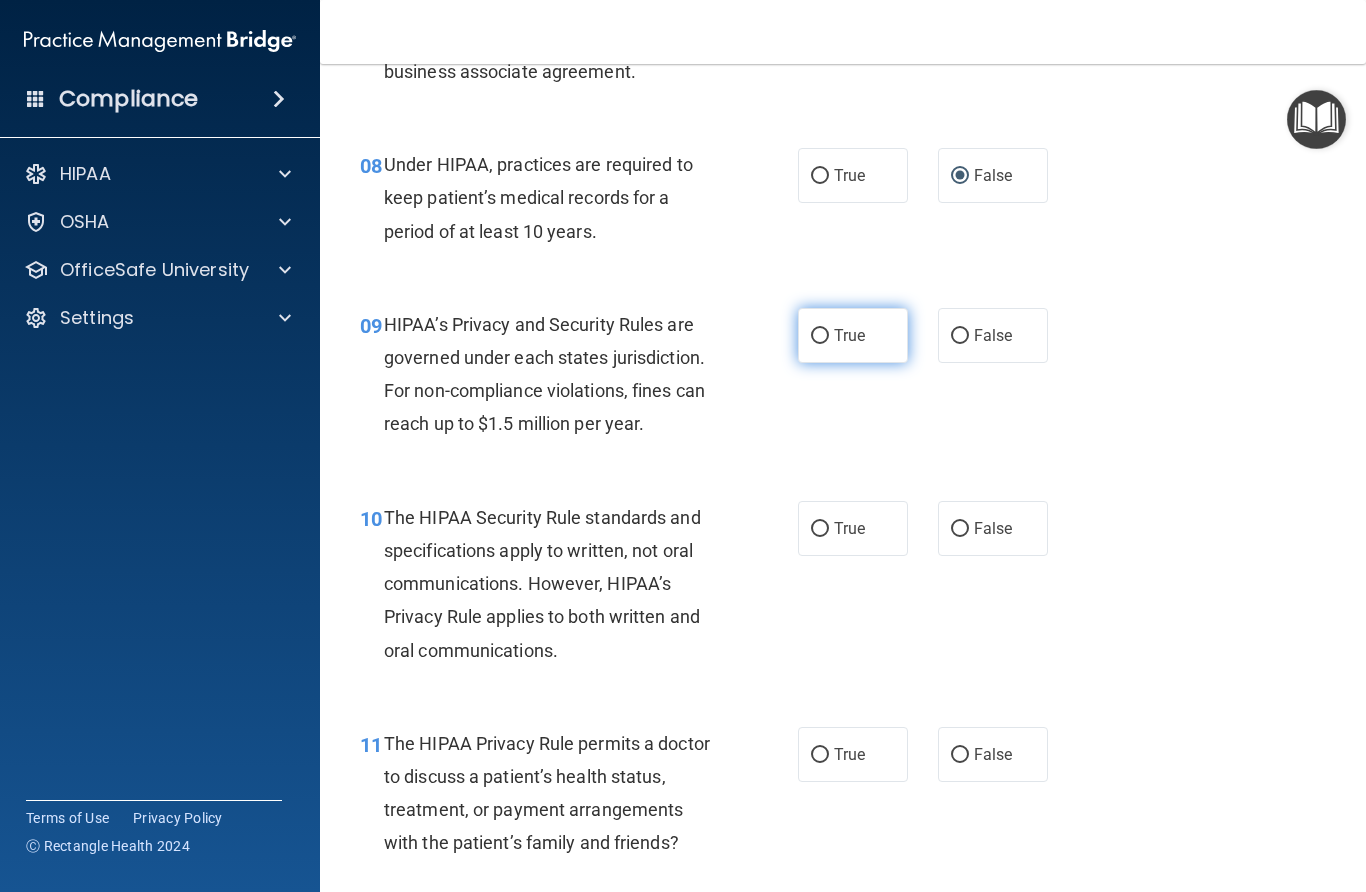 click on "True" at bounding box center (820, 336) 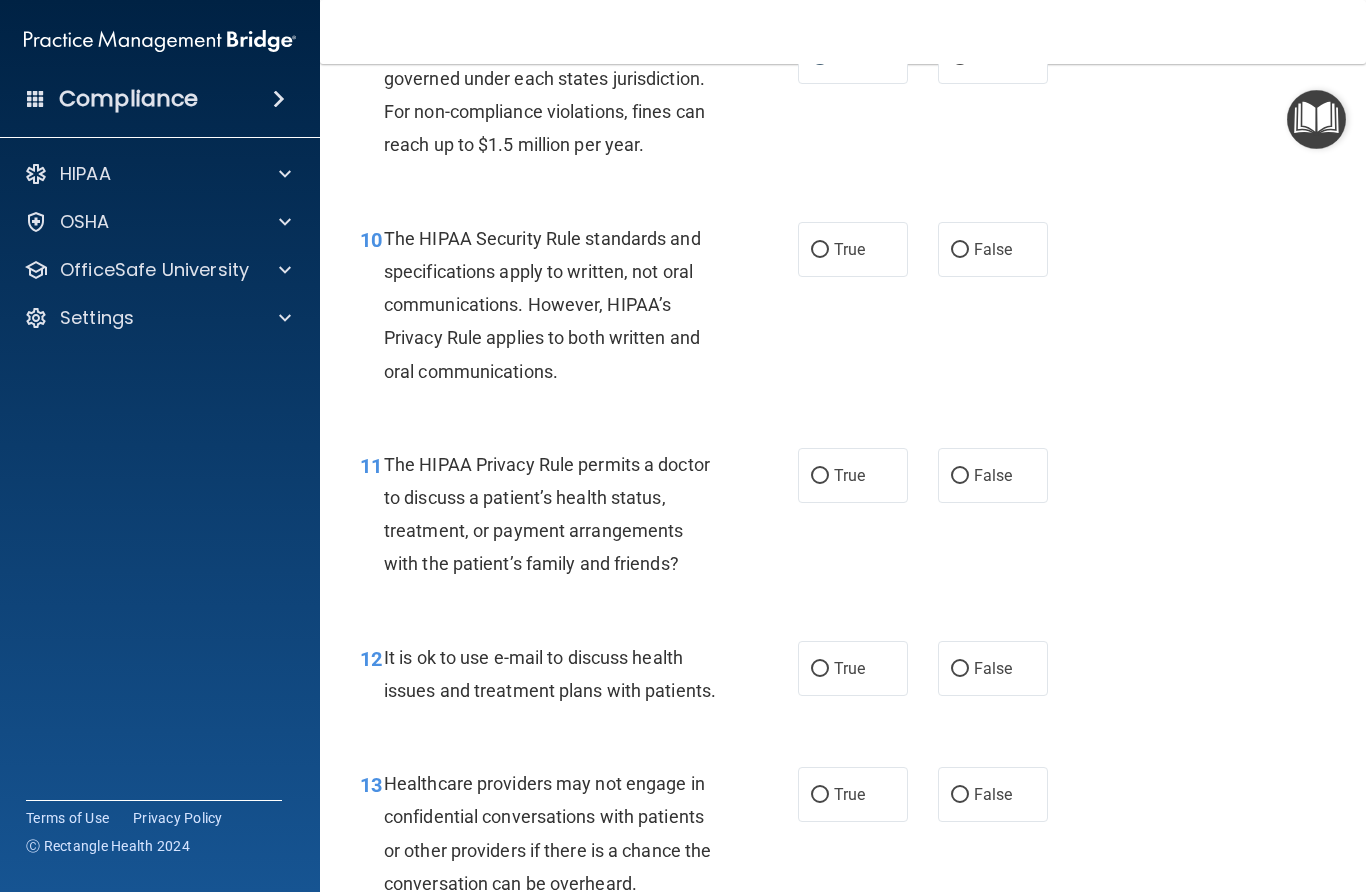 scroll, scrollTop: 1741, scrollLeft: 0, axis: vertical 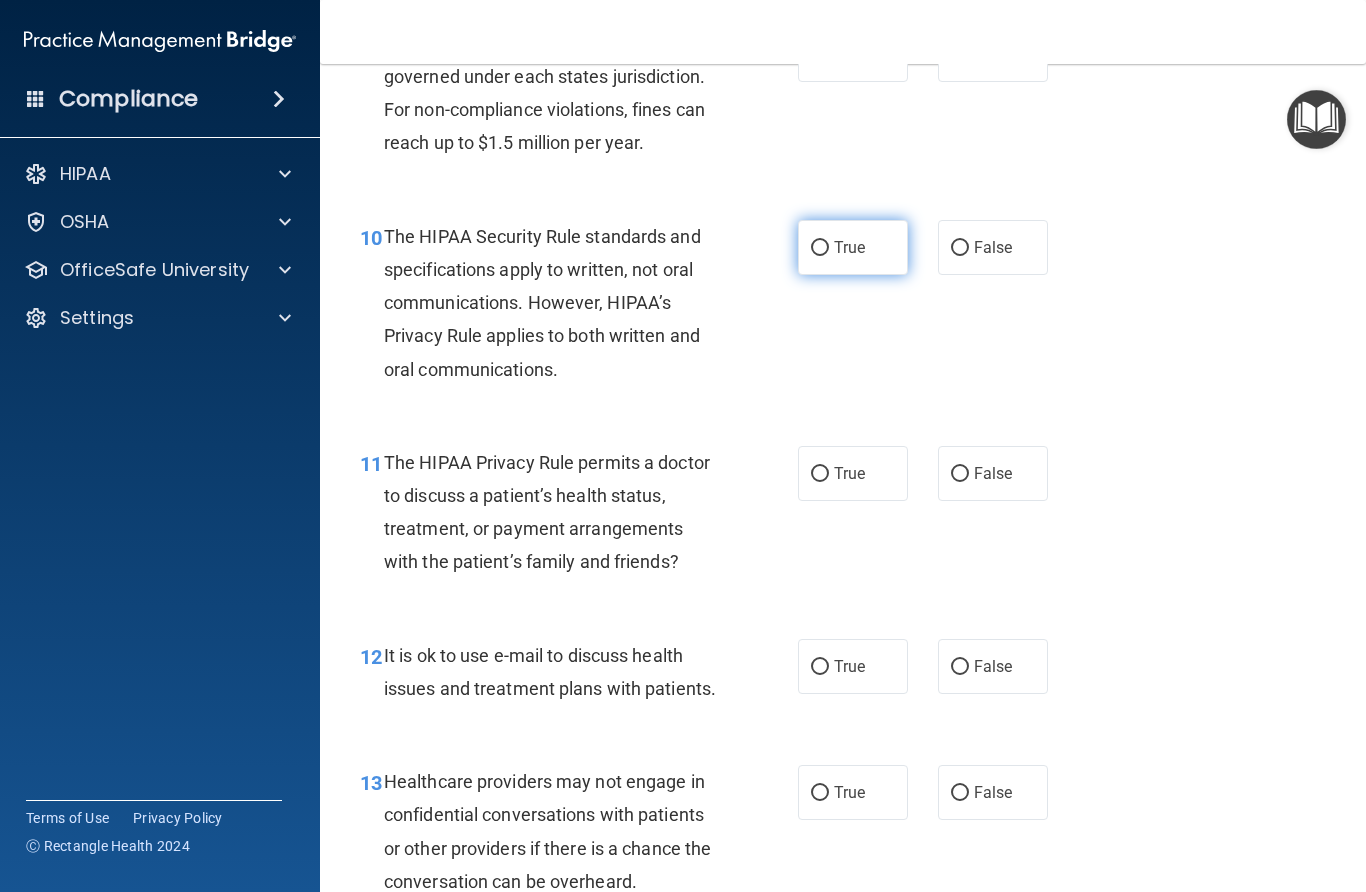 click on "True" at bounding box center [820, 248] 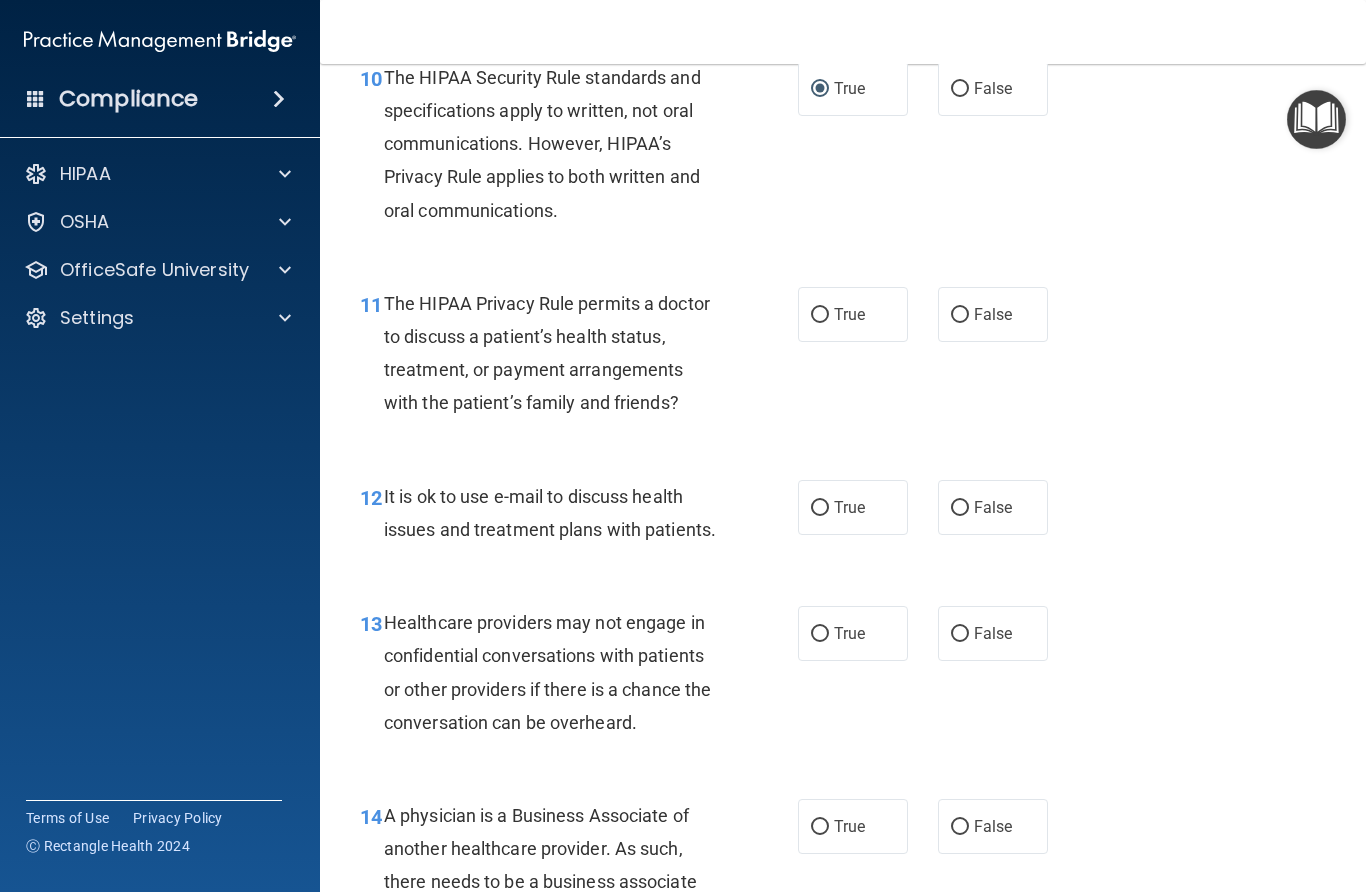 scroll, scrollTop: 1901, scrollLeft: 0, axis: vertical 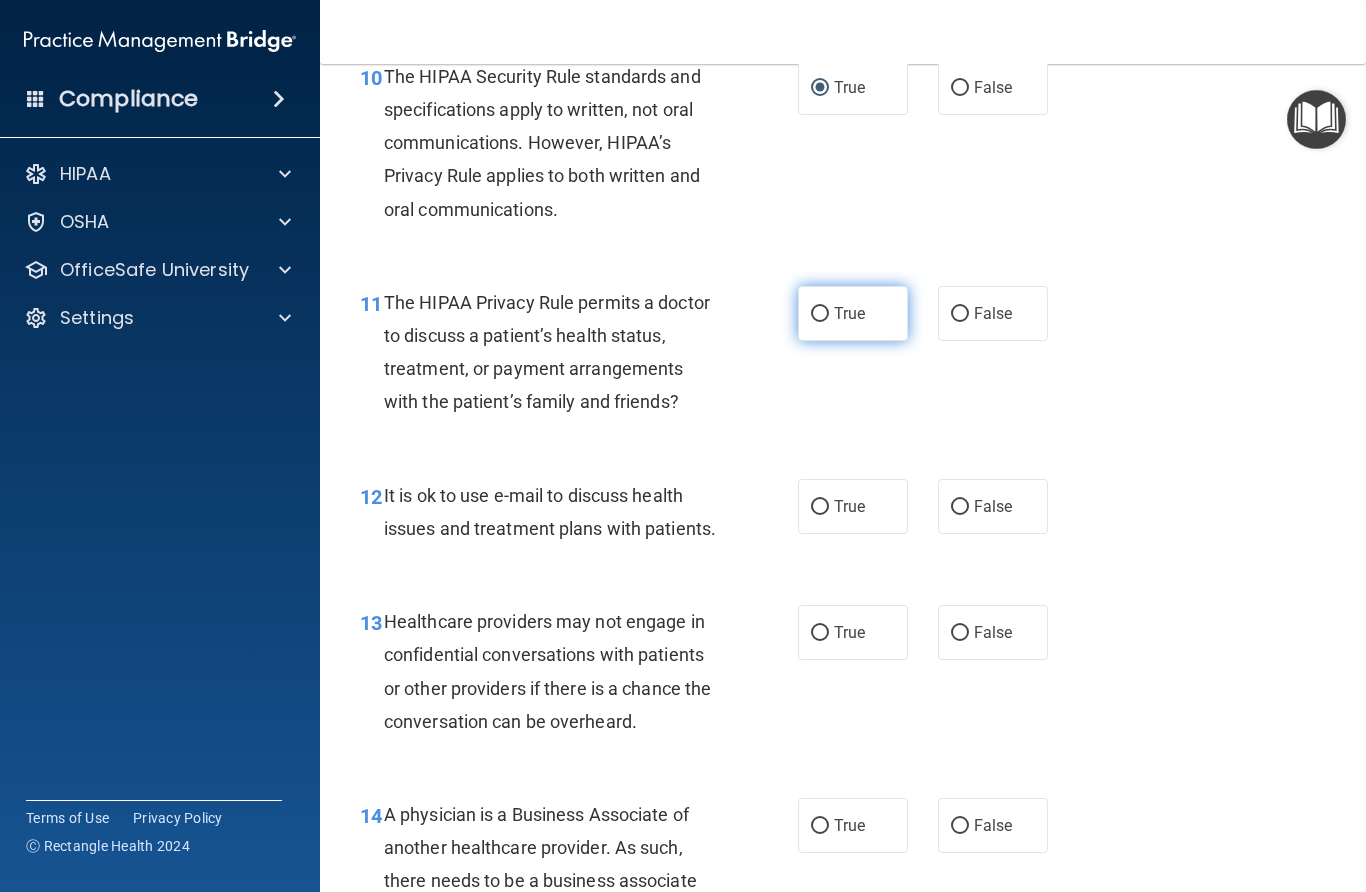 click on "True" at bounding box center (820, 314) 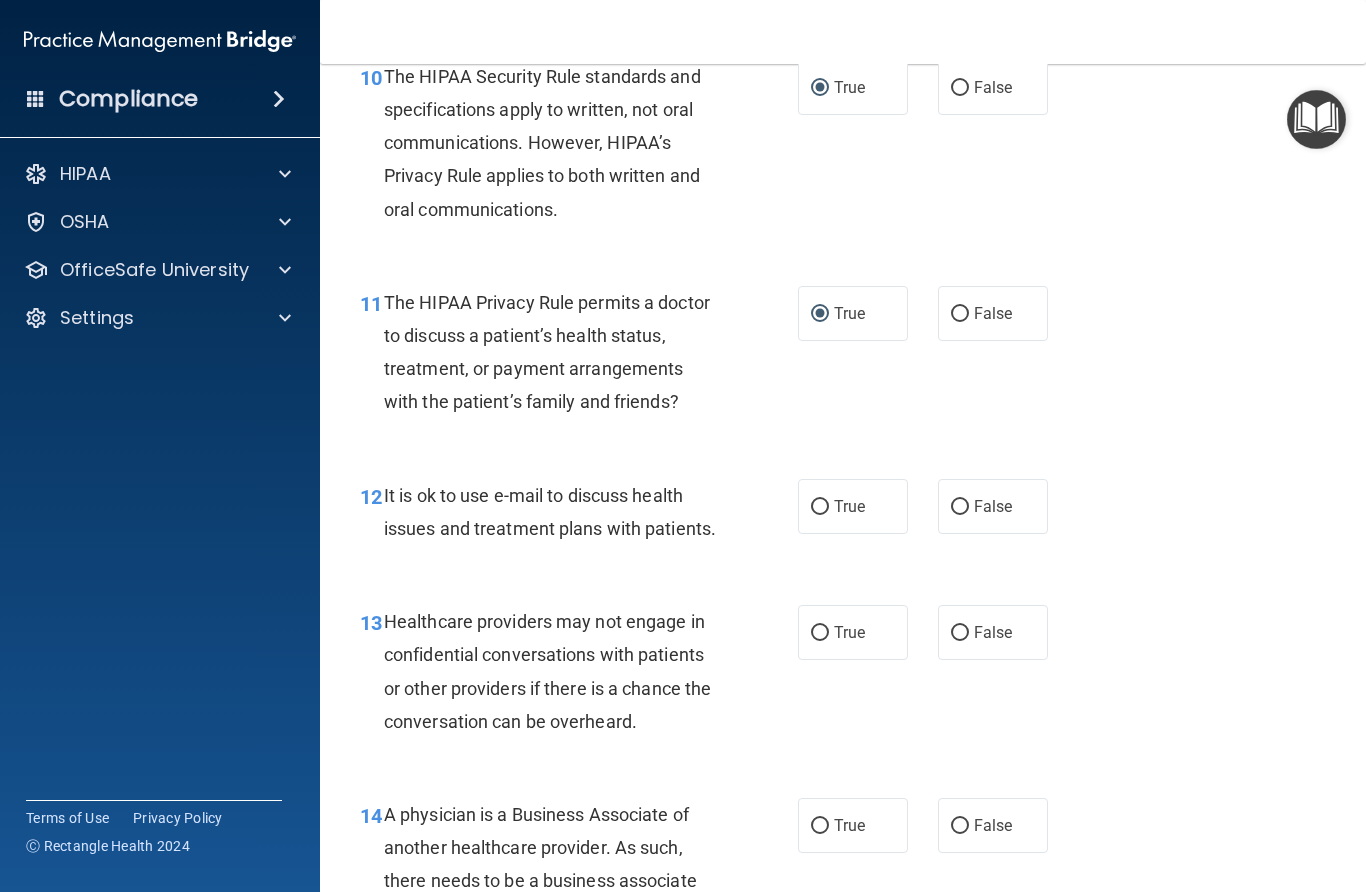 drag, startPoint x: 965, startPoint y: 498, endPoint x: 1094, endPoint y: 513, distance: 129.86917 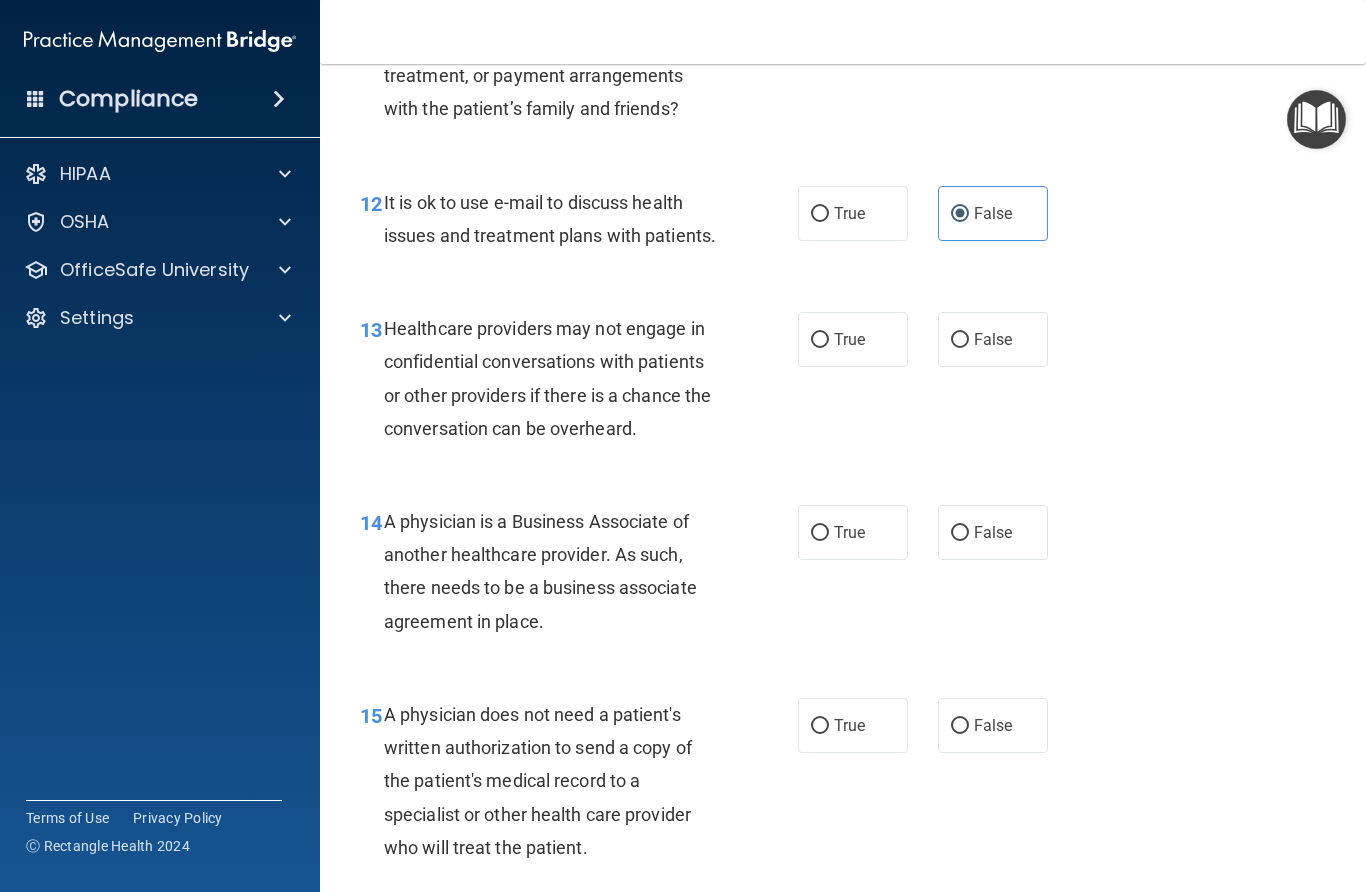 scroll, scrollTop: 2192, scrollLeft: 0, axis: vertical 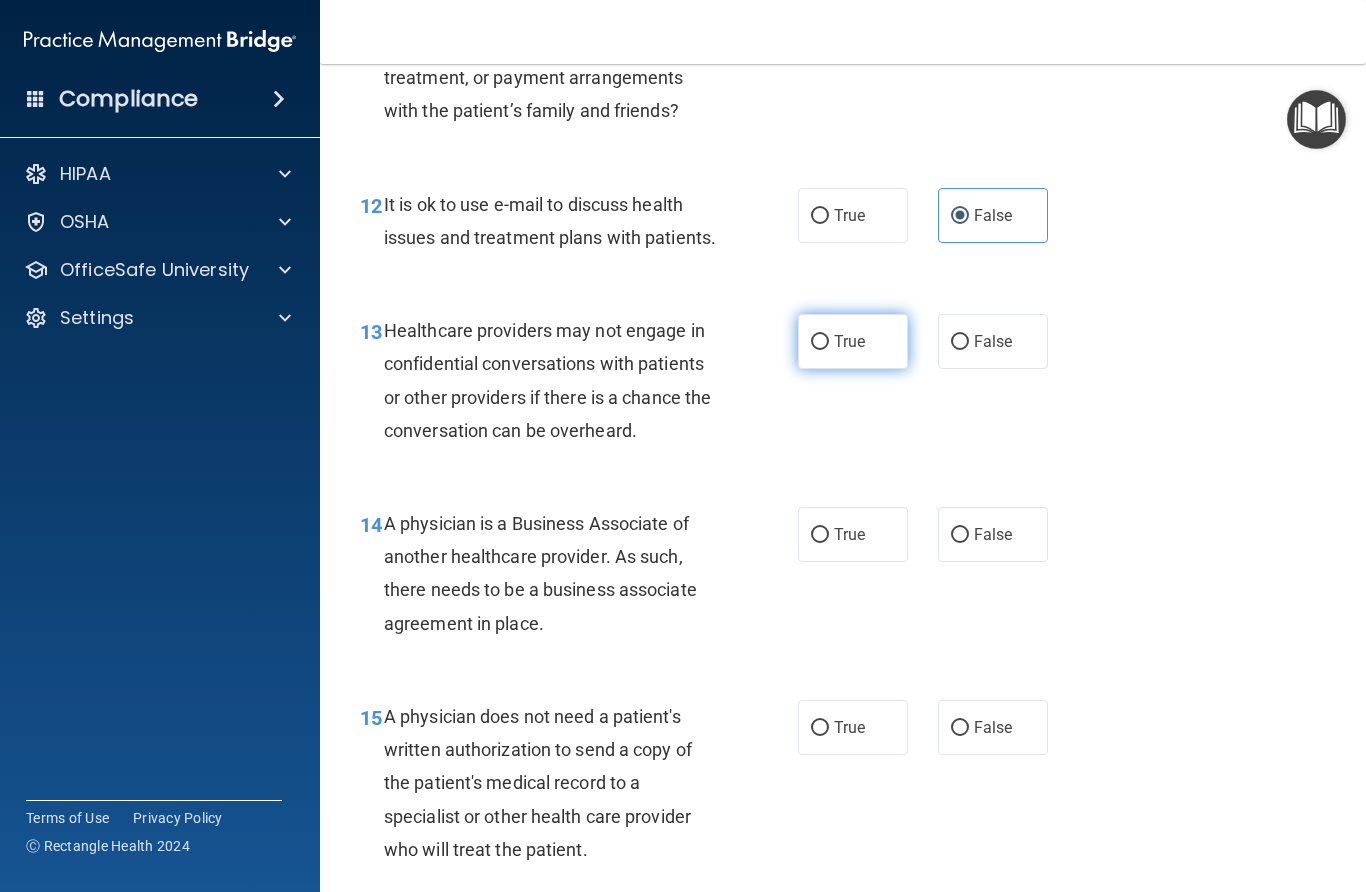 click on "True" at bounding box center (820, 342) 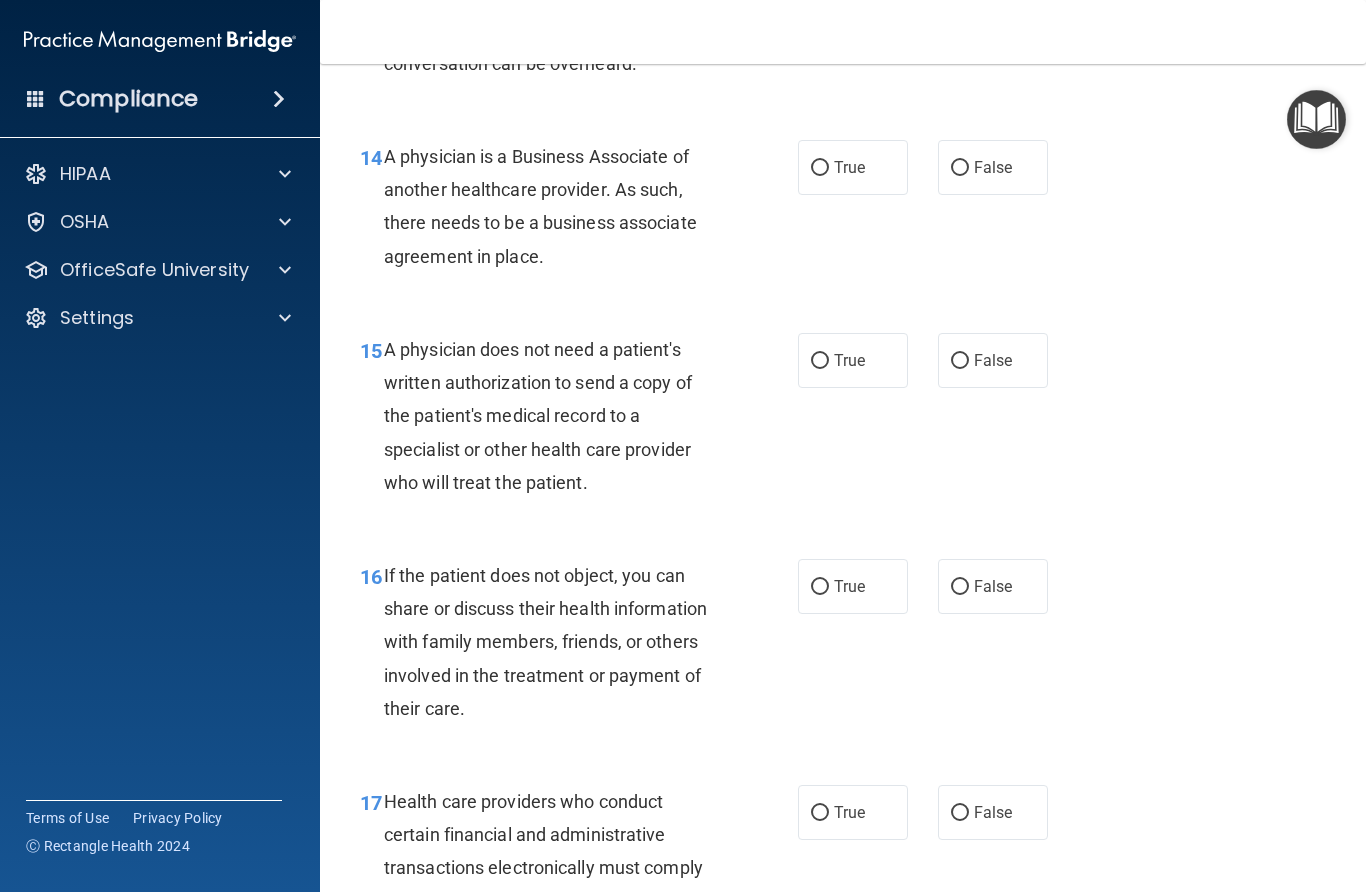 scroll, scrollTop: 2561, scrollLeft: 0, axis: vertical 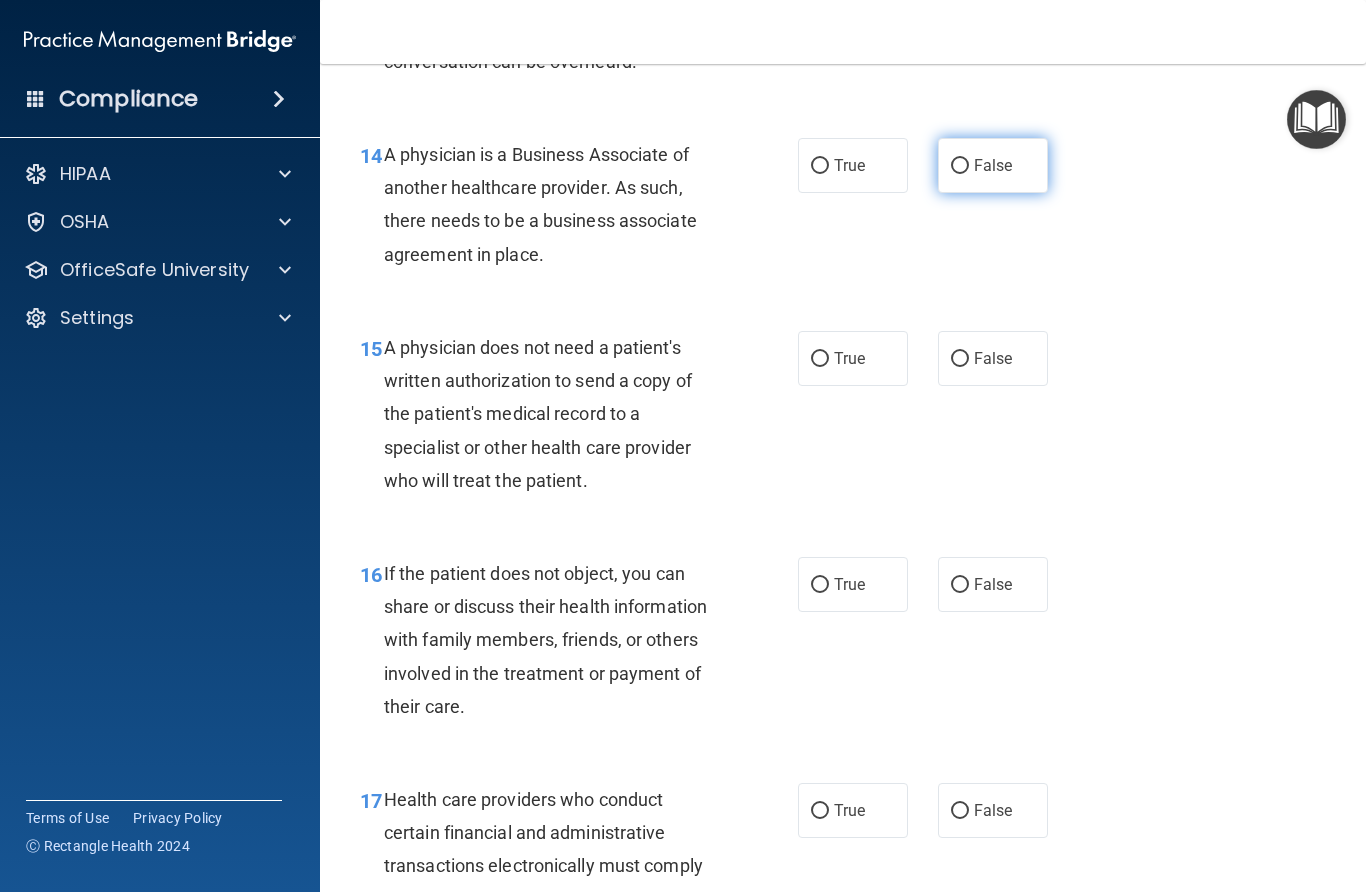 click on "False" at bounding box center (960, 166) 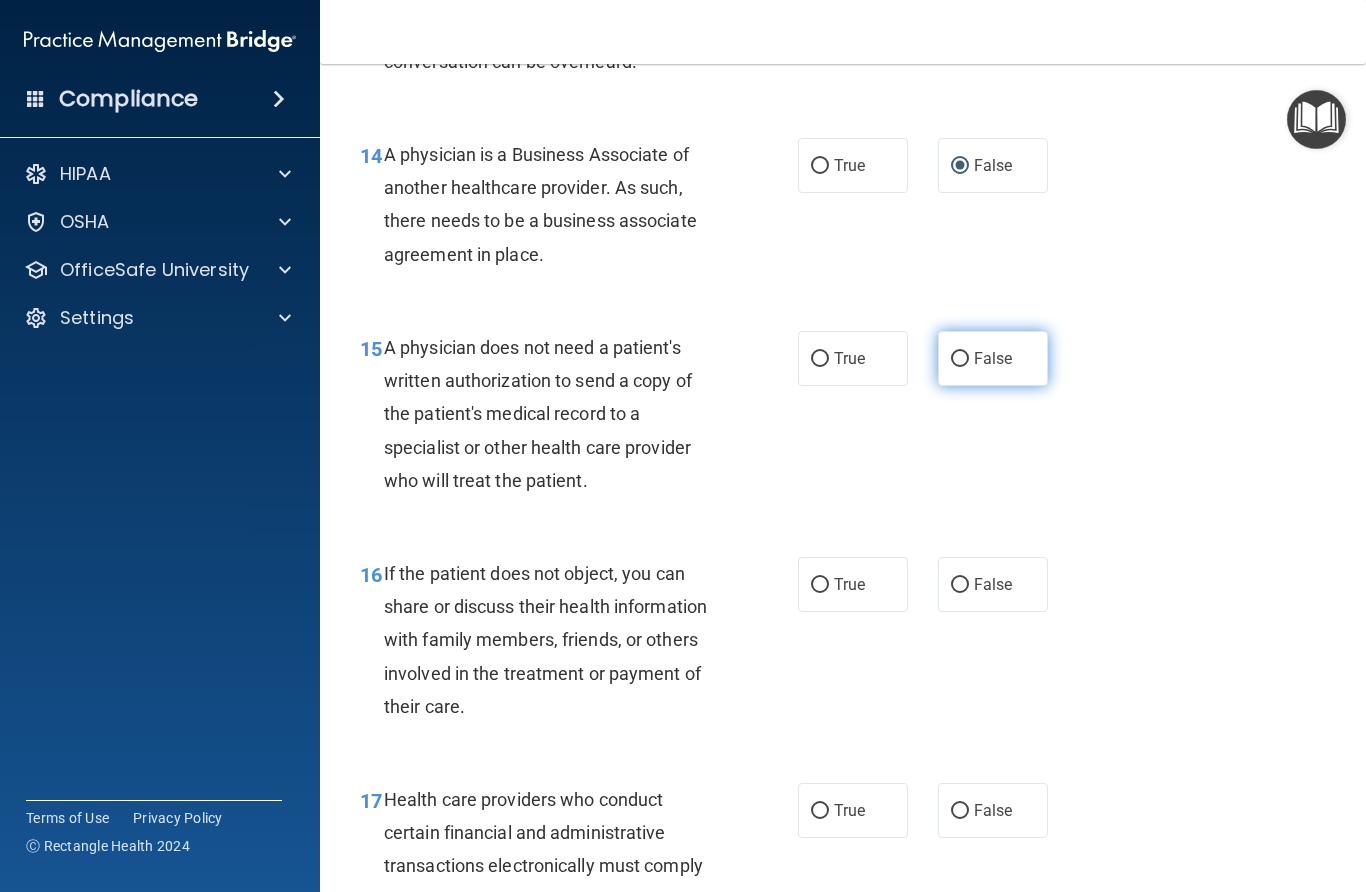 click on "False" at bounding box center (960, 359) 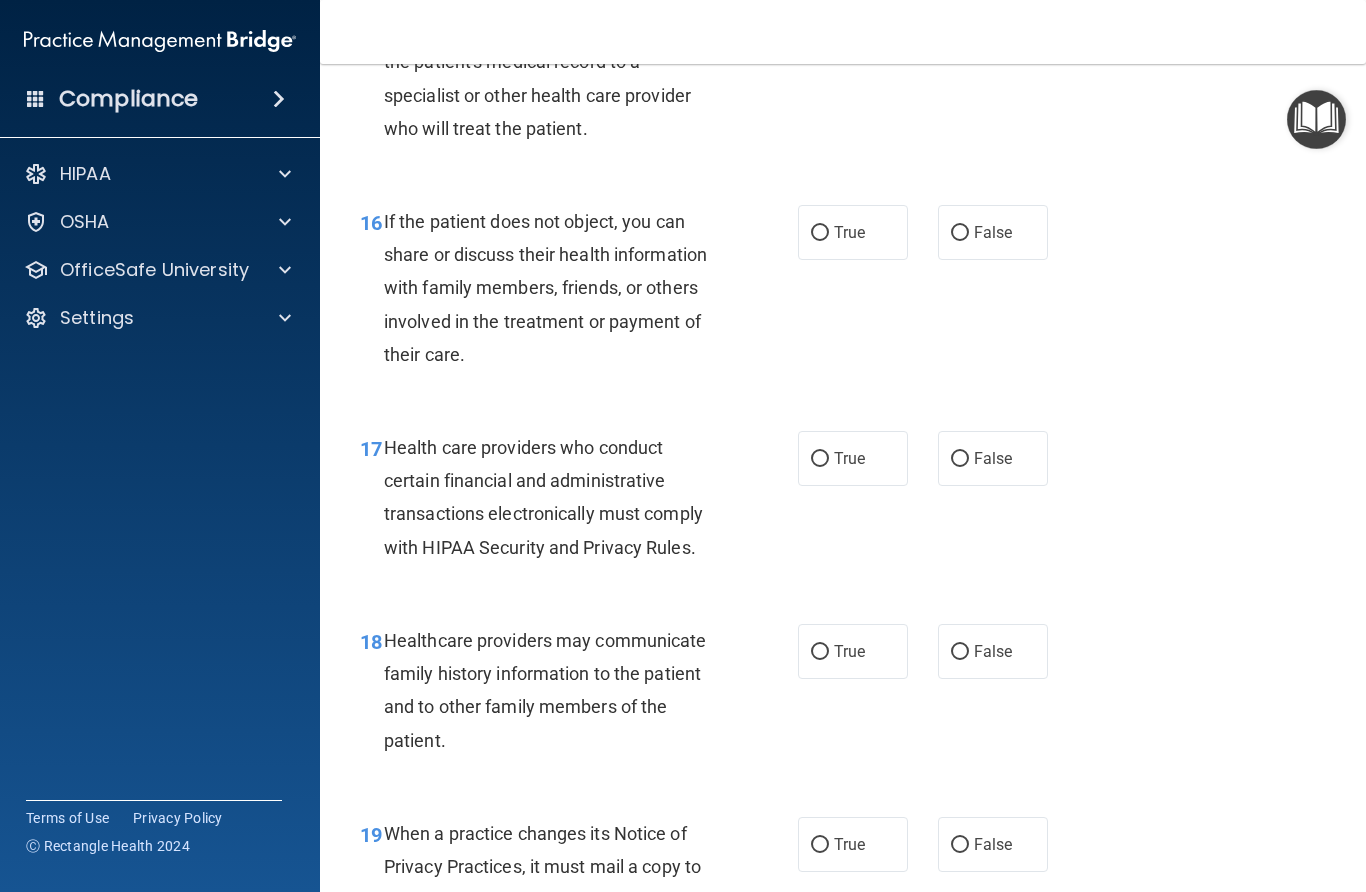 scroll, scrollTop: 2922, scrollLeft: 0, axis: vertical 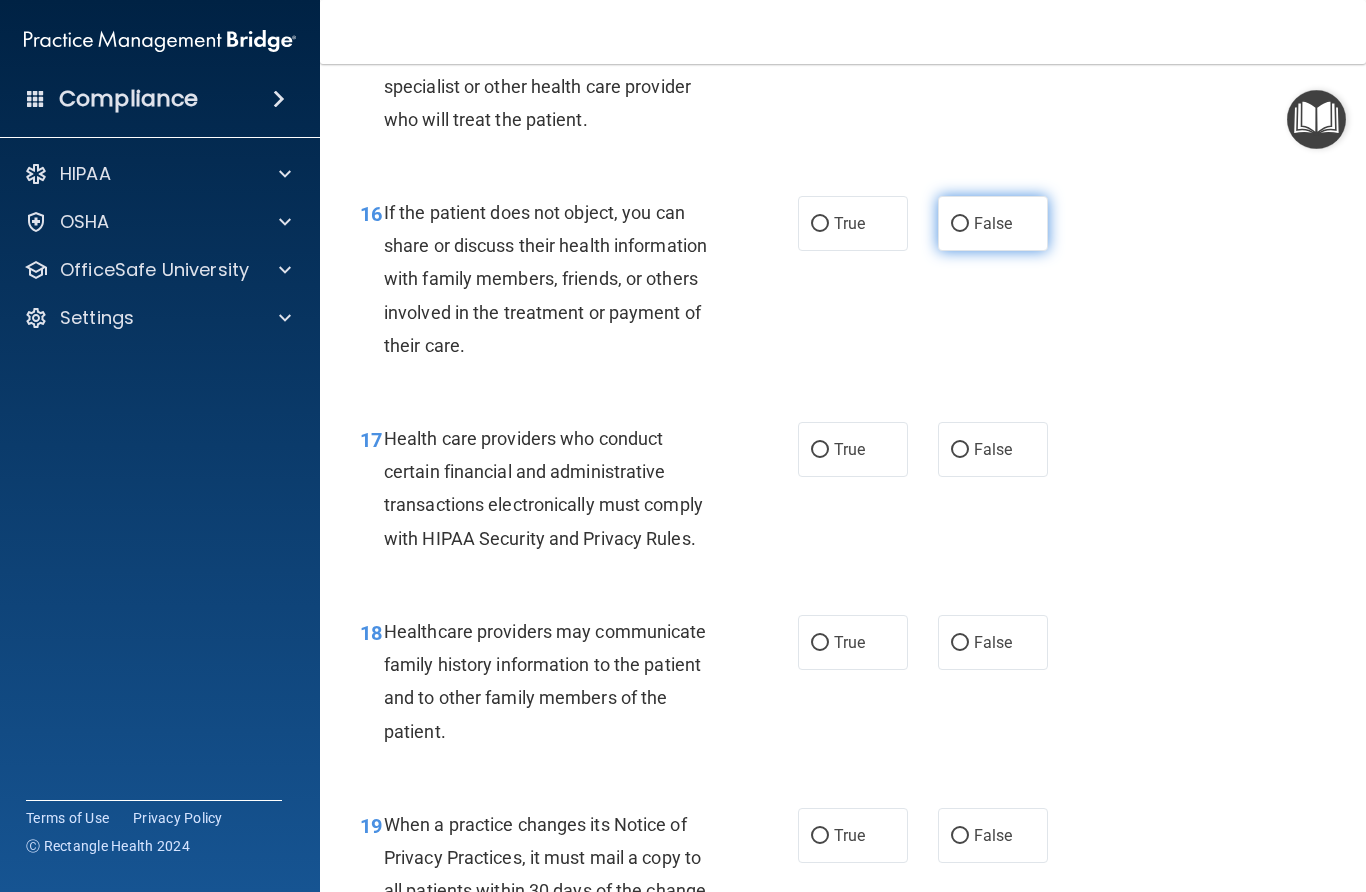 click on "False" at bounding box center (960, 224) 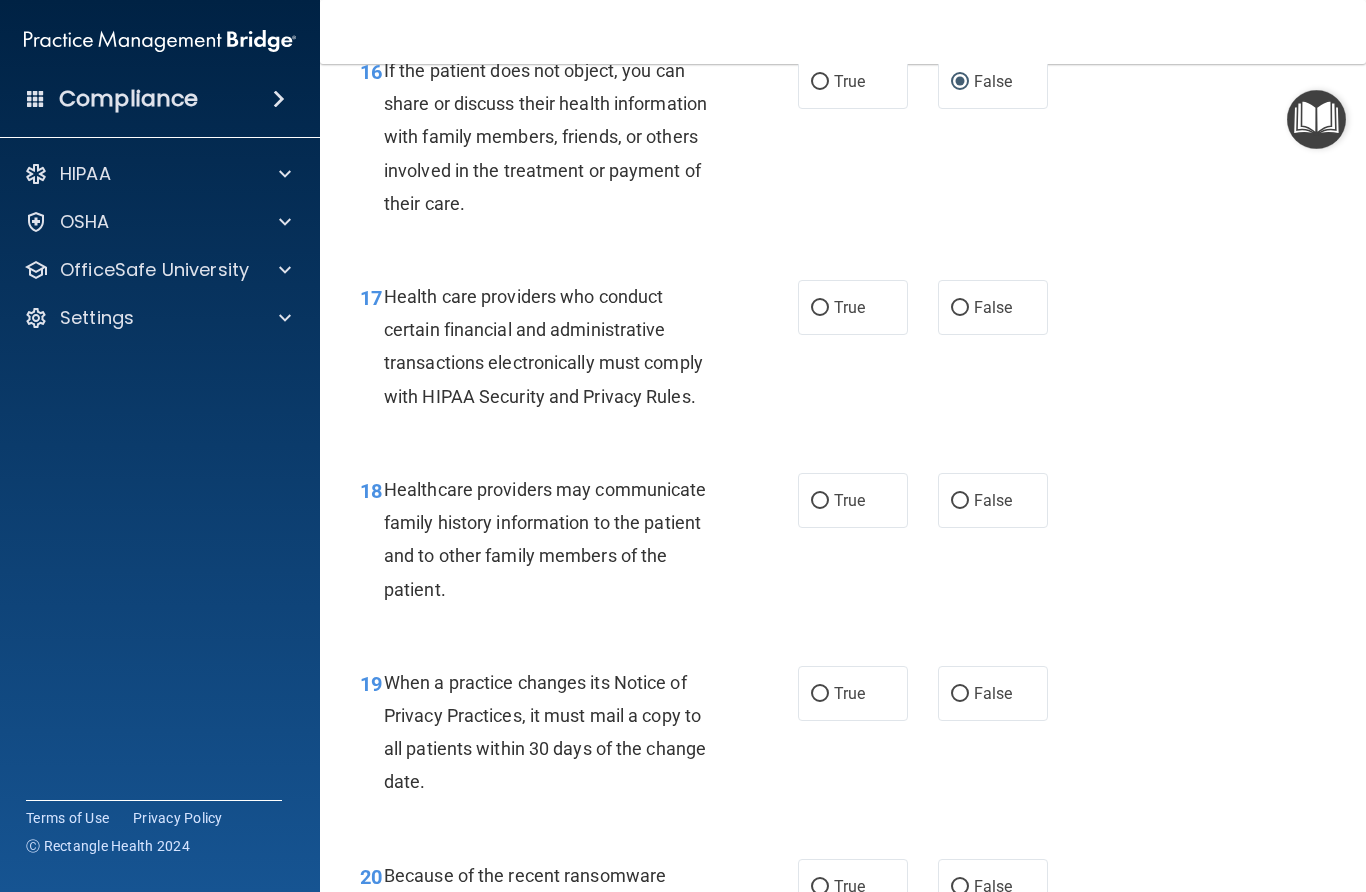 scroll, scrollTop: 3063, scrollLeft: 0, axis: vertical 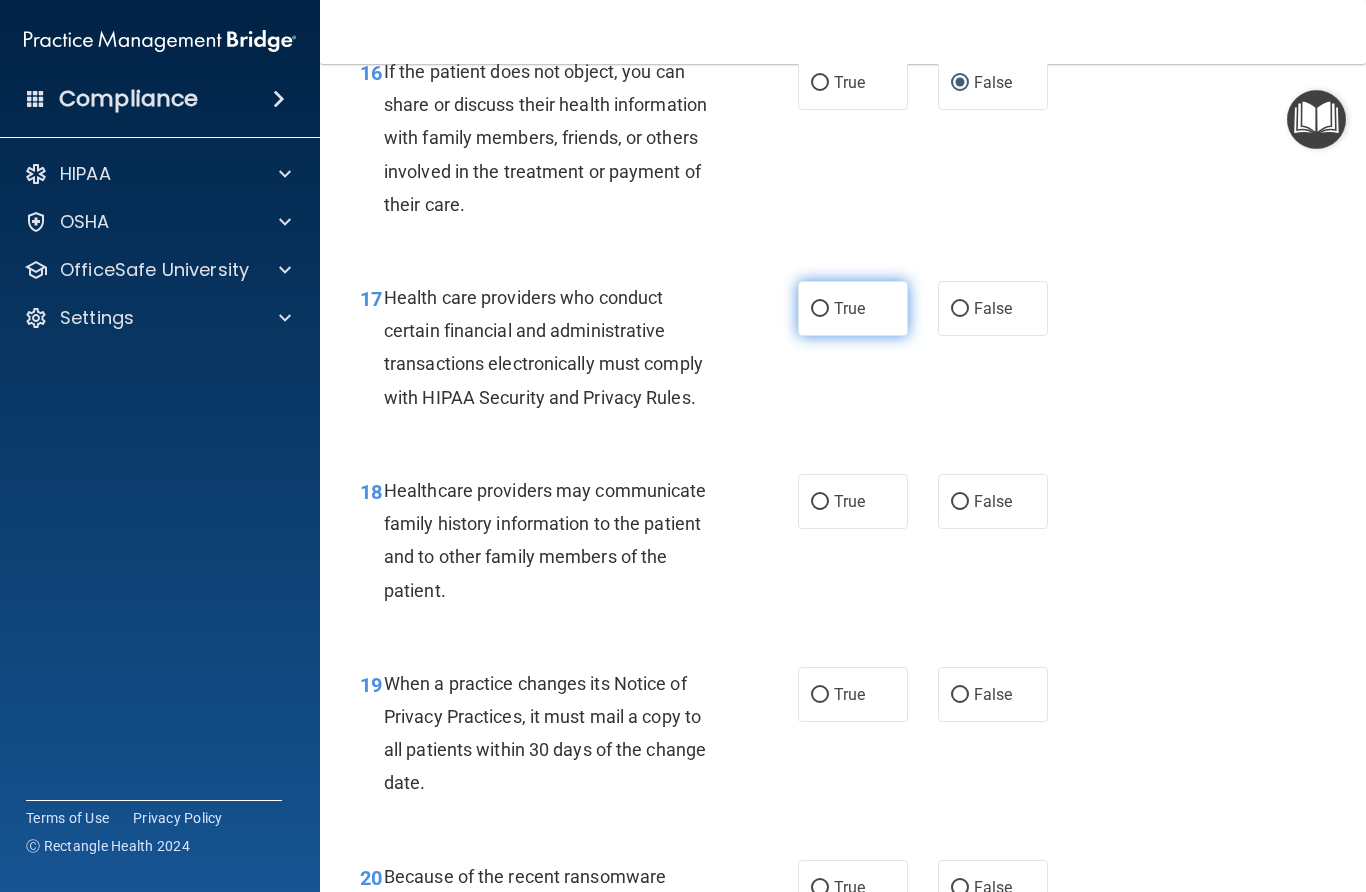 click on "True" at bounding box center [820, 309] 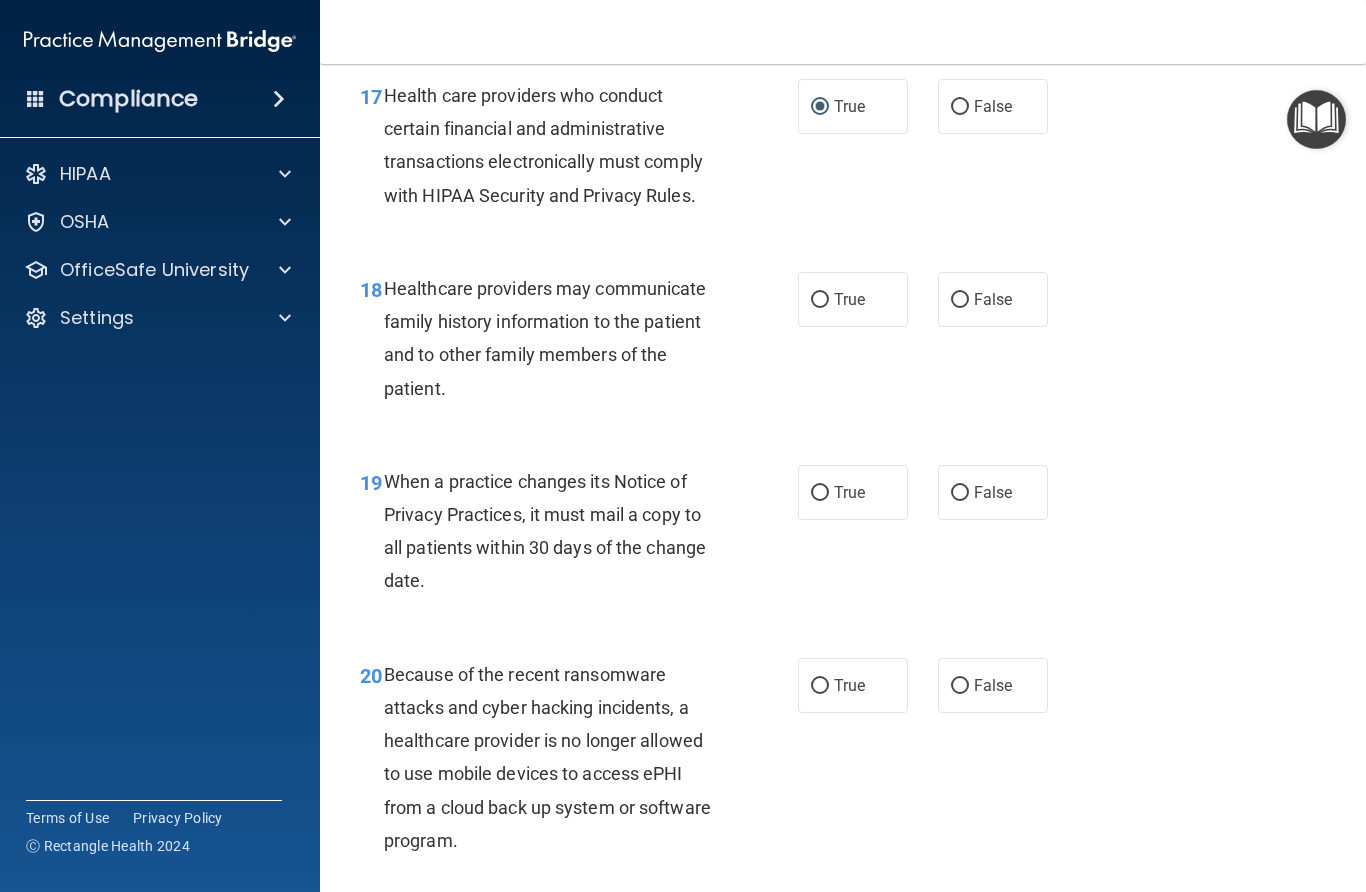 scroll, scrollTop: 3269, scrollLeft: 0, axis: vertical 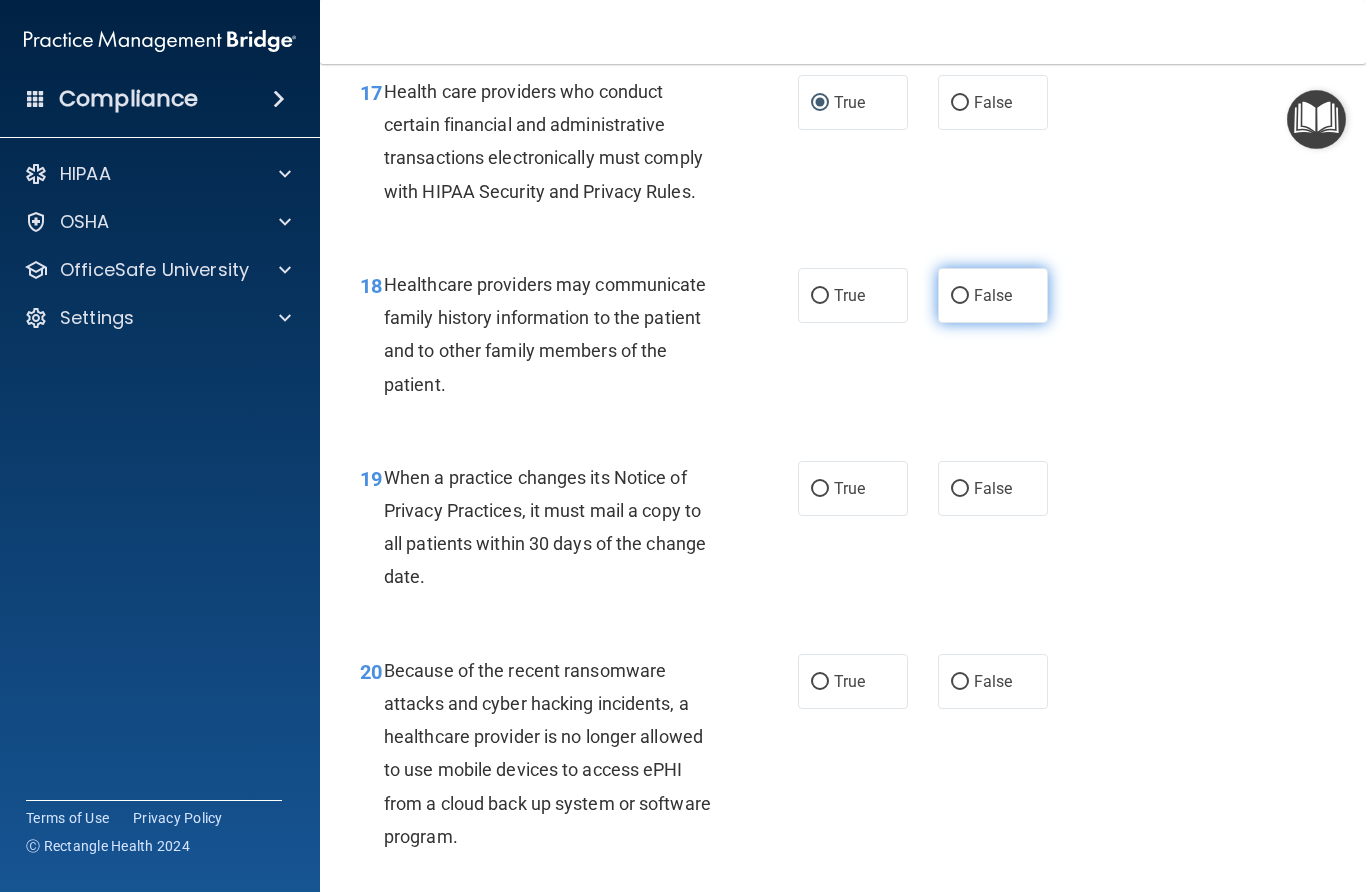 click on "False" at bounding box center (960, 296) 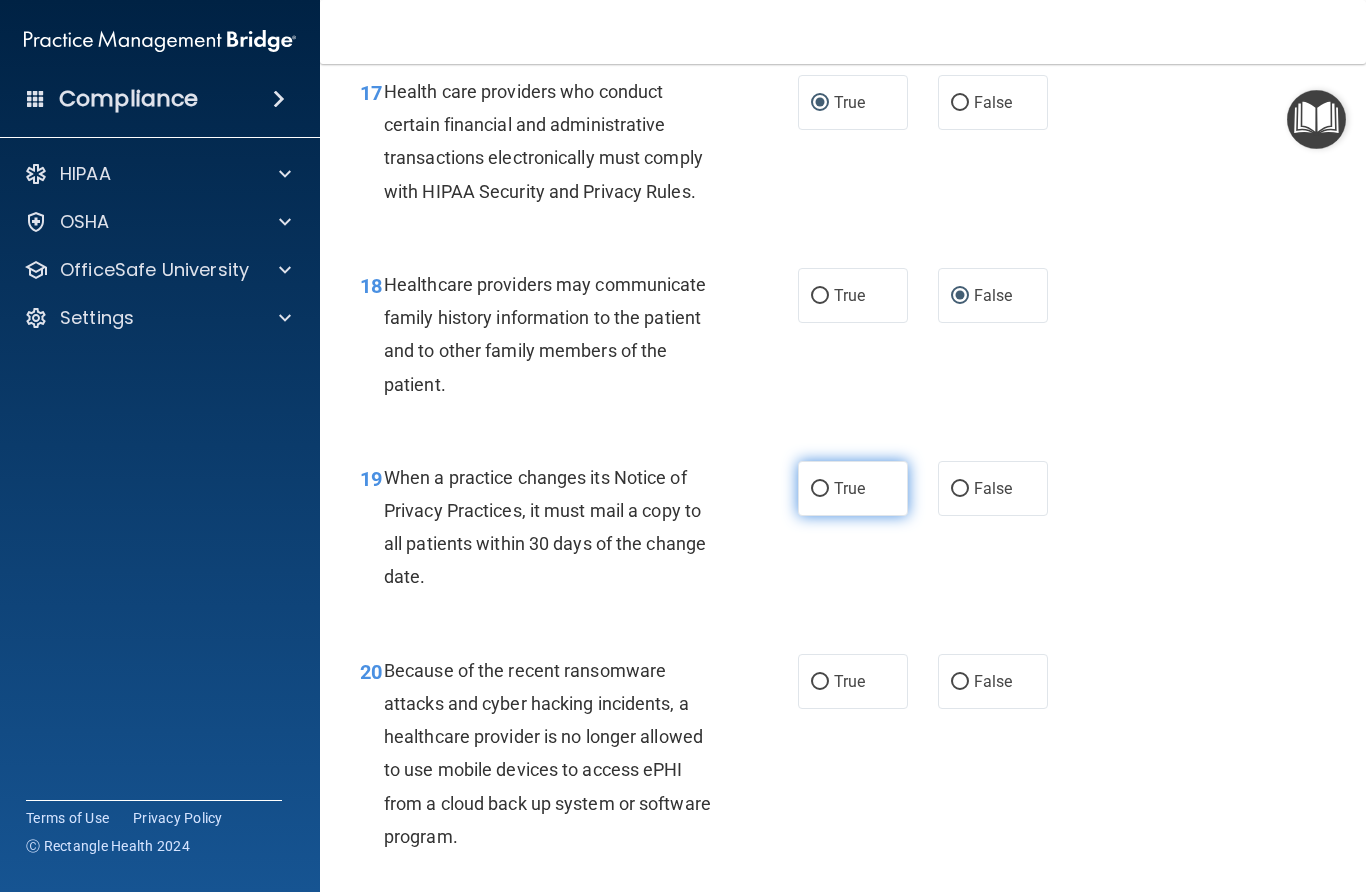 click on "True" at bounding box center (820, 489) 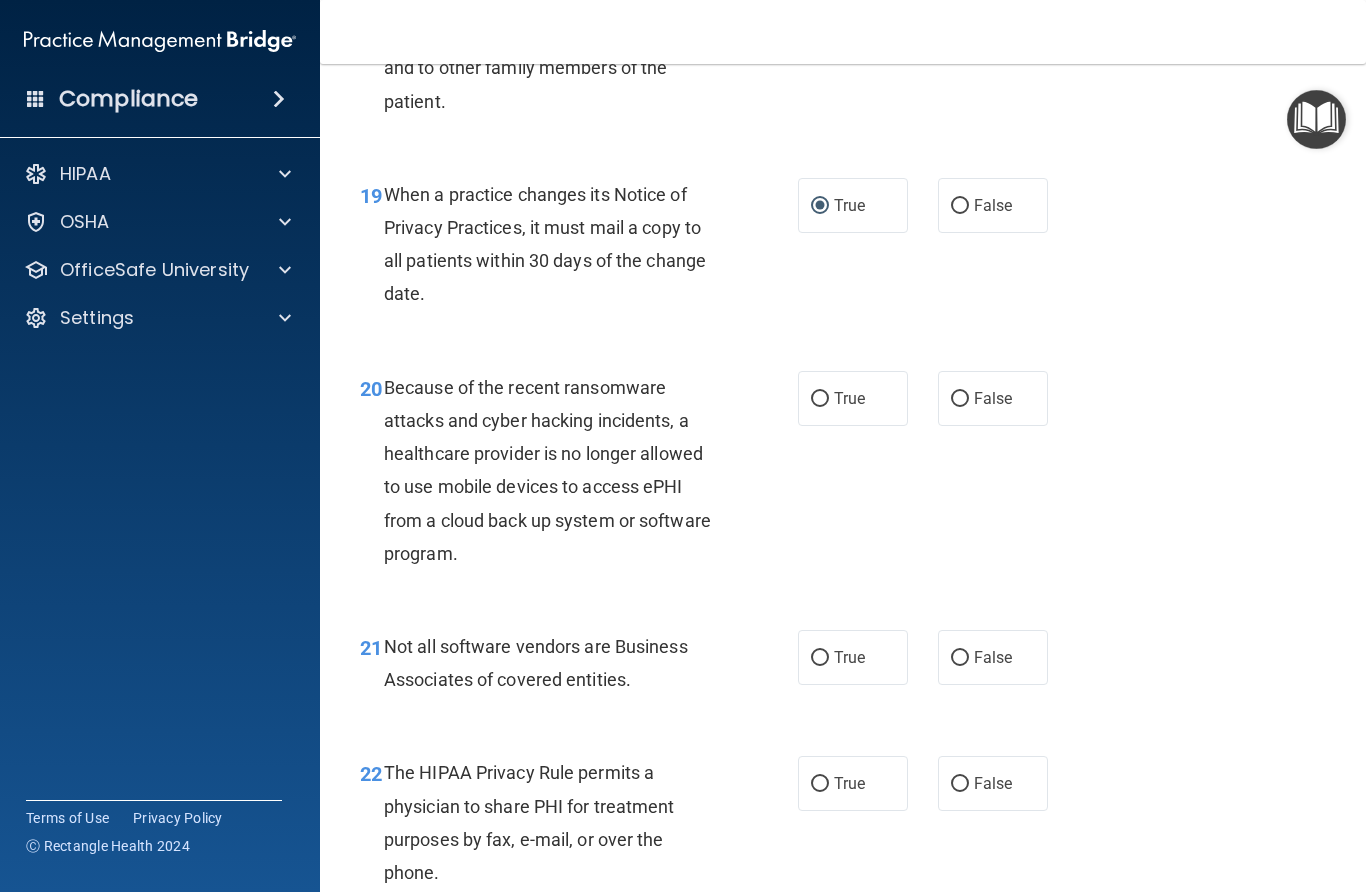 scroll, scrollTop: 3554, scrollLeft: 0, axis: vertical 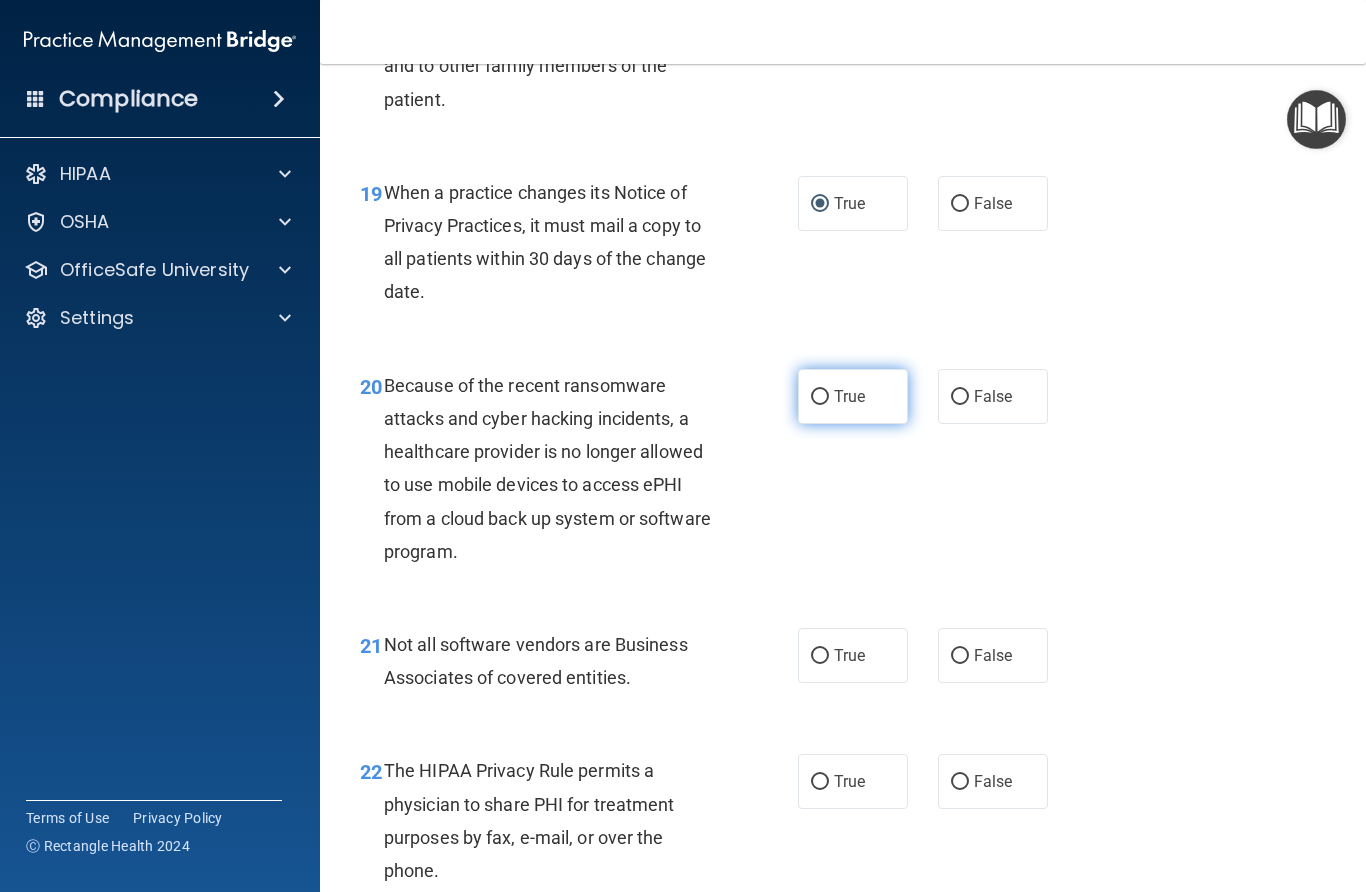 click on "True" at bounding box center [820, 397] 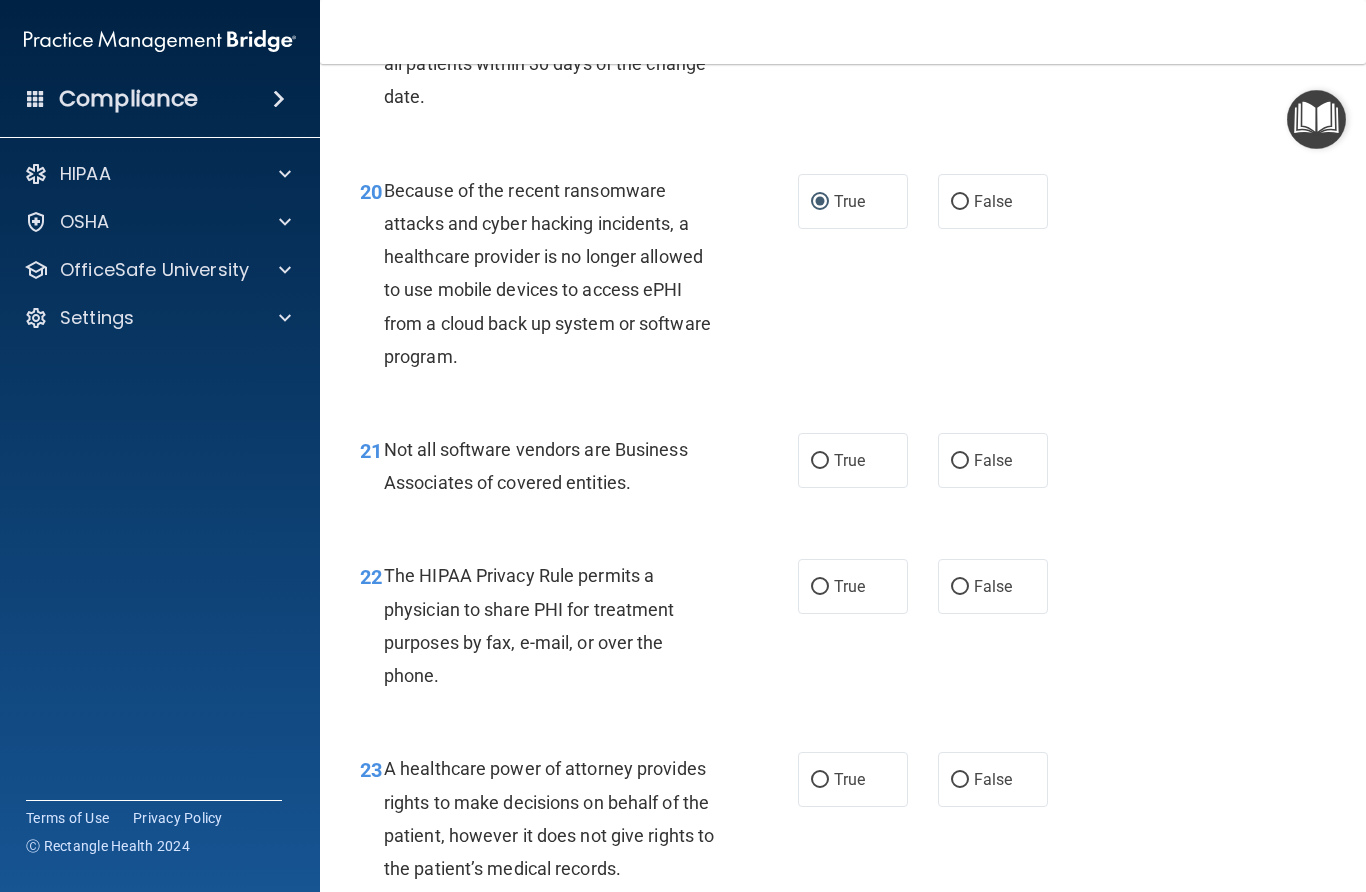 scroll, scrollTop: 3751, scrollLeft: 0, axis: vertical 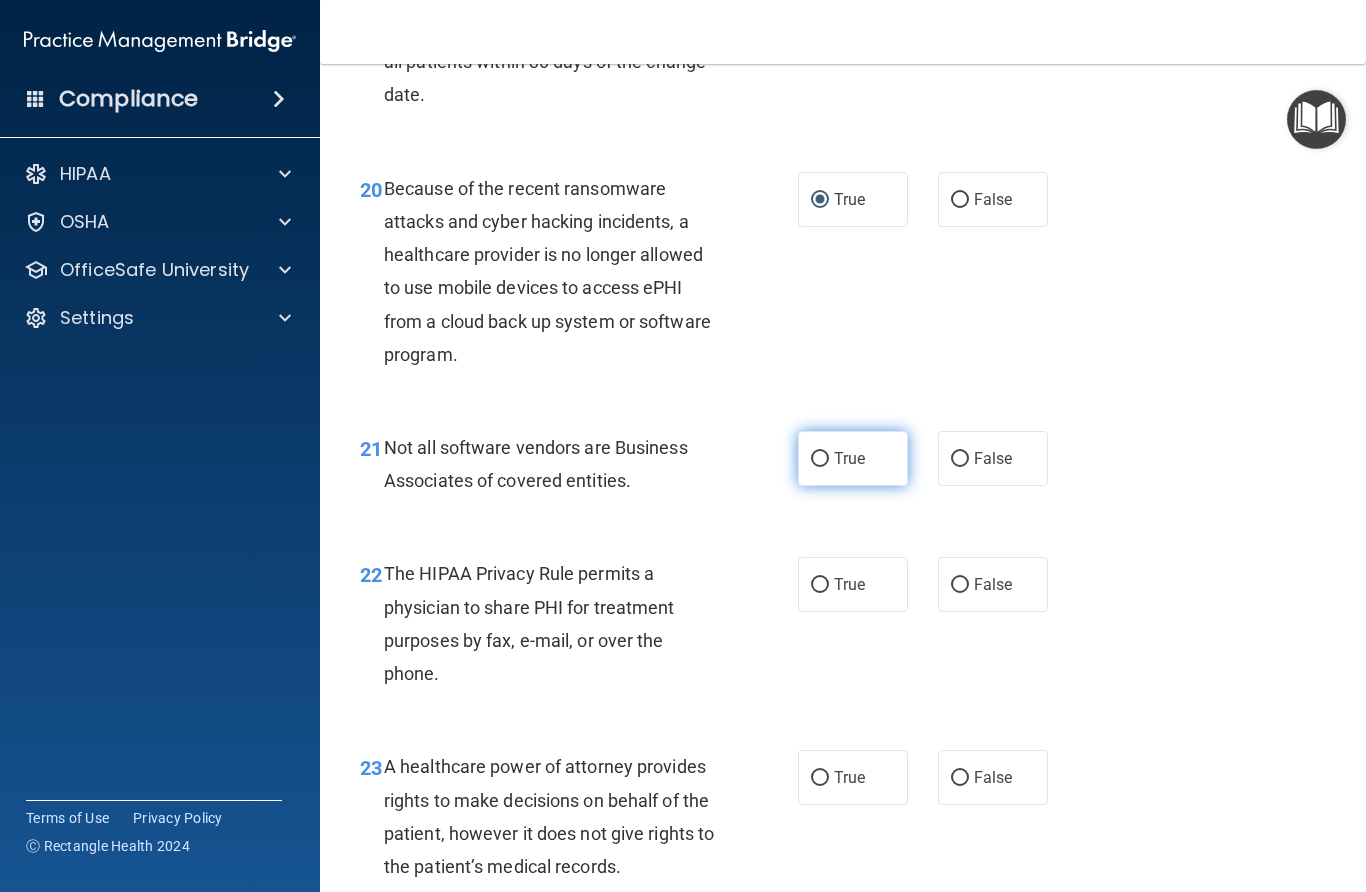 click on "True" at bounding box center (820, 459) 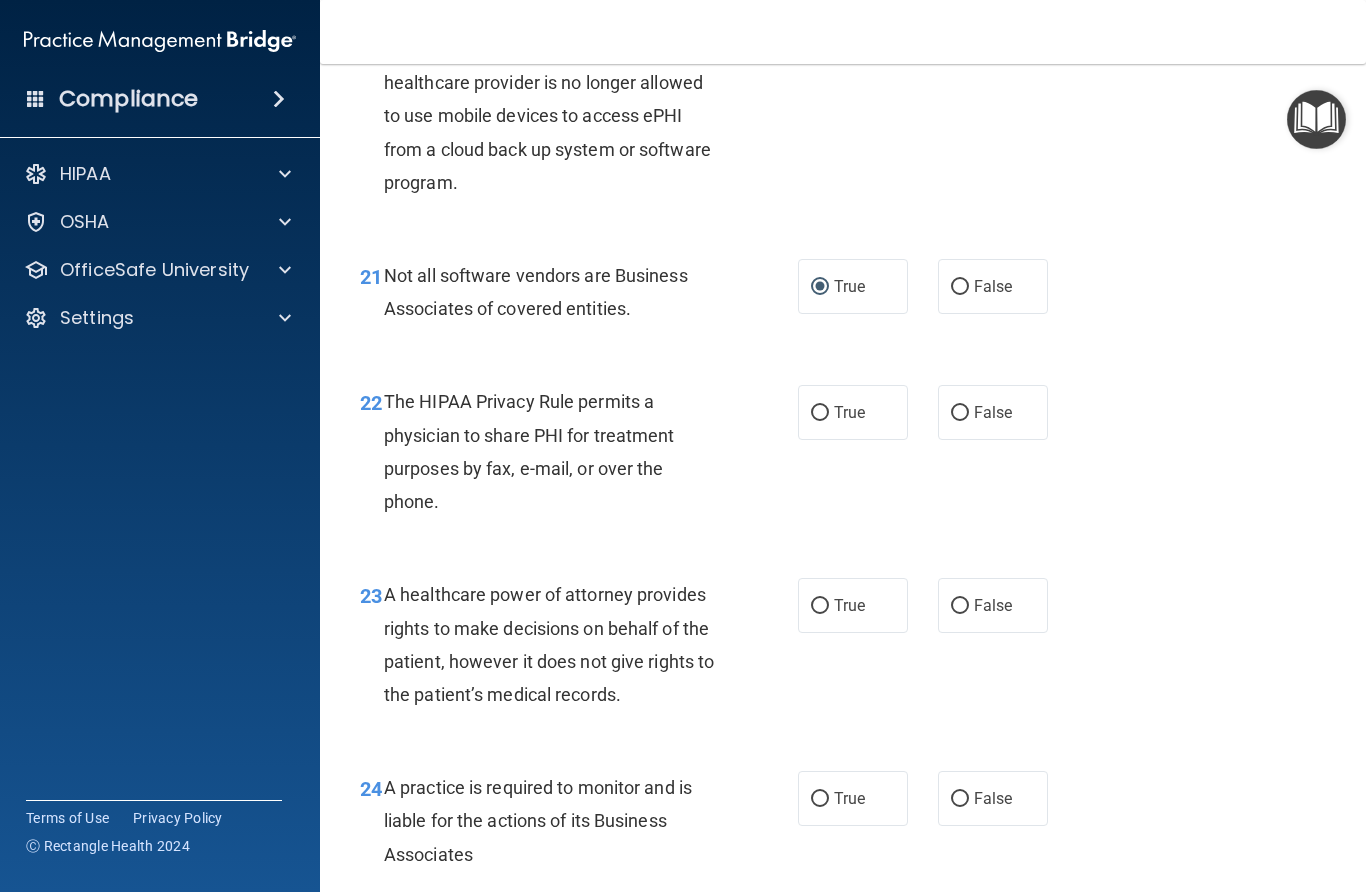 scroll, scrollTop: 3927, scrollLeft: 0, axis: vertical 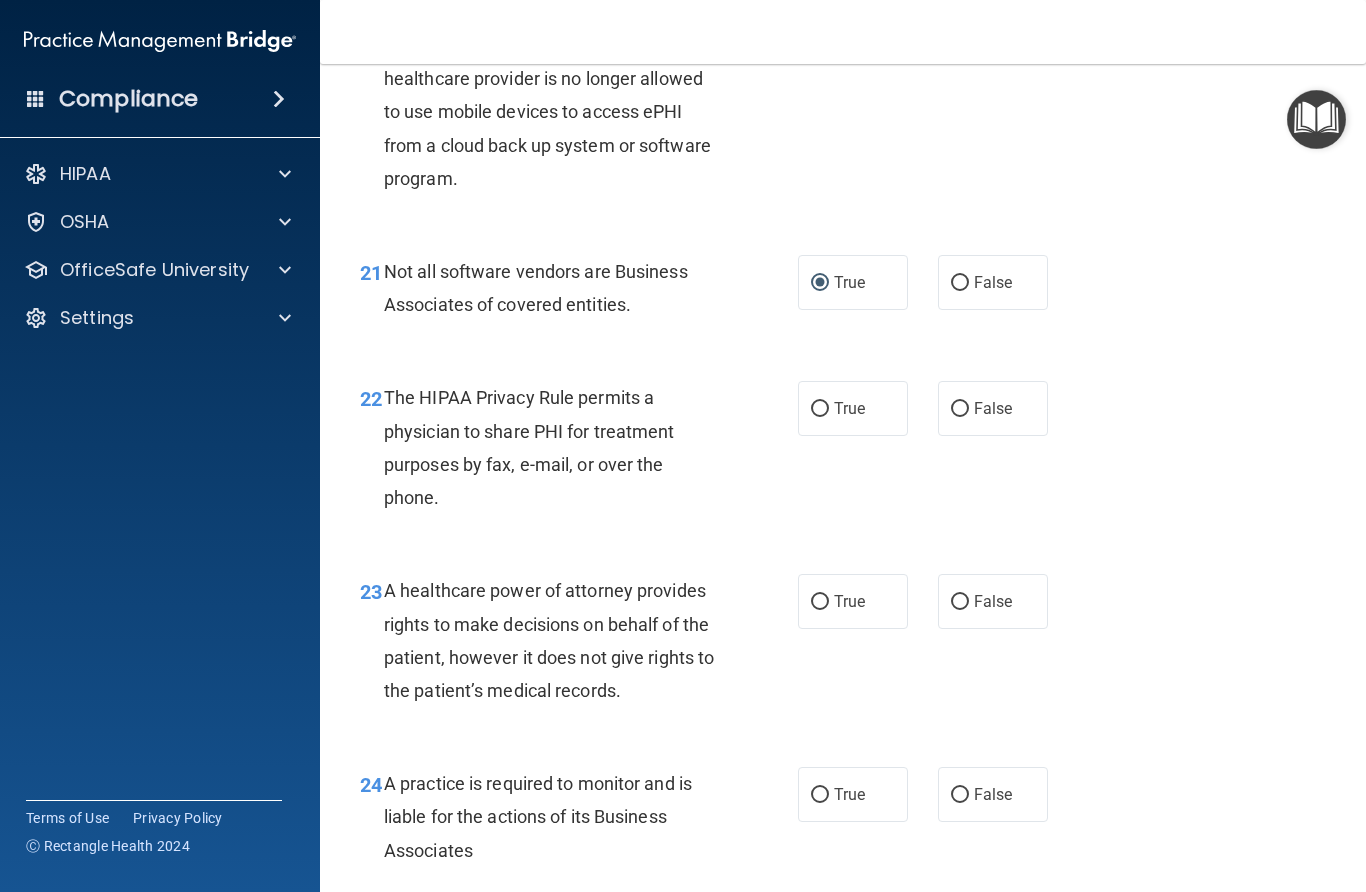 drag, startPoint x: 819, startPoint y: 391, endPoint x: 819, endPoint y: 425, distance: 34 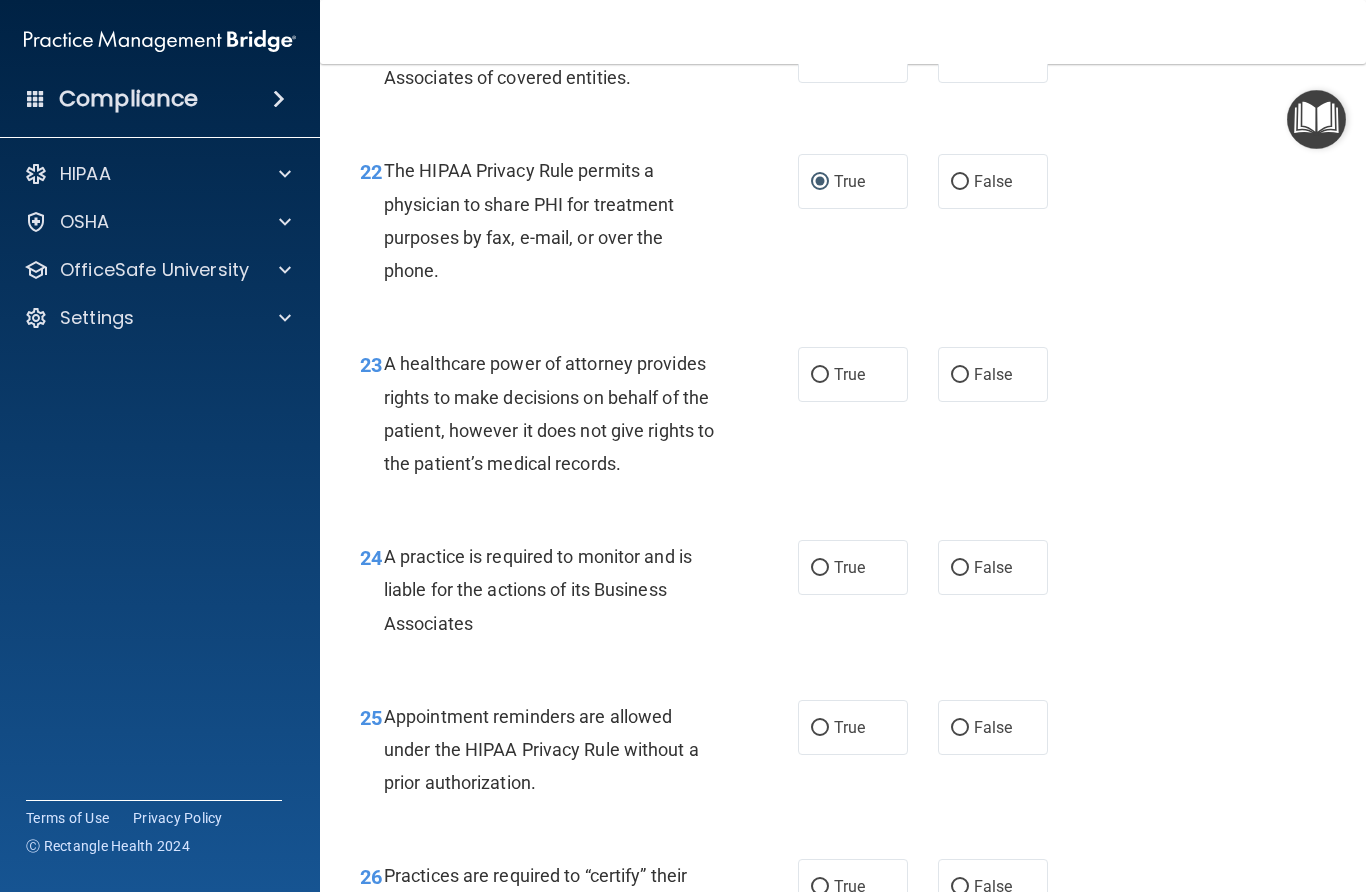 scroll, scrollTop: 4161, scrollLeft: 0, axis: vertical 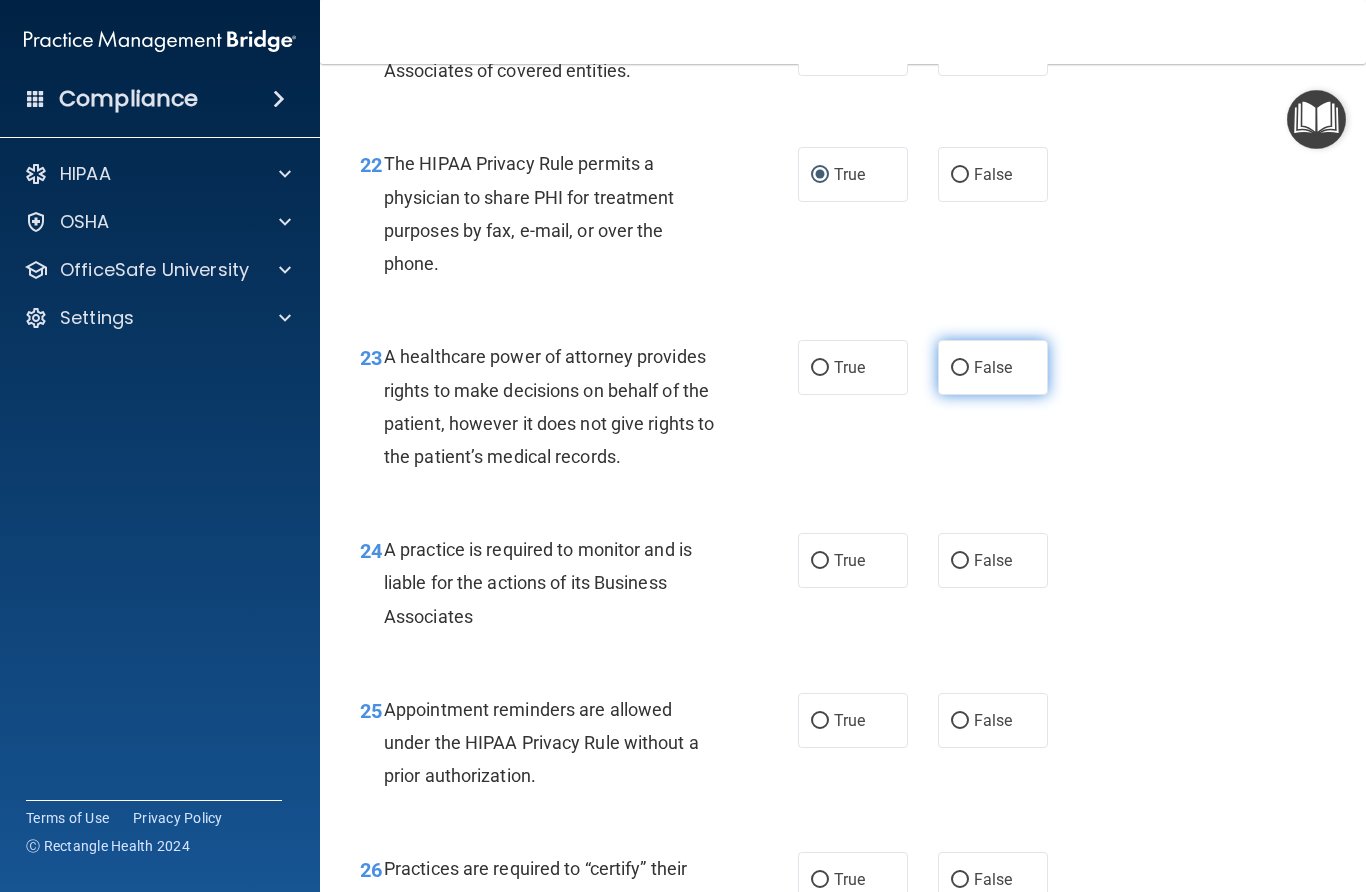 click on "False" at bounding box center [960, 368] 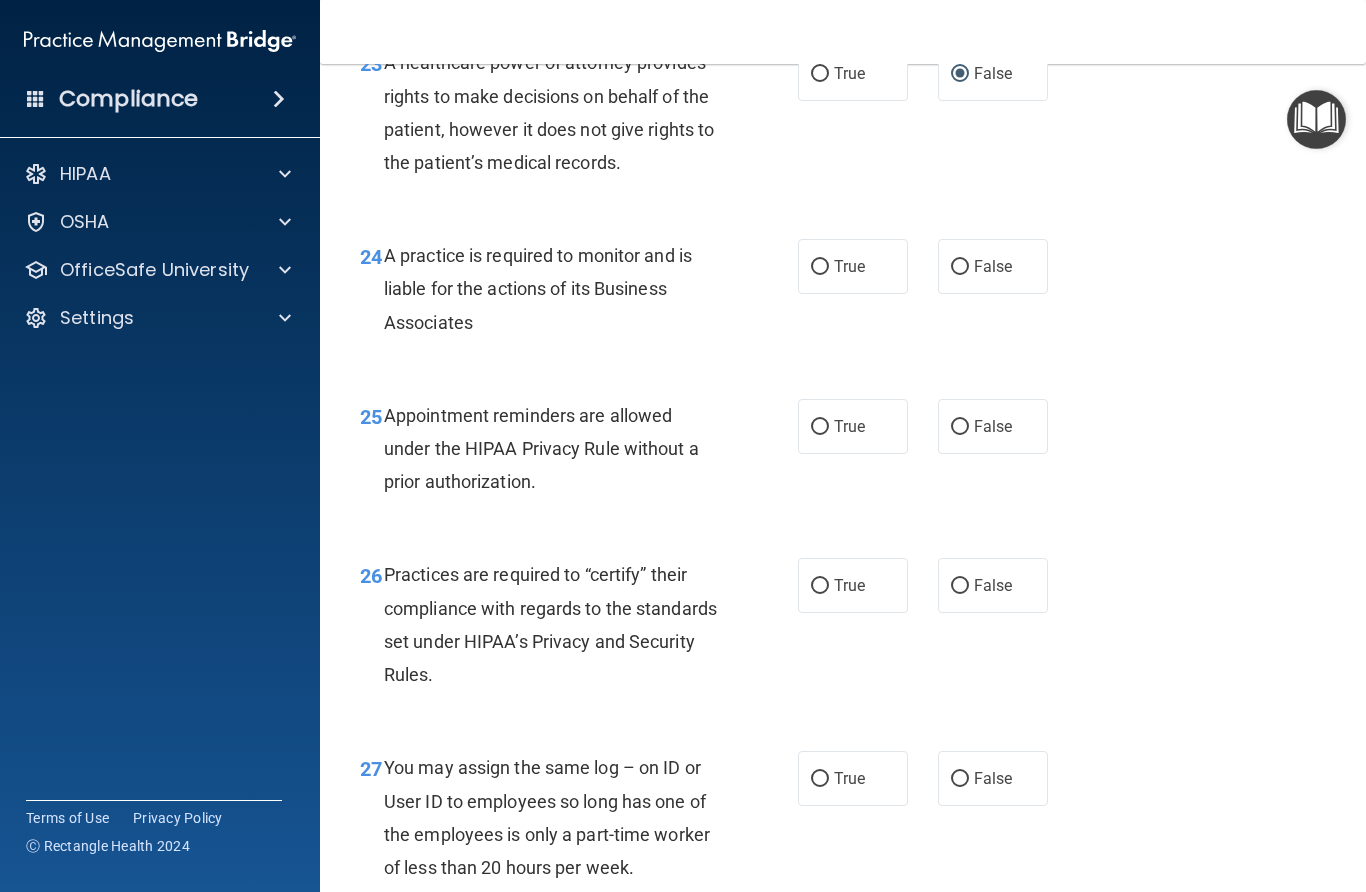 scroll, scrollTop: 4456, scrollLeft: 0, axis: vertical 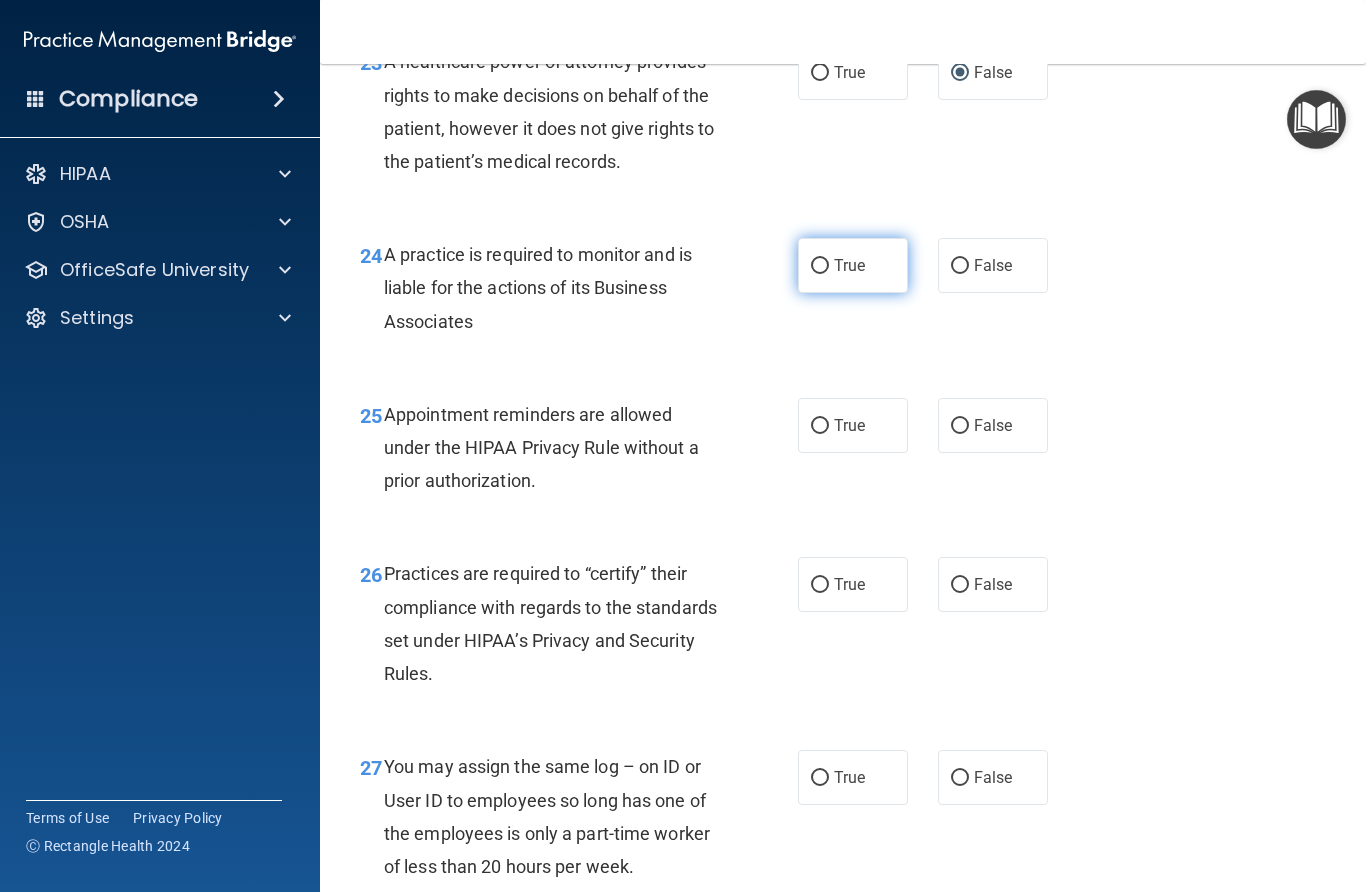 click on "True" at bounding box center [853, 265] 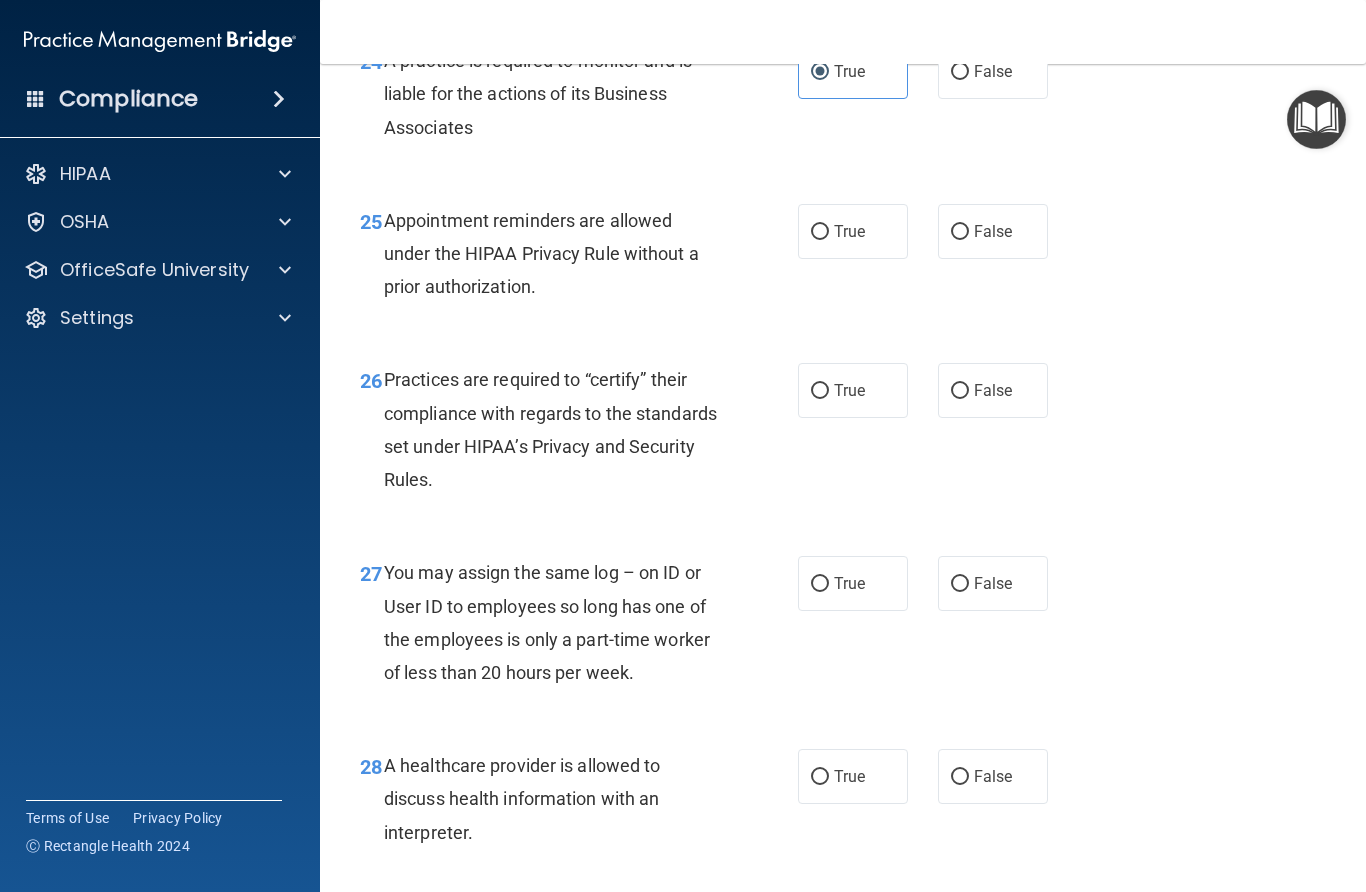 scroll, scrollTop: 4649, scrollLeft: 0, axis: vertical 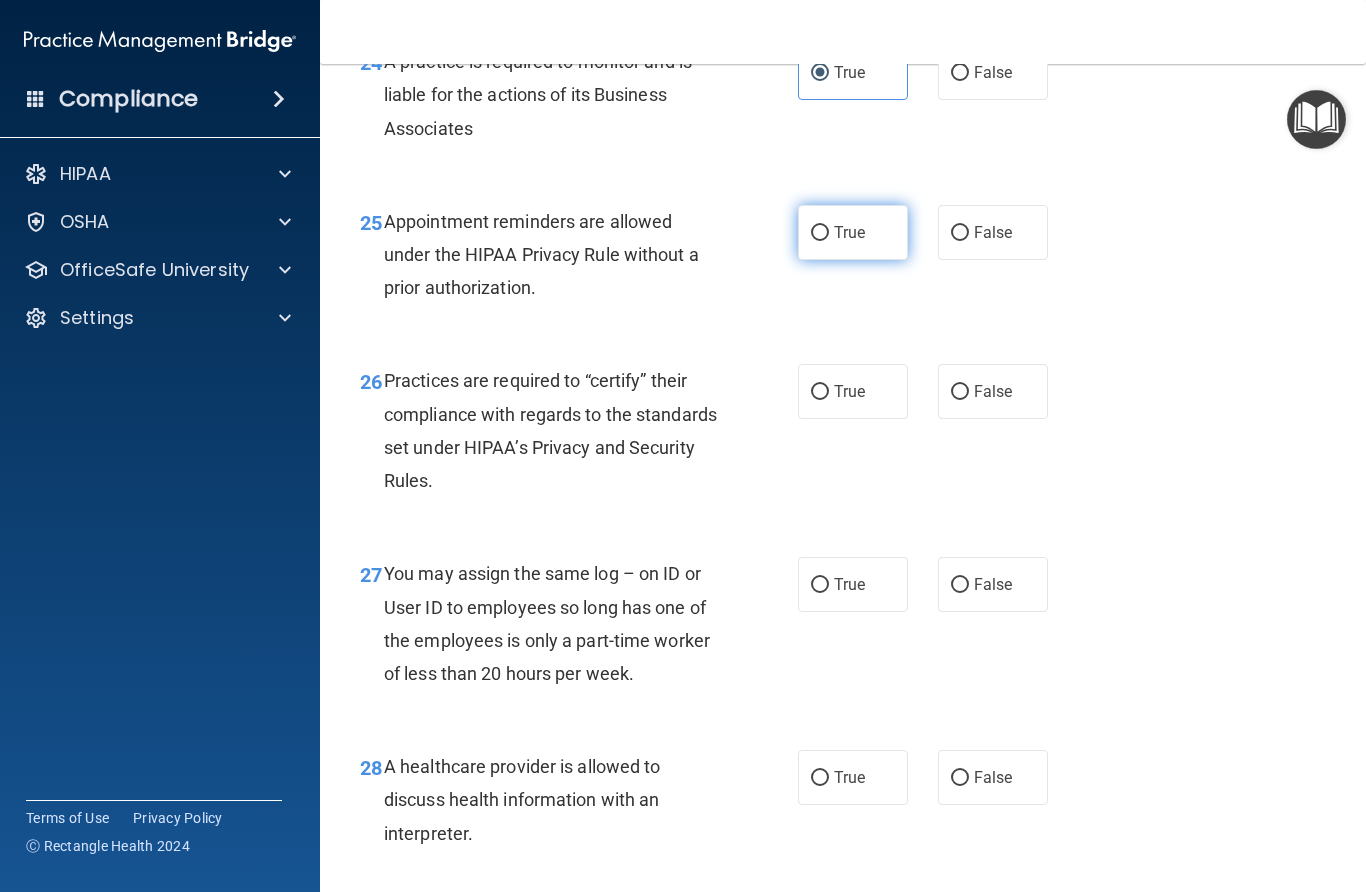click on "True" at bounding box center [853, 232] 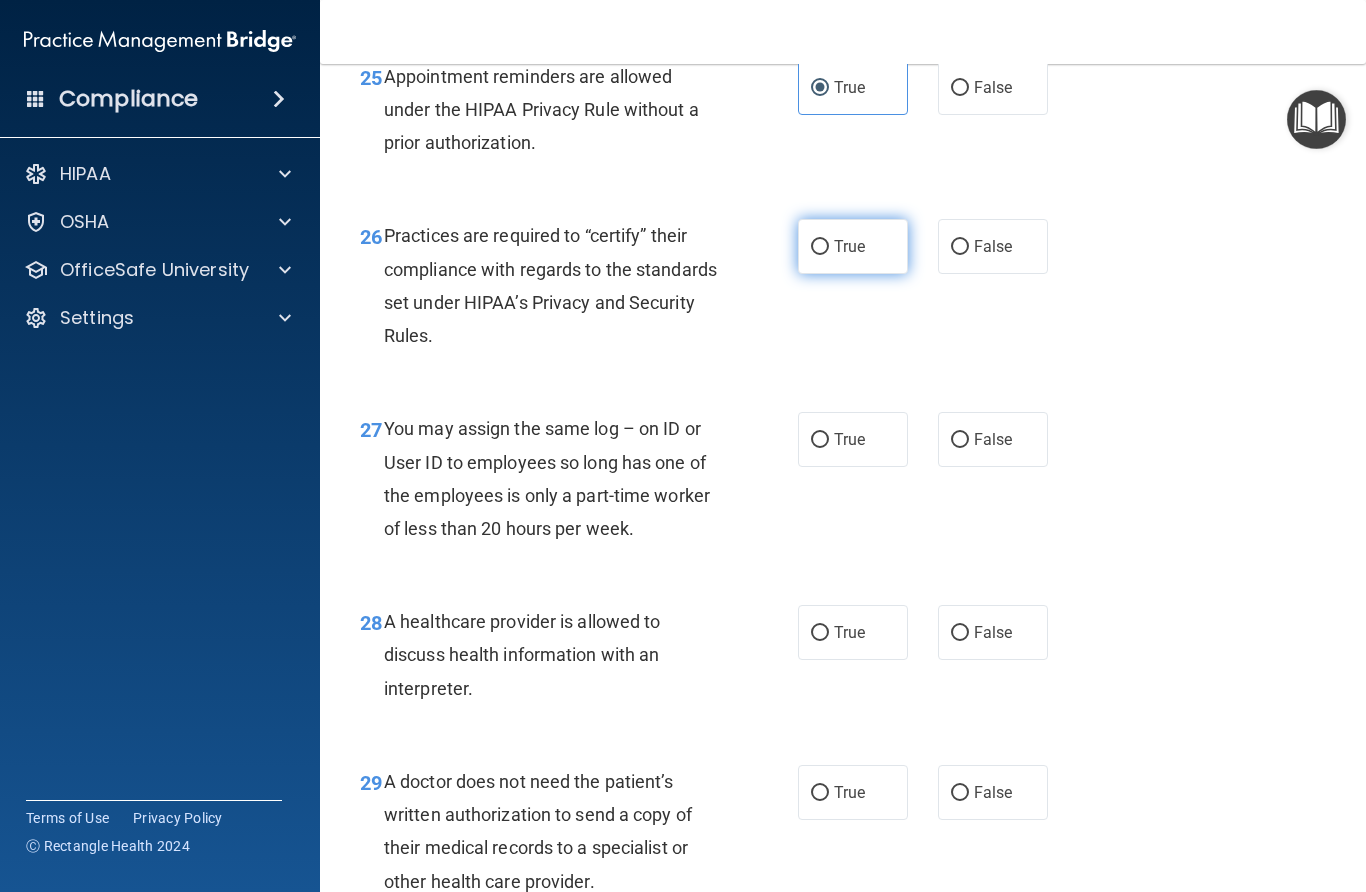 scroll, scrollTop: 4803, scrollLeft: 0, axis: vertical 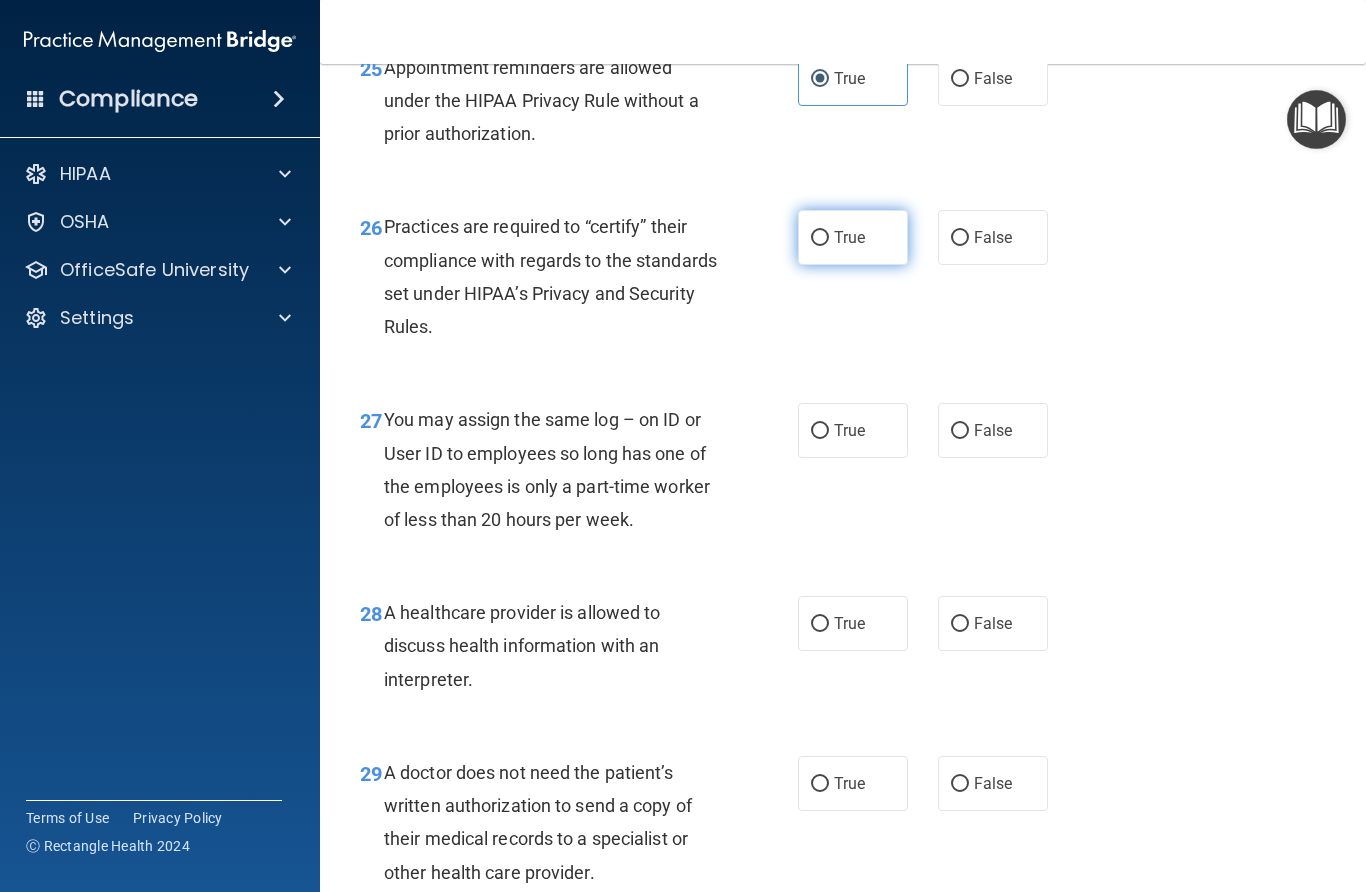 click on "True" at bounding box center (820, 238) 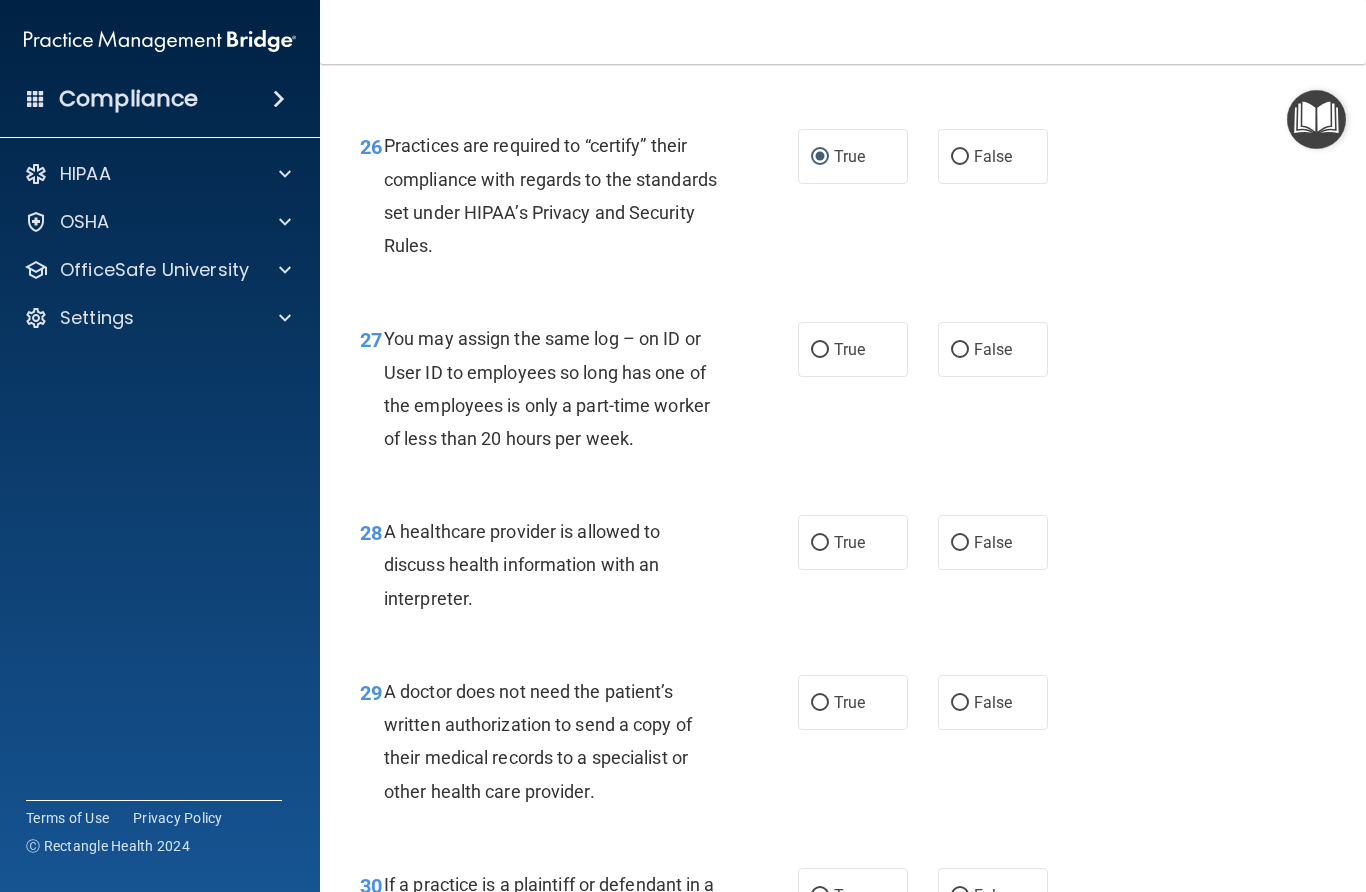 scroll, scrollTop: 4898, scrollLeft: 0, axis: vertical 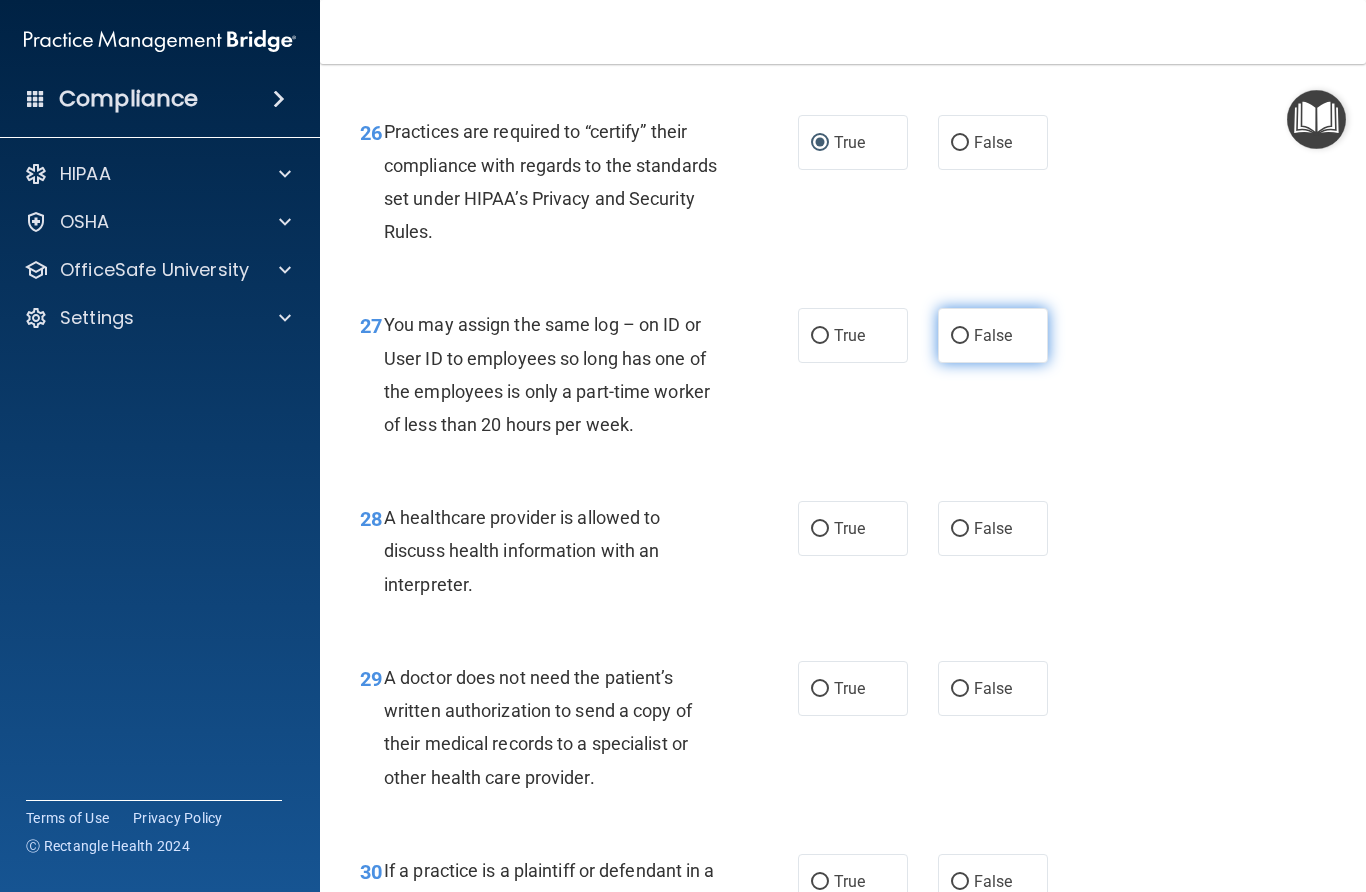 click on "False" at bounding box center (960, 336) 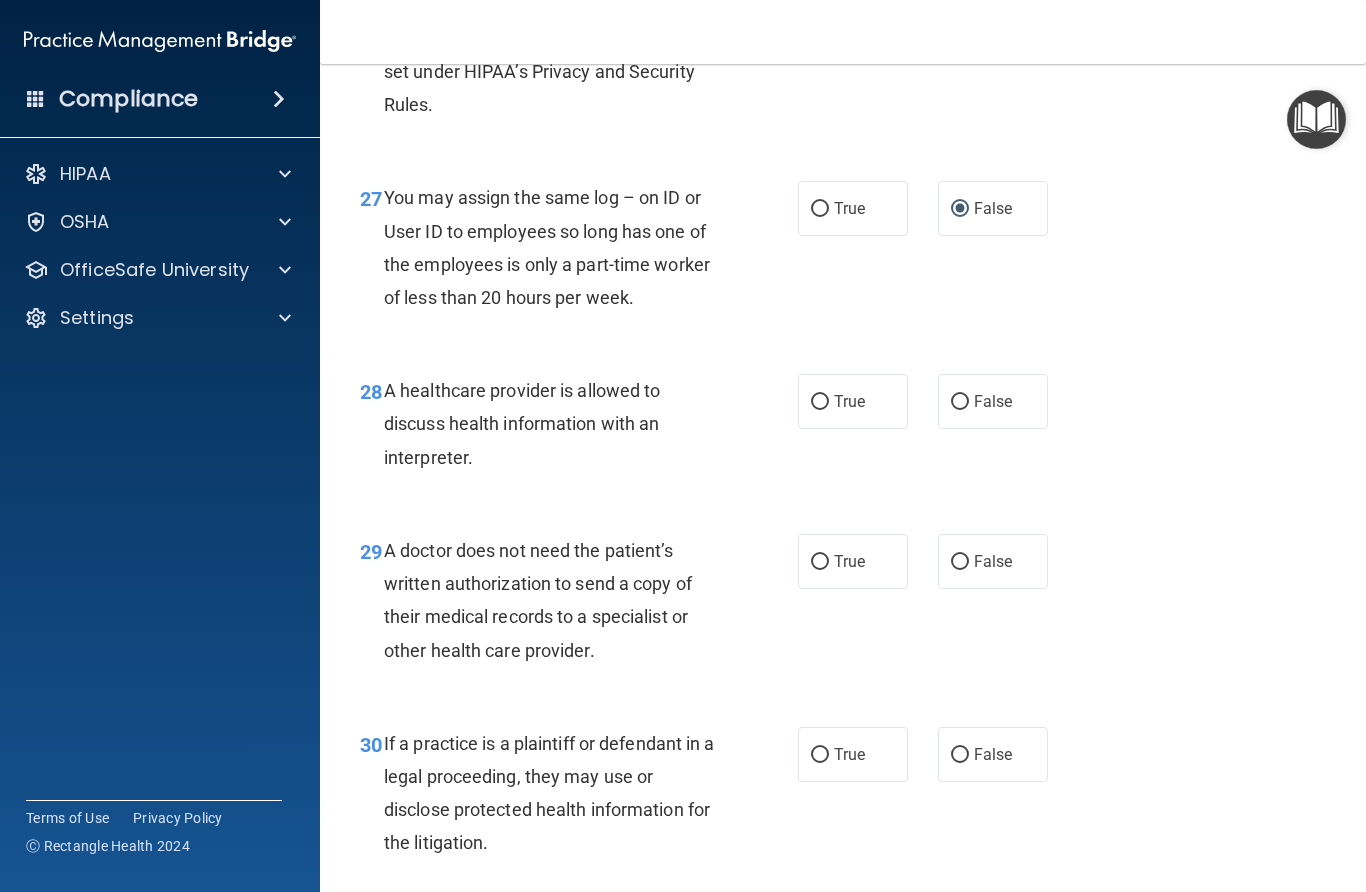 scroll, scrollTop: 5027, scrollLeft: 0, axis: vertical 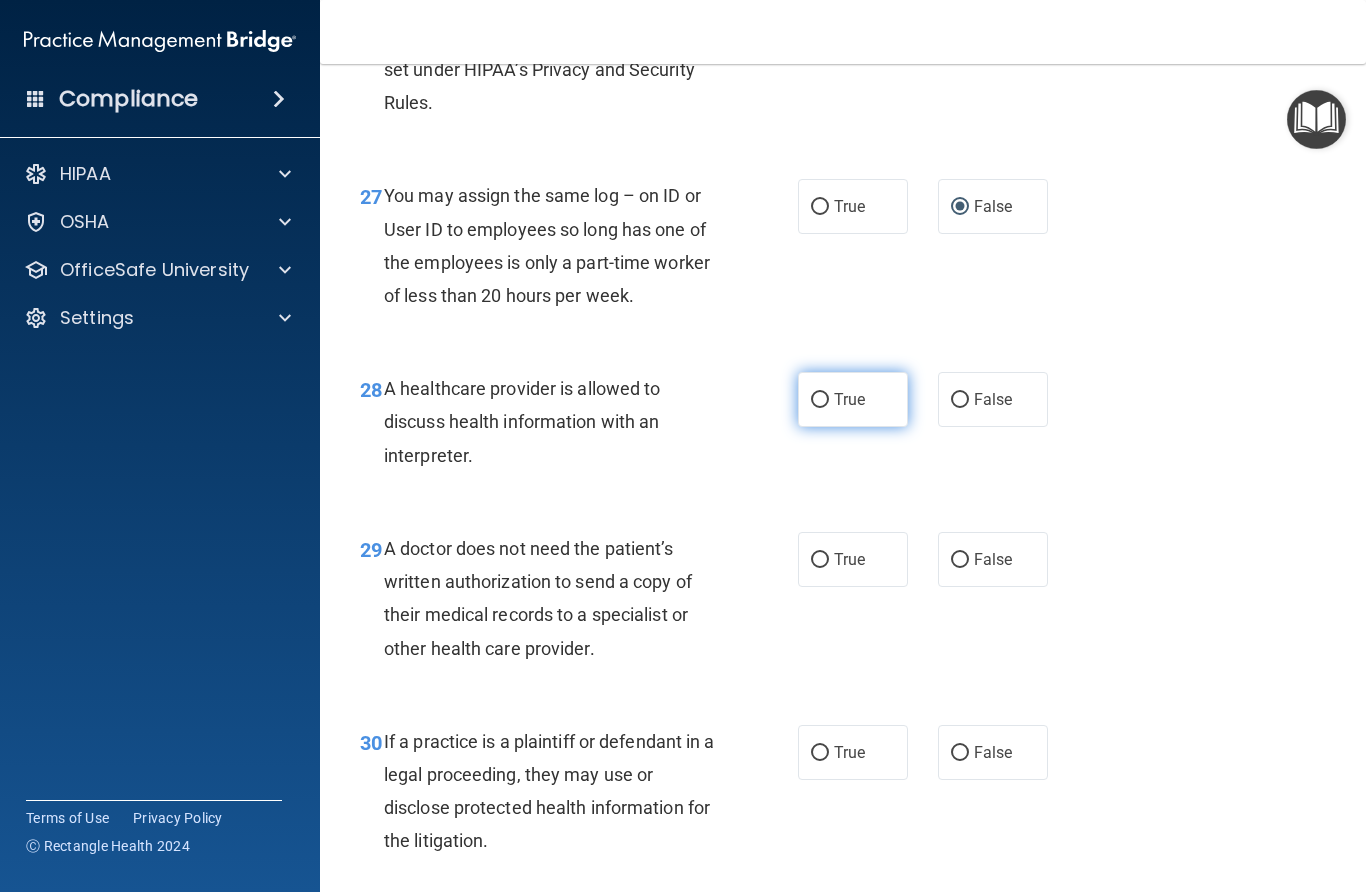 click on "True" at bounding box center [820, 400] 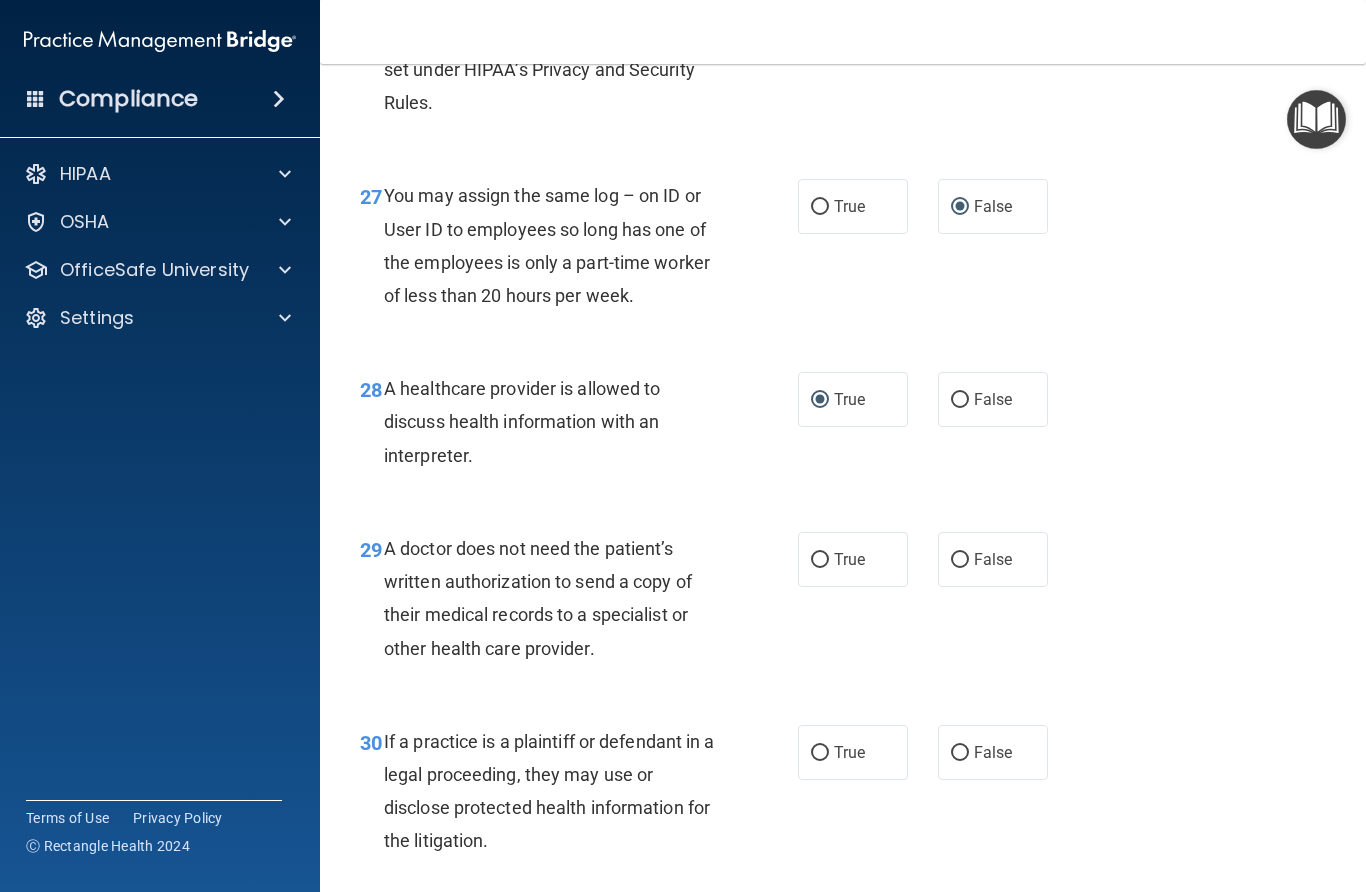 drag, startPoint x: 961, startPoint y: 534, endPoint x: 957, endPoint y: 600, distance: 66.1211 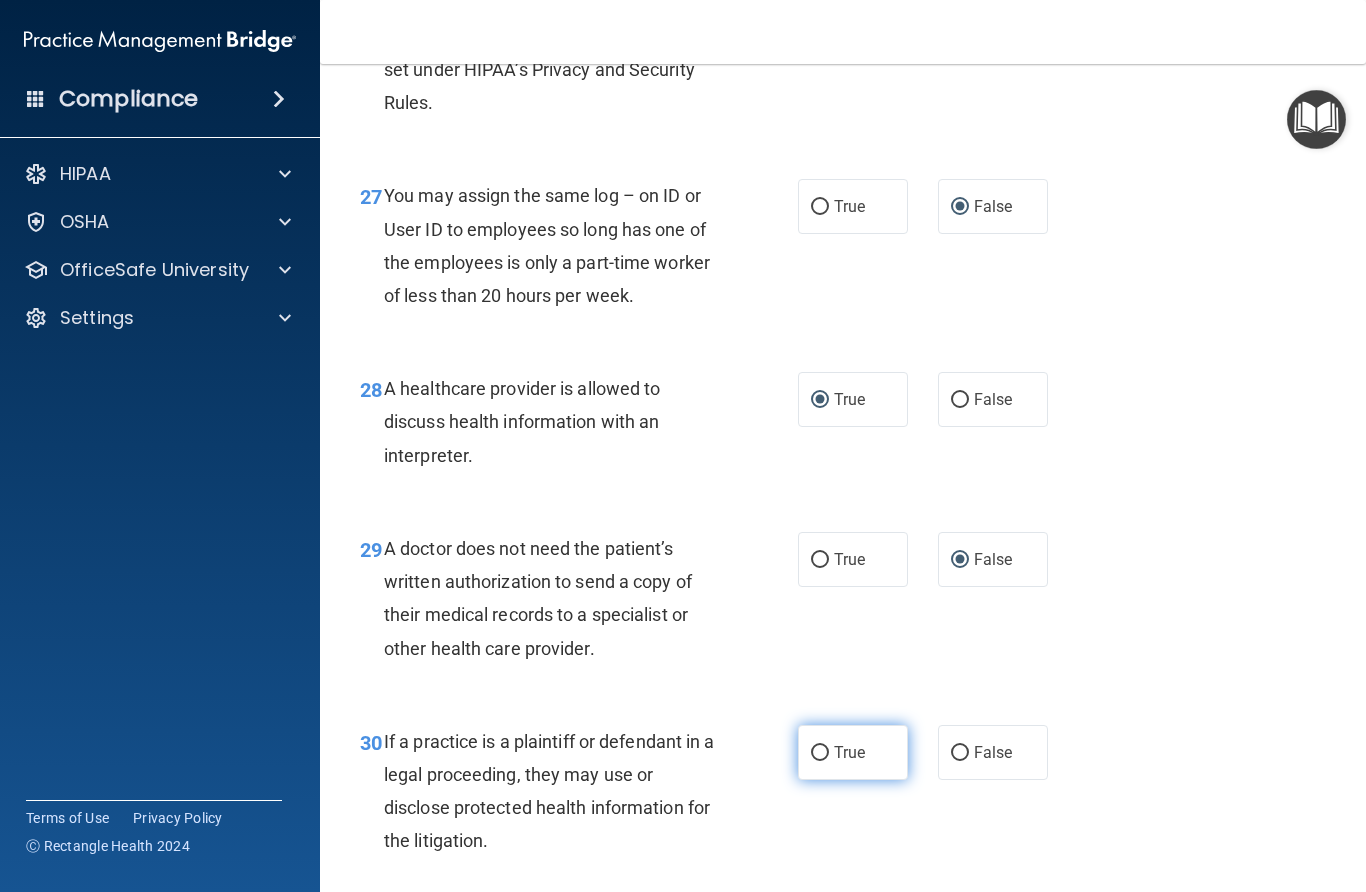 click on "True" at bounding box center (820, 753) 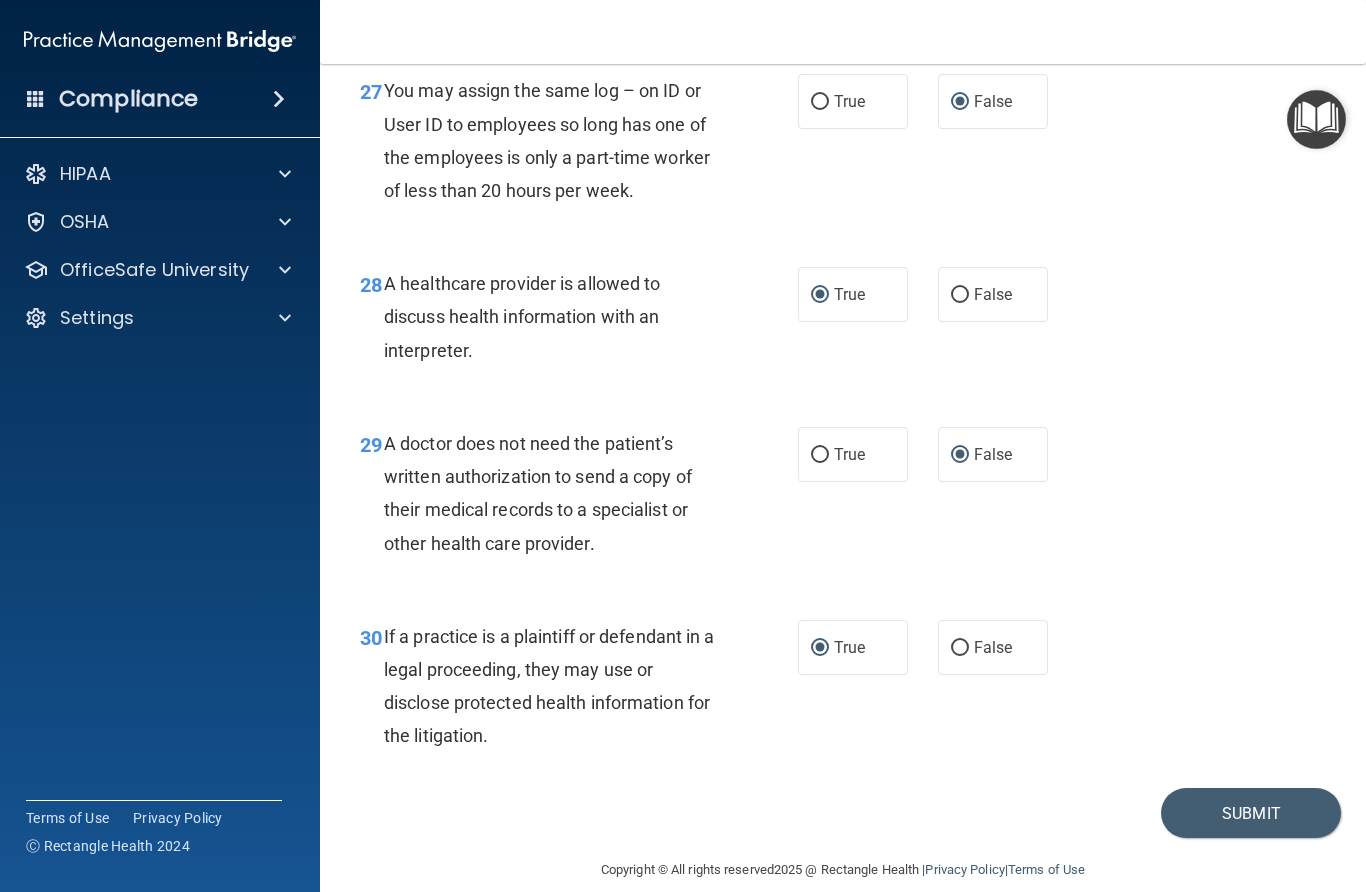 scroll, scrollTop: 5131, scrollLeft: 0, axis: vertical 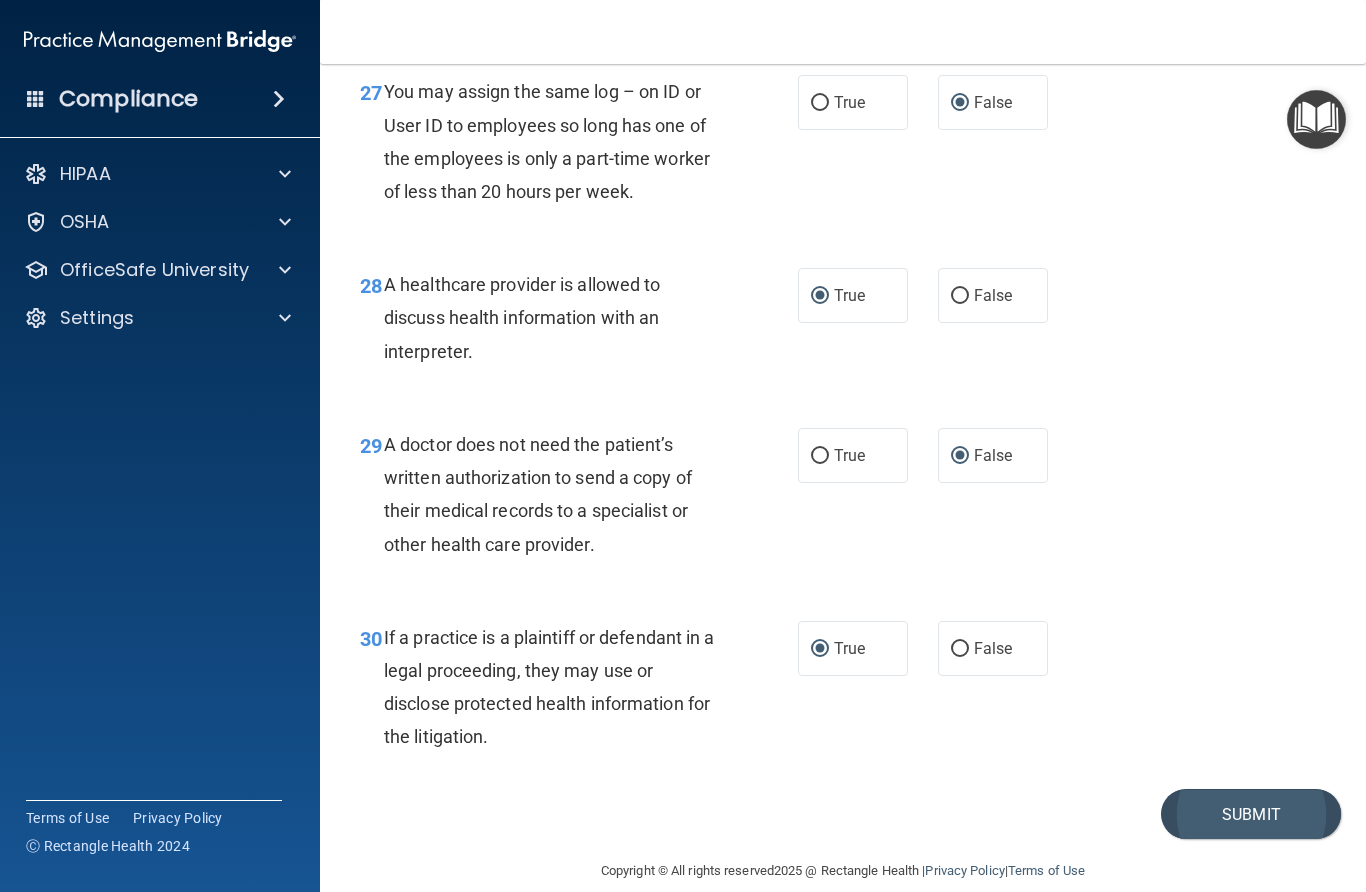 click on "Submit" at bounding box center (1251, 814) 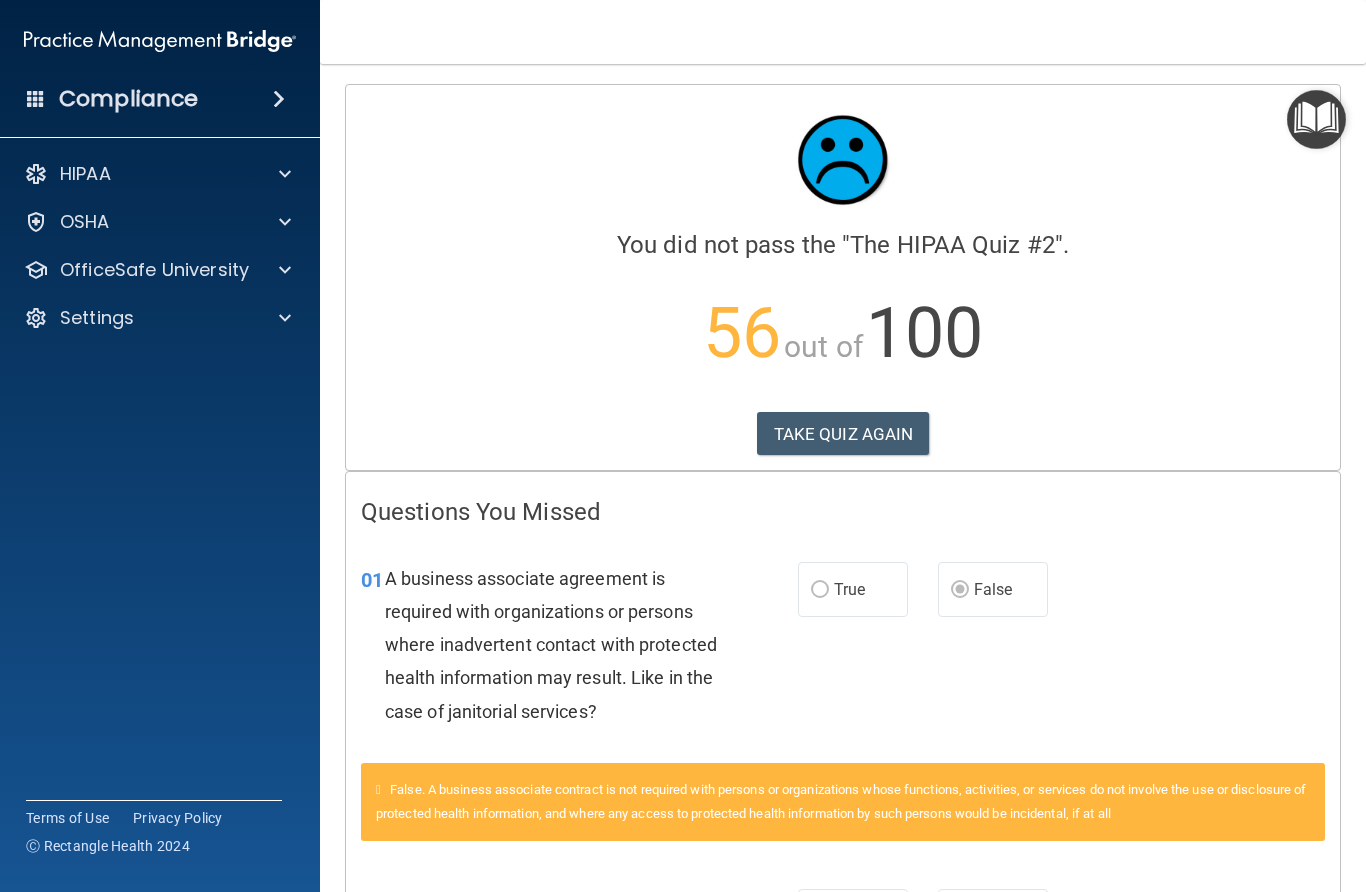 scroll, scrollTop: 0, scrollLeft: 0, axis: both 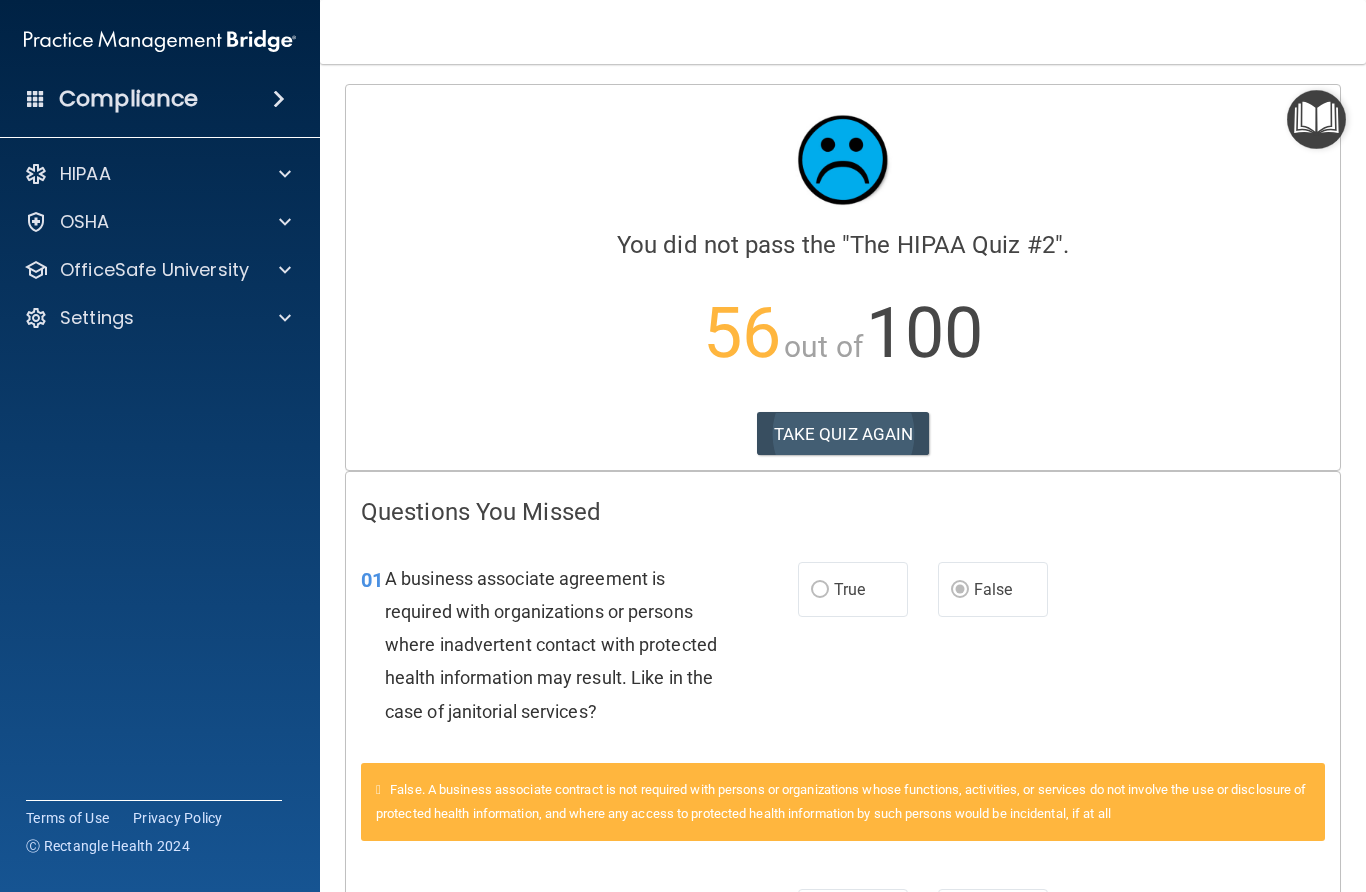 click on "TAKE QUIZ AGAIN" at bounding box center [843, 434] 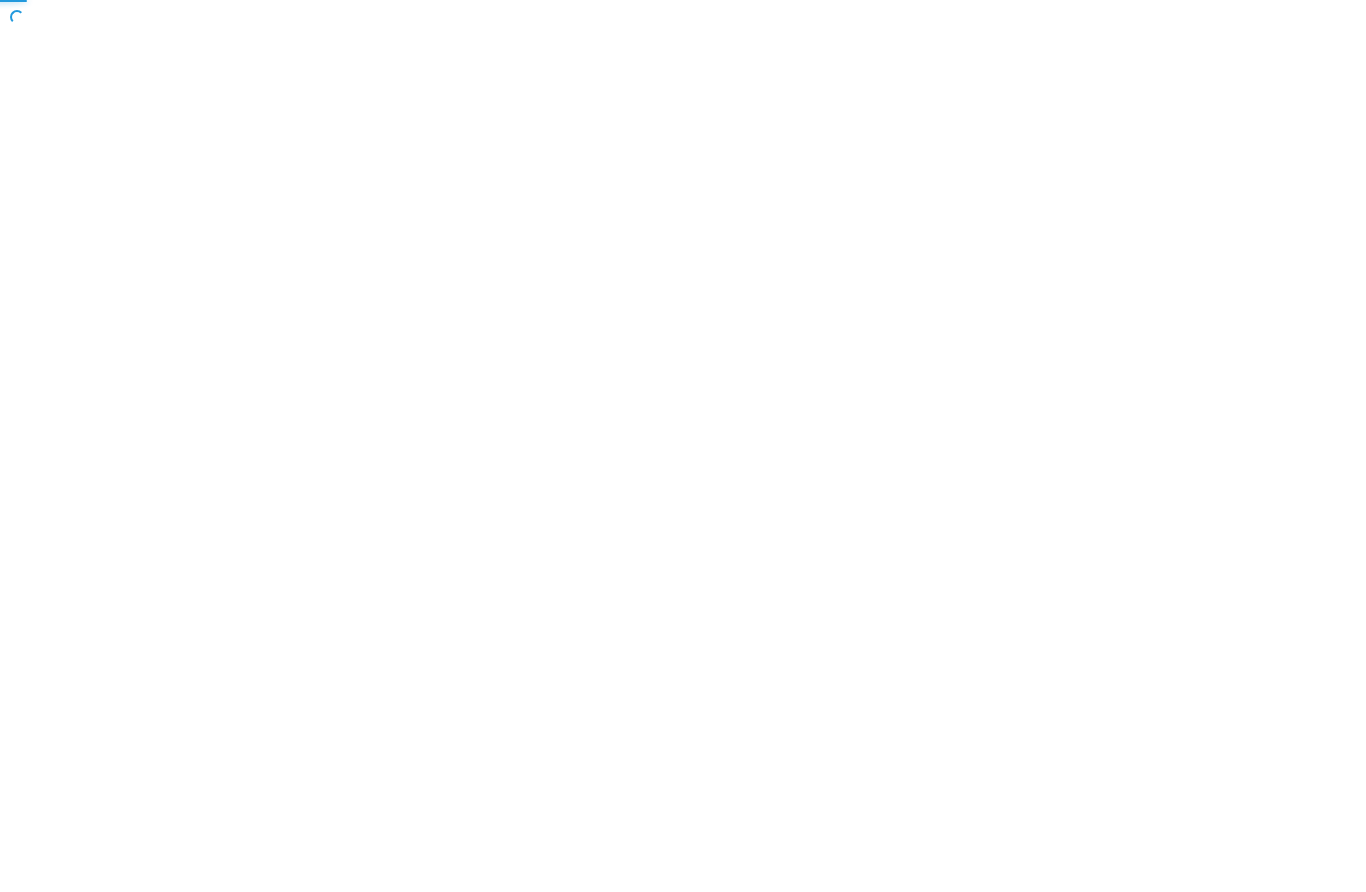 scroll, scrollTop: 0, scrollLeft: 0, axis: both 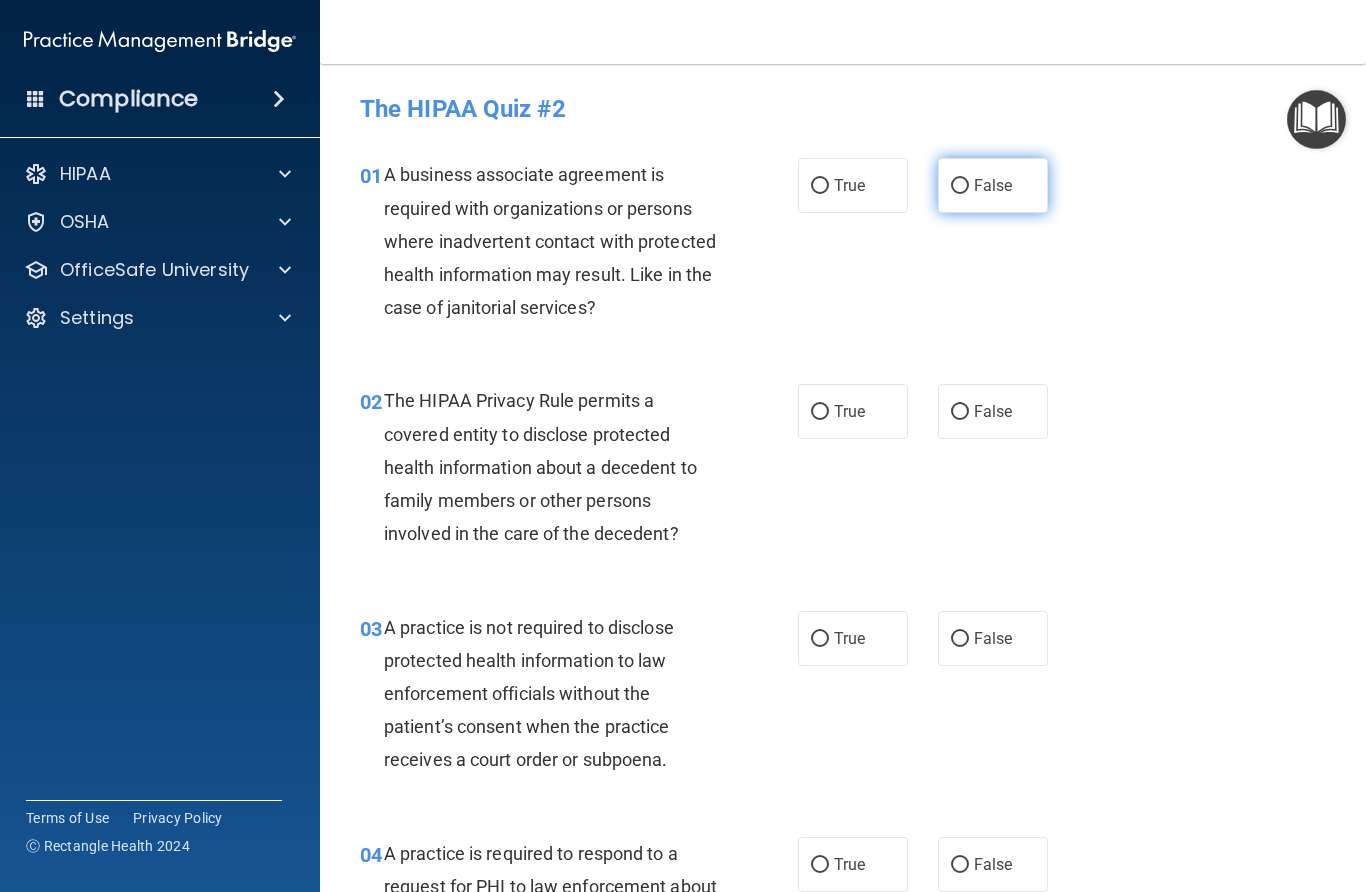 click on "False" at bounding box center [993, 185] 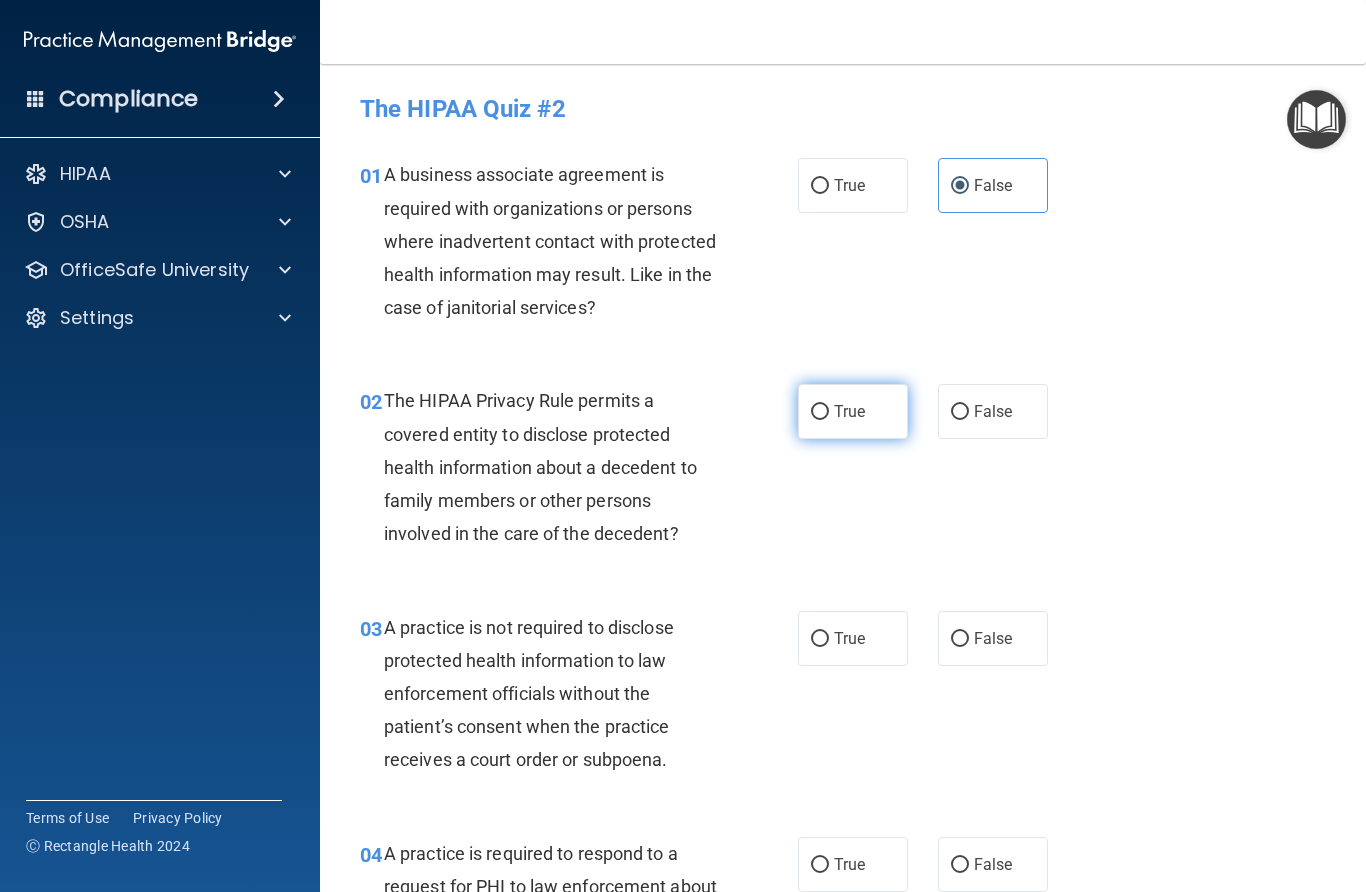 click on "True" at bounding box center [820, 412] 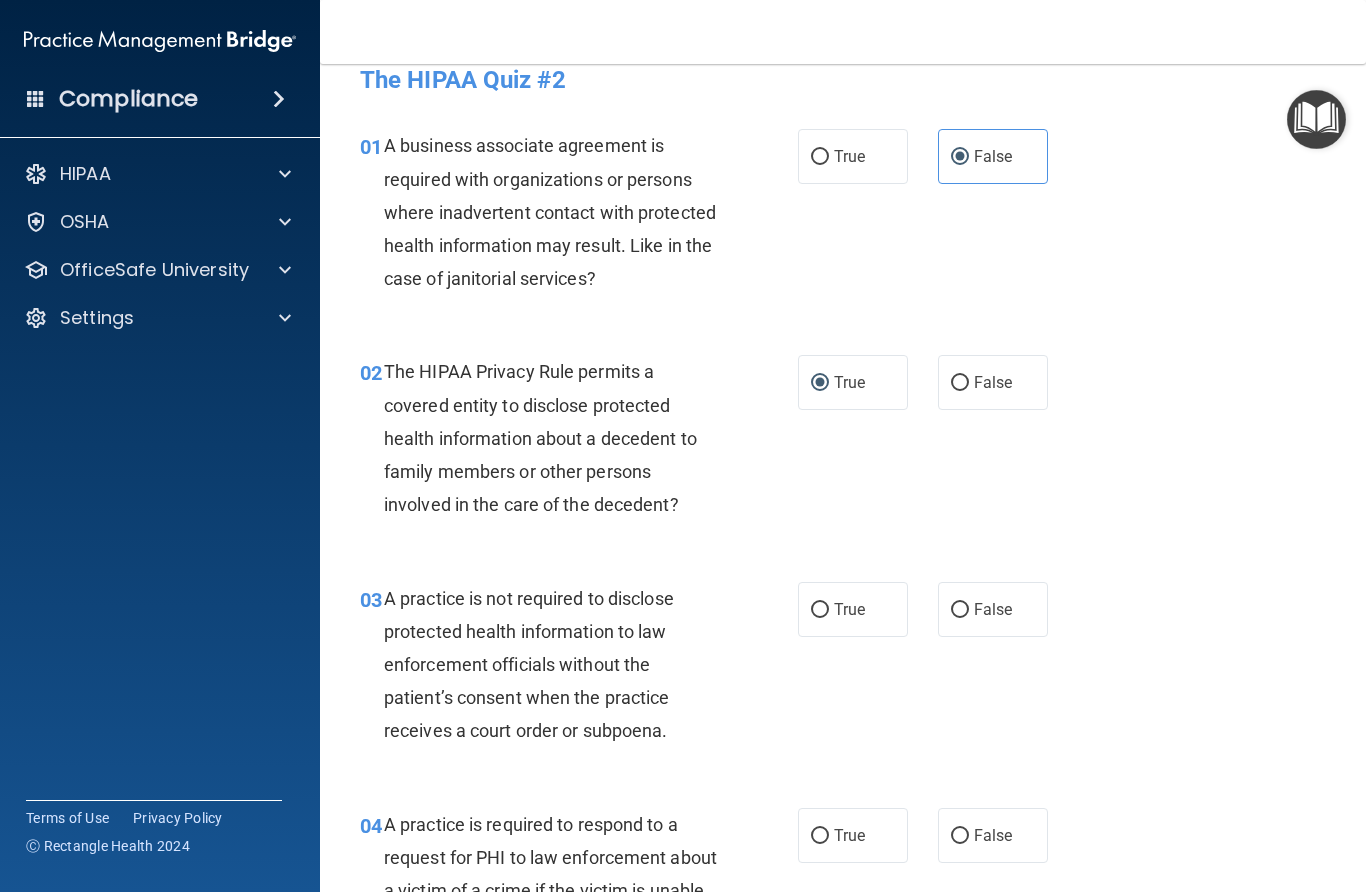 scroll, scrollTop: 30, scrollLeft: 0, axis: vertical 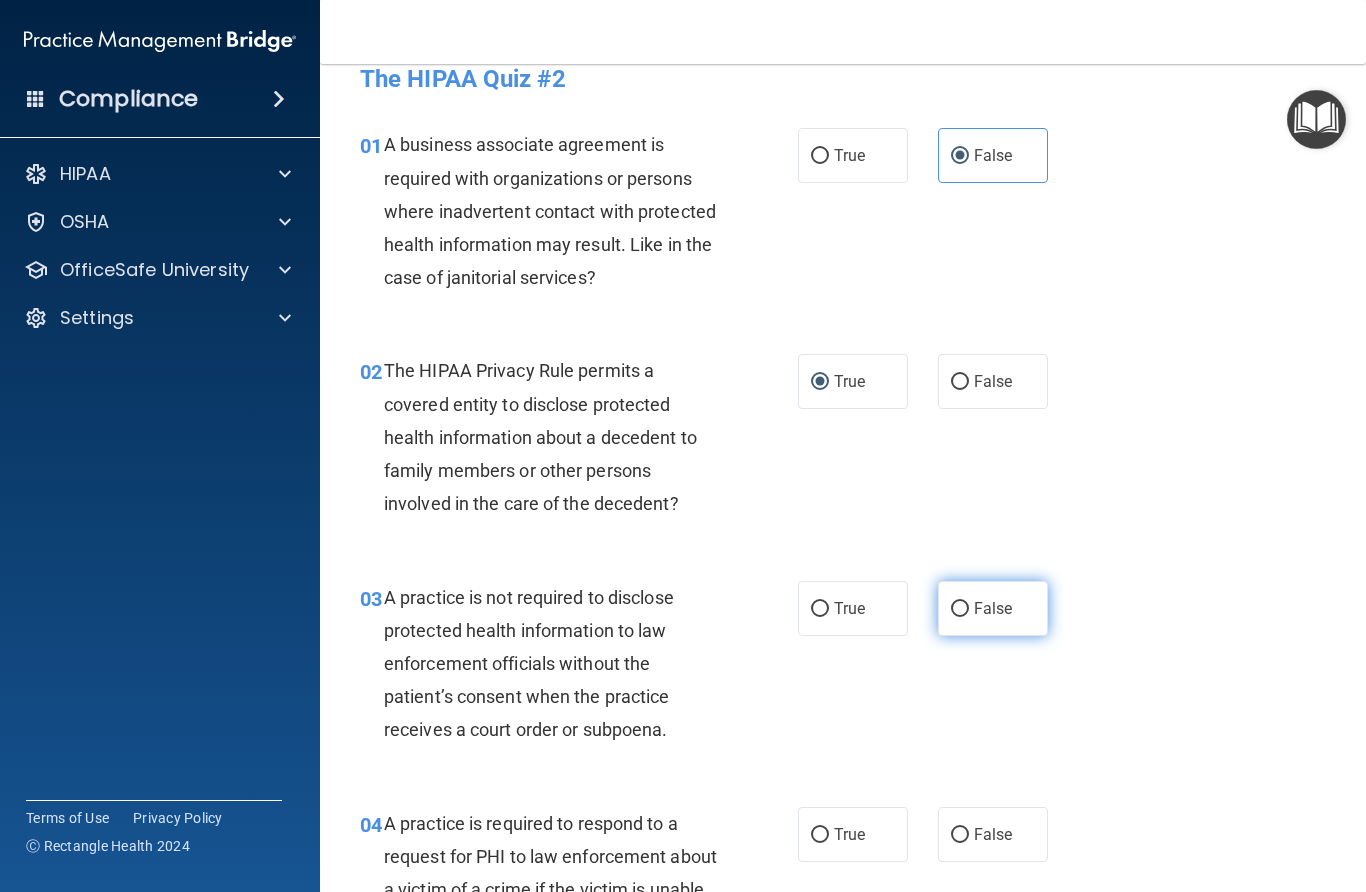 drag, startPoint x: 961, startPoint y: 604, endPoint x: 1015, endPoint y: 600, distance: 54.147945 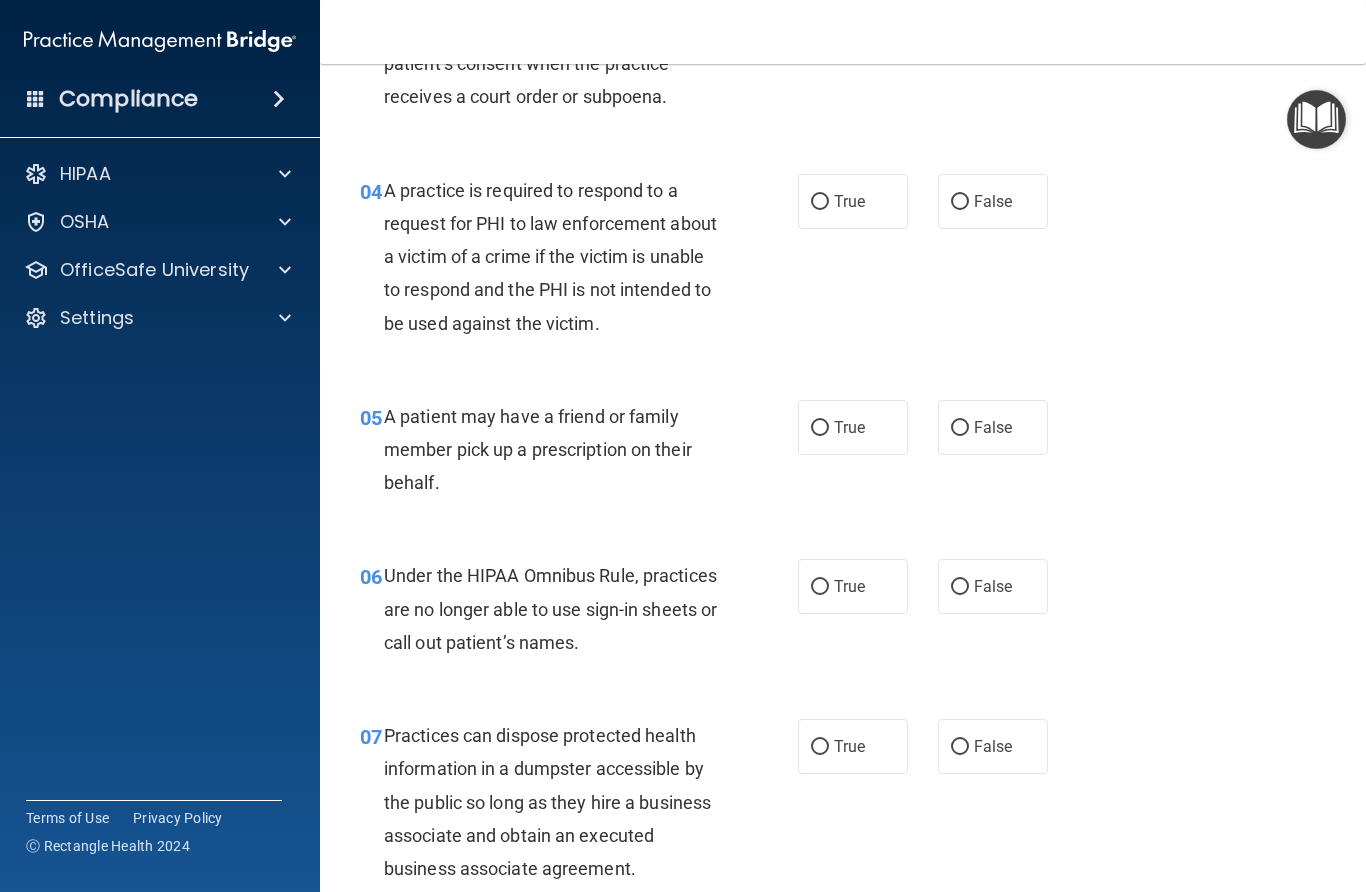 scroll, scrollTop: 657, scrollLeft: 0, axis: vertical 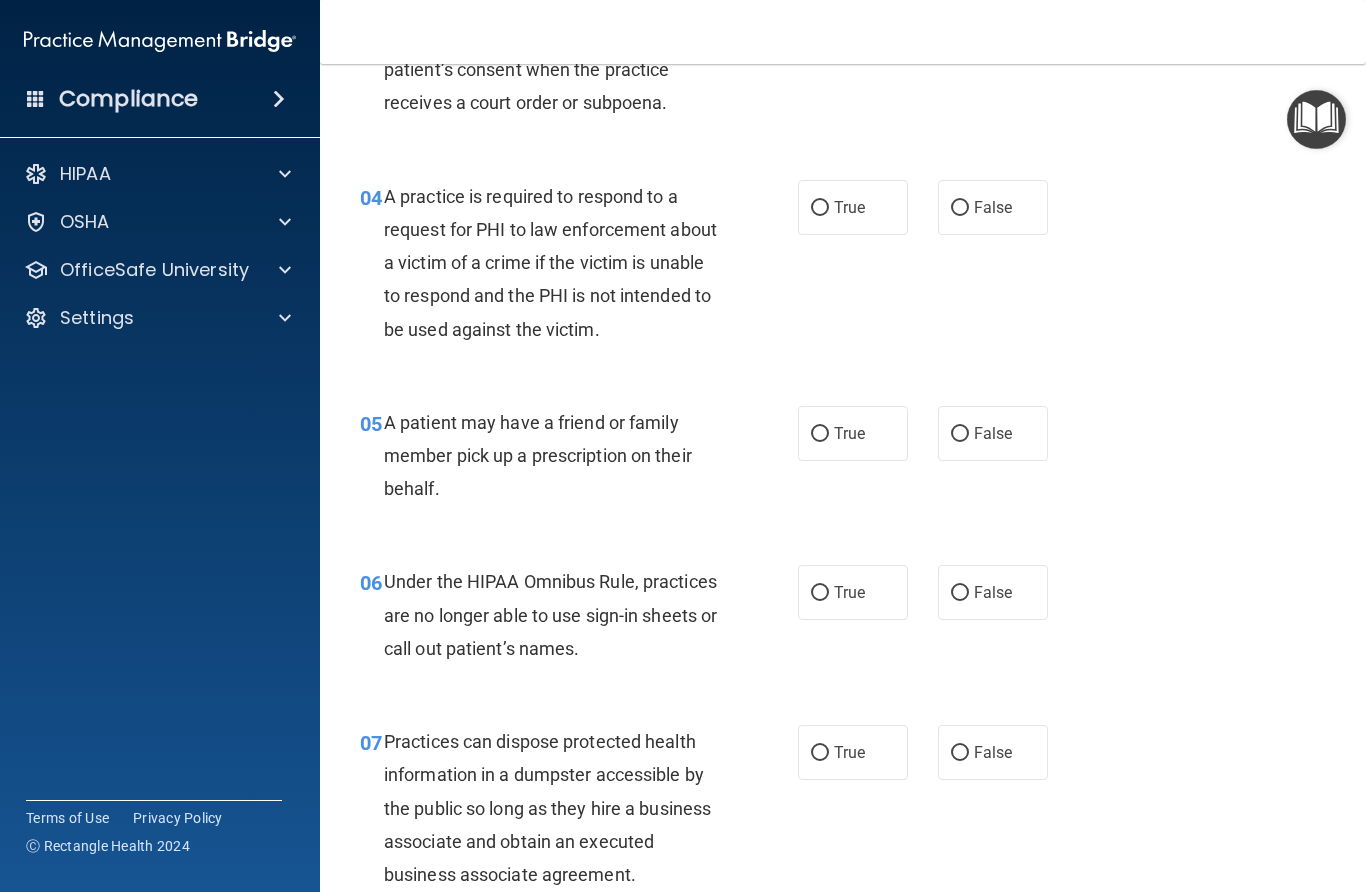 drag, startPoint x: 816, startPoint y: 204, endPoint x: 852, endPoint y: 279, distance: 83.19255 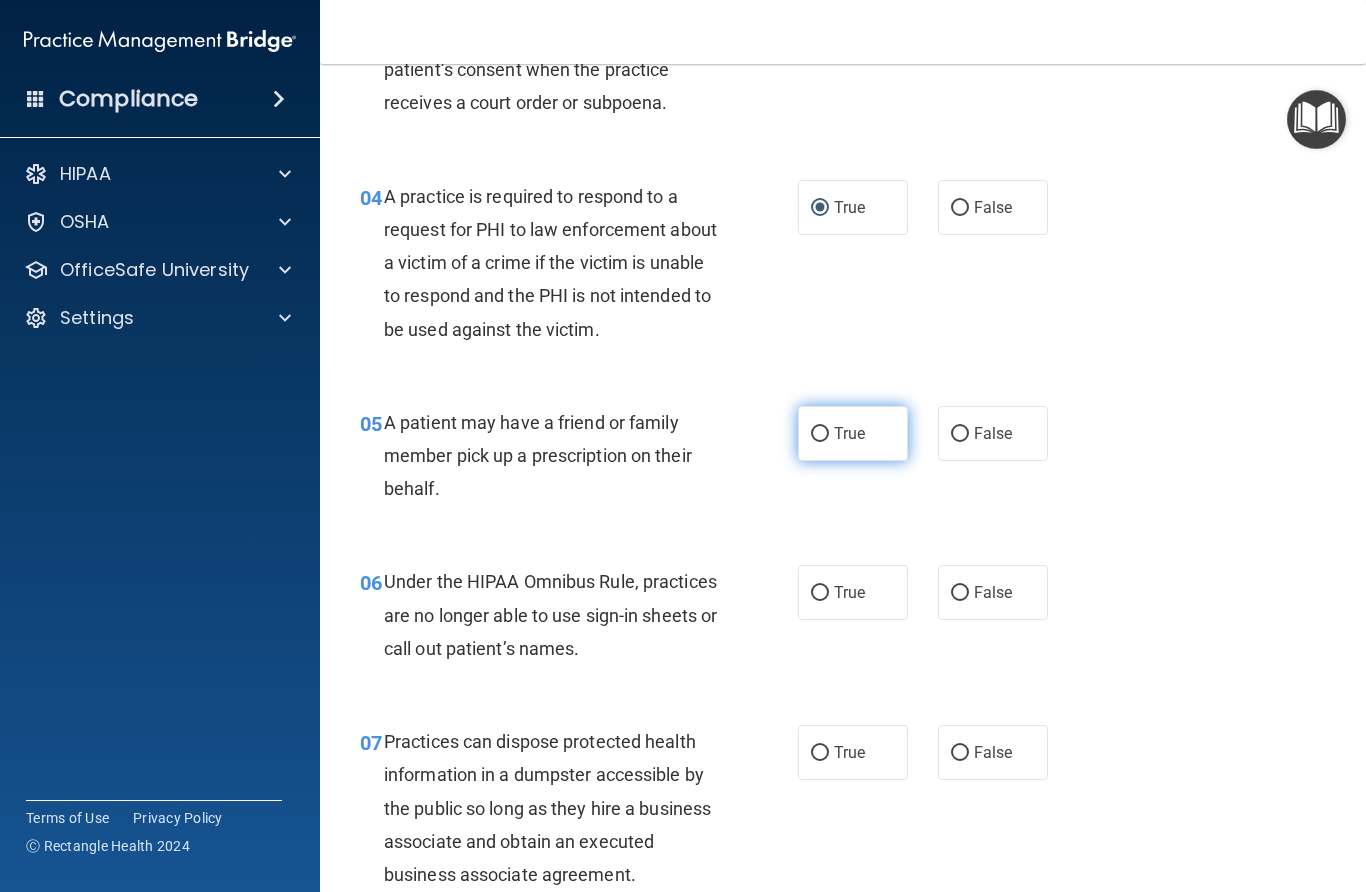 click on "True" at bounding box center (820, 434) 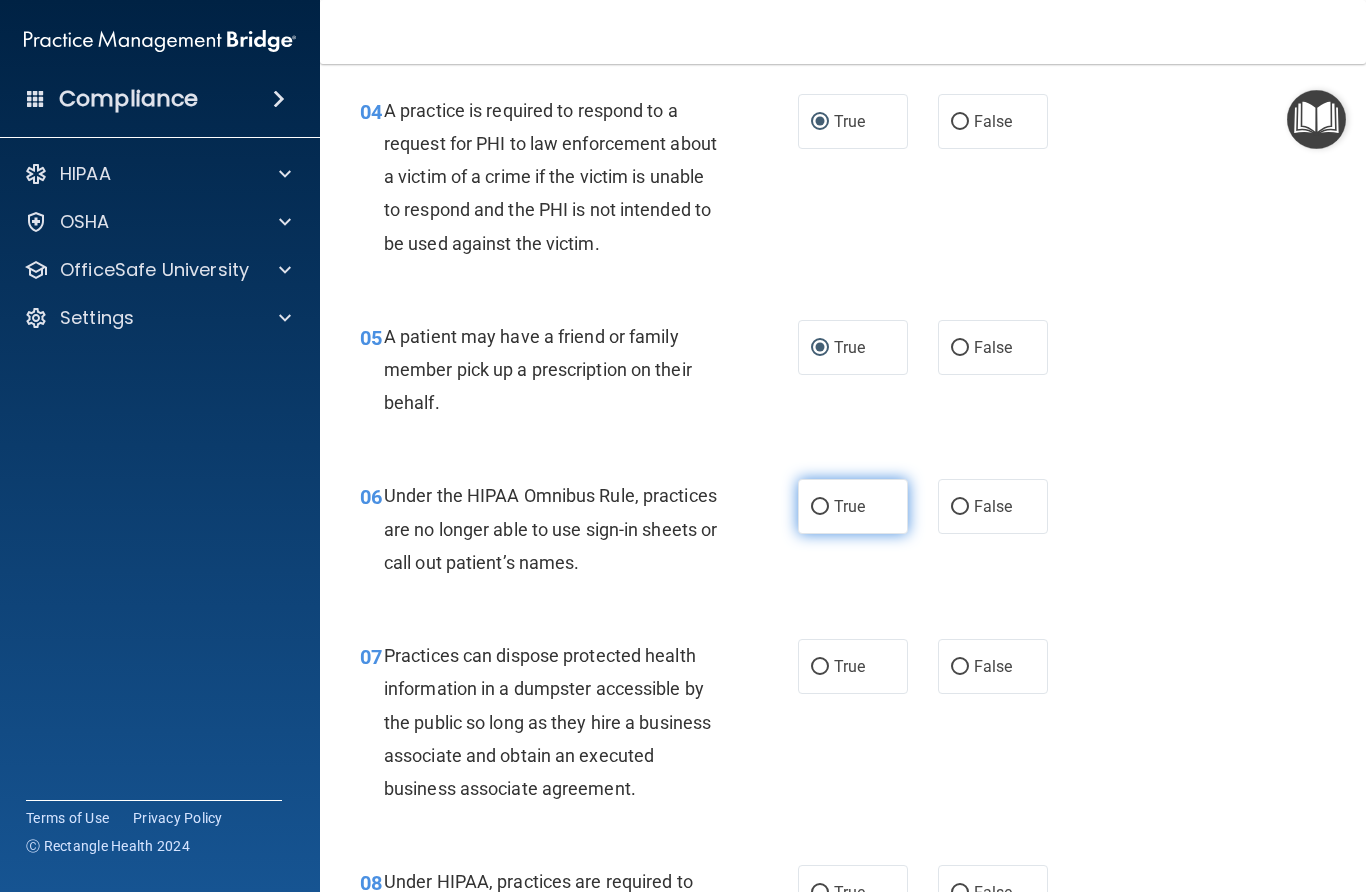 scroll, scrollTop: 757, scrollLeft: 0, axis: vertical 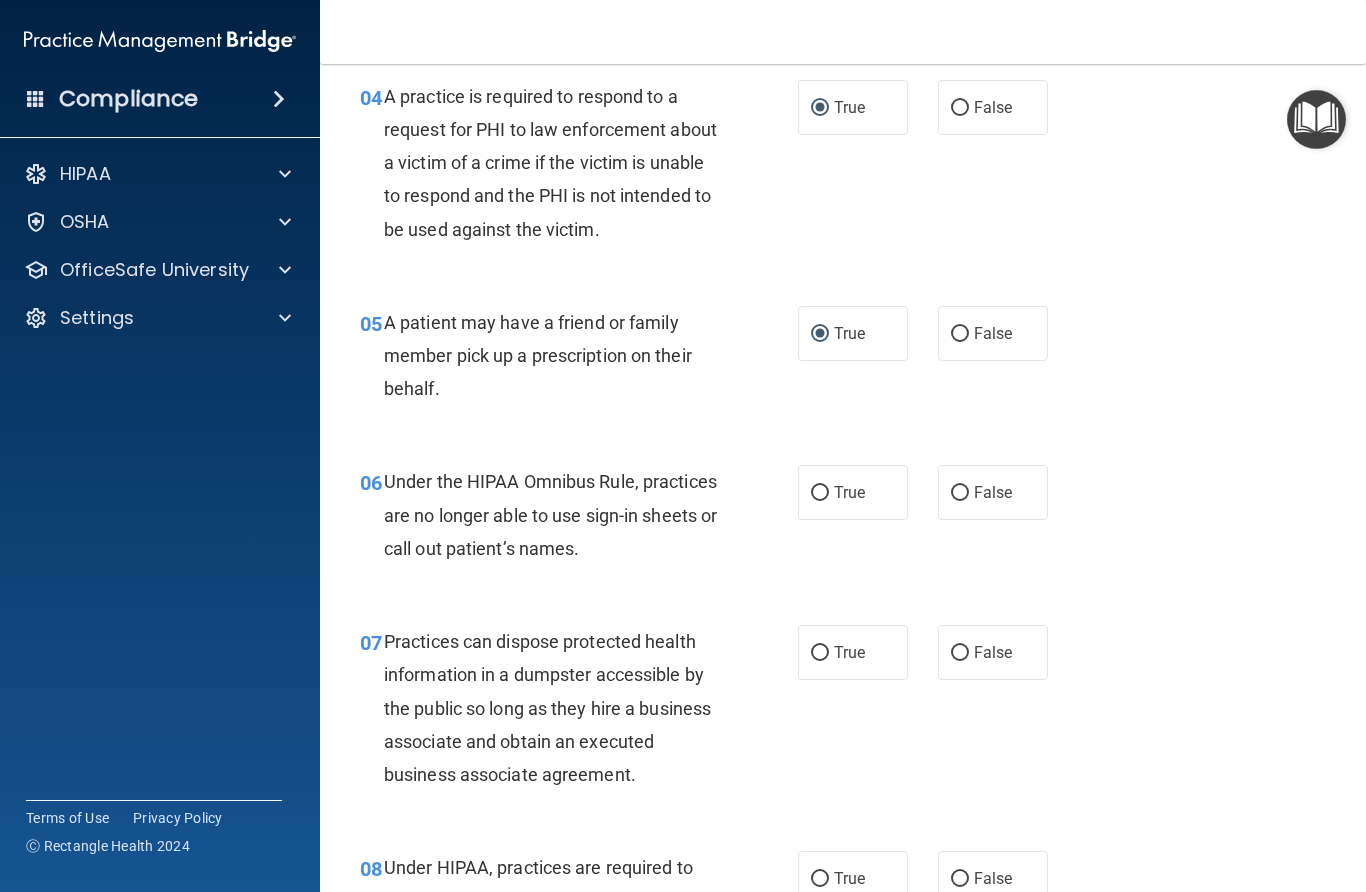 drag, startPoint x: 958, startPoint y: 485, endPoint x: 949, endPoint y: 534, distance: 49.819675 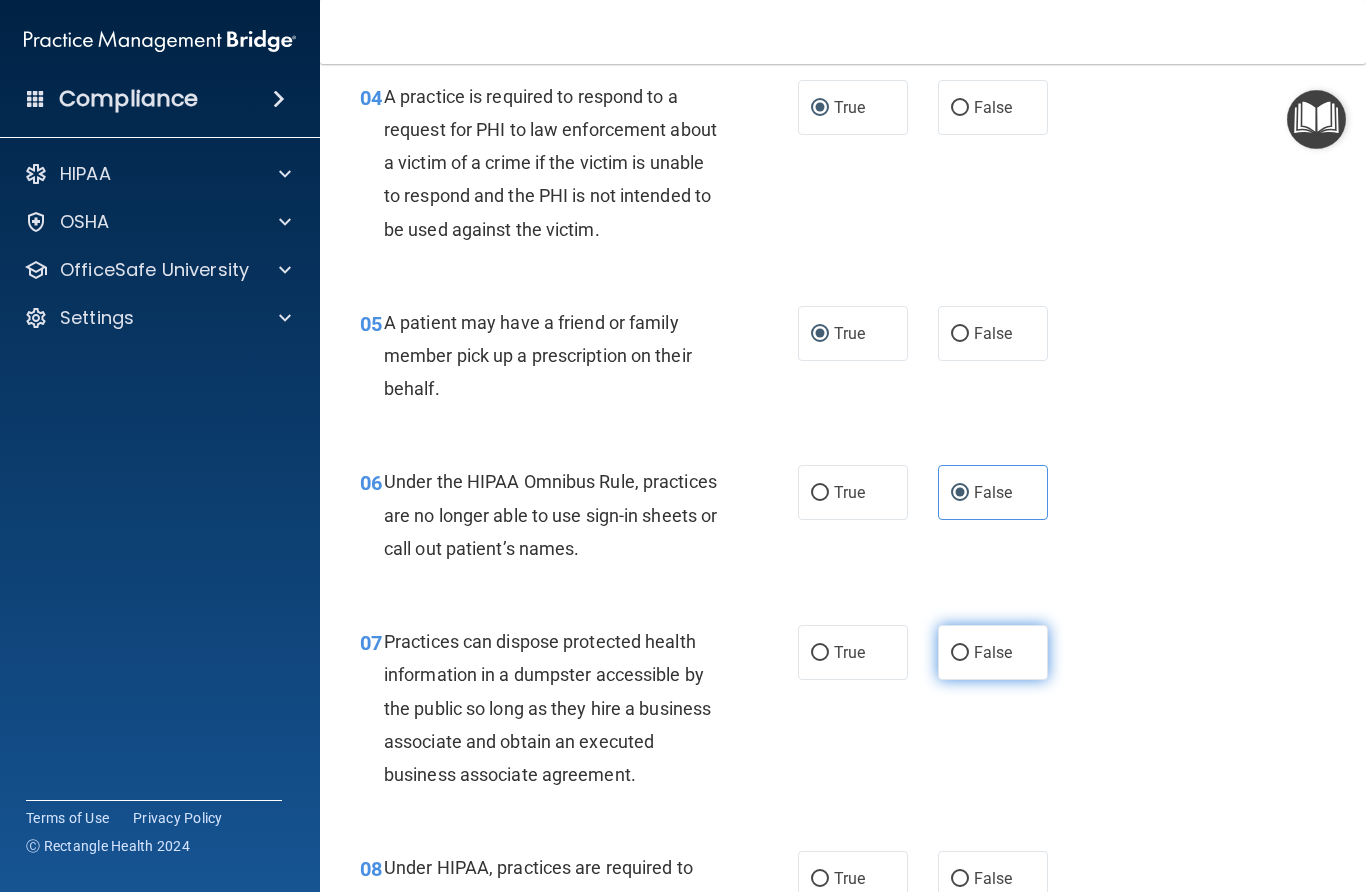 drag, startPoint x: 964, startPoint y: 650, endPoint x: 991, endPoint y: 643, distance: 27.89265 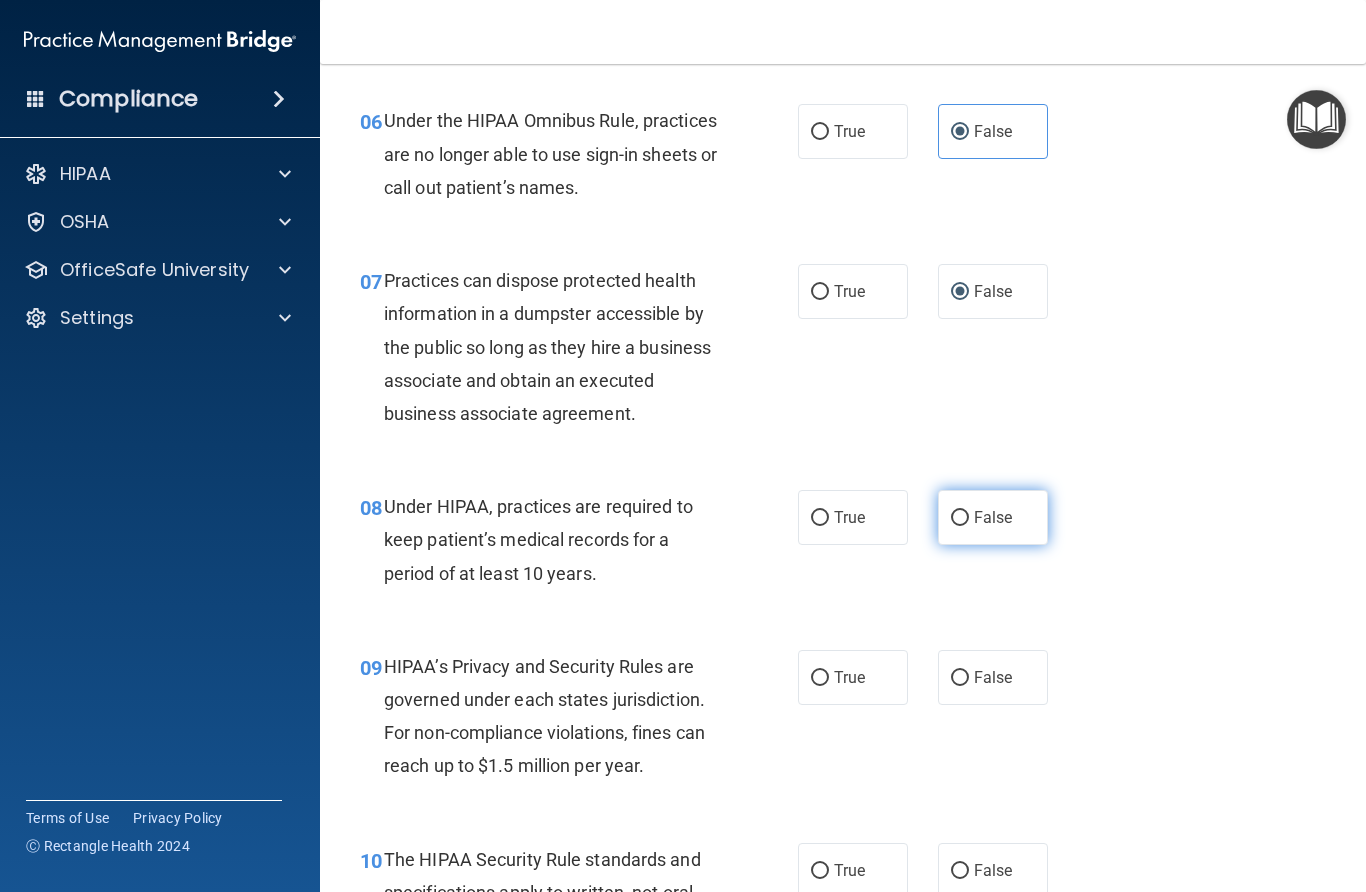 scroll, scrollTop: 1127, scrollLeft: 0, axis: vertical 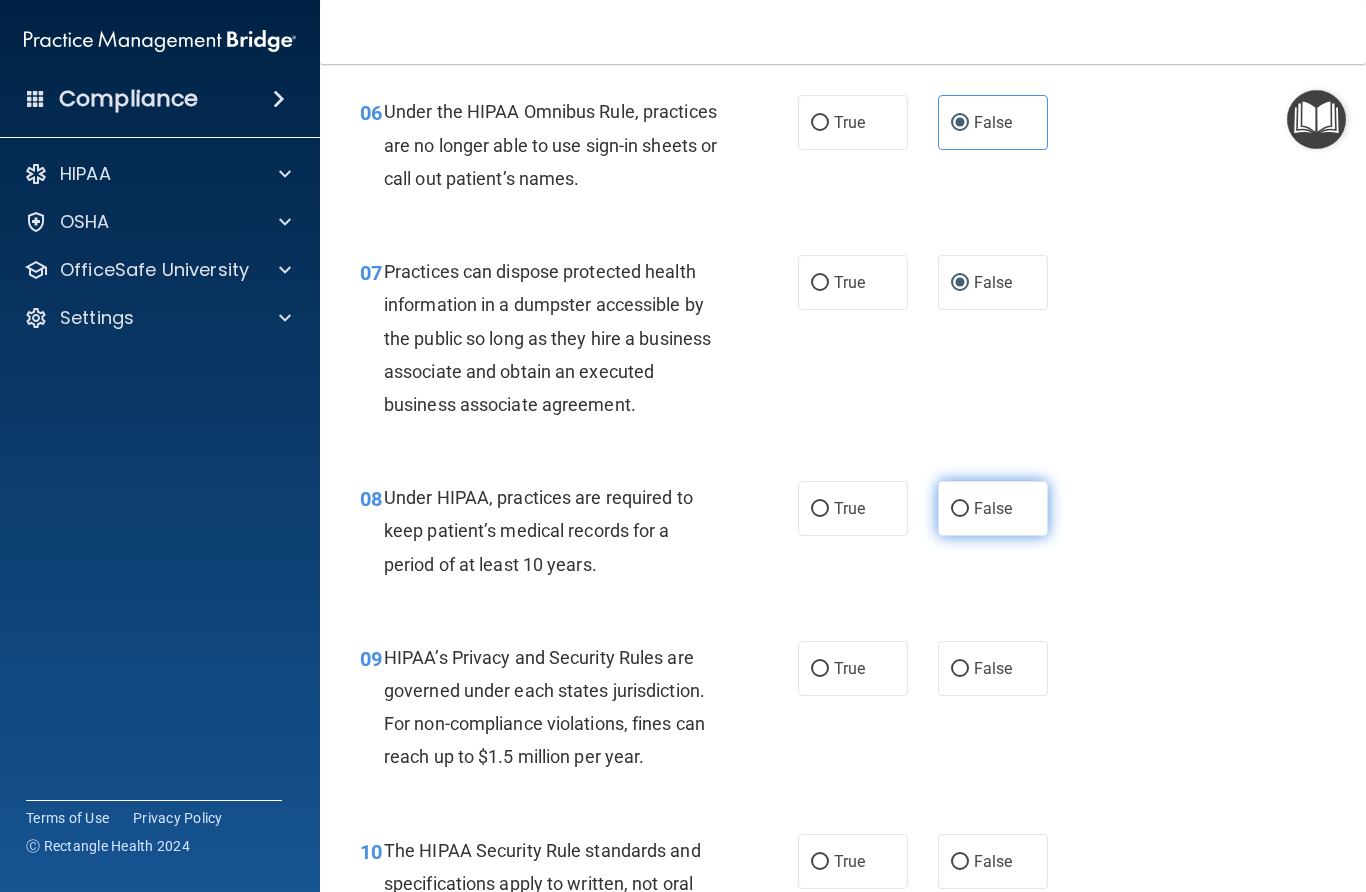 click on "False" at bounding box center (960, 509) 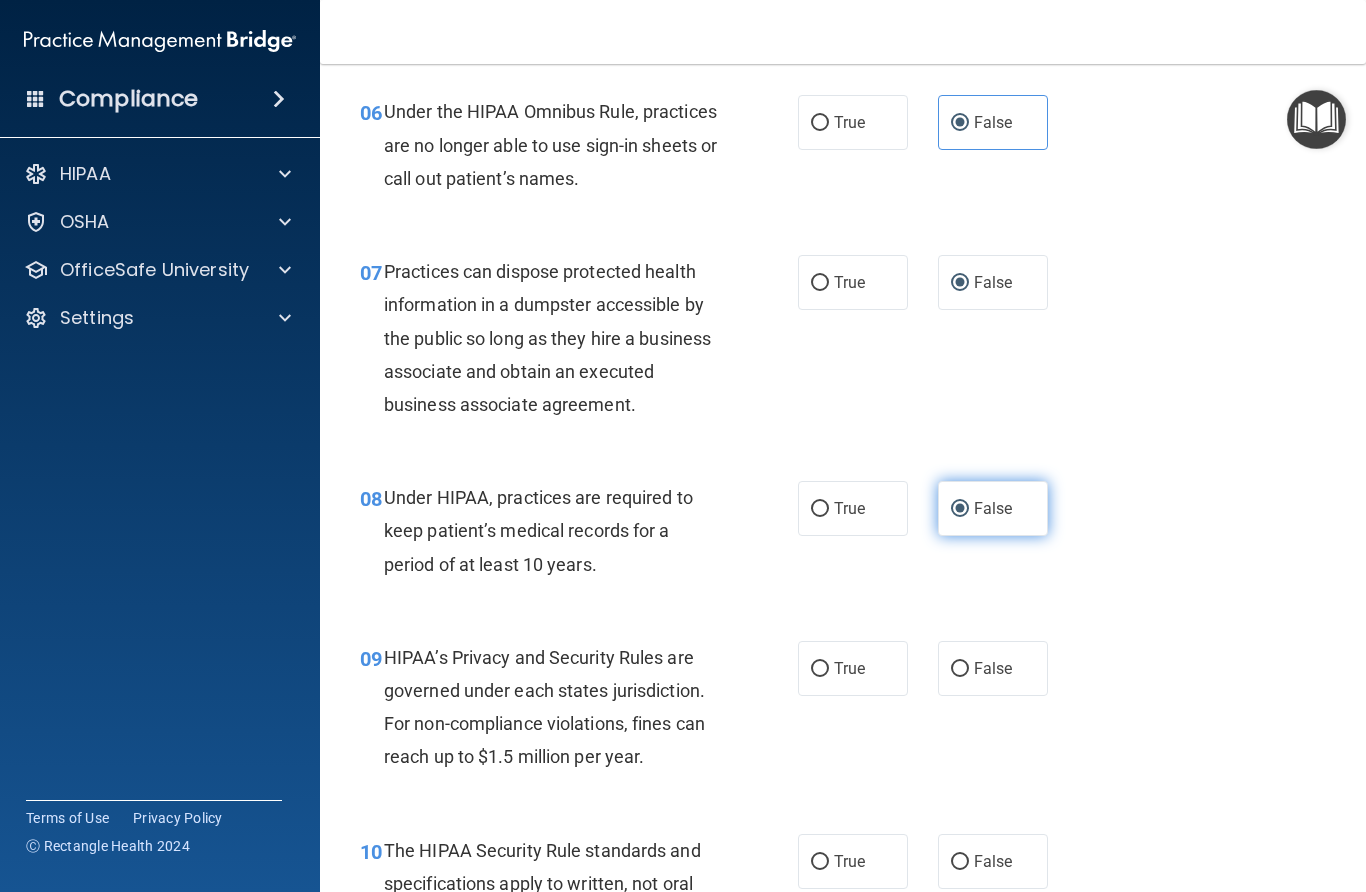 click on "False" at bounding box center [960, 509] 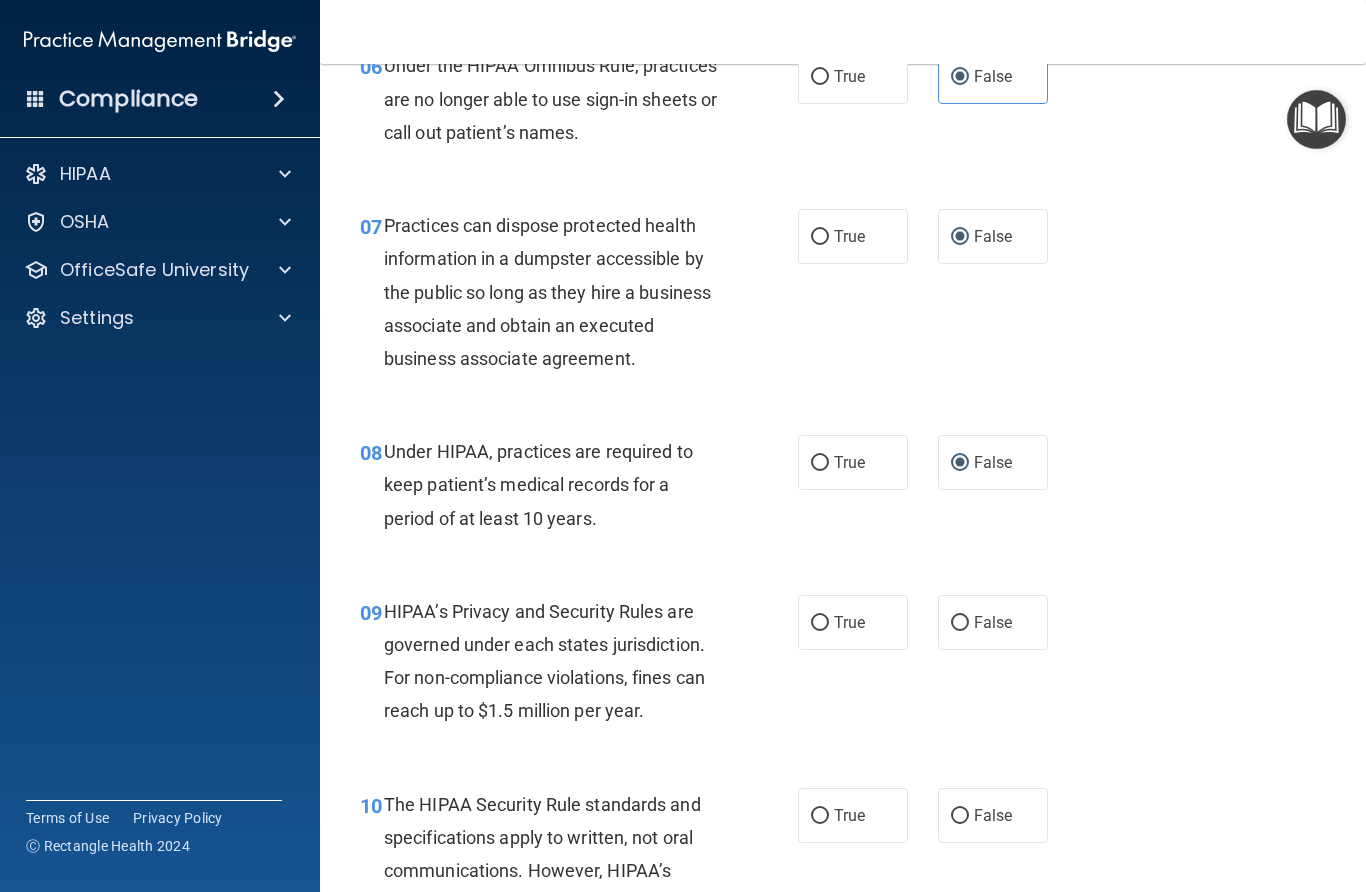 scroll, scrollTop: 1174, scrollLeft: 0, axis: vertical 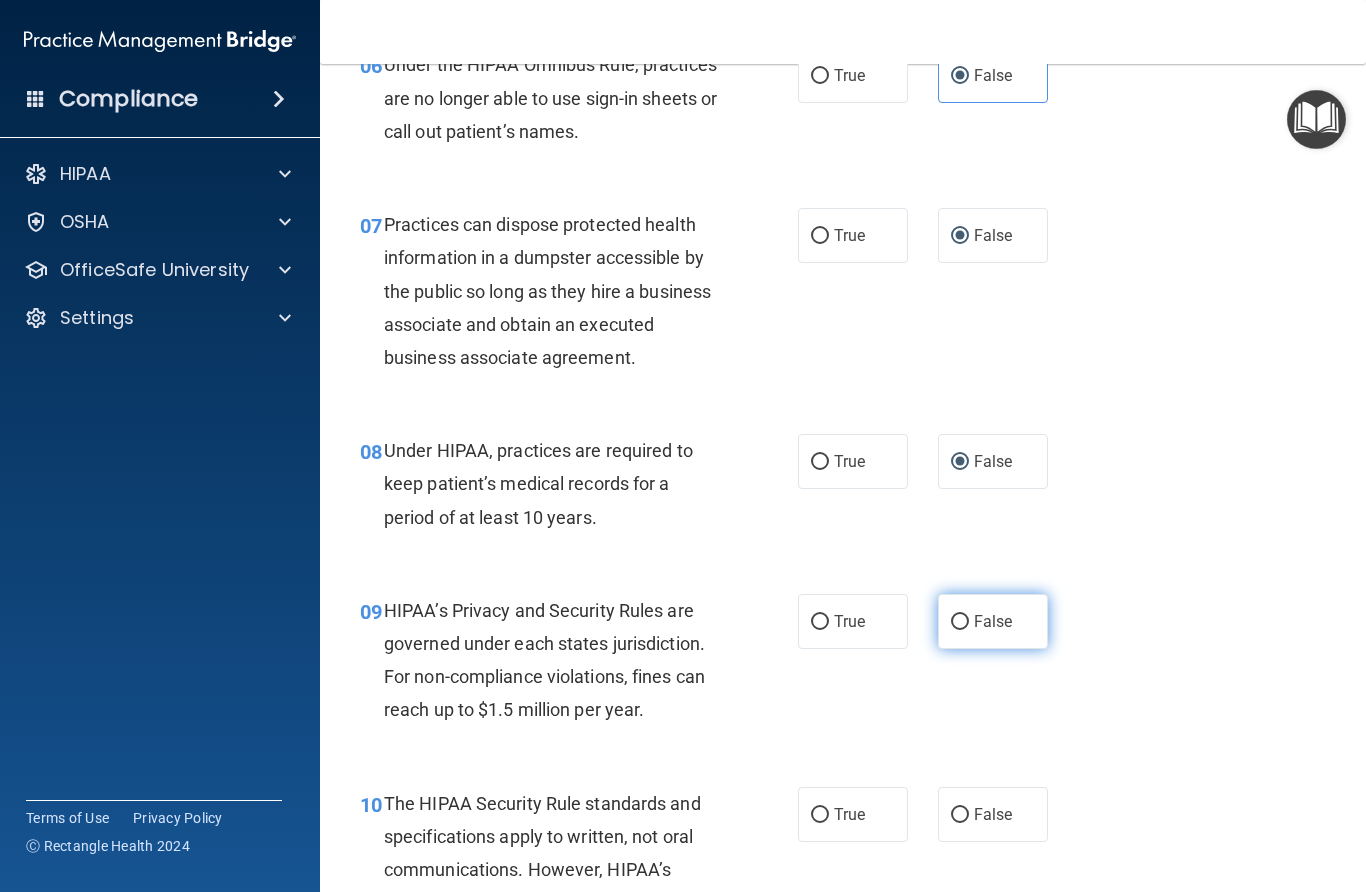 drag, startPoint x: 959, startPoint y: 615, endPoint x: 970, endPoint y: 616, distance: 11.045361 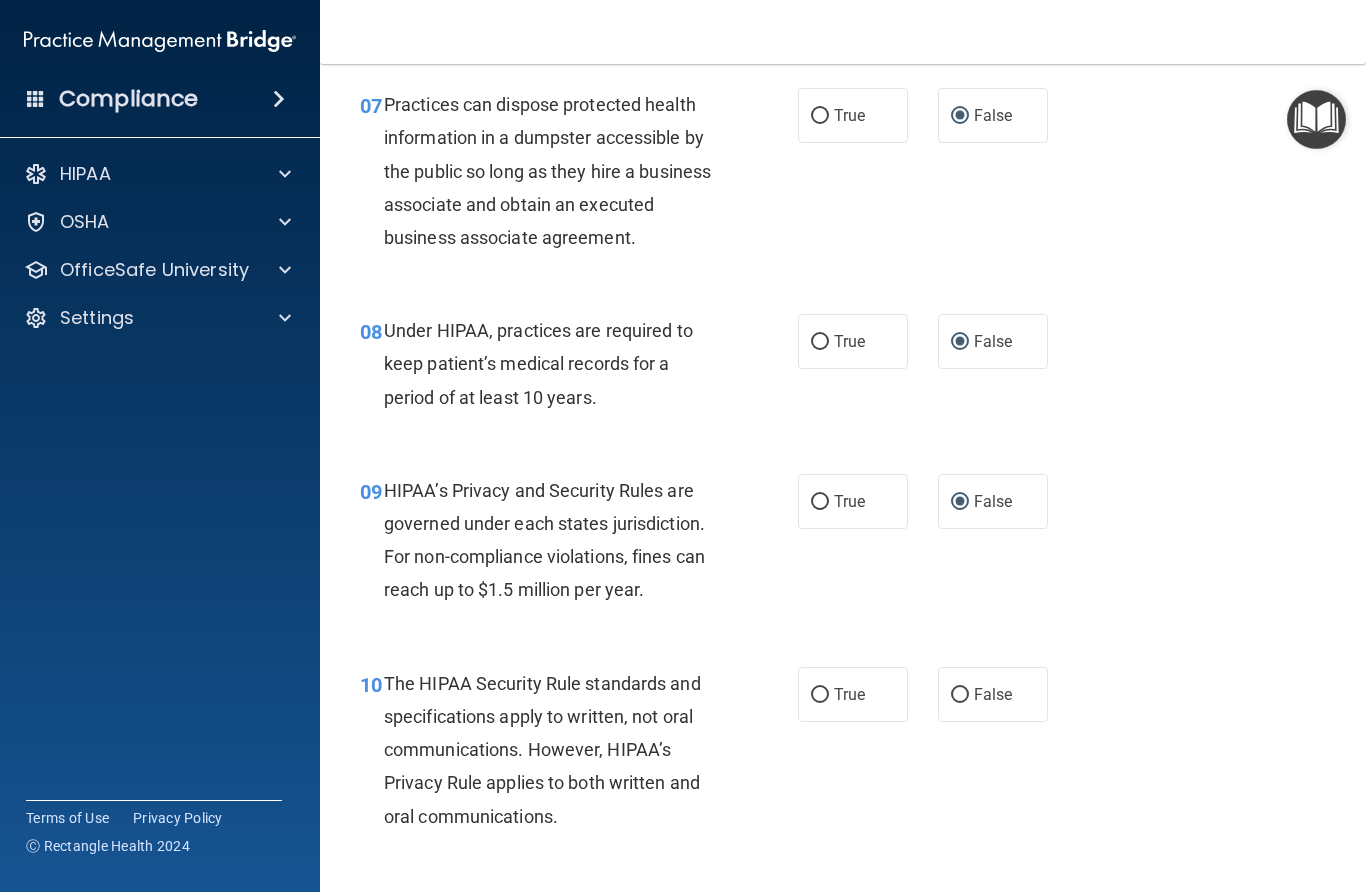 scroll, scrollTop: 1303, scrollLeft: 0, axis: vertical 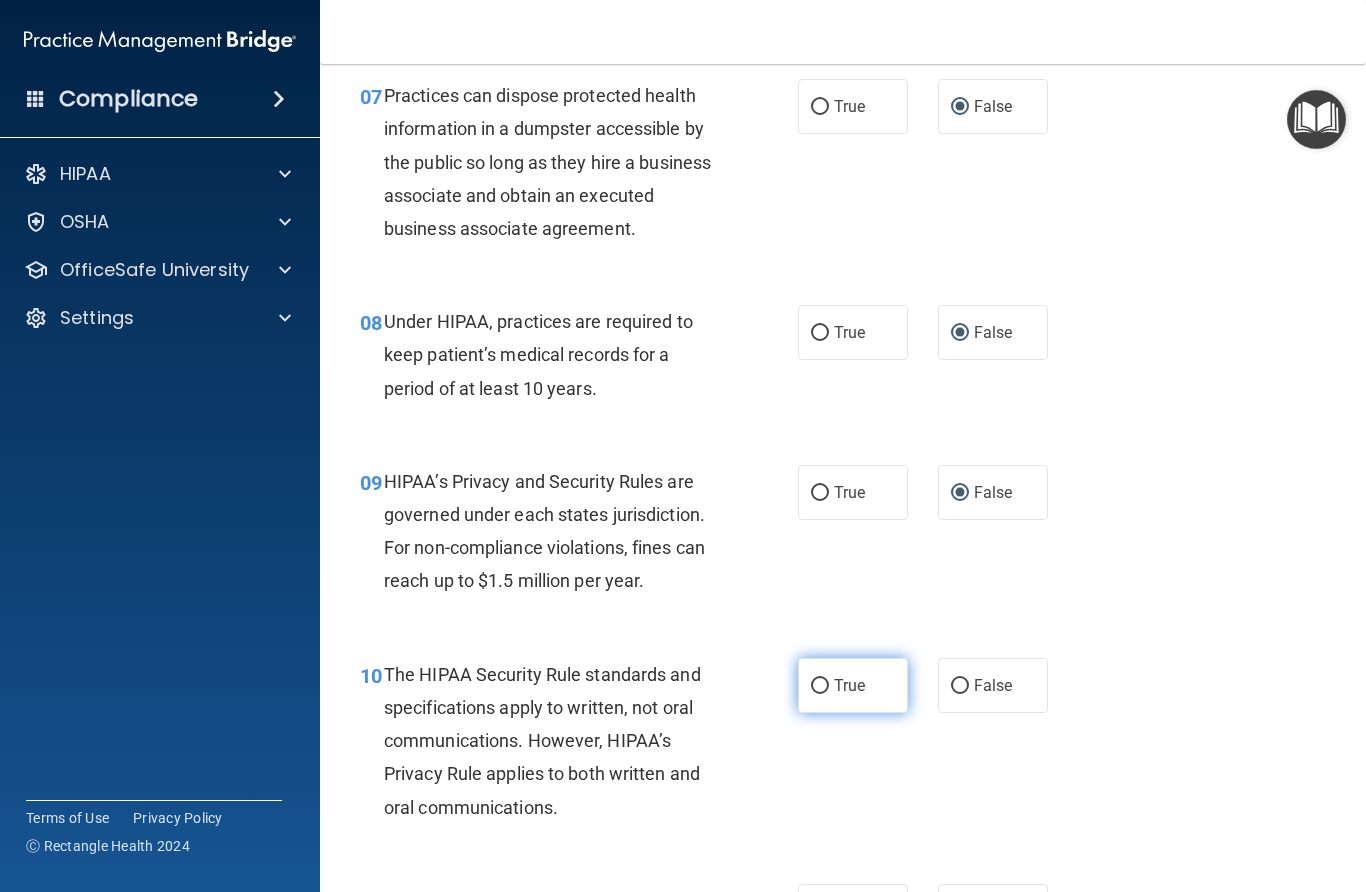 click on "True" at bounding box center (853, 685) 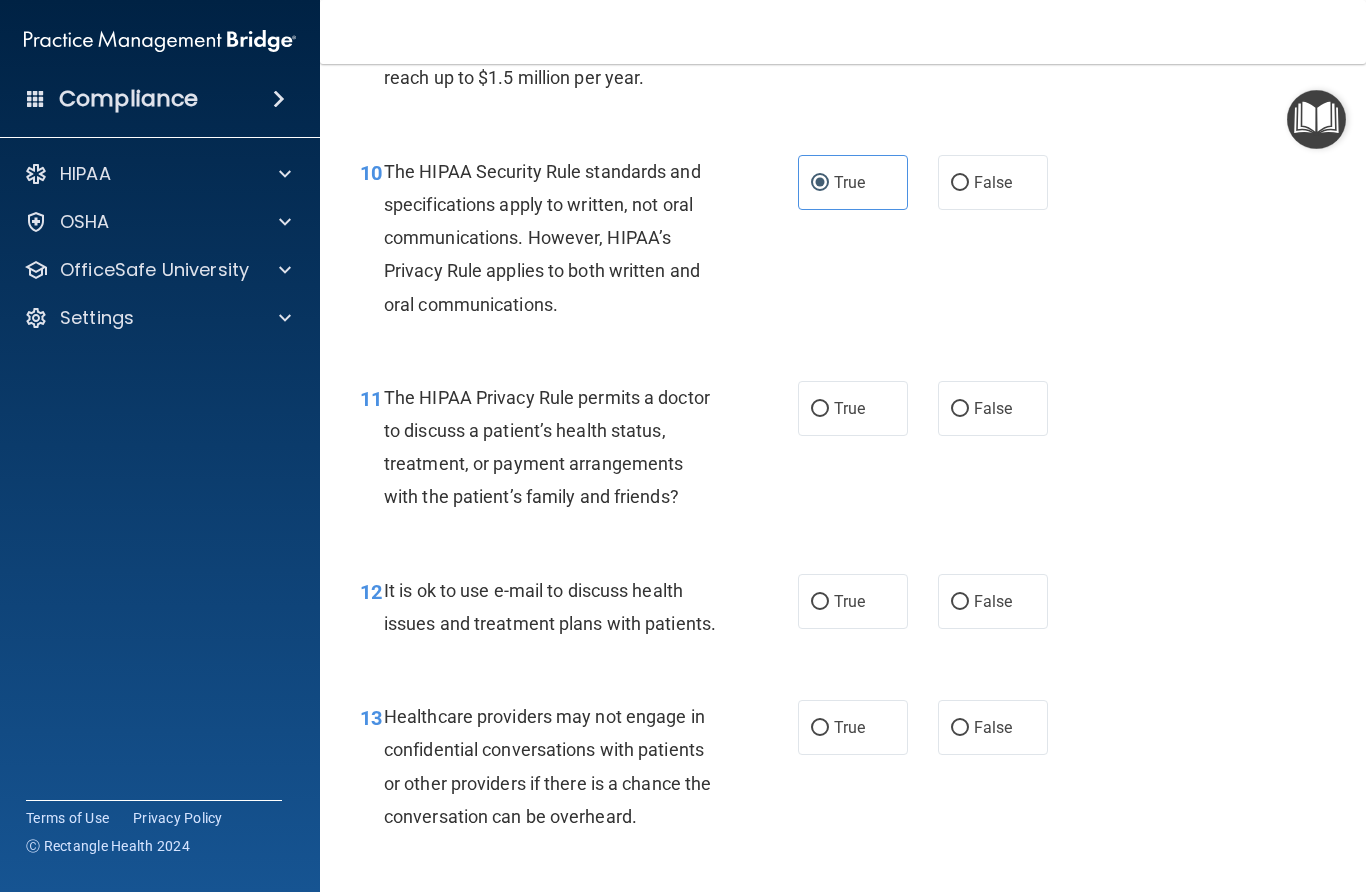 scroll, scrollTop: 1821, scrollLeft: 0, axis: vertical 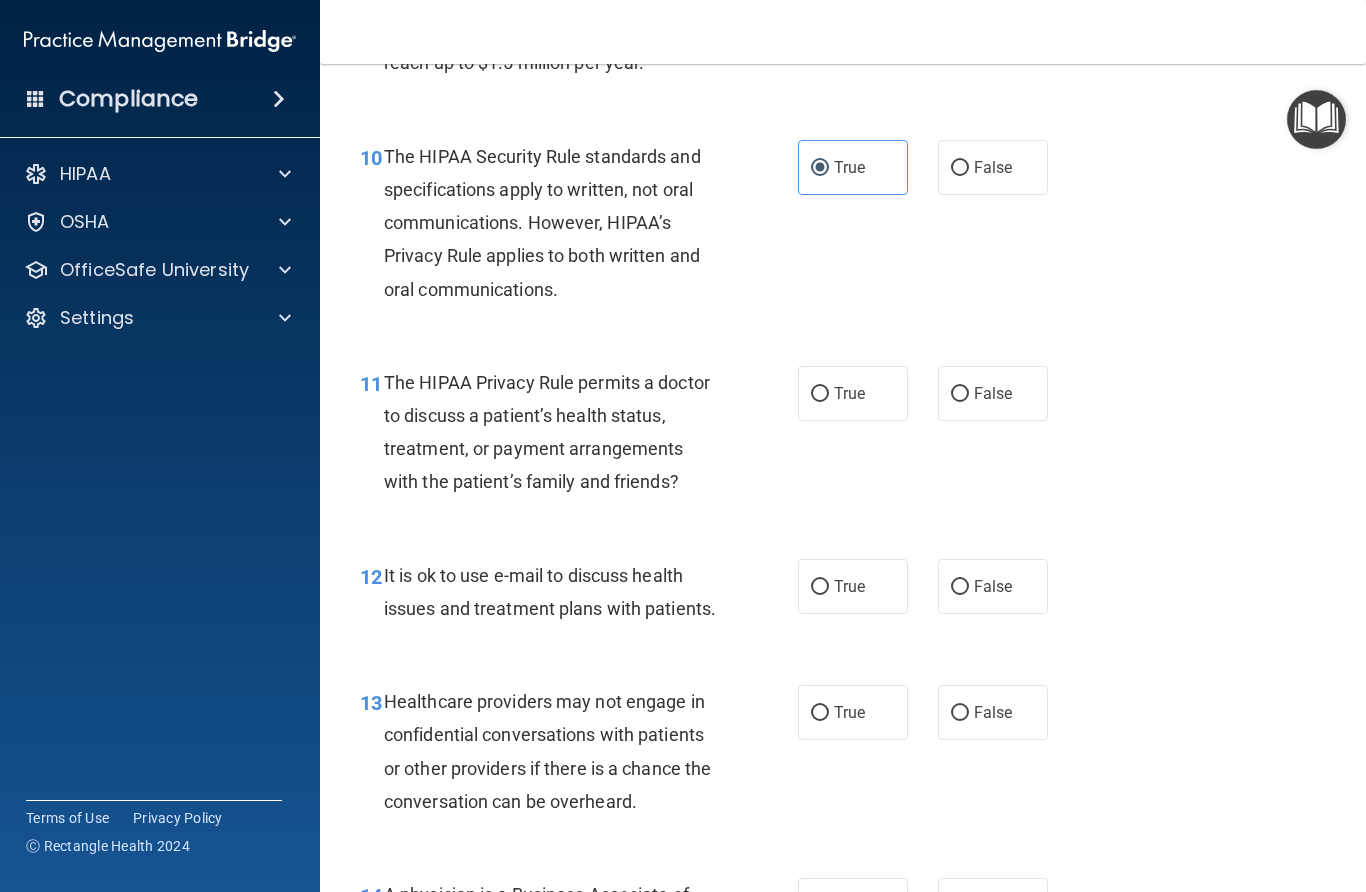 drag, startPoint x: 818, startPoint y: 382, endPoint x: 914, endPoint y: 457, distance: 121.82365 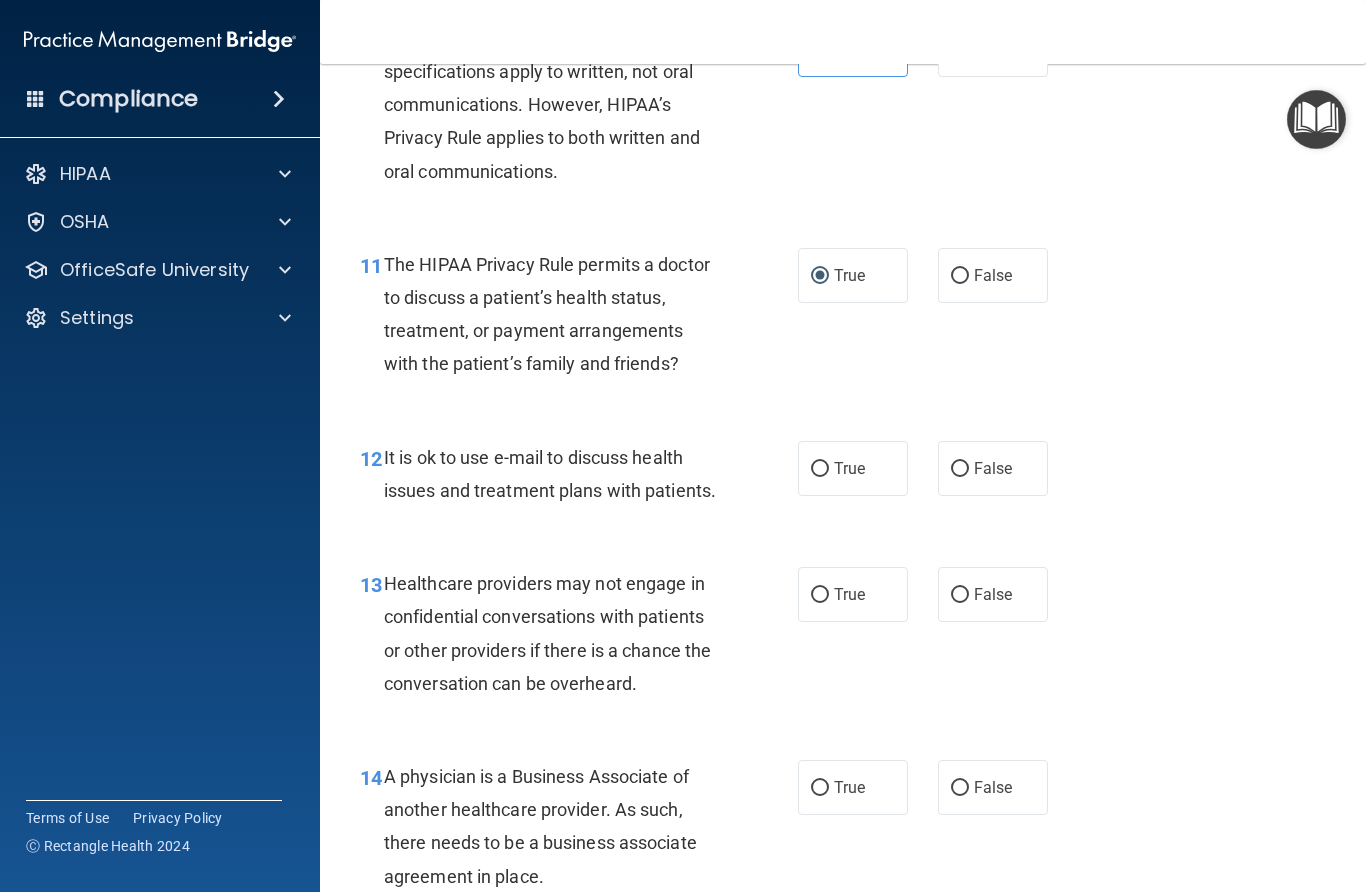 scroll, scrollTop: 1942, scrollLeft: 0, axis: vertical 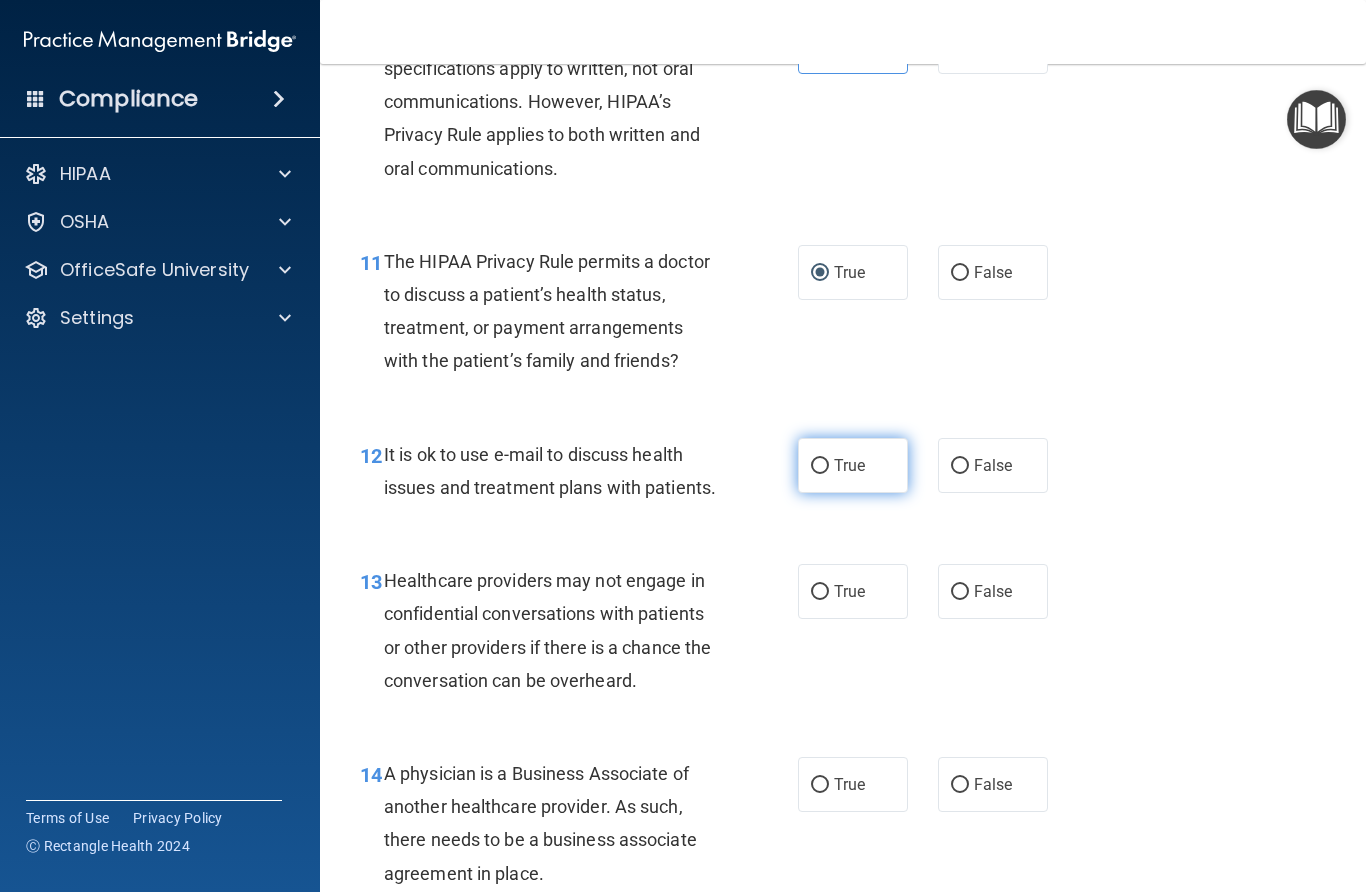 click on "True" at bounding box center (820, 466) 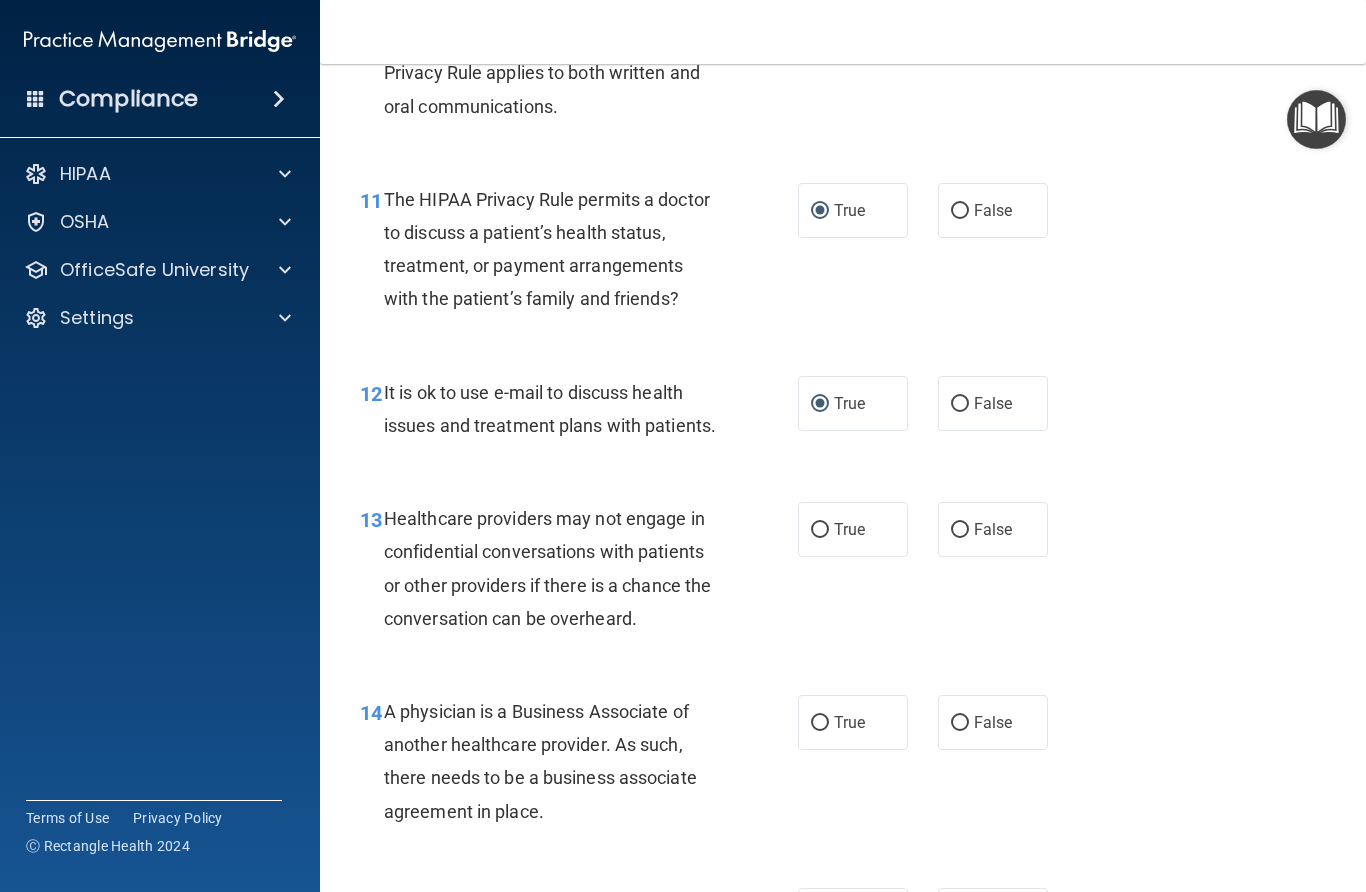 scroll, scrollTop: 2009, scrollLeft: 0, axis: vertical 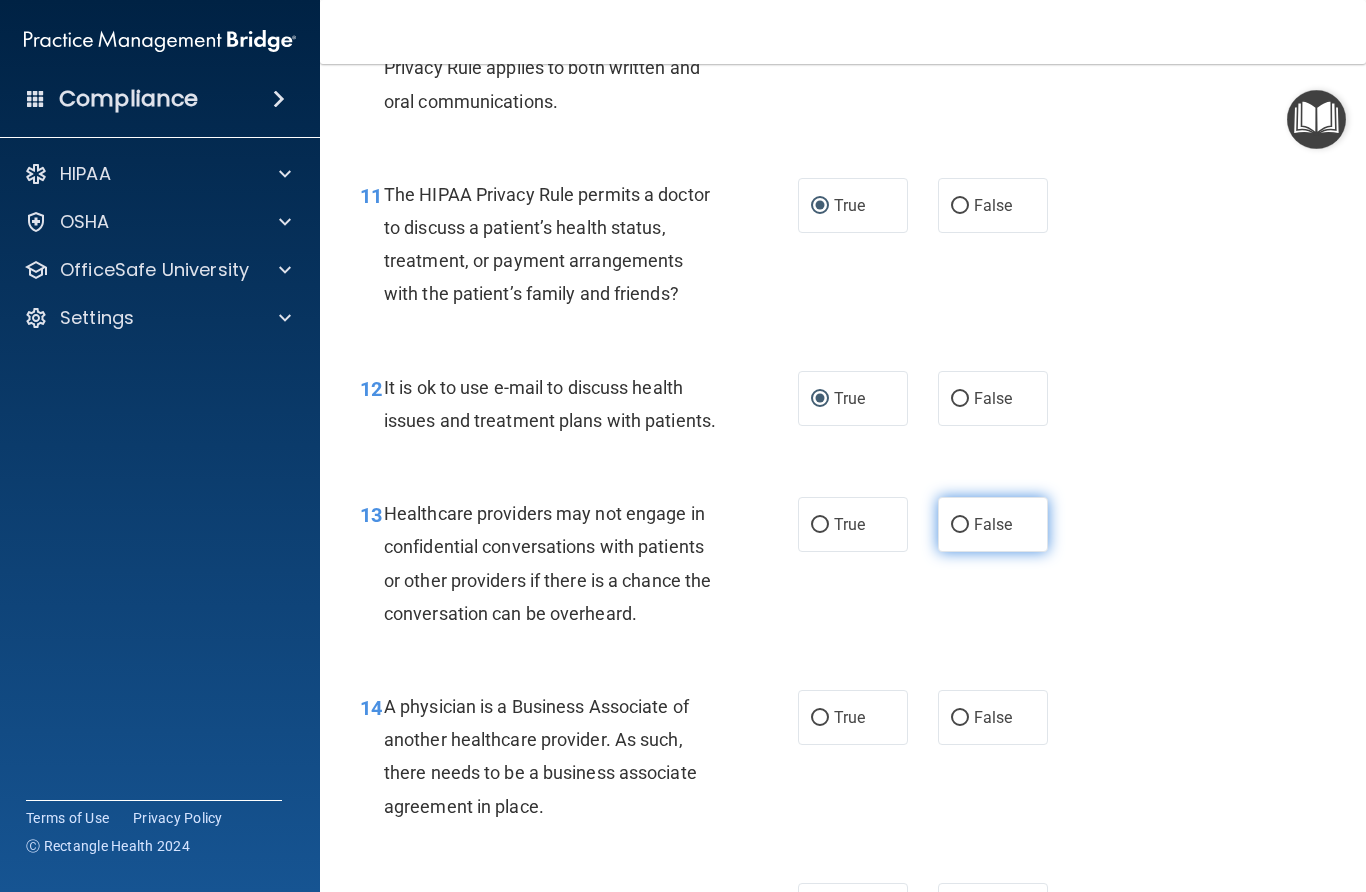 click on "False" at bounding box center (960, 525) 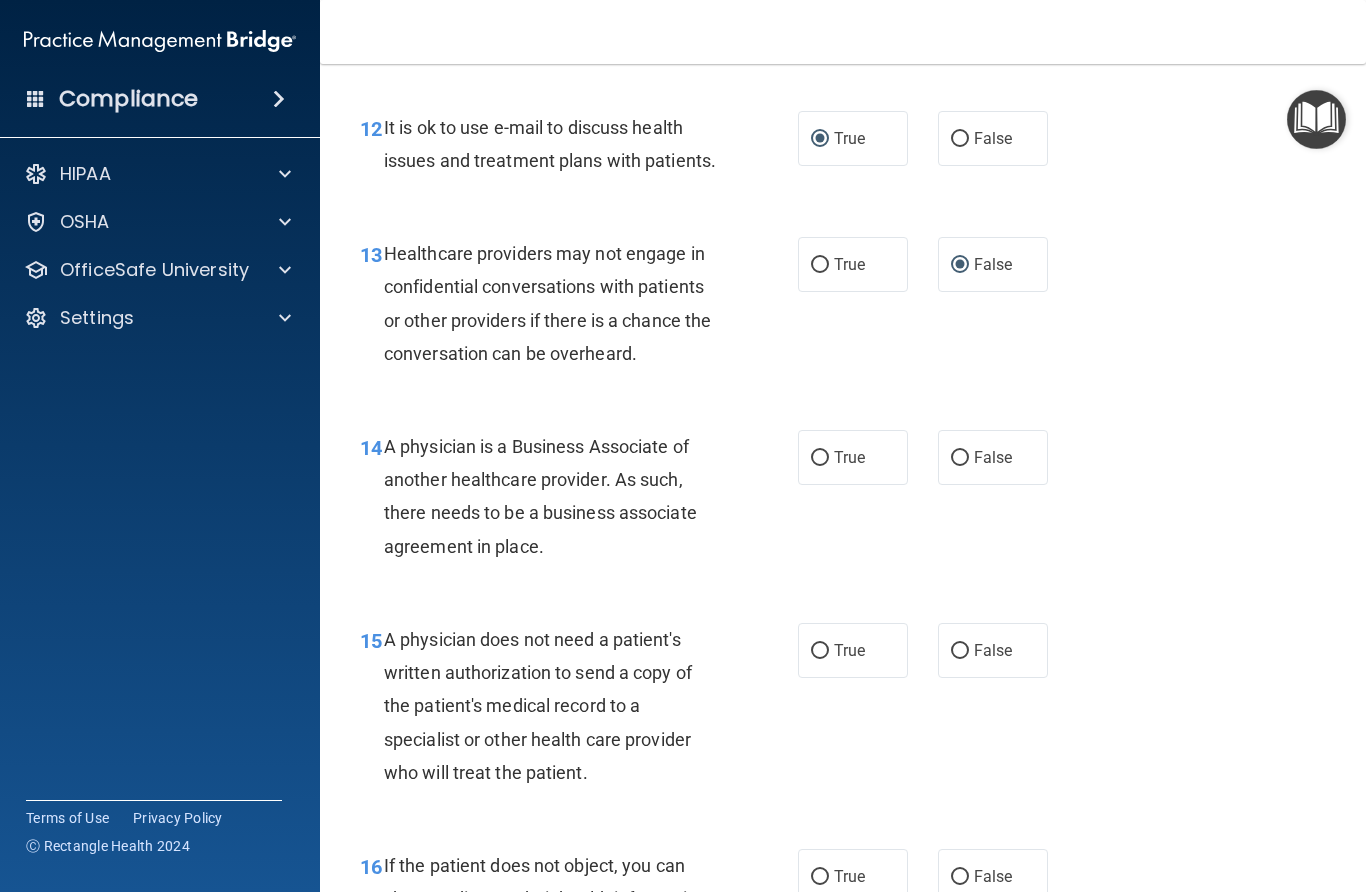 scroll, scrollTop: 2270, scrollLeft: 0, axis: vertical 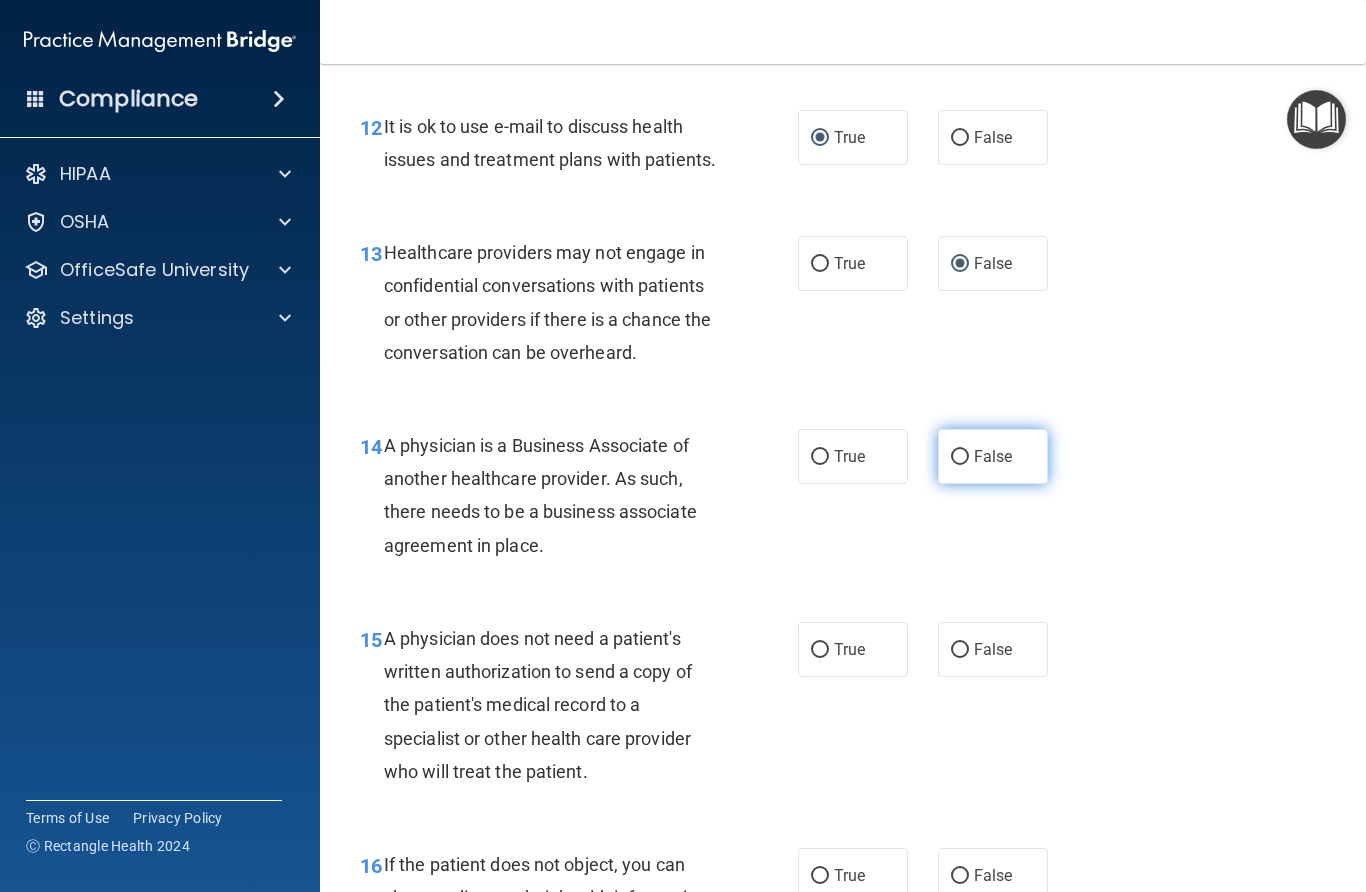 click on "False" at bounding box center [960, 457] 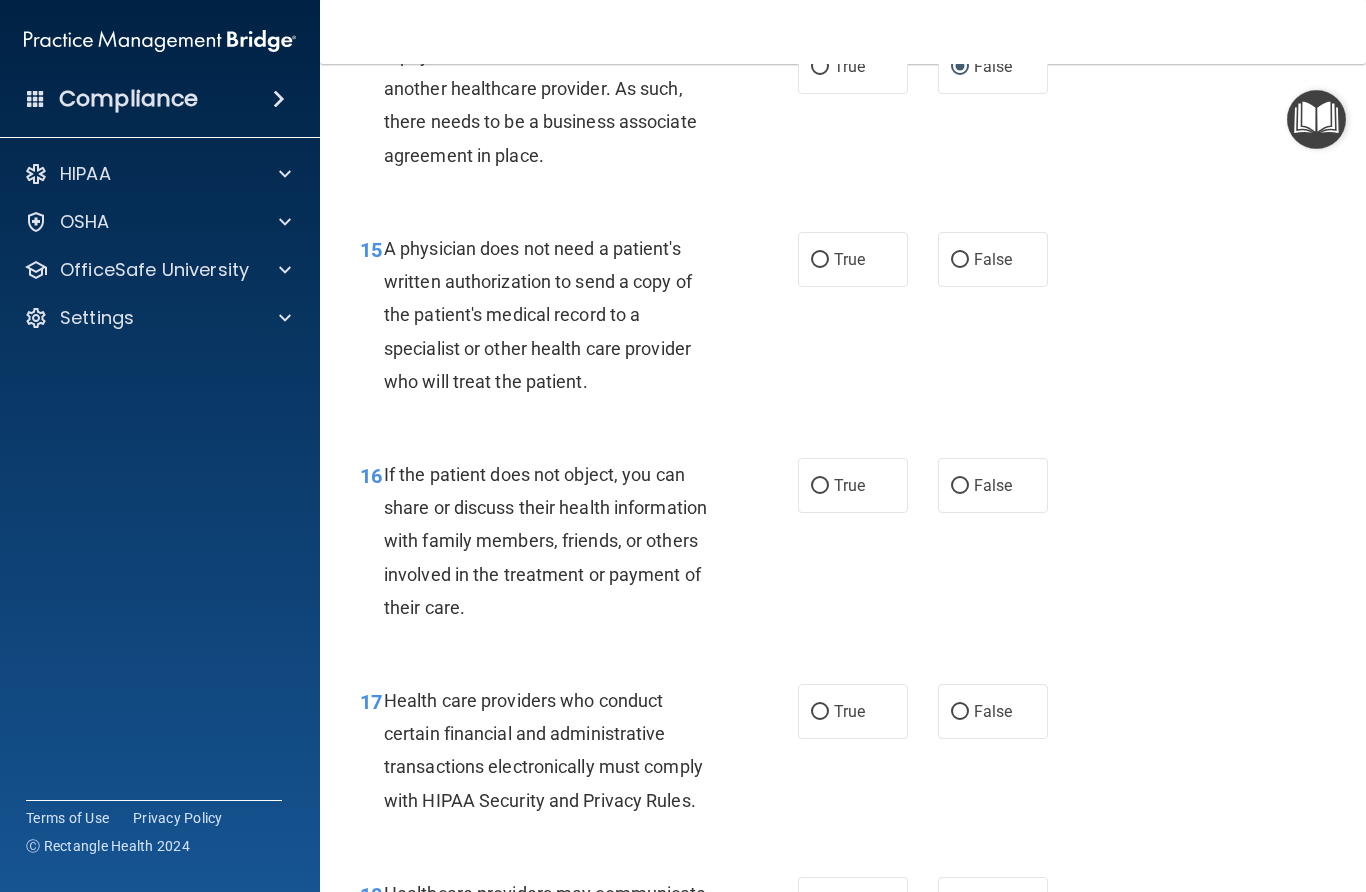 scroll, scrollTop: 2669, scrollLeft: 0, axis: vertical 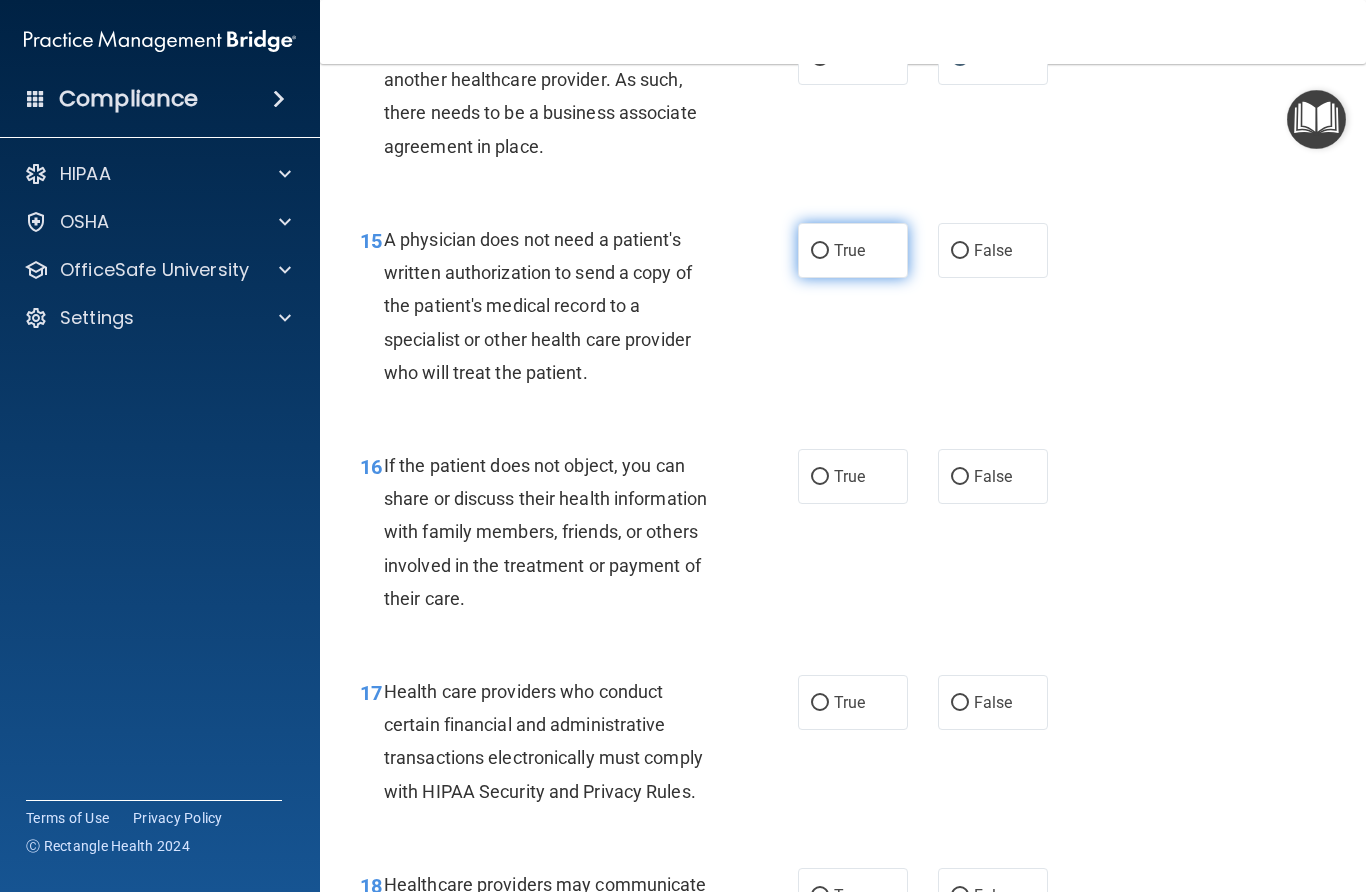 click on "True" at bounding box center (820, 251) 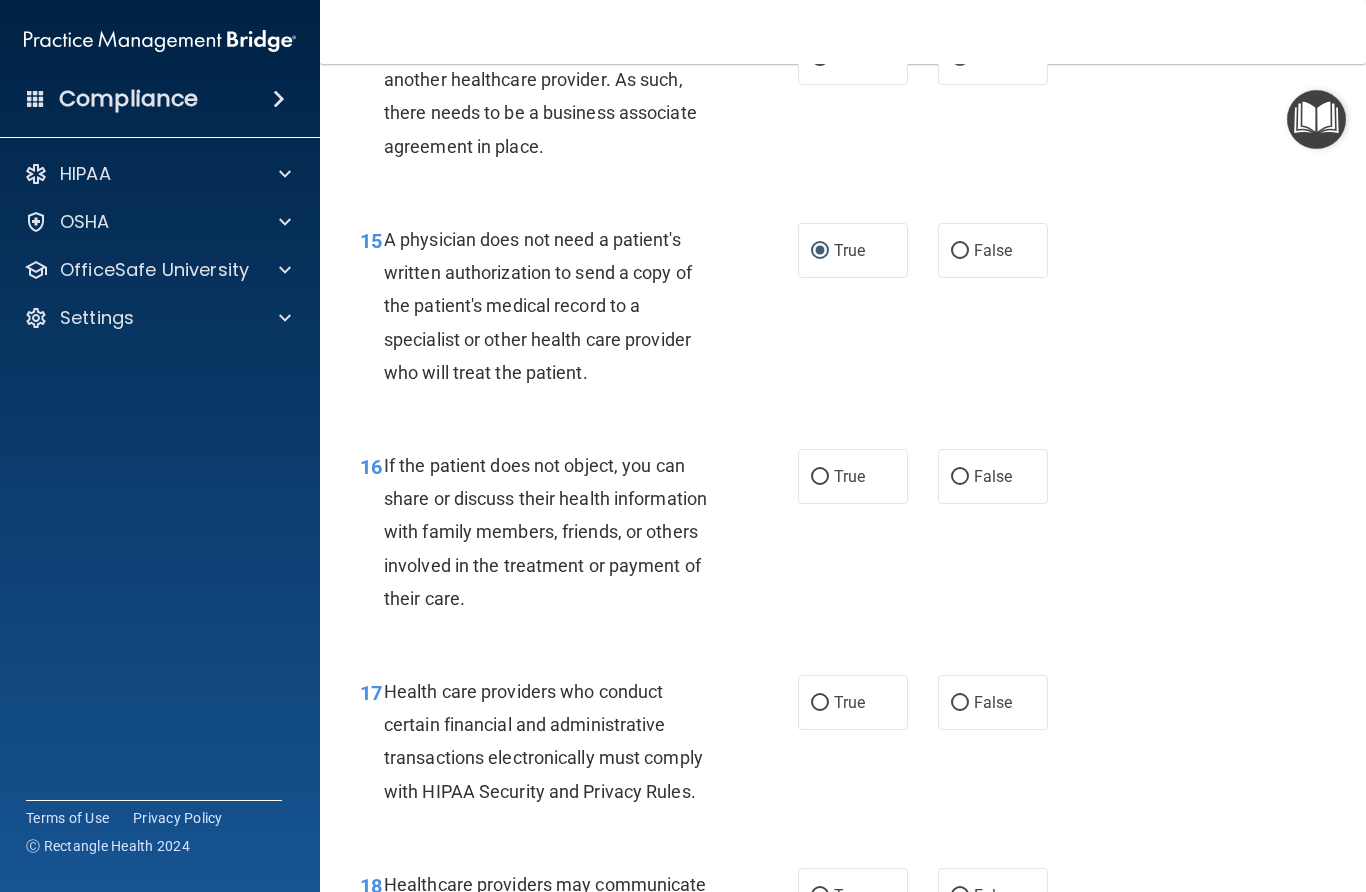 drag, startPoint x: 823, startPoint y: 461, endPoint x: 834, endPoint y: 589, distance: 128.47179 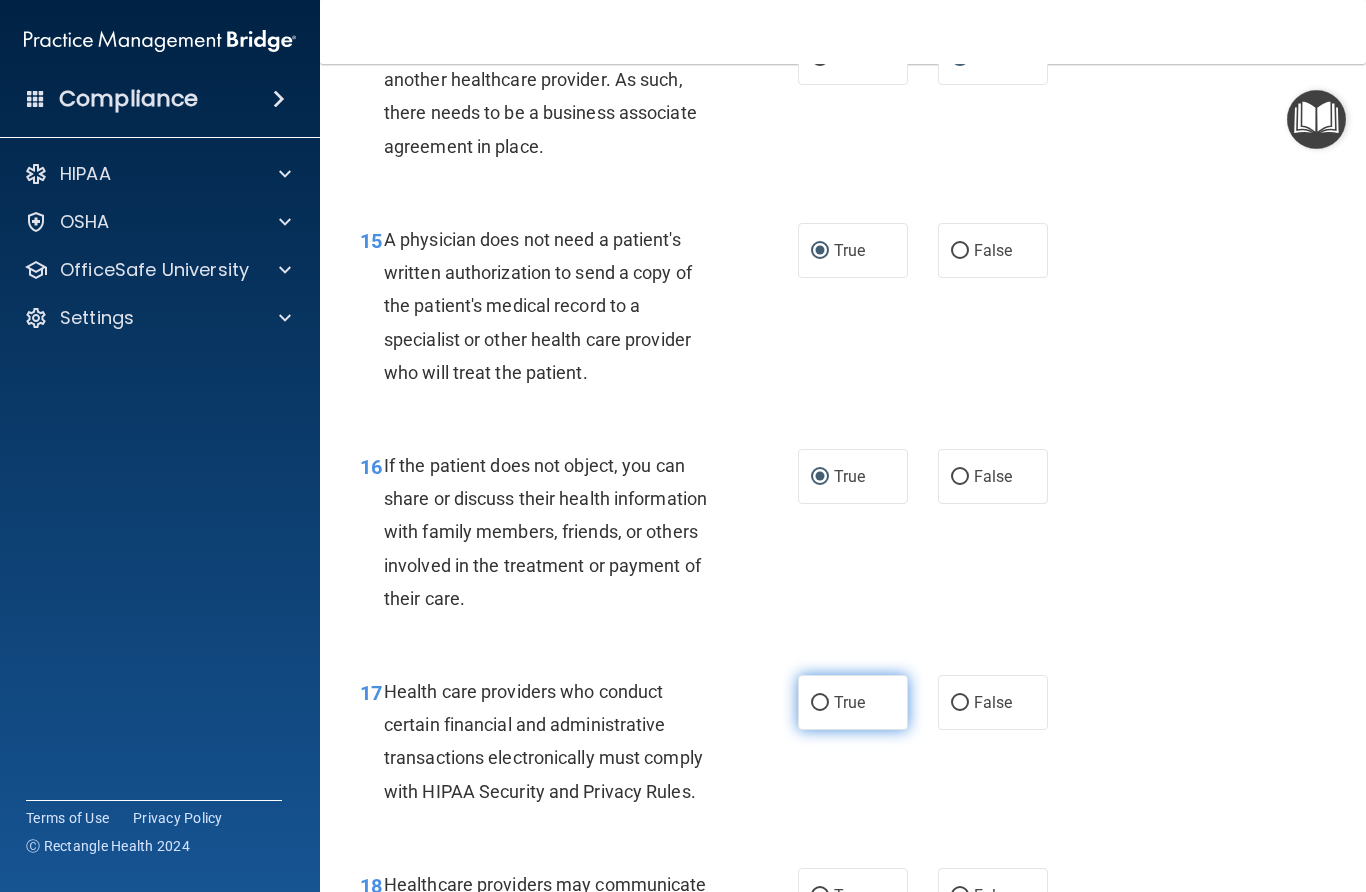 click on "True" at bounding box center [853, 702] 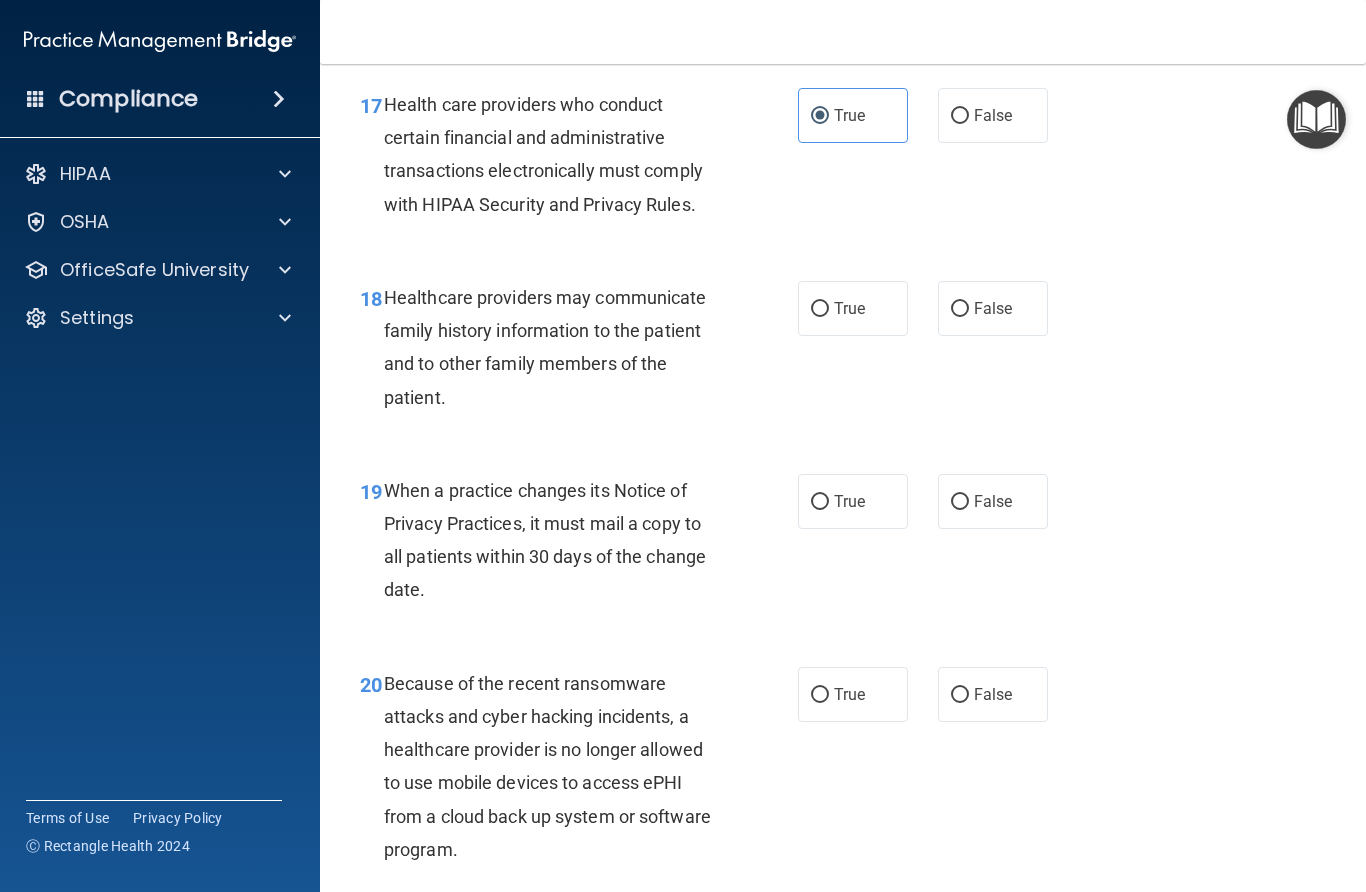 scroll, scrollTop: 3329, scrollLeft: 0, axis: vertical 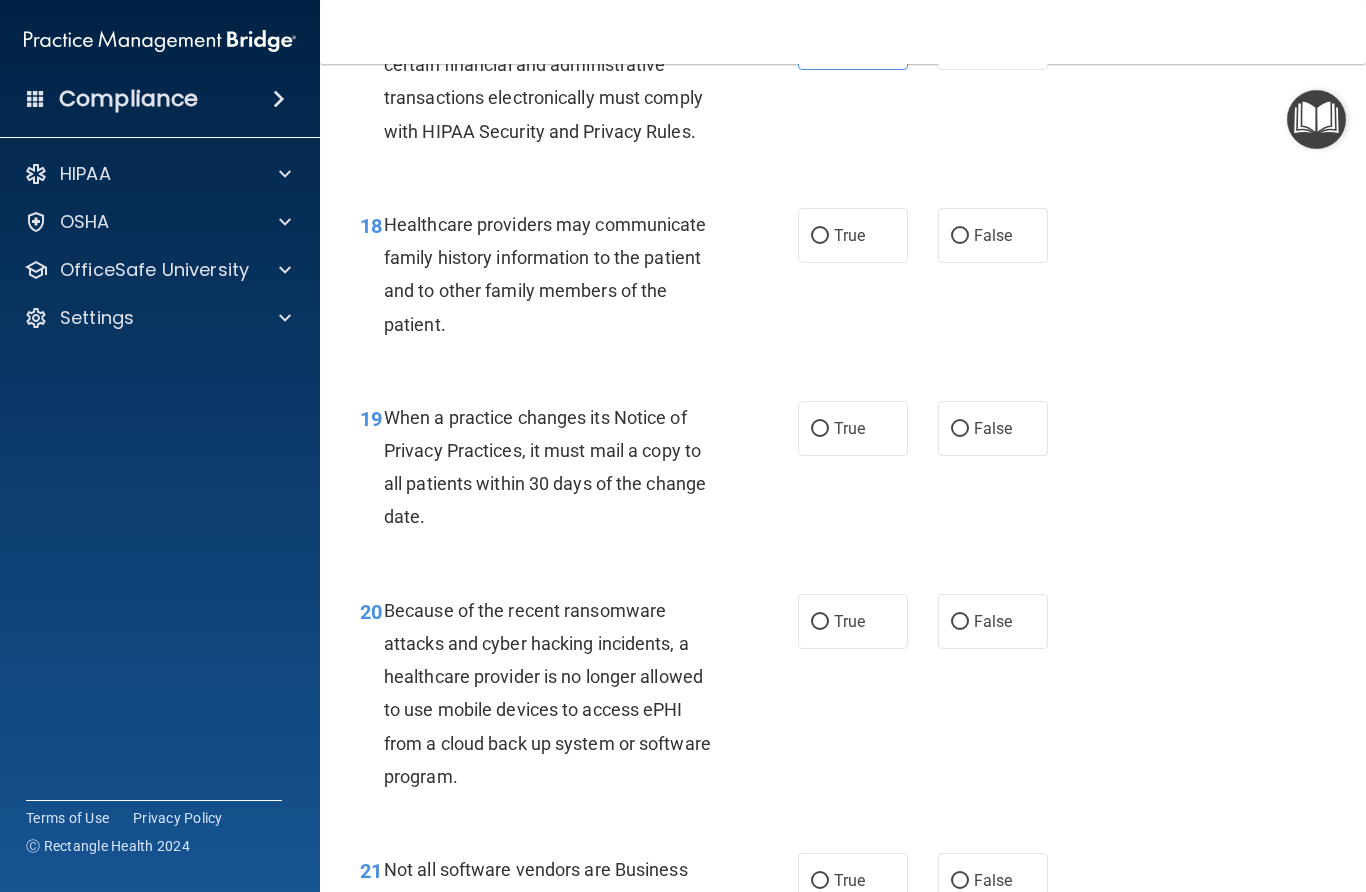 drag, startPoint x: 962, startPoint y: 223, endPoint x: 968, endPoint y: 264, distance: 41.4367 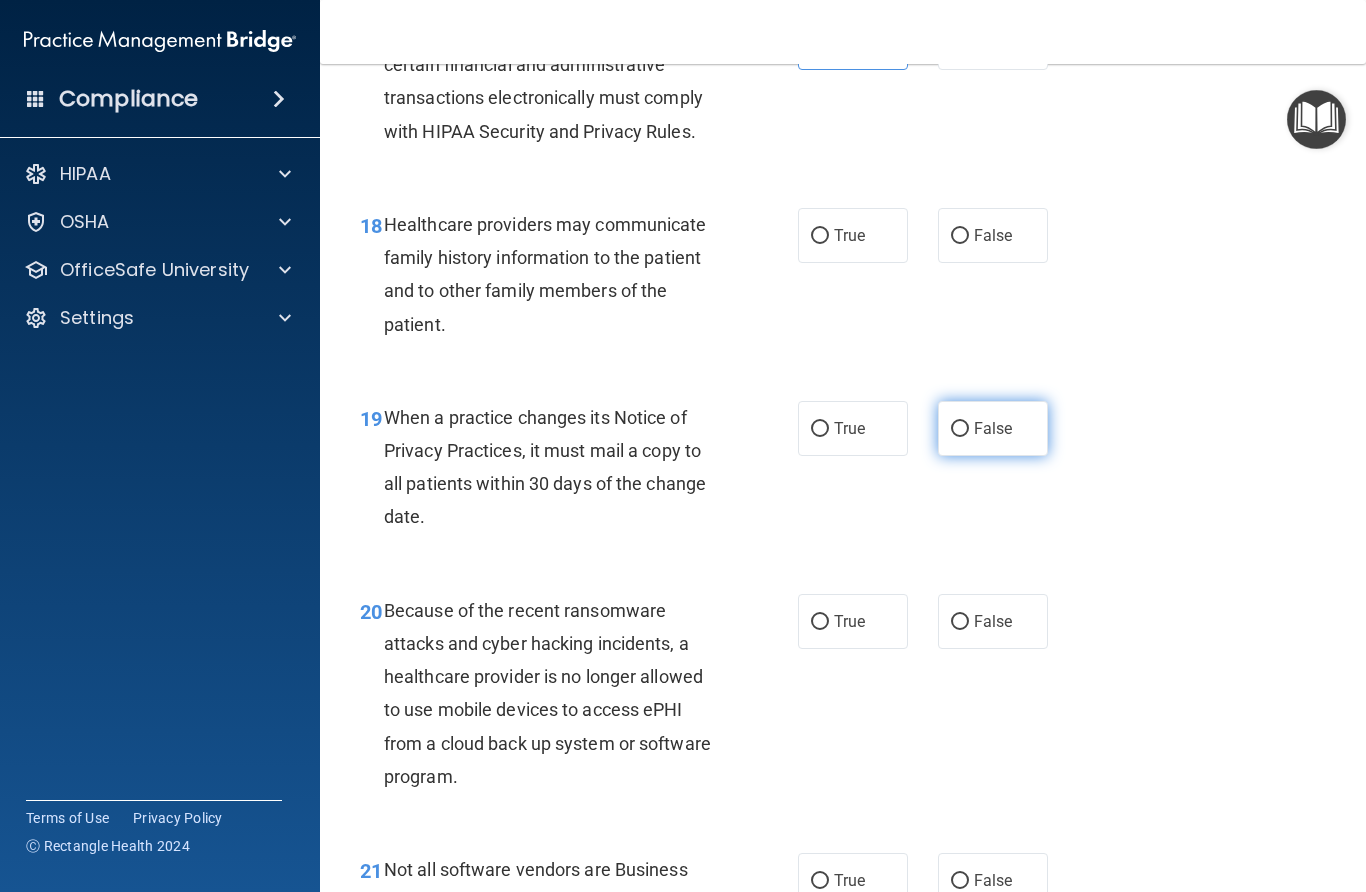 click on "False" at bounding box center [960, 429] 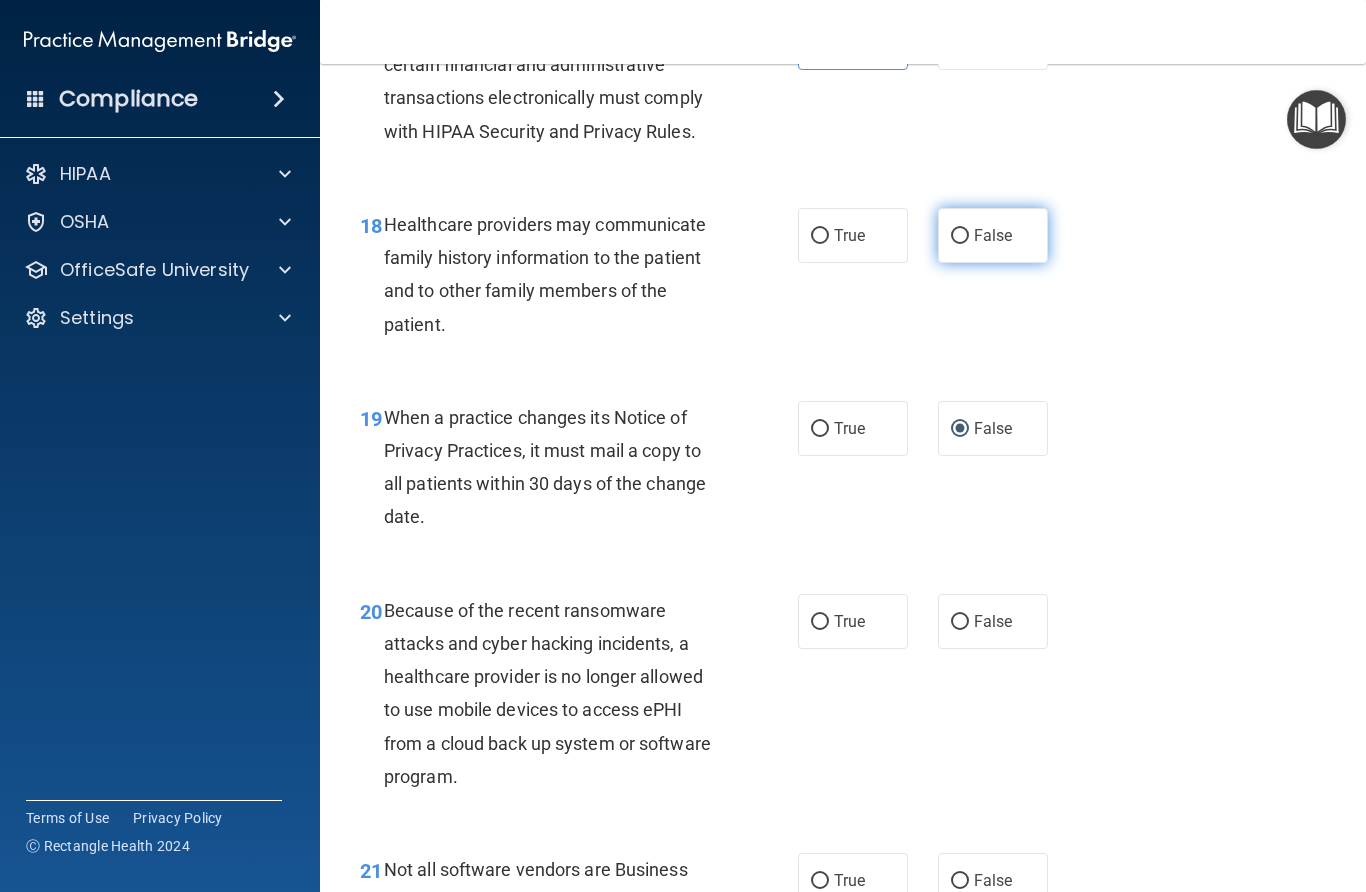click on "False" at bounding box center (960, 236) 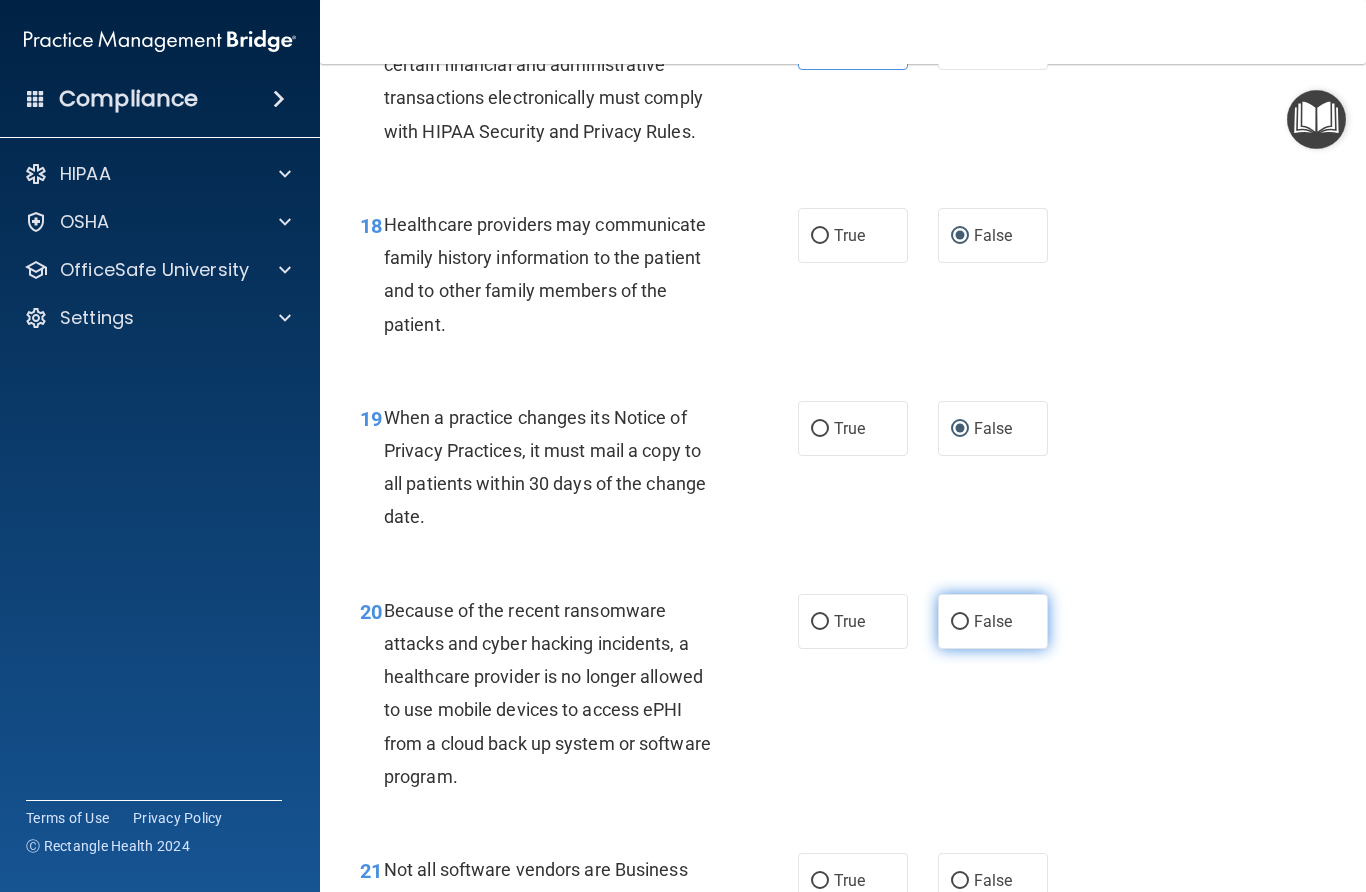 click on "False" at bounding box center (960, 622) 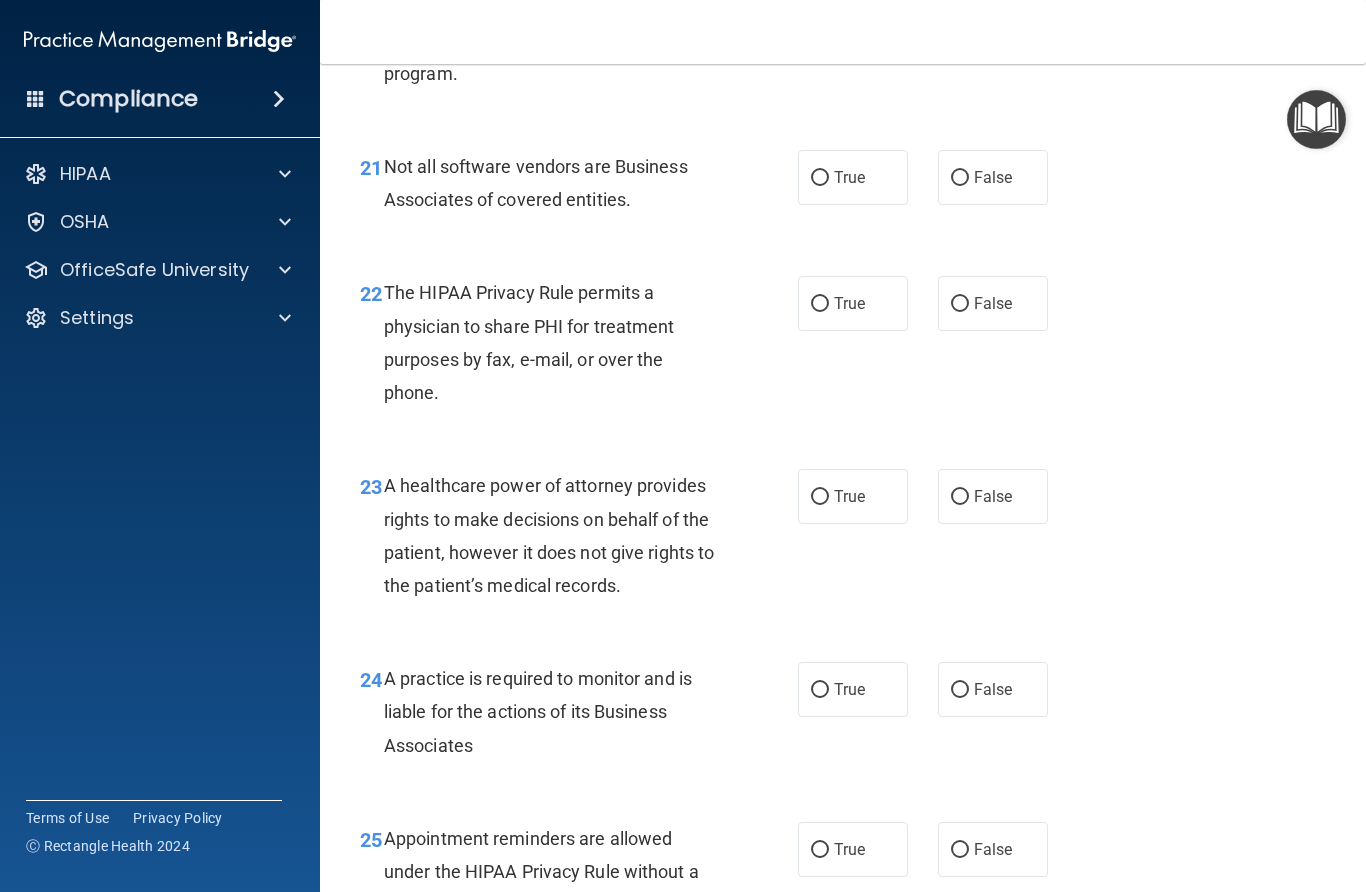 scroll, scrollTop: 4041, scrollLeft: 0, axis: vertical 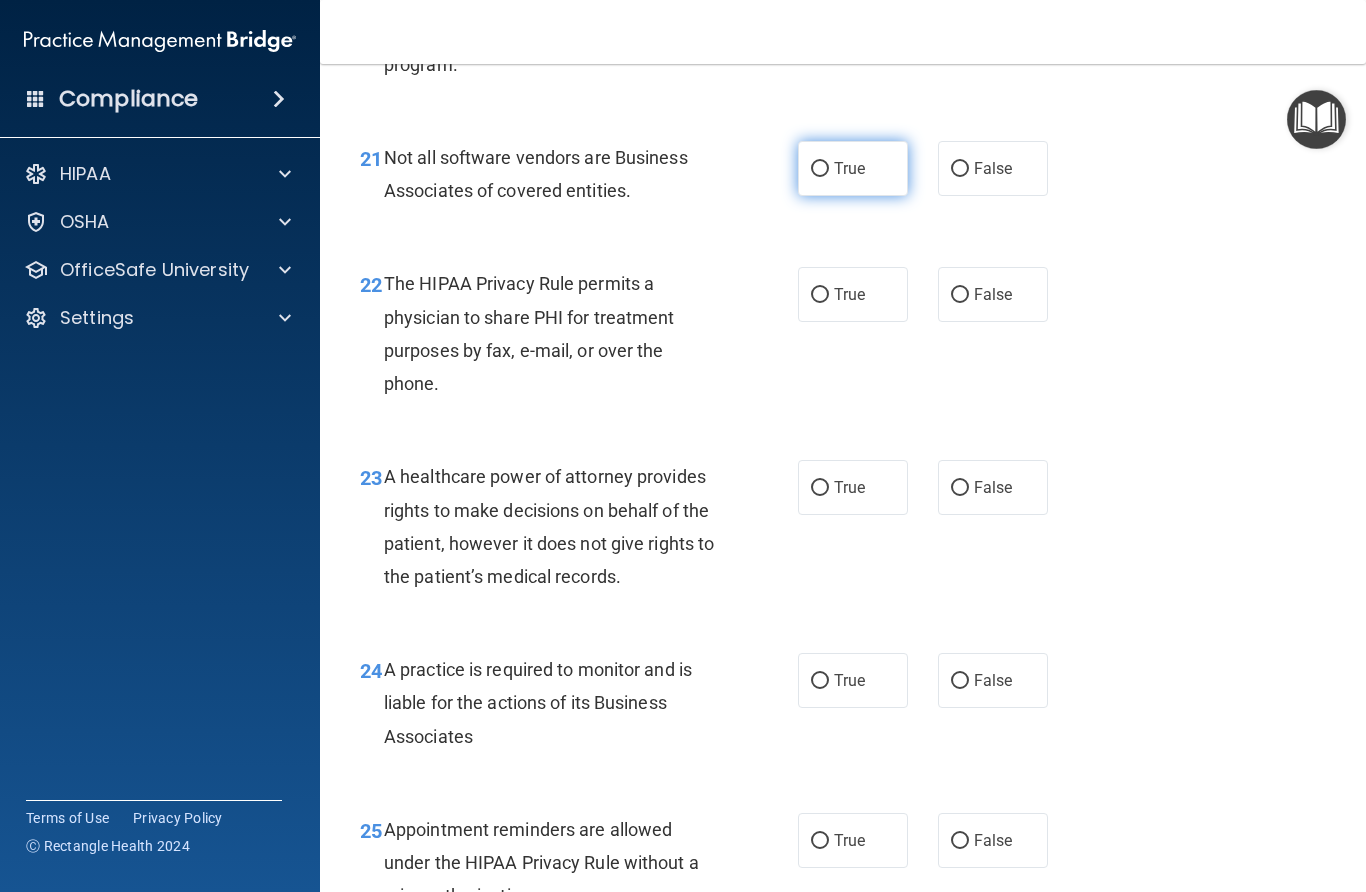 drag, startPoint x: 821, startPoint y: 148, endPoint x: 829, endPoint y: 172, distance: 25.298222 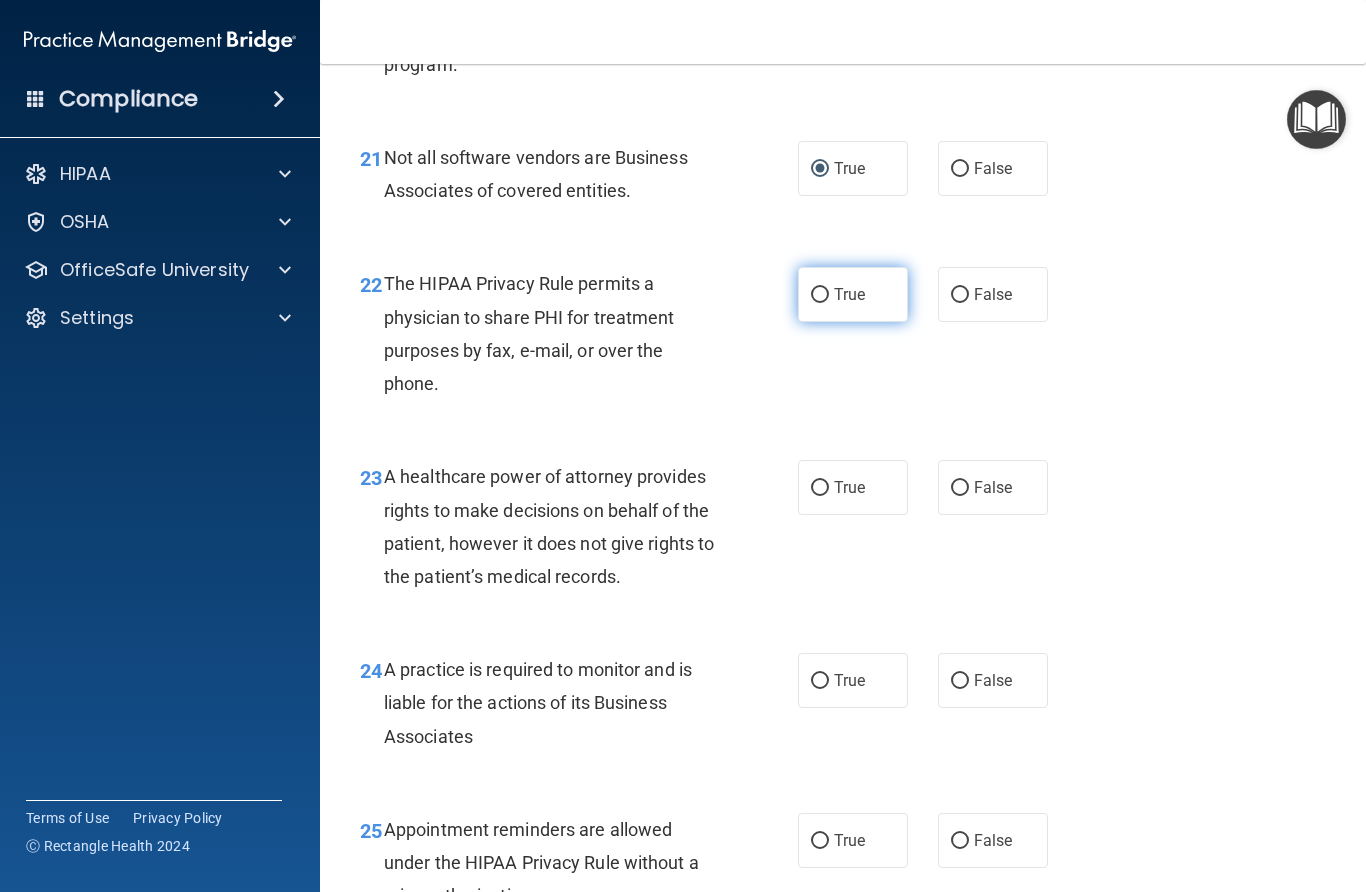 drag, startPoint x: 817, startPoint y: 275, endPoint x: 827, endPoint y: 286, distance: 14.866069 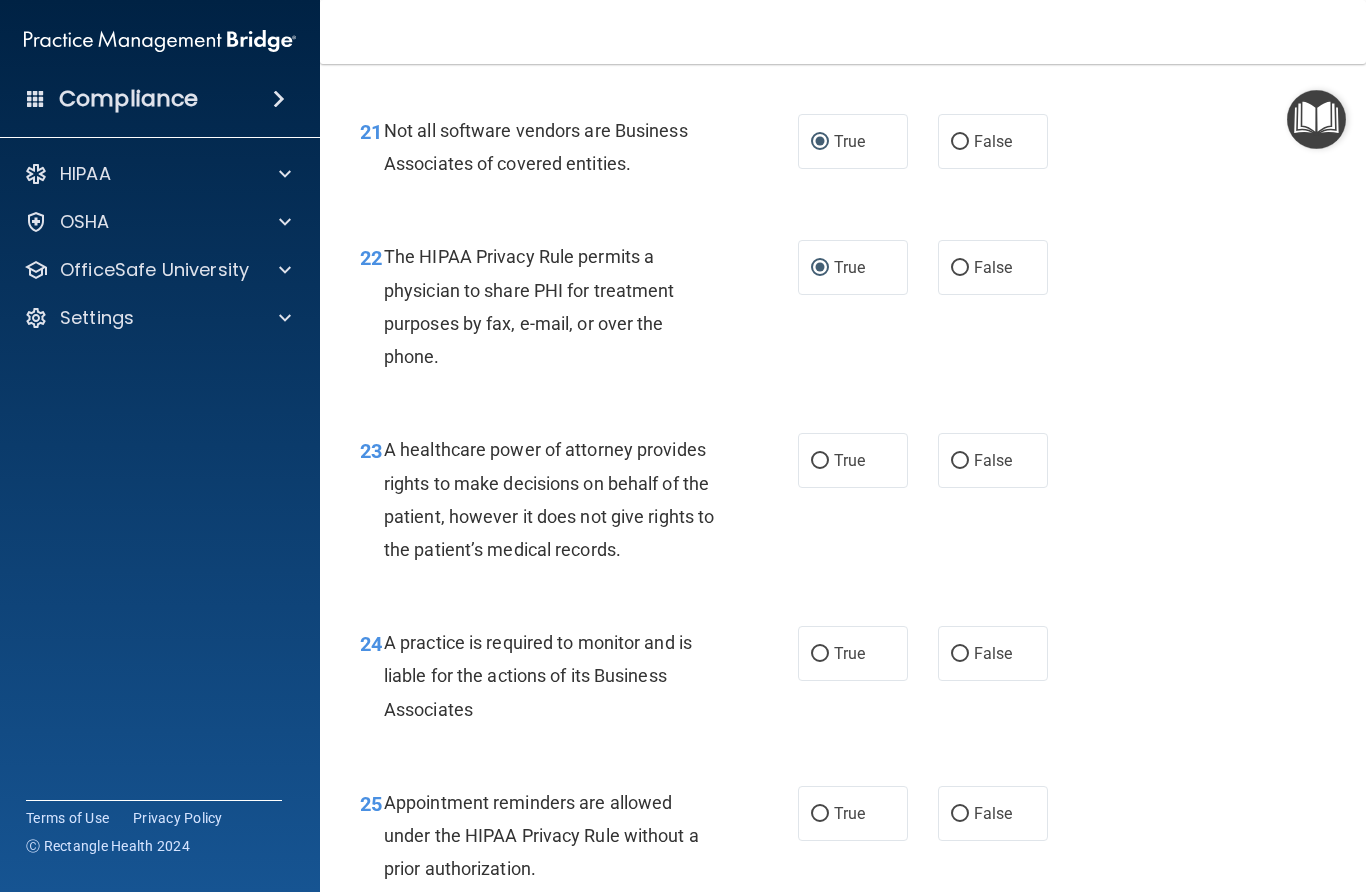 scroll, scrollTop: 4072, scrollLeft: 0, axis: vertical 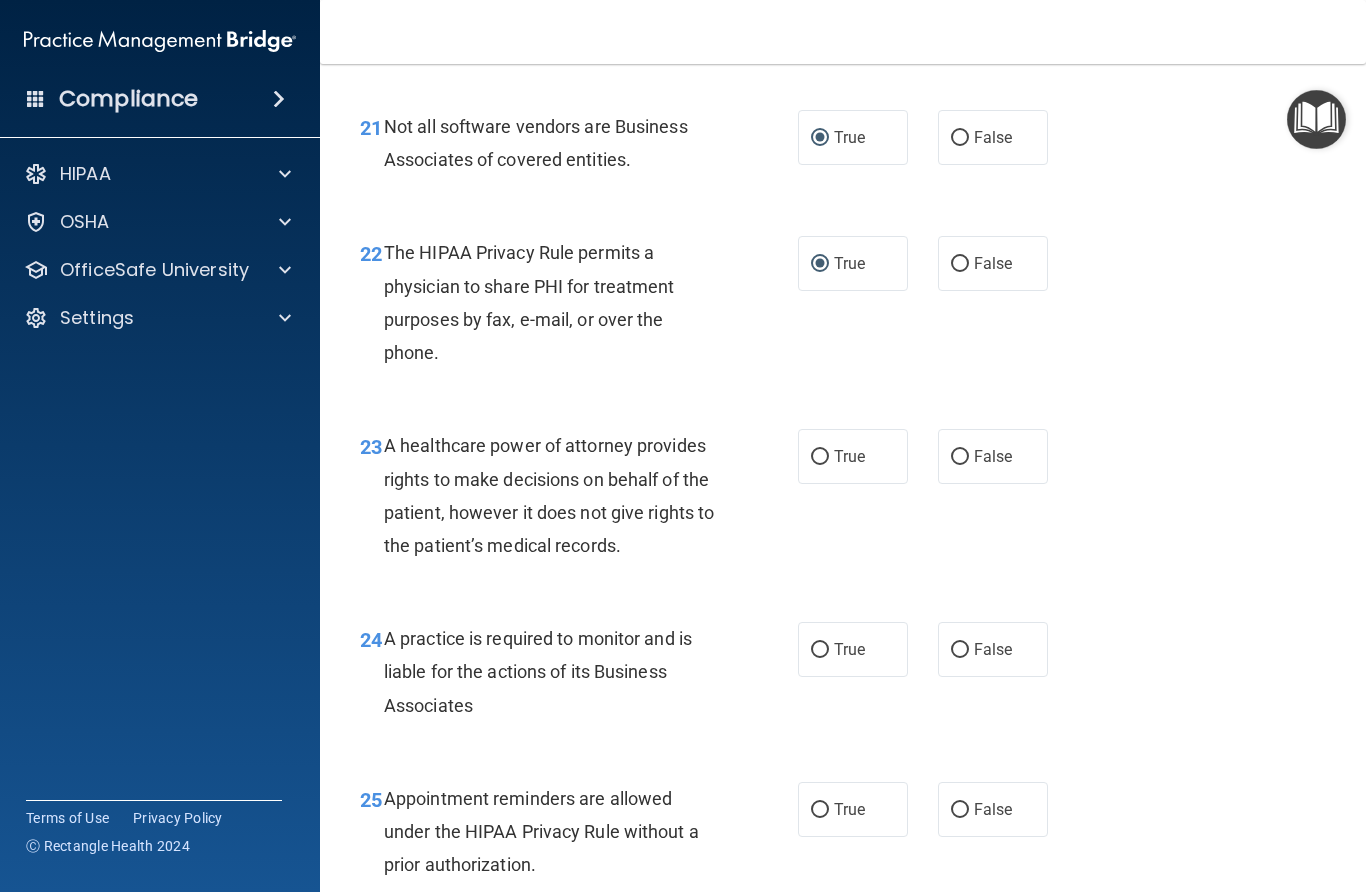 drag, startPoint x: 964, startPoint y: 435, endPoint x: 994, endPoint y: 484, distance: 57.45433 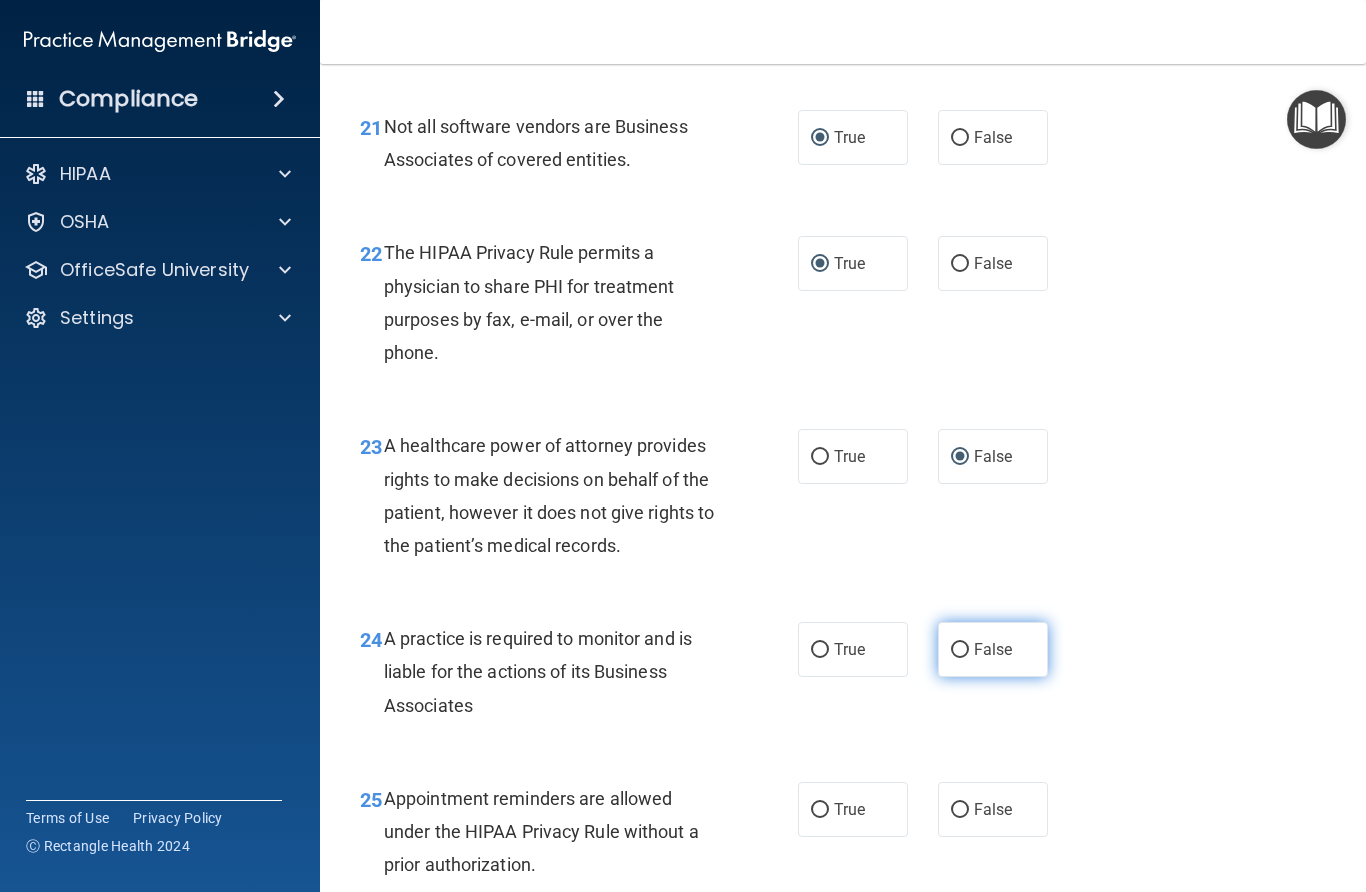 click on "False" at bounding box center [960, 650] 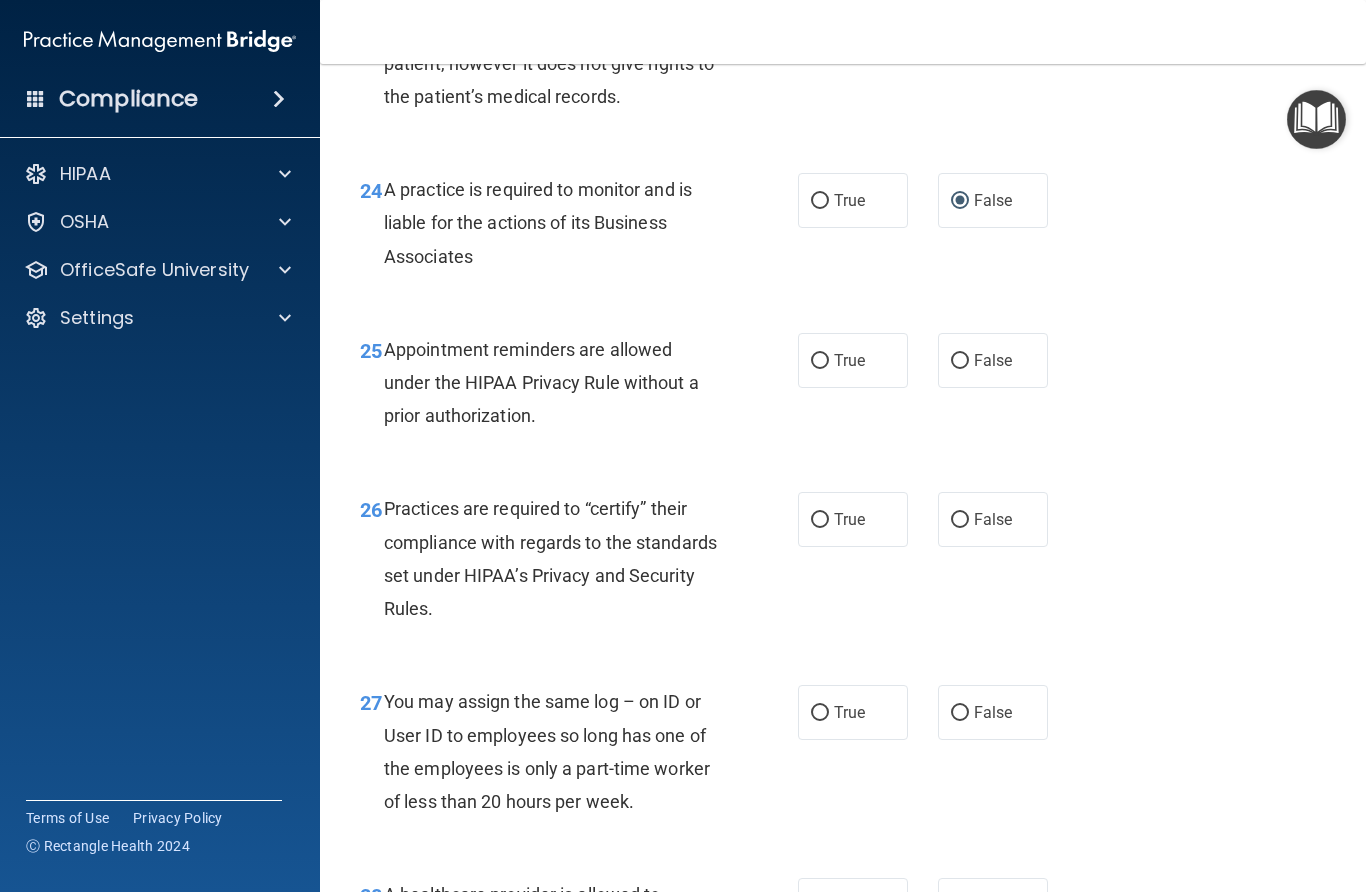 scroll, scrollTop: 4522, scrollLeft: 0, axis: vertical 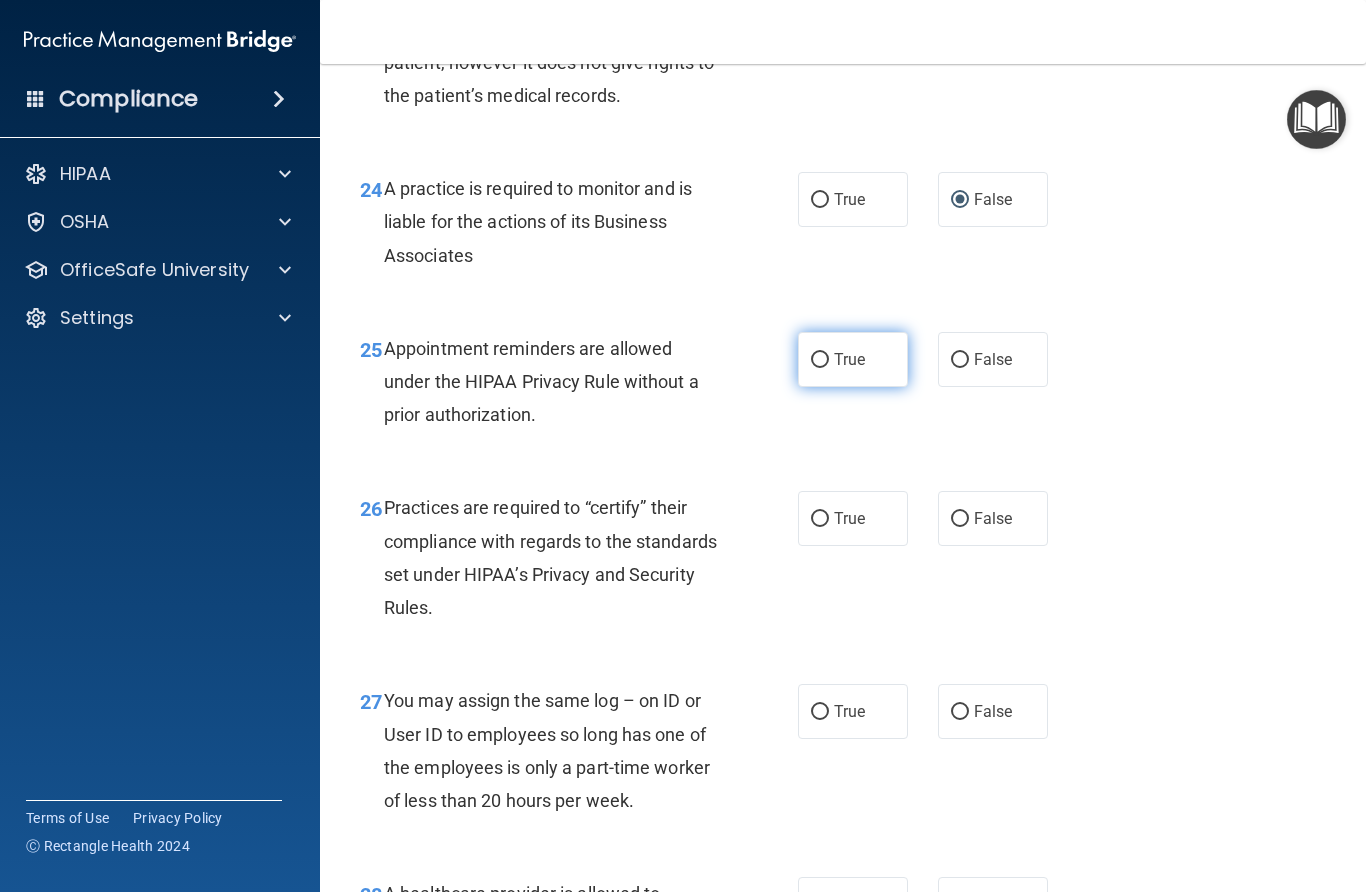 click on "True" at bounding box center (820, 360) 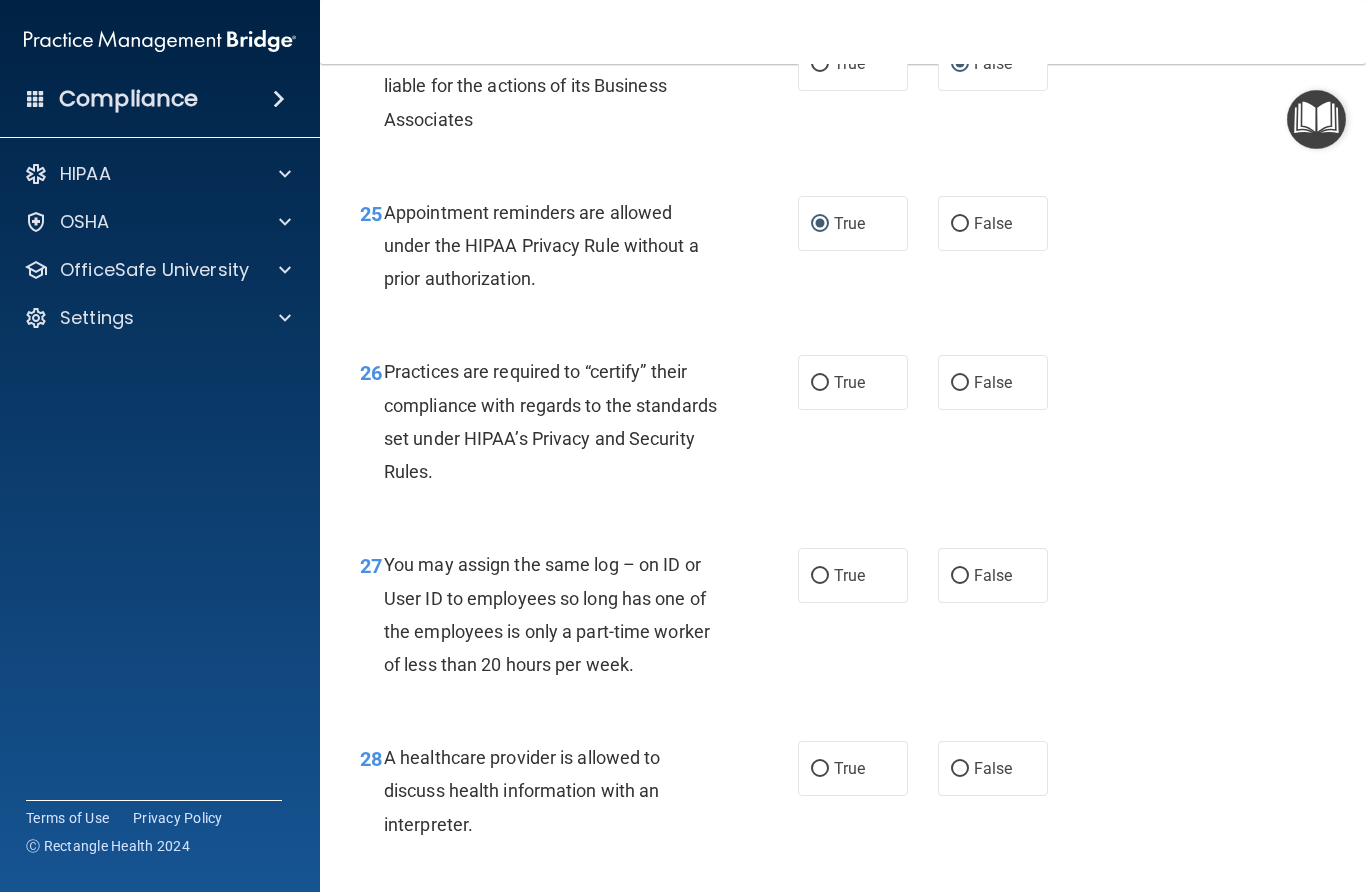scroll, scrollTop: 4659, scrollLeft: 0, axis: vertical 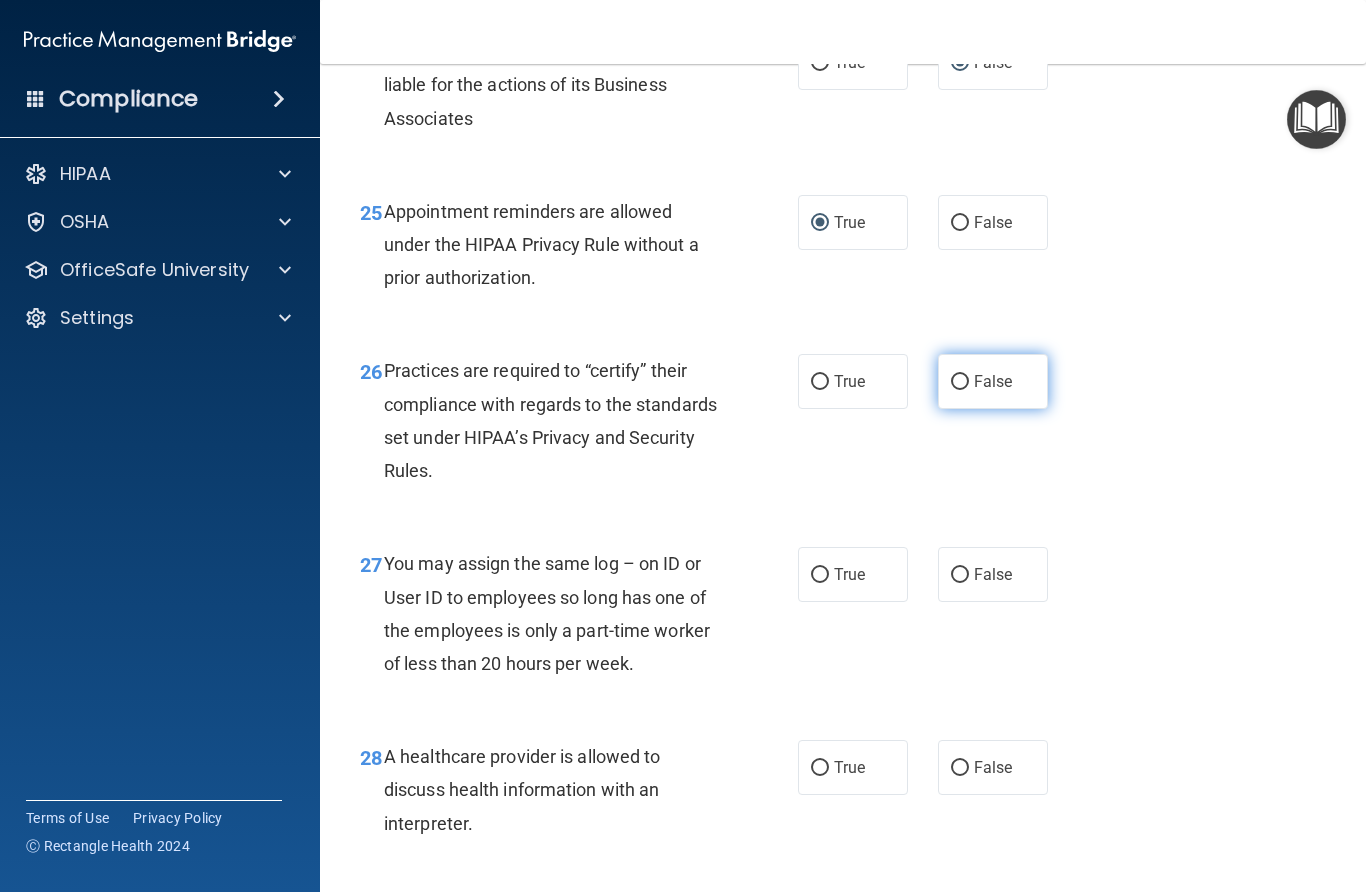 click on "False" at bounding box center [960, 382] 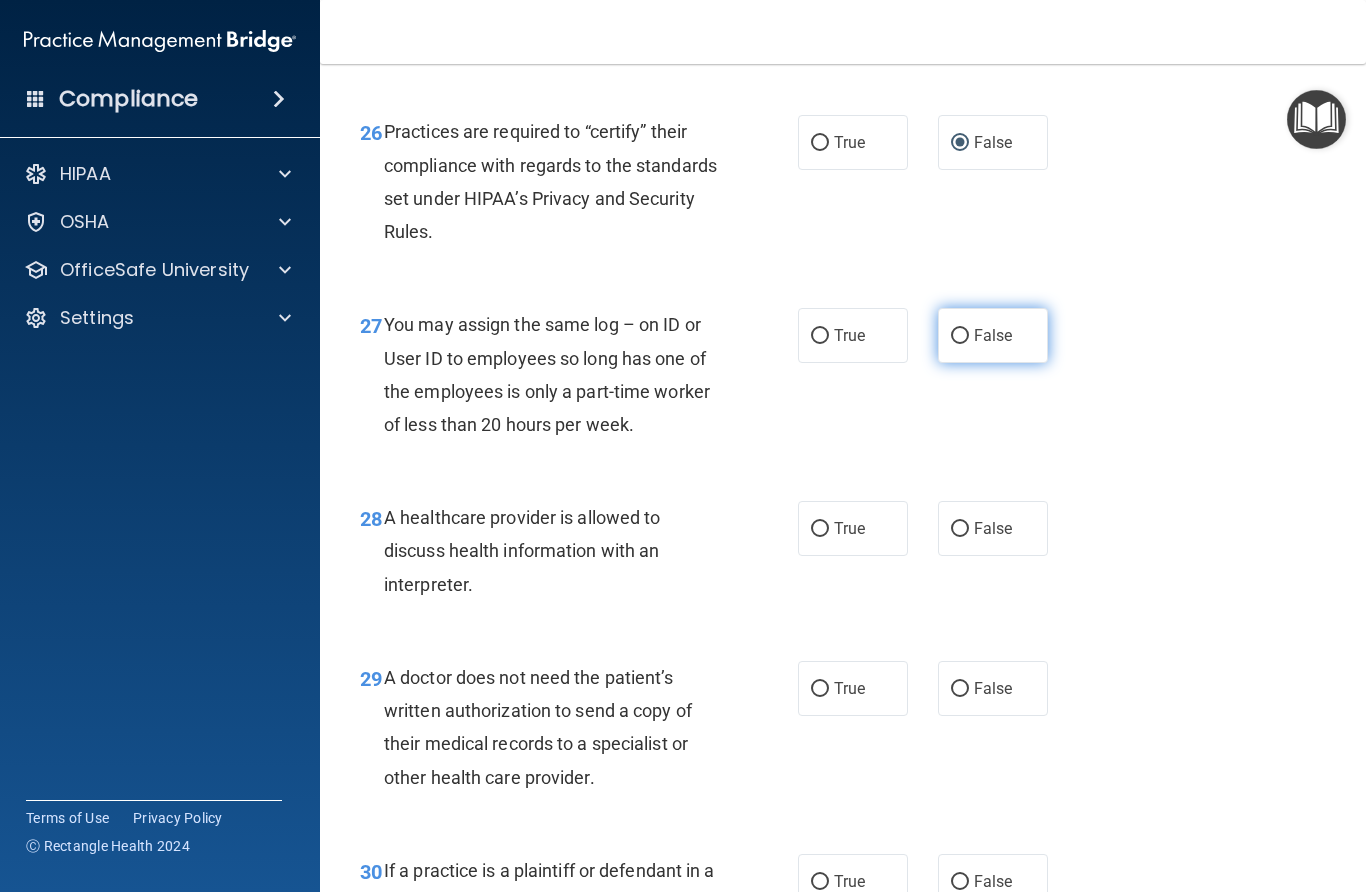scroll, scrollTop: 4902, scrollLeft: 0, axis: vertical 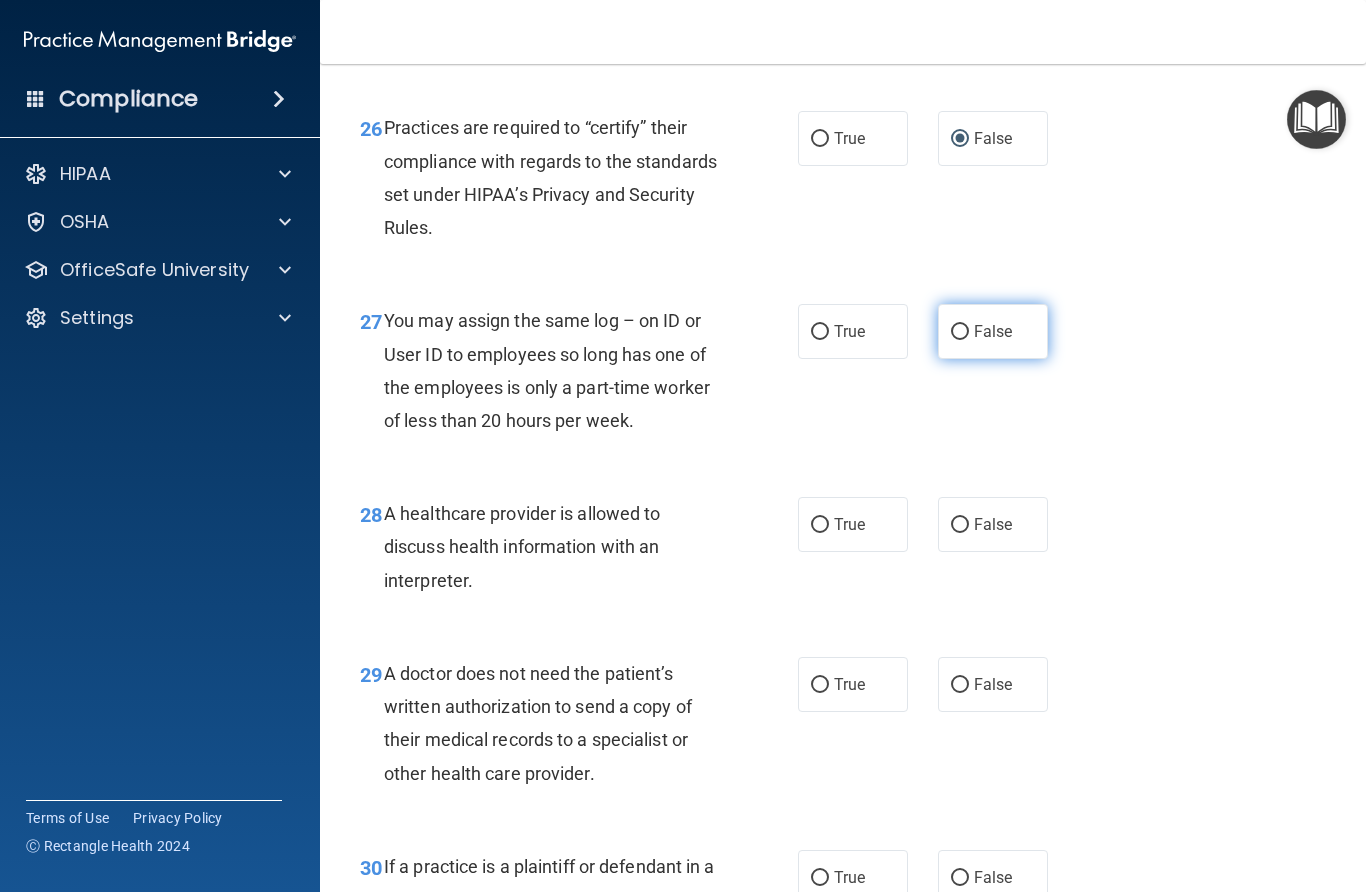click on "False" at bounding box center (960, 332) 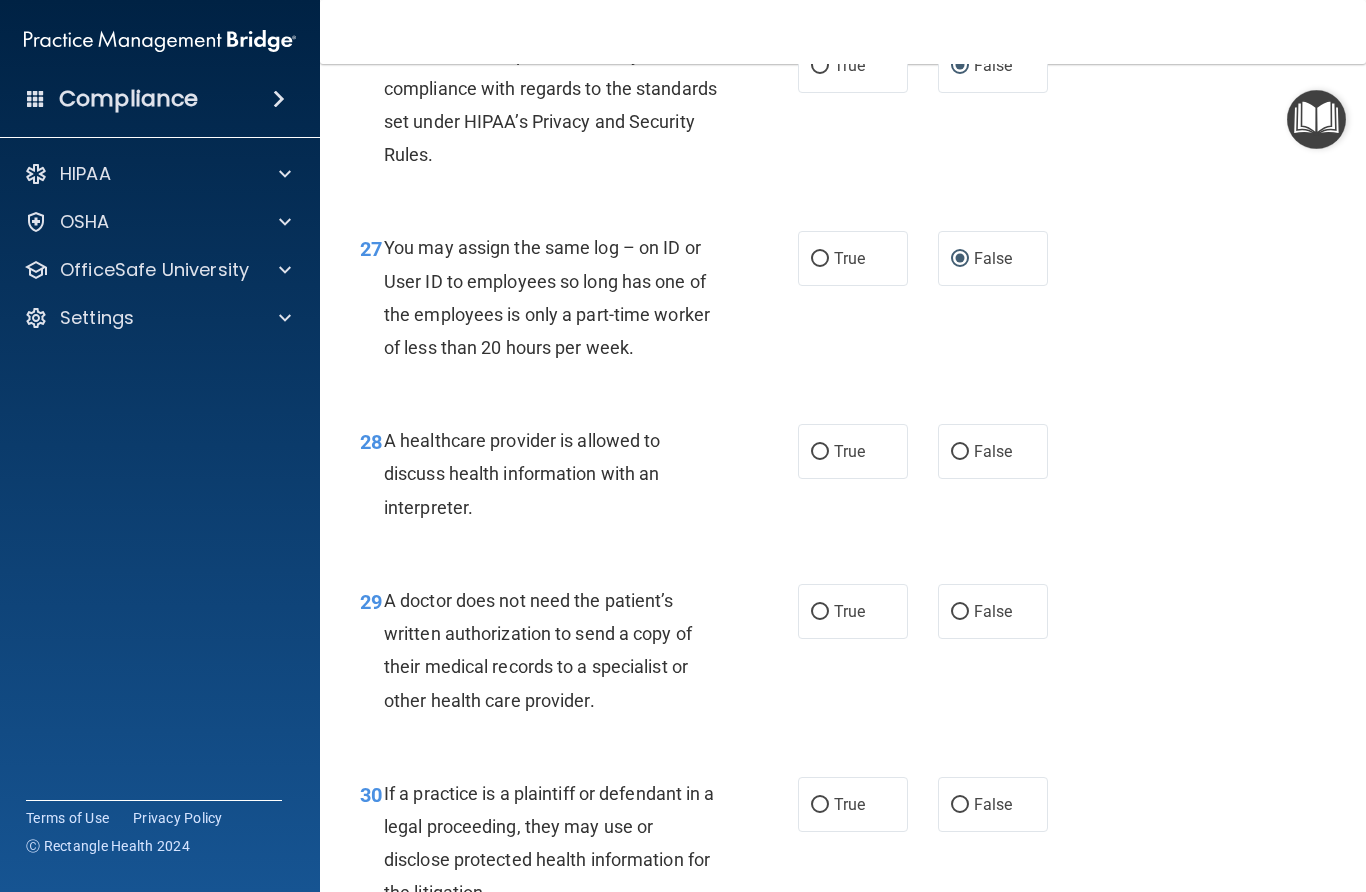 scroll, scrollTop: 4988, scrollLeft: 0, axis: vertical 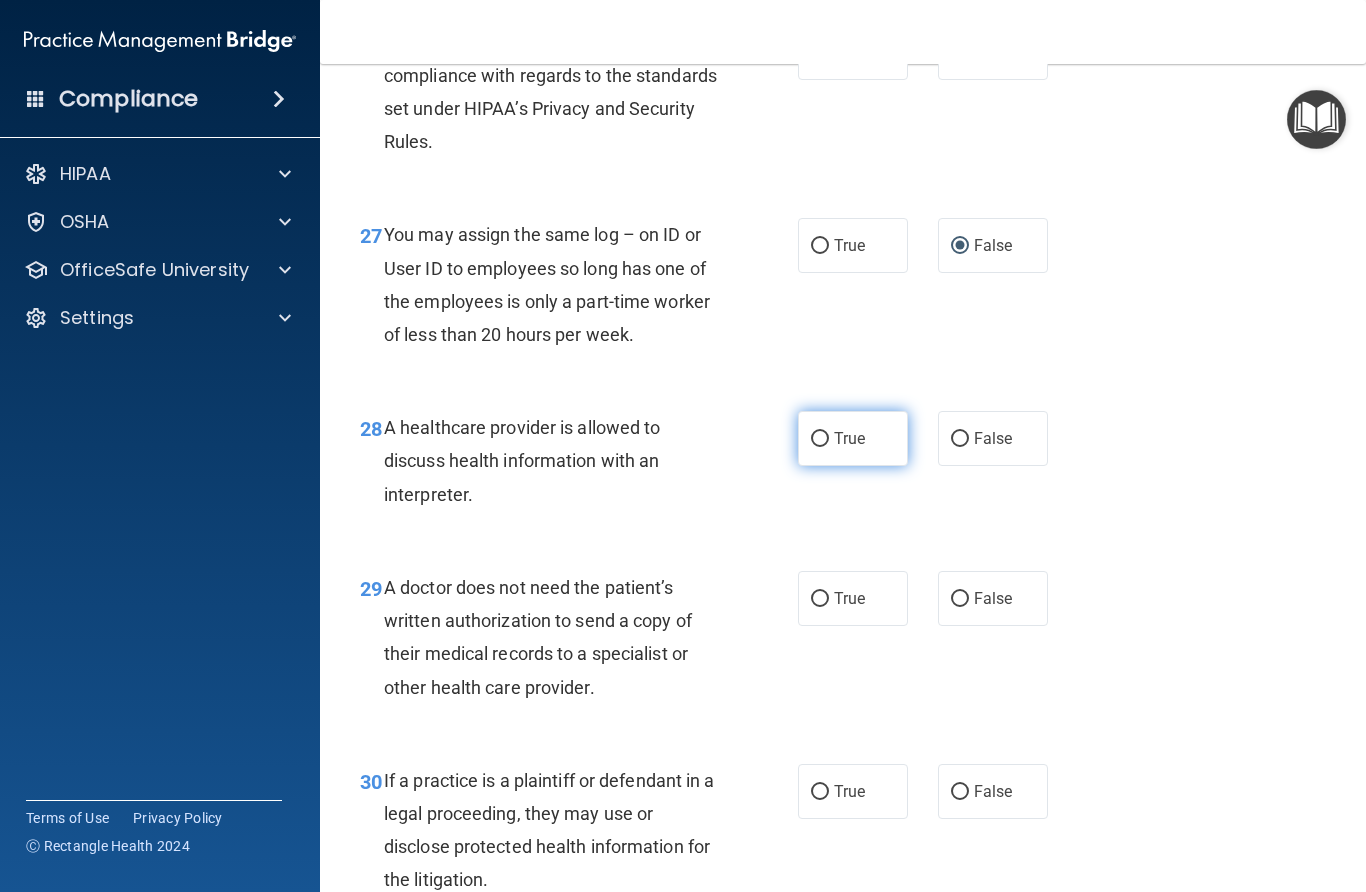 drag, startPoint x: 827, startPoint y: 417, endPoint x: 846, endPoint y: 419, distance: 19.104973 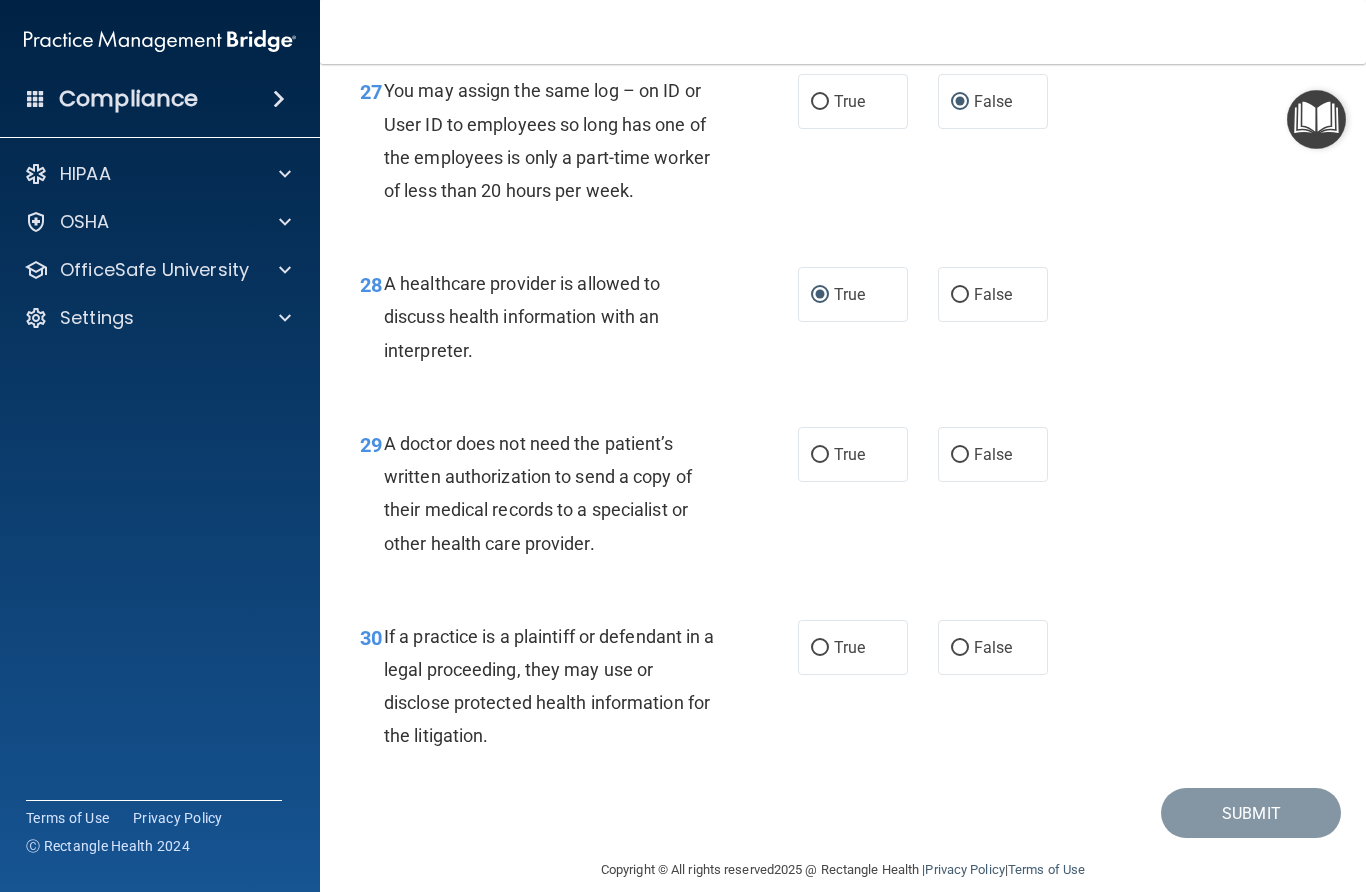 scroll, scrollTop: 5131, scrollLeft: 0, axis: vertical 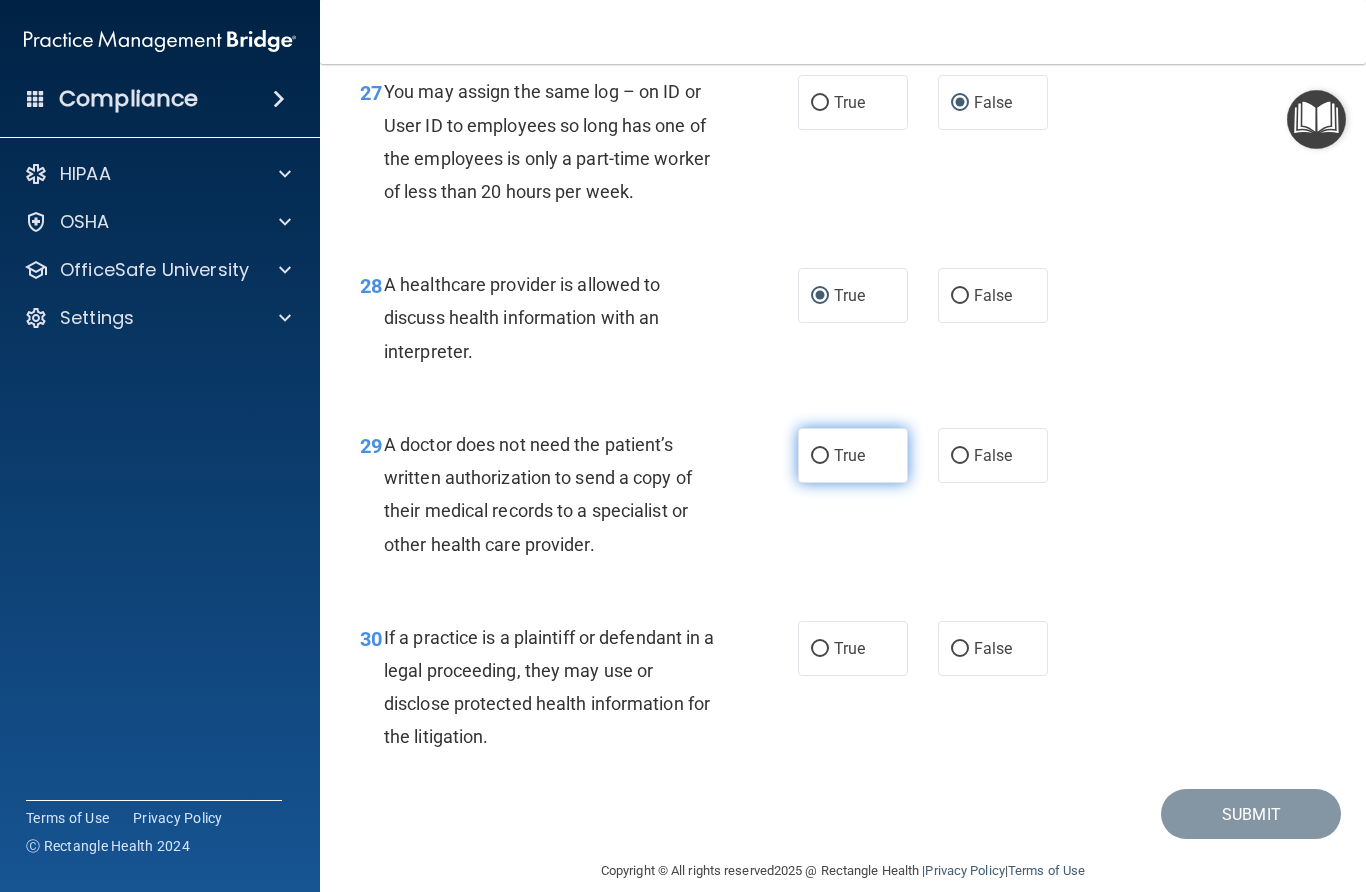 click on "True" at bounding box center [820, 456] 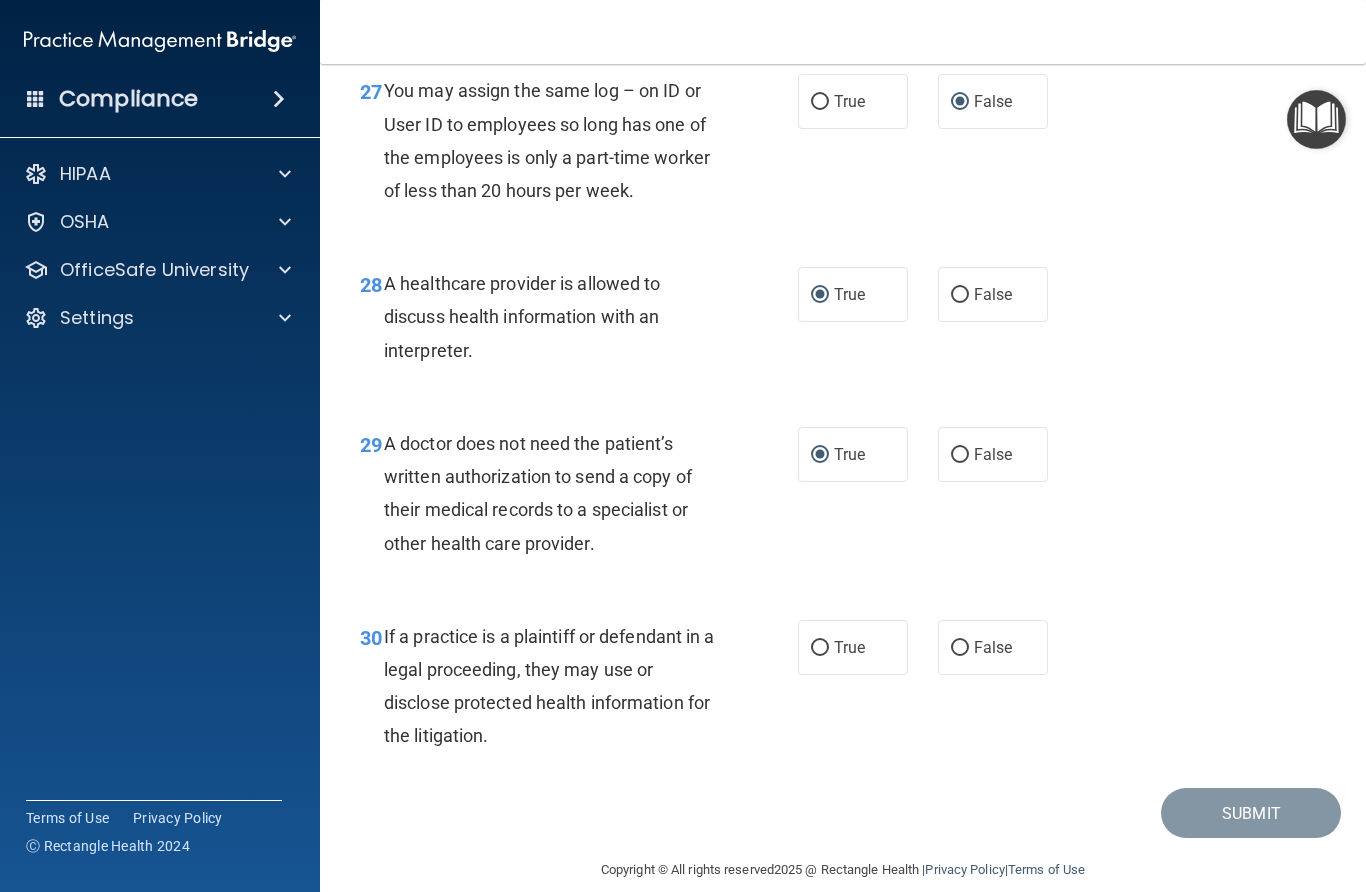 scroll, scrollTop: 5131, scrollLeft: 0, axis: vertical 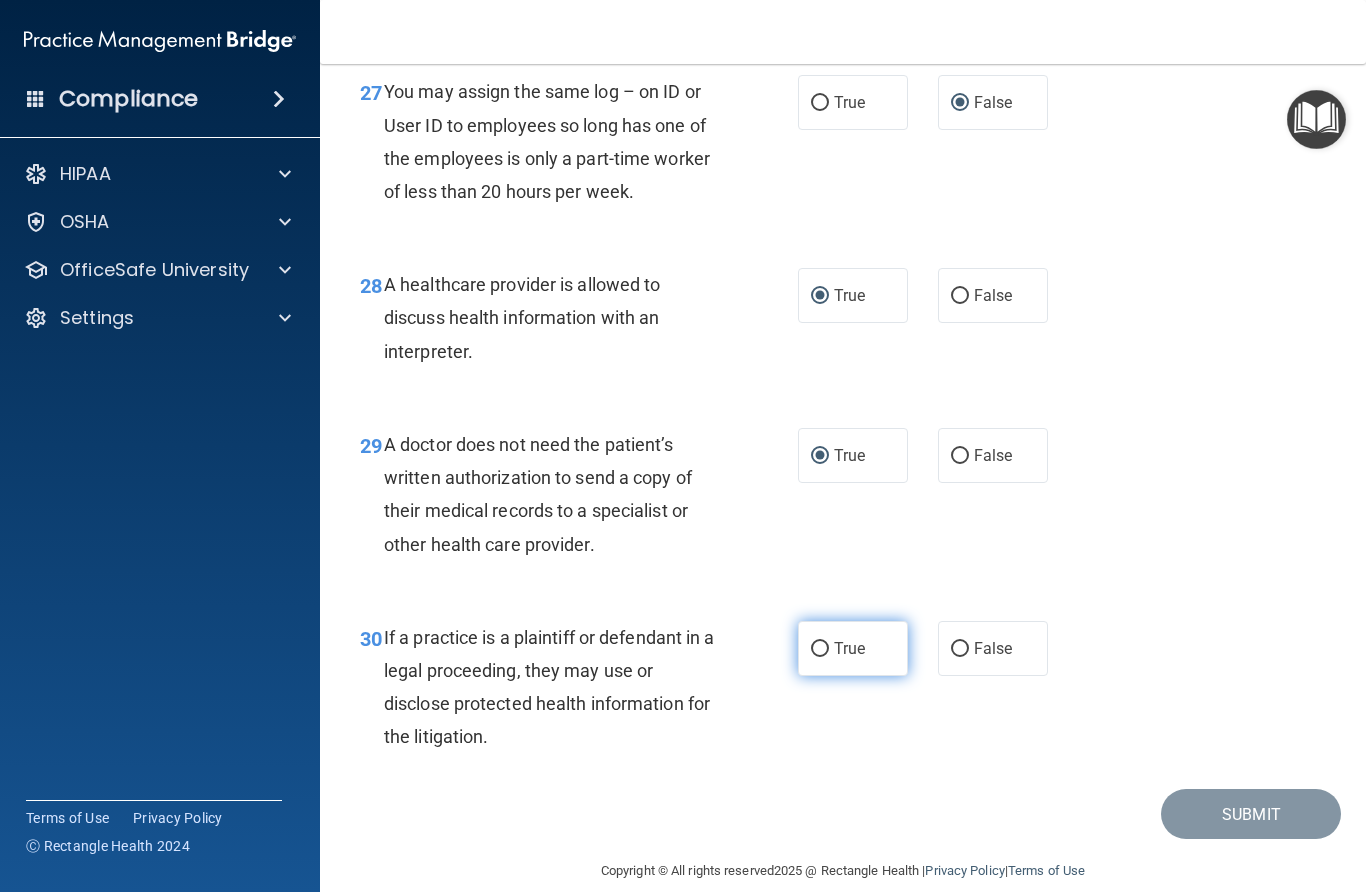 click on "True" at bounding box center [820, 649] 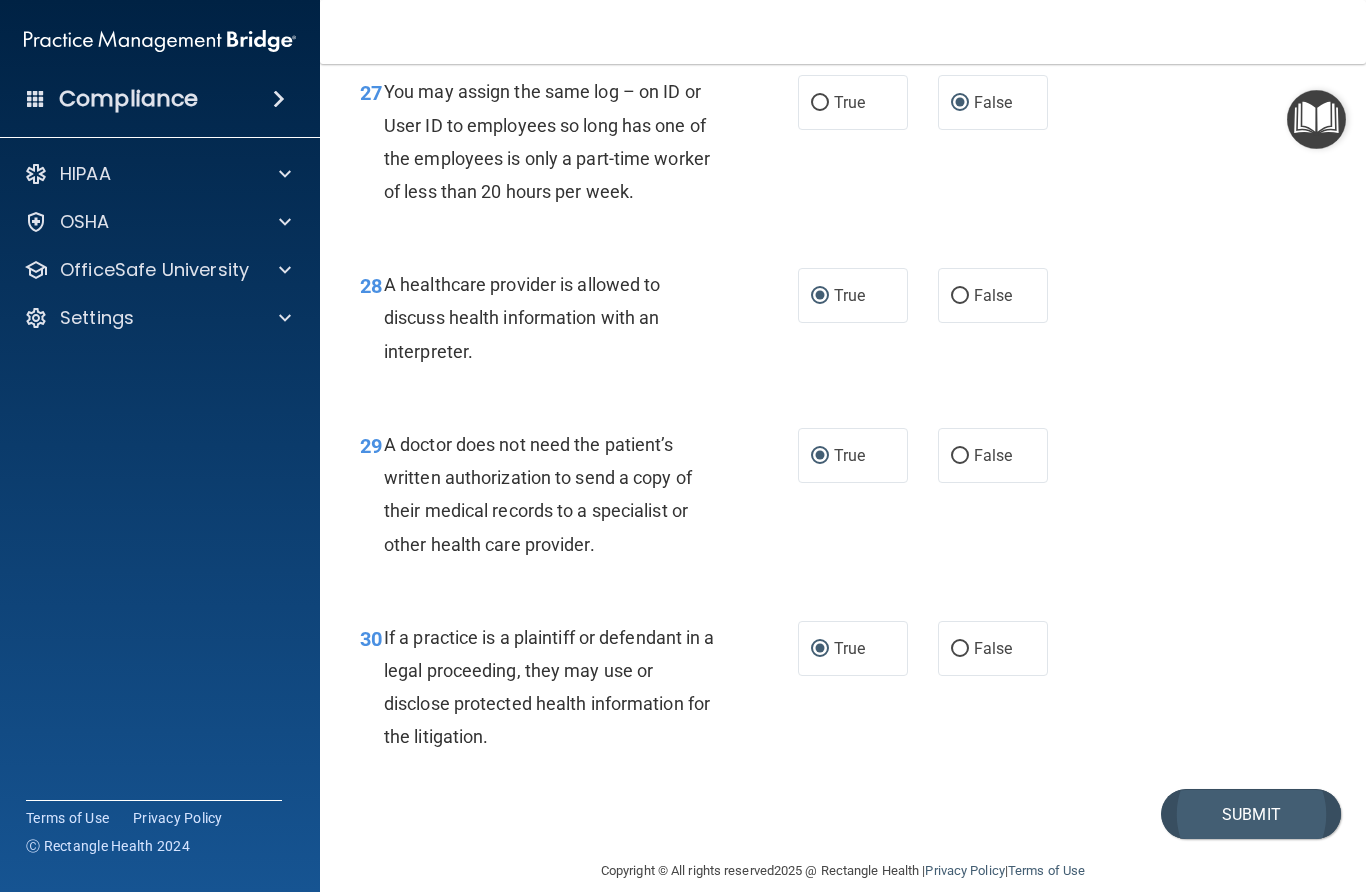 click on "Submit" at bounding box center [1251, 814] 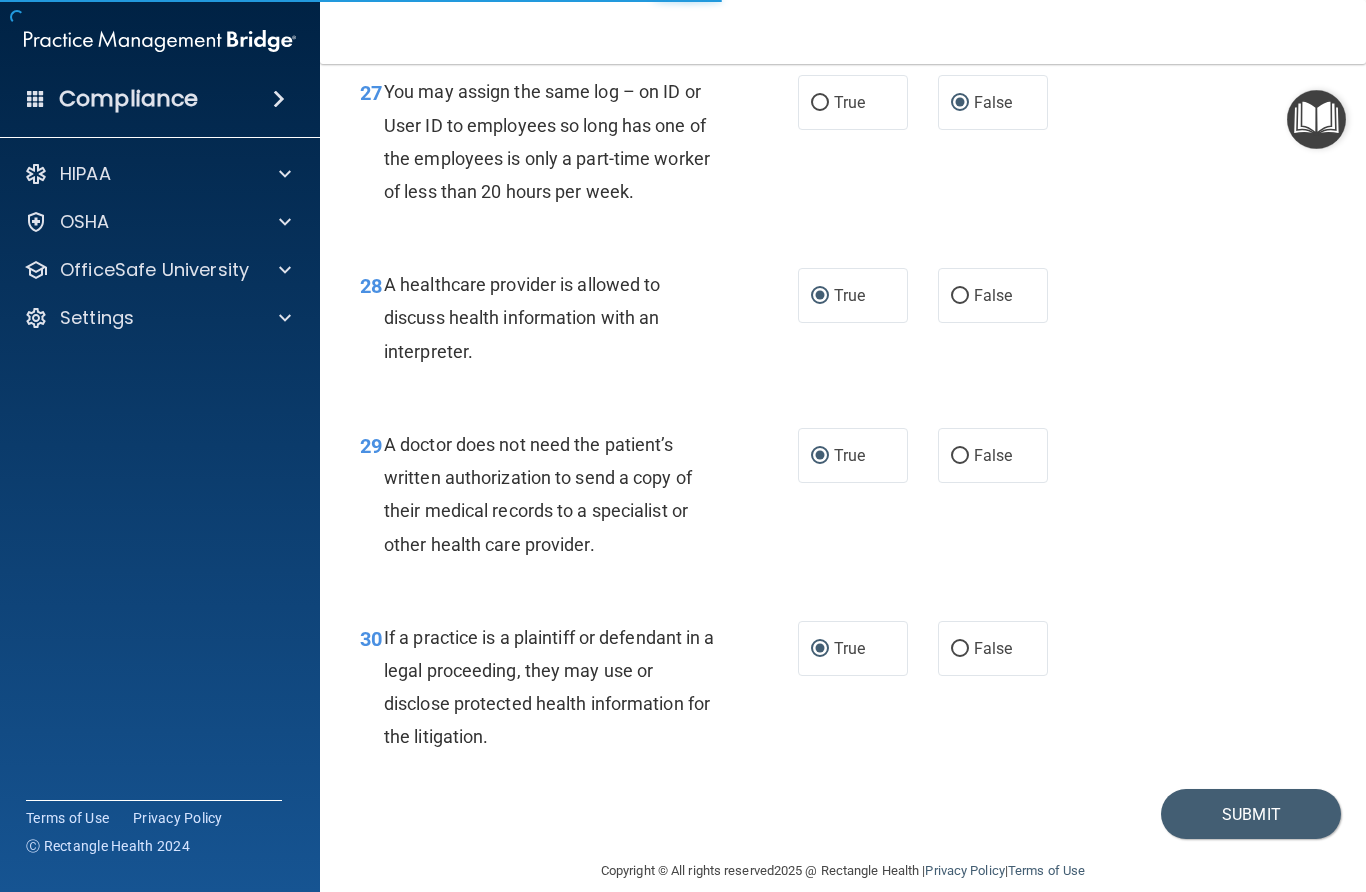 scroll, scrollTop: 0, scrollLeft: 0, axis: both 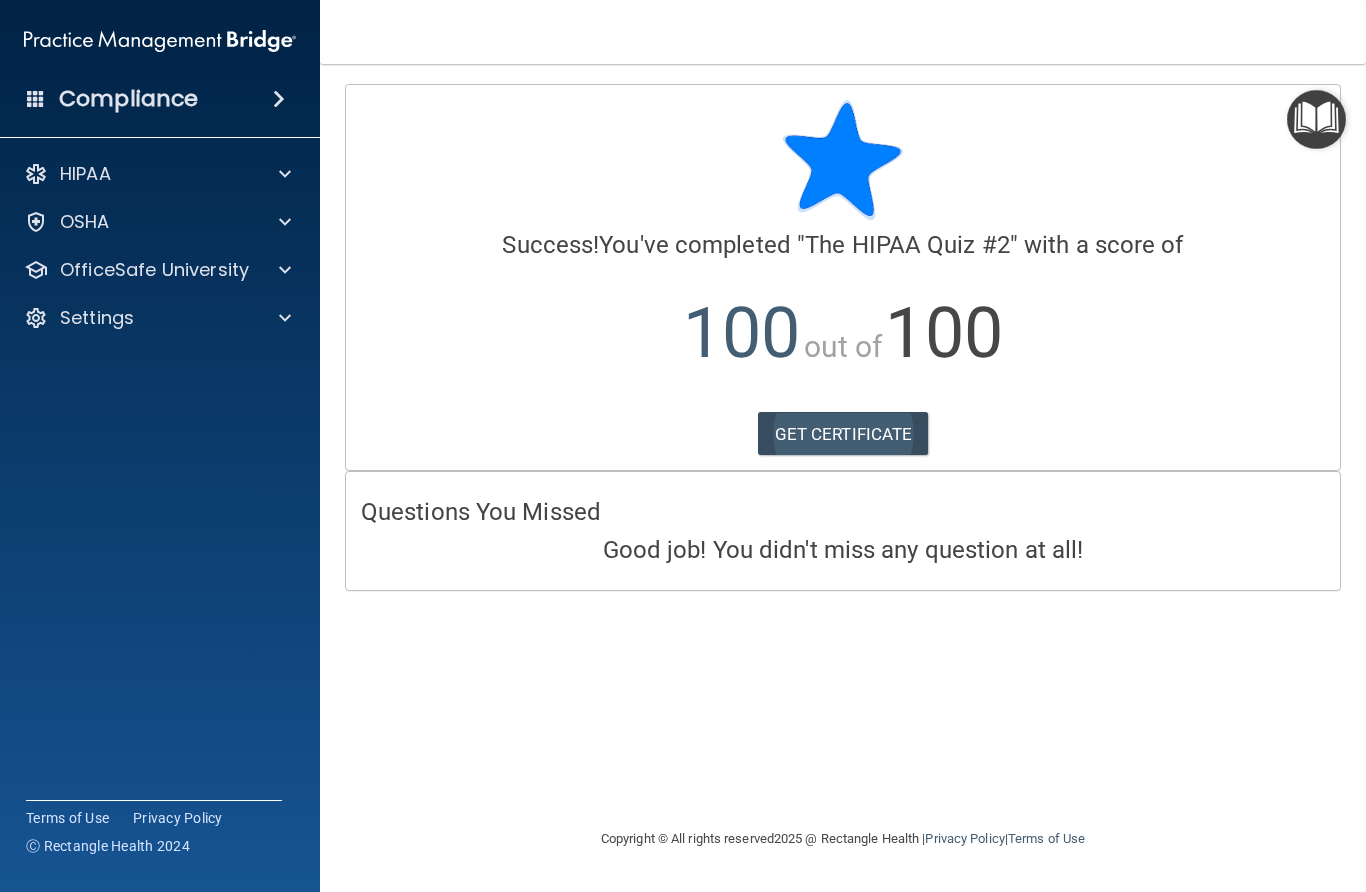 click on "GET CERTIFICATE" at bounding box center [843, 434] 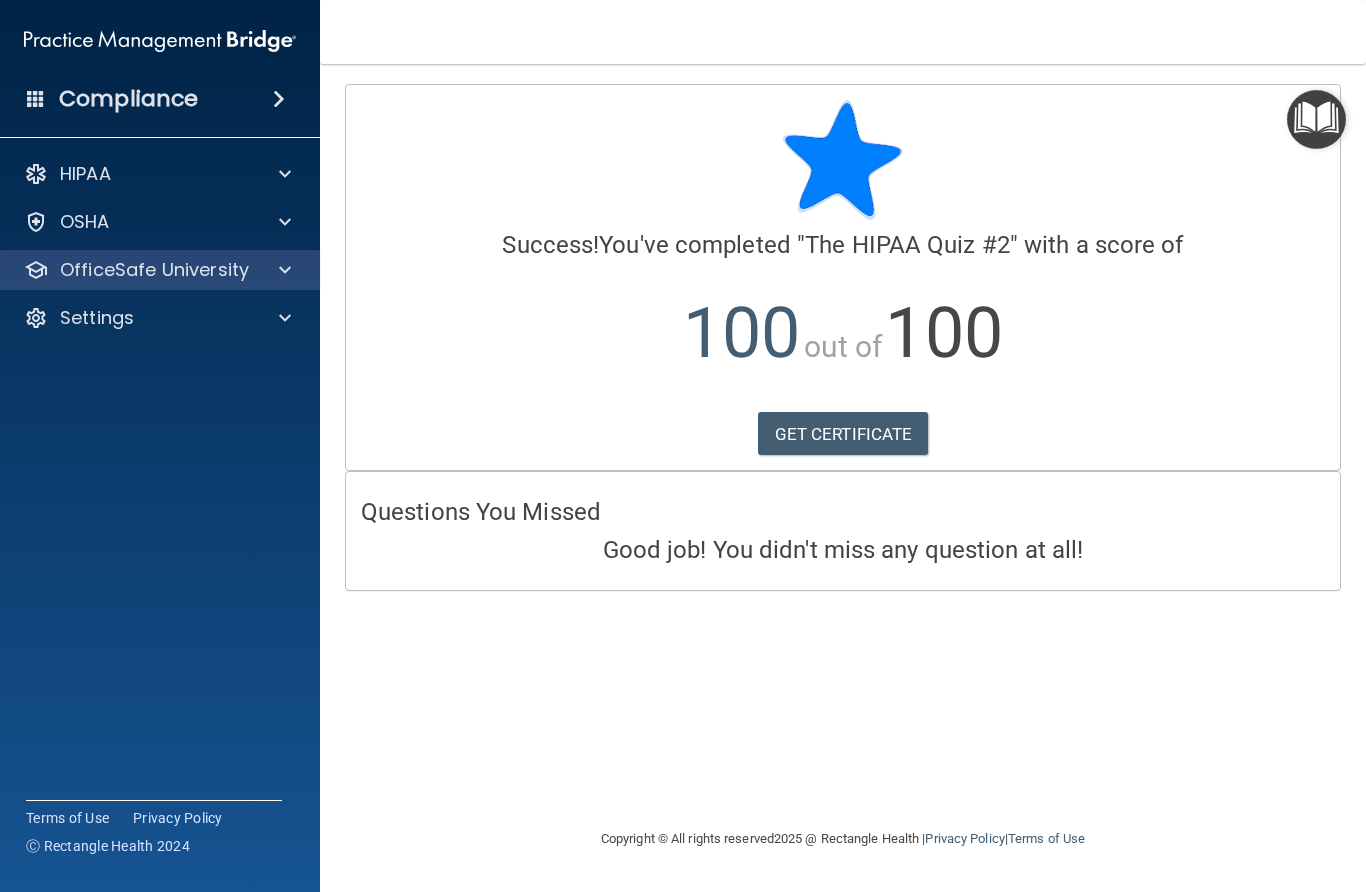 click on "OfficeSafe University" at bounding box center [154, 270] 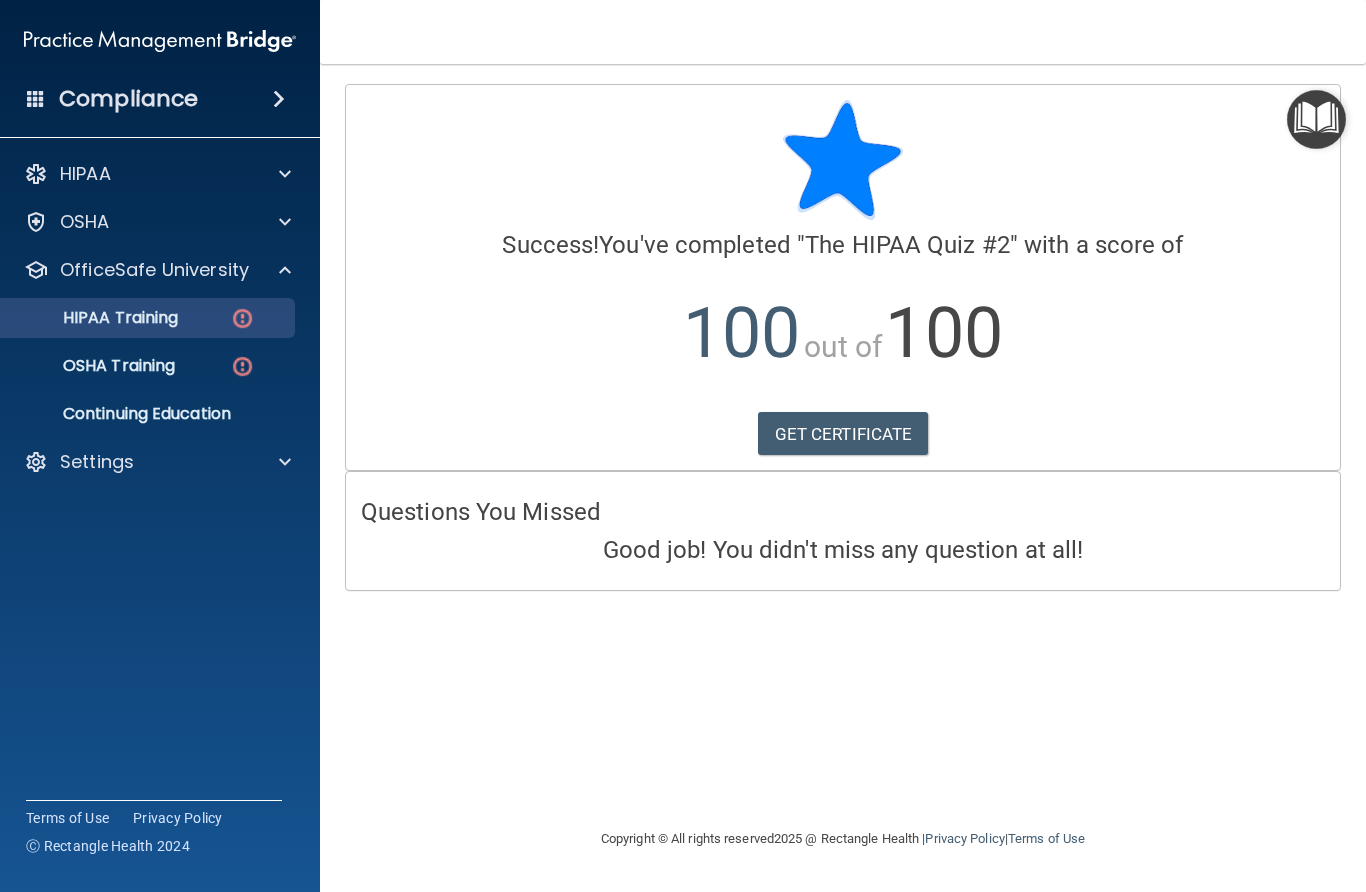 click on "HIPAA Training" at bounding box center [95, 318] 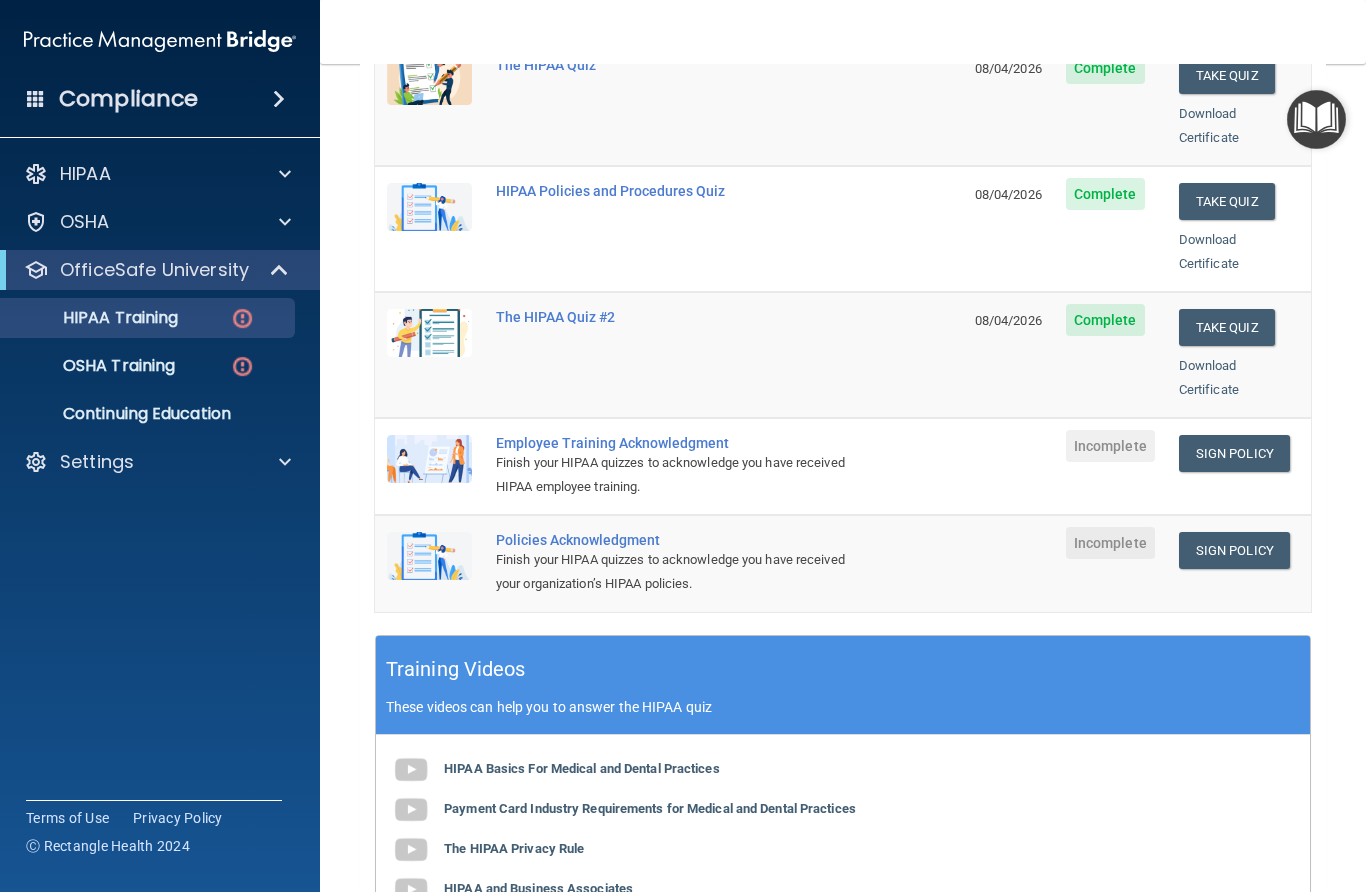 scroll, scrollTop: 315, scrollLeft: 0, axis: vertical 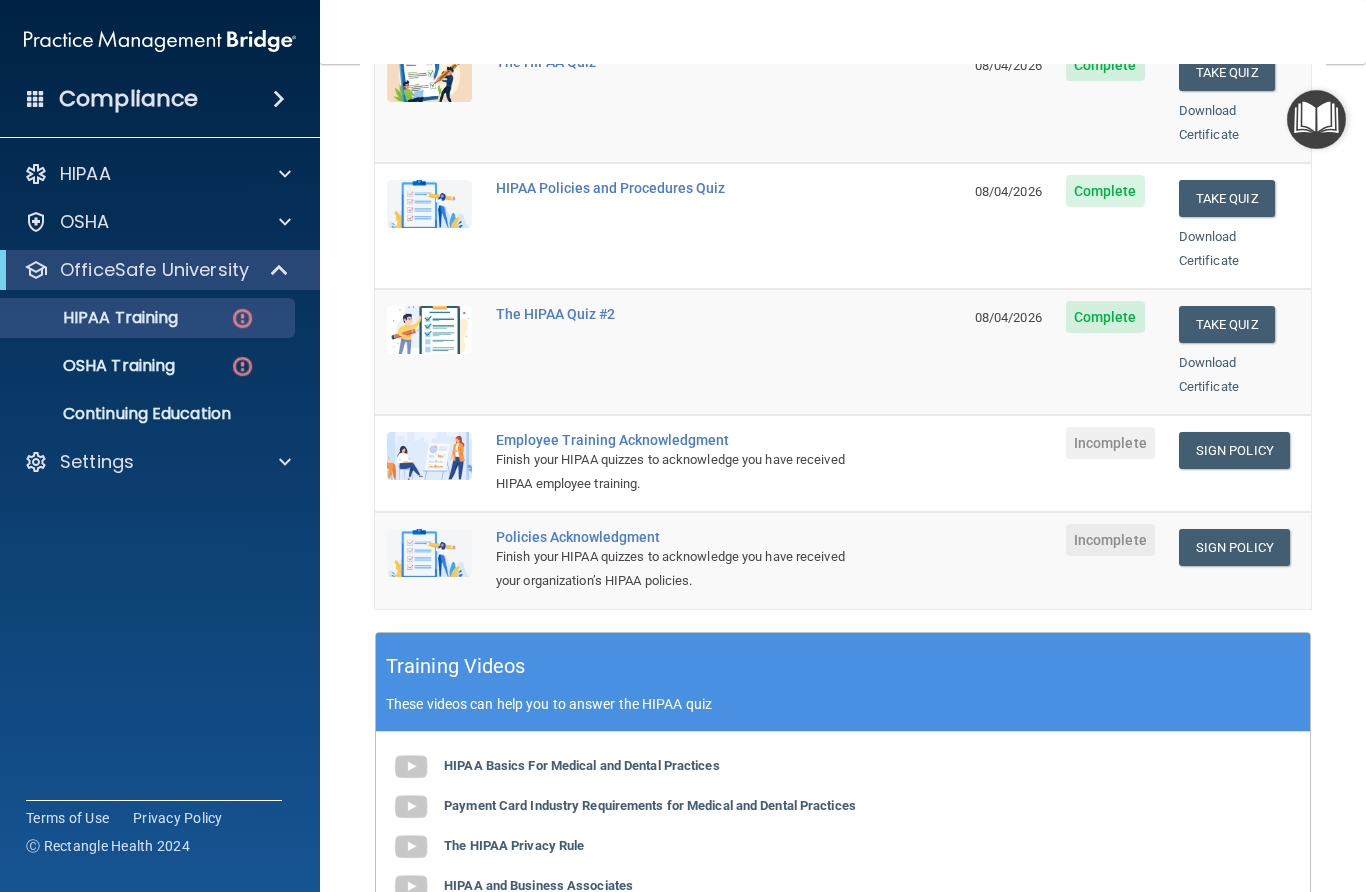 click on "Employee Training Acknowledgment" at bounding box center [679, 440] 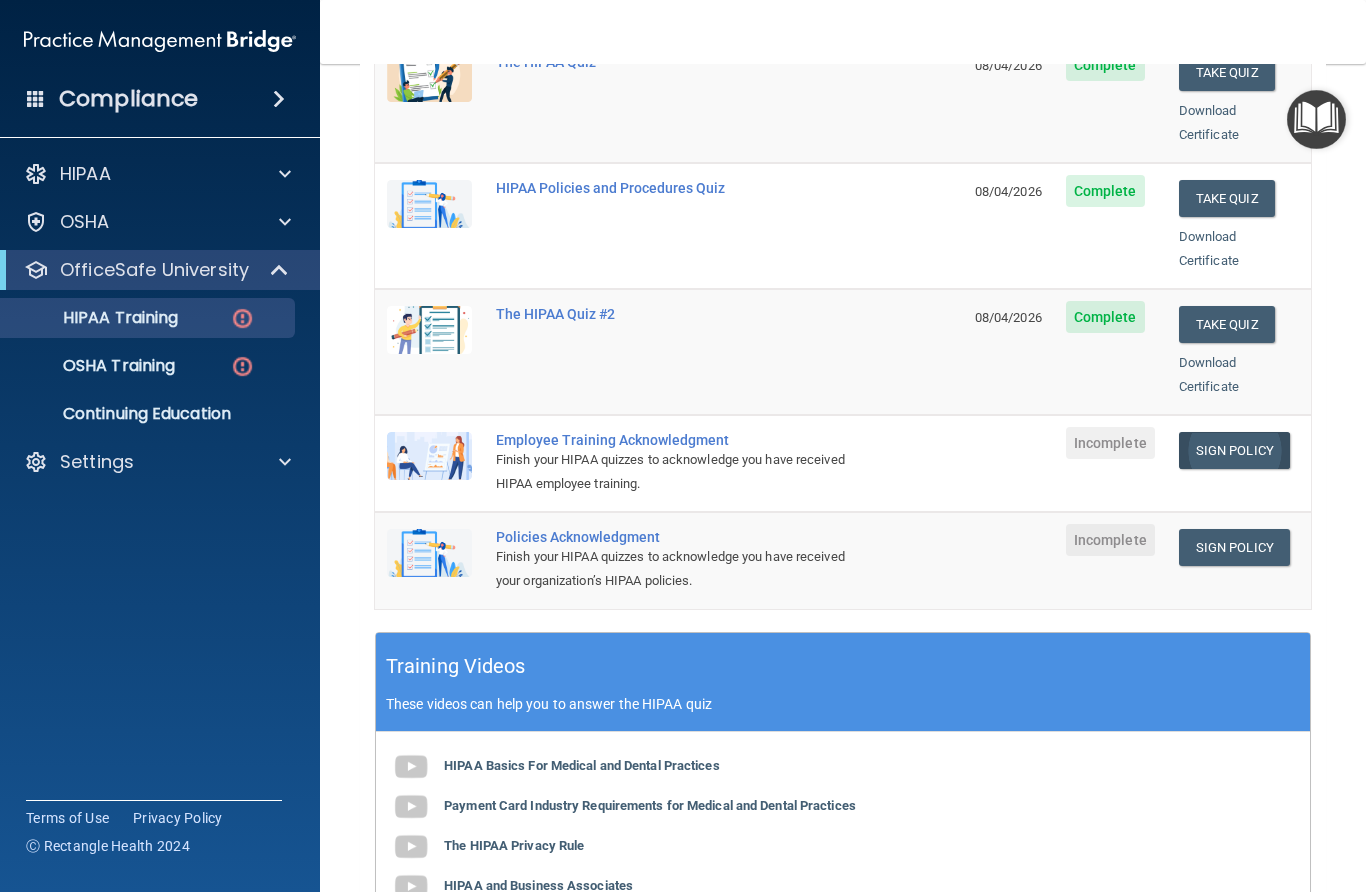 click on "Sign Policy" at bounding box center (1234, 450) 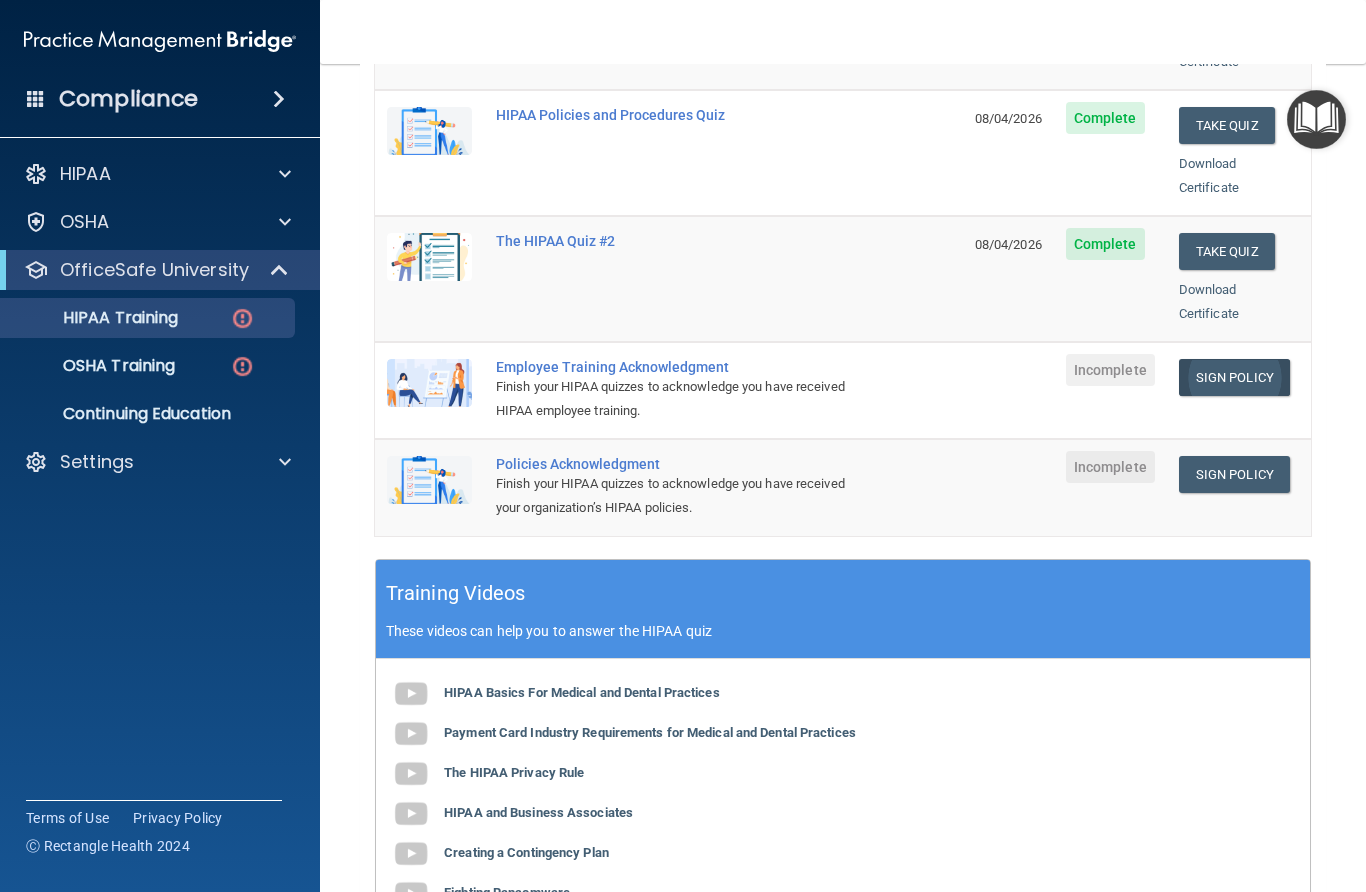scroll, scrollTop: 392, scrollLeft: 0, axis: vertical 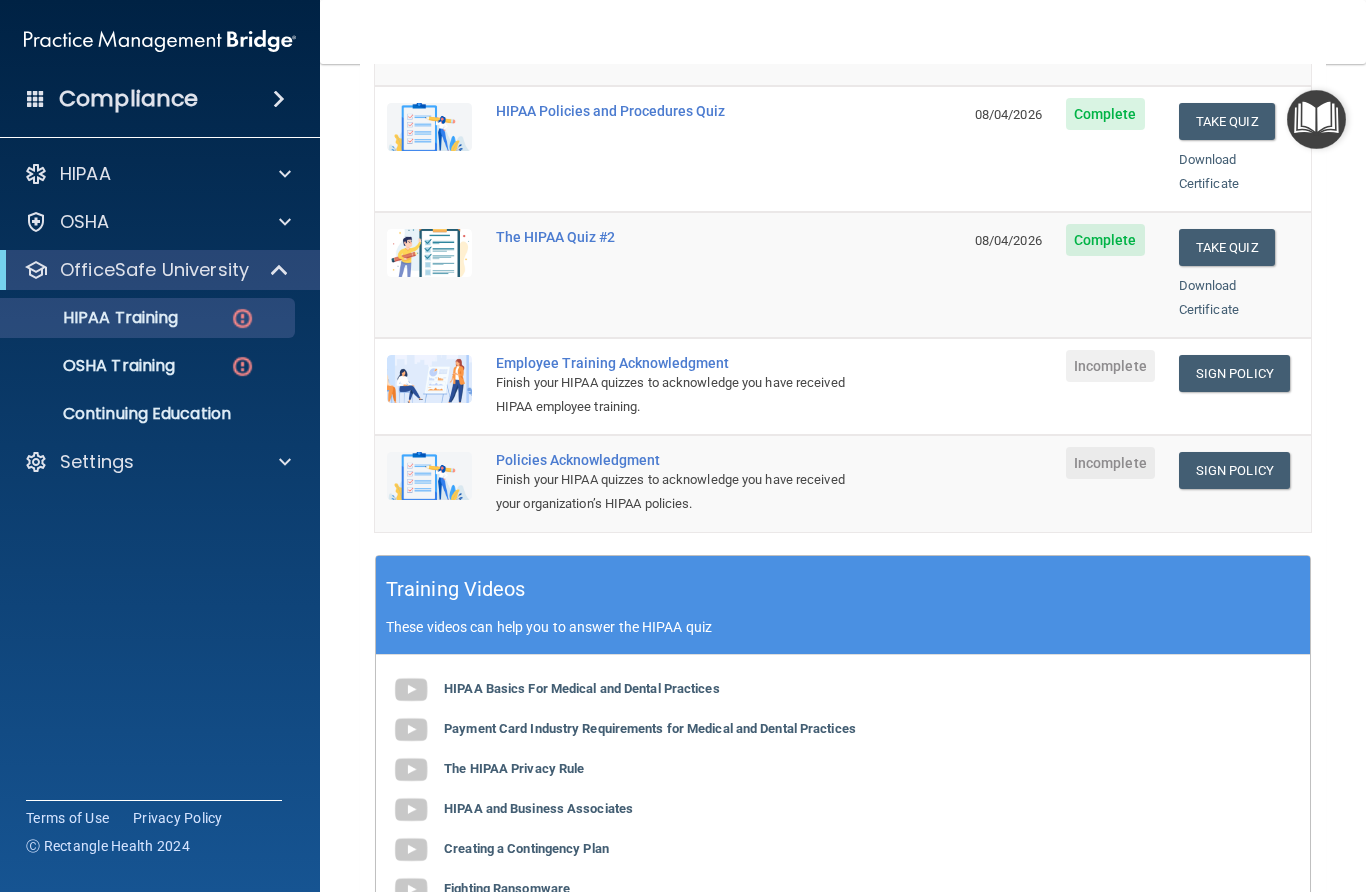 click on "Employee Training Acknowledgment" at bounding box center (679, 363) 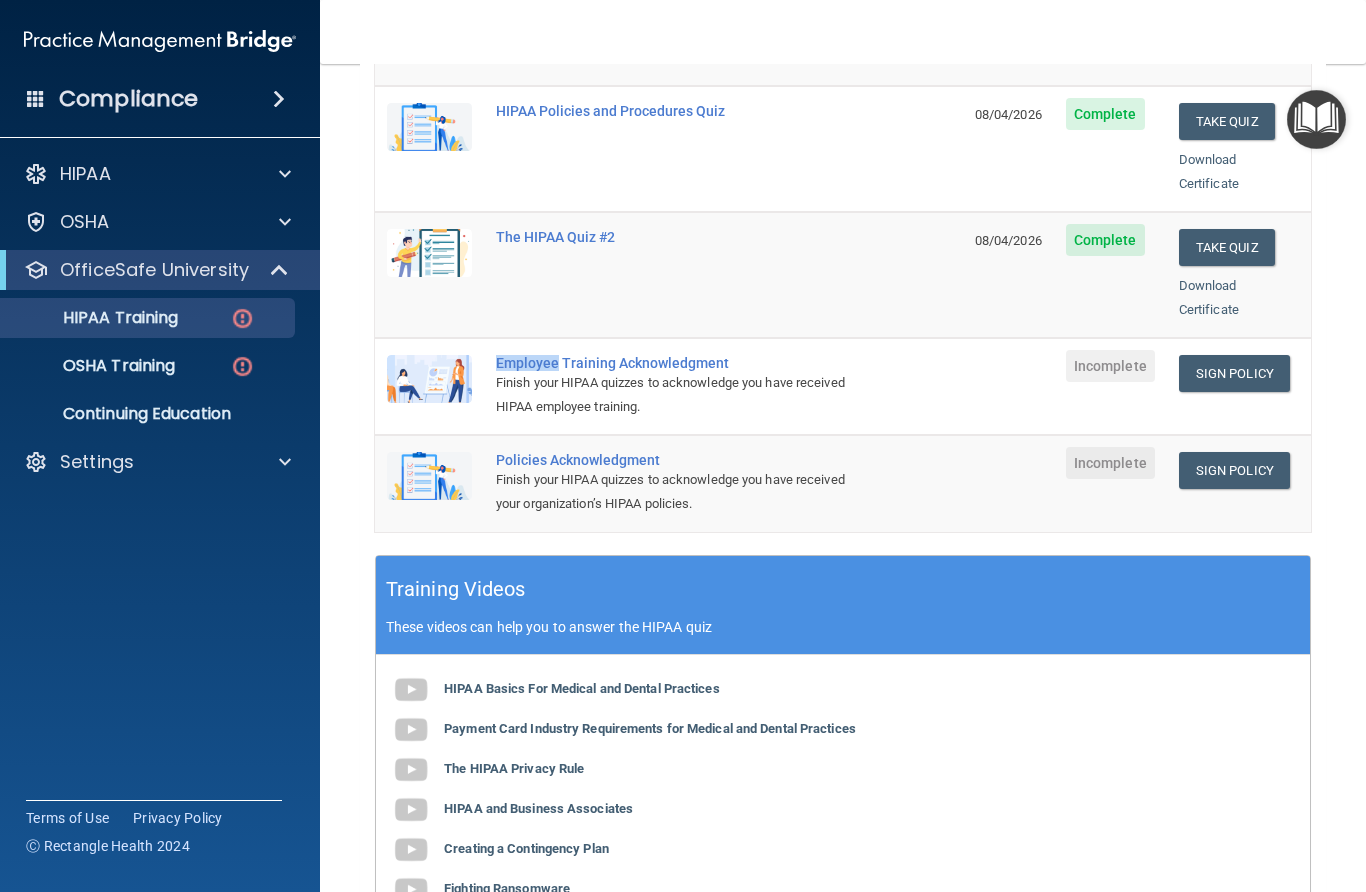 click on "Employee Training Acknowledgment" at bounding box center [679, 363] 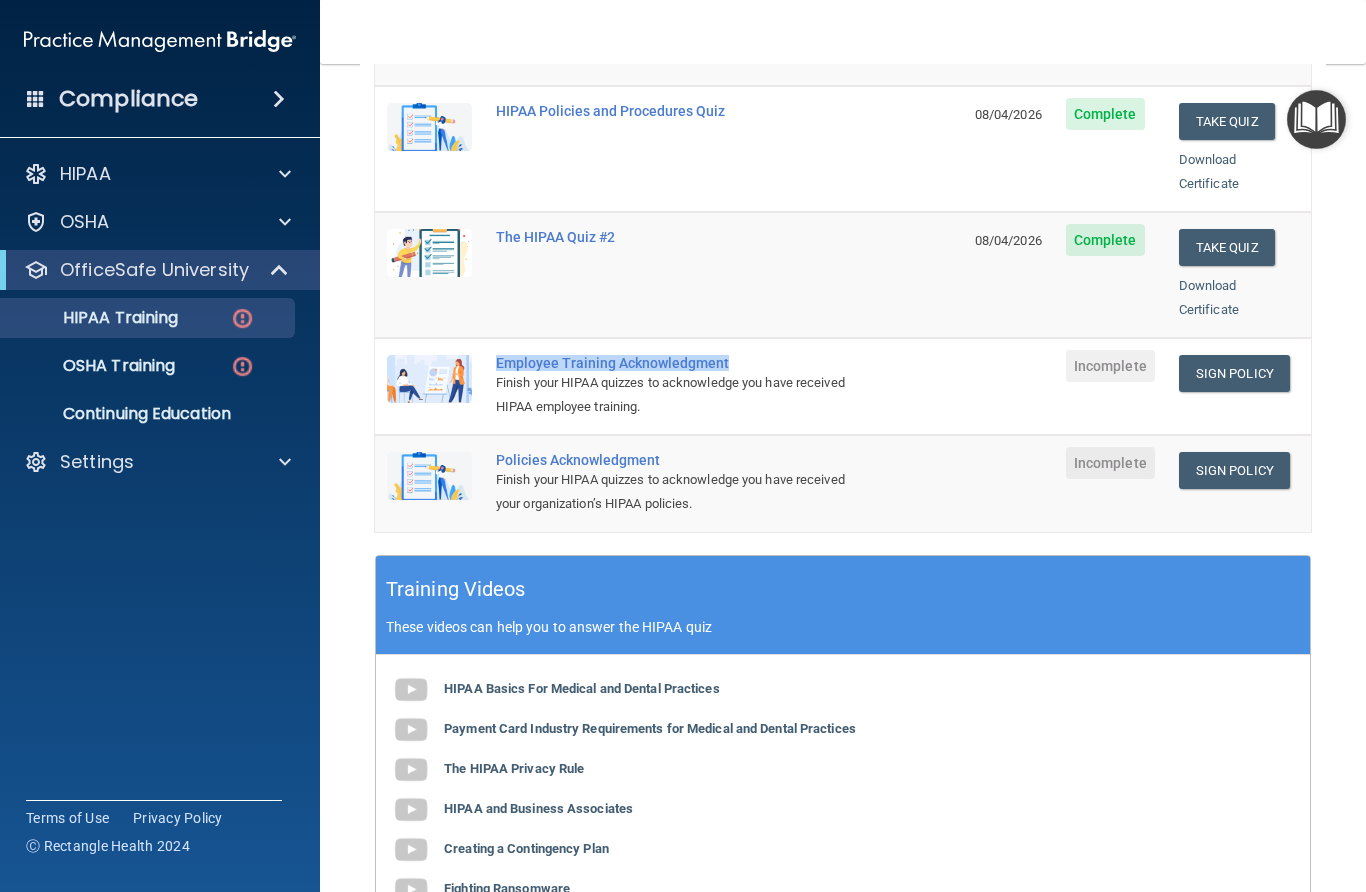 click on "Employee Training Acknowledgment" at bounding box center [679, 363] 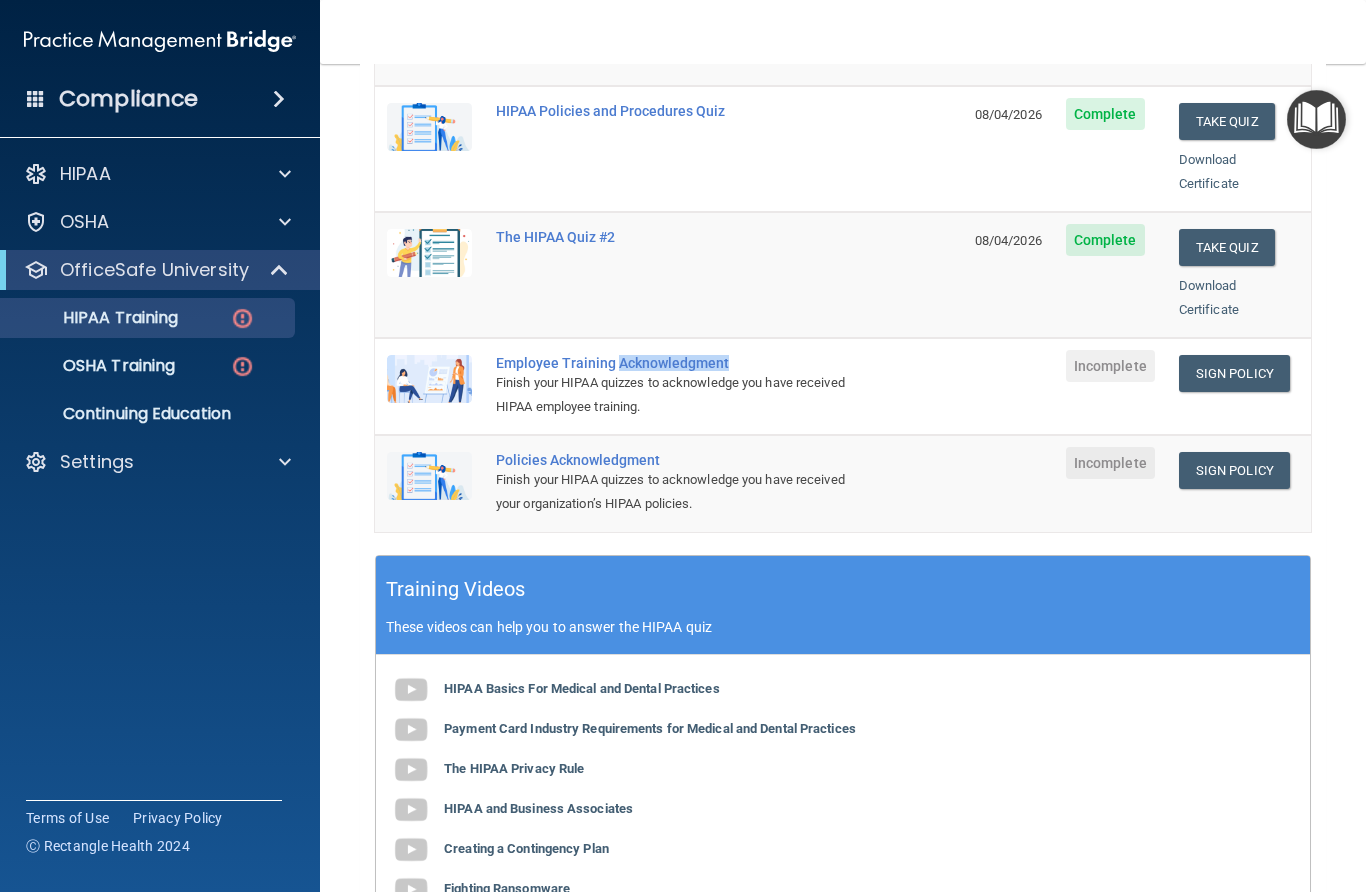 click on "Employee Training Acknowledgment" at bounding box center (679, 363) 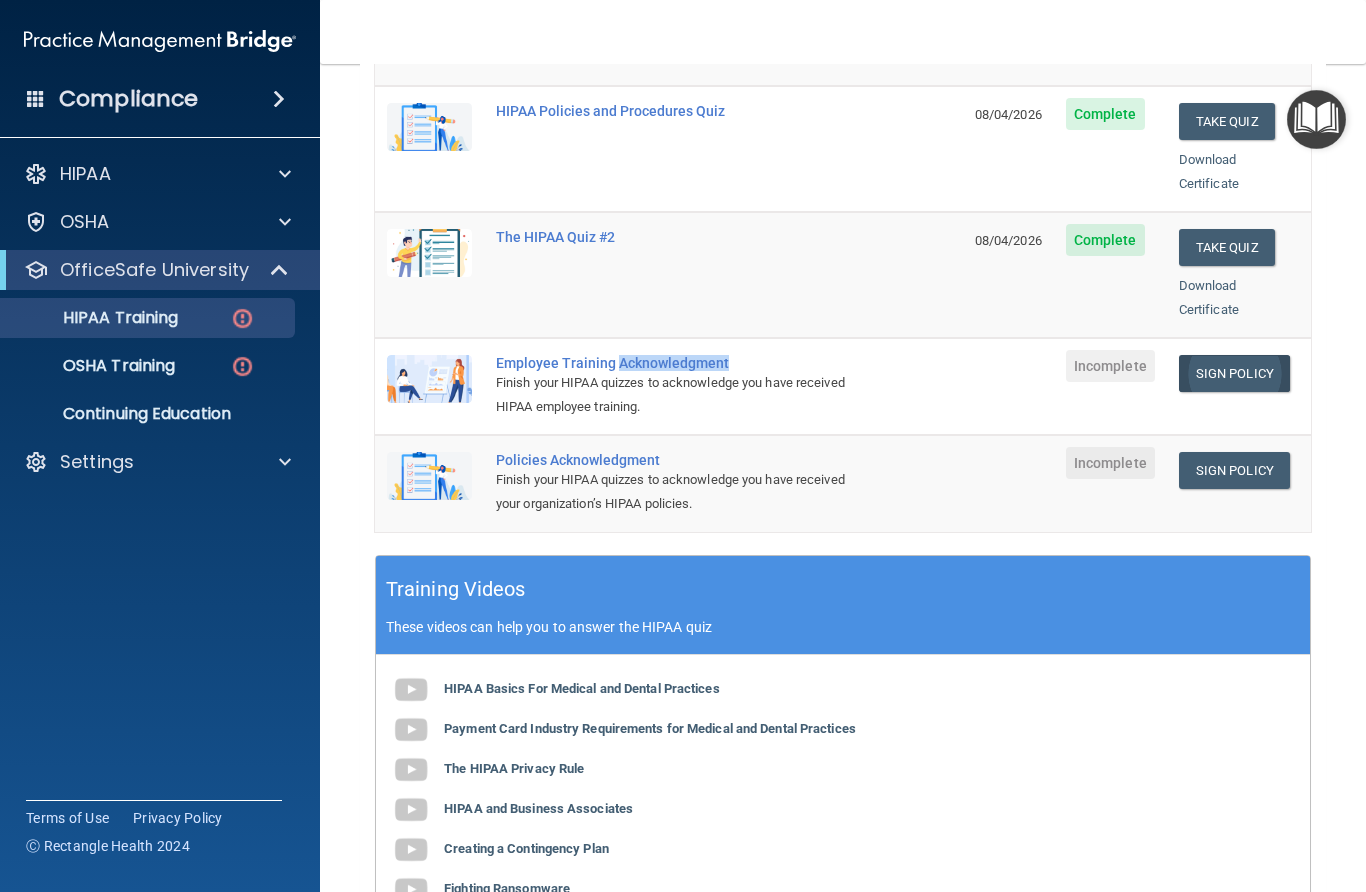 click on "Sign Policy" at bounding box center (1234, 373) 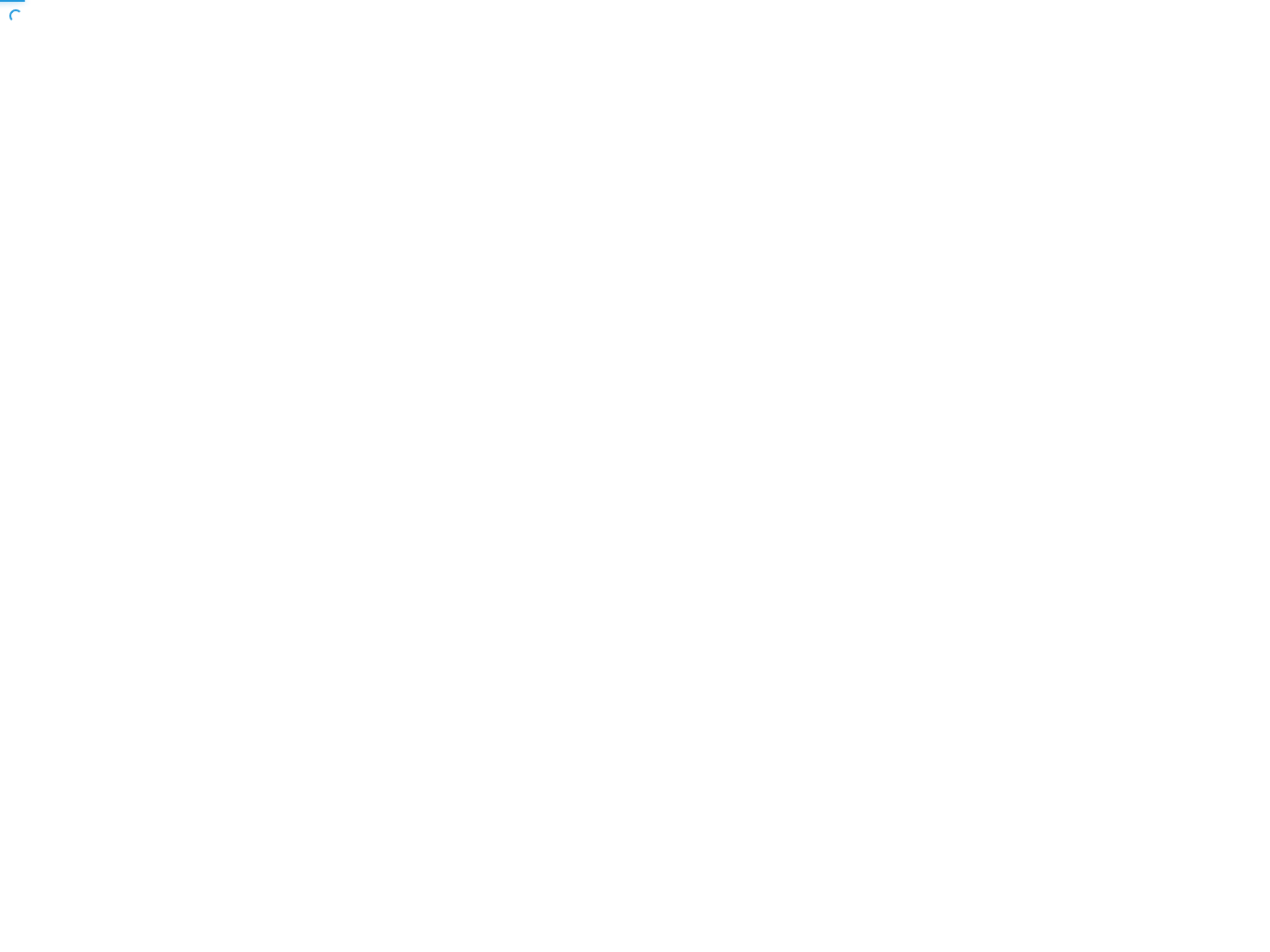 scroll, scrollTop: 0, scrollLeft: 0, axis: both 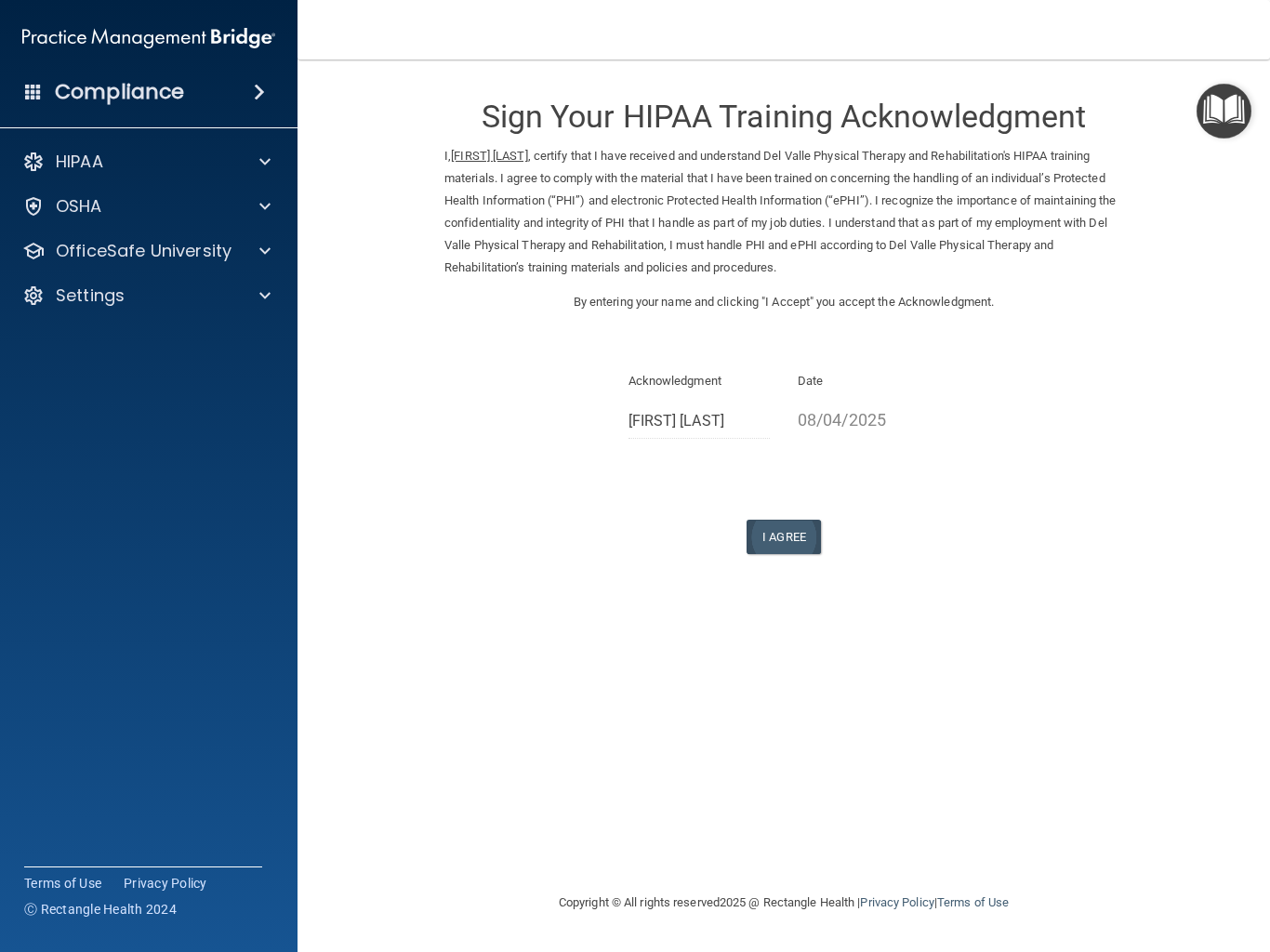 click on "I Agree" at bounding box center [784, 536] 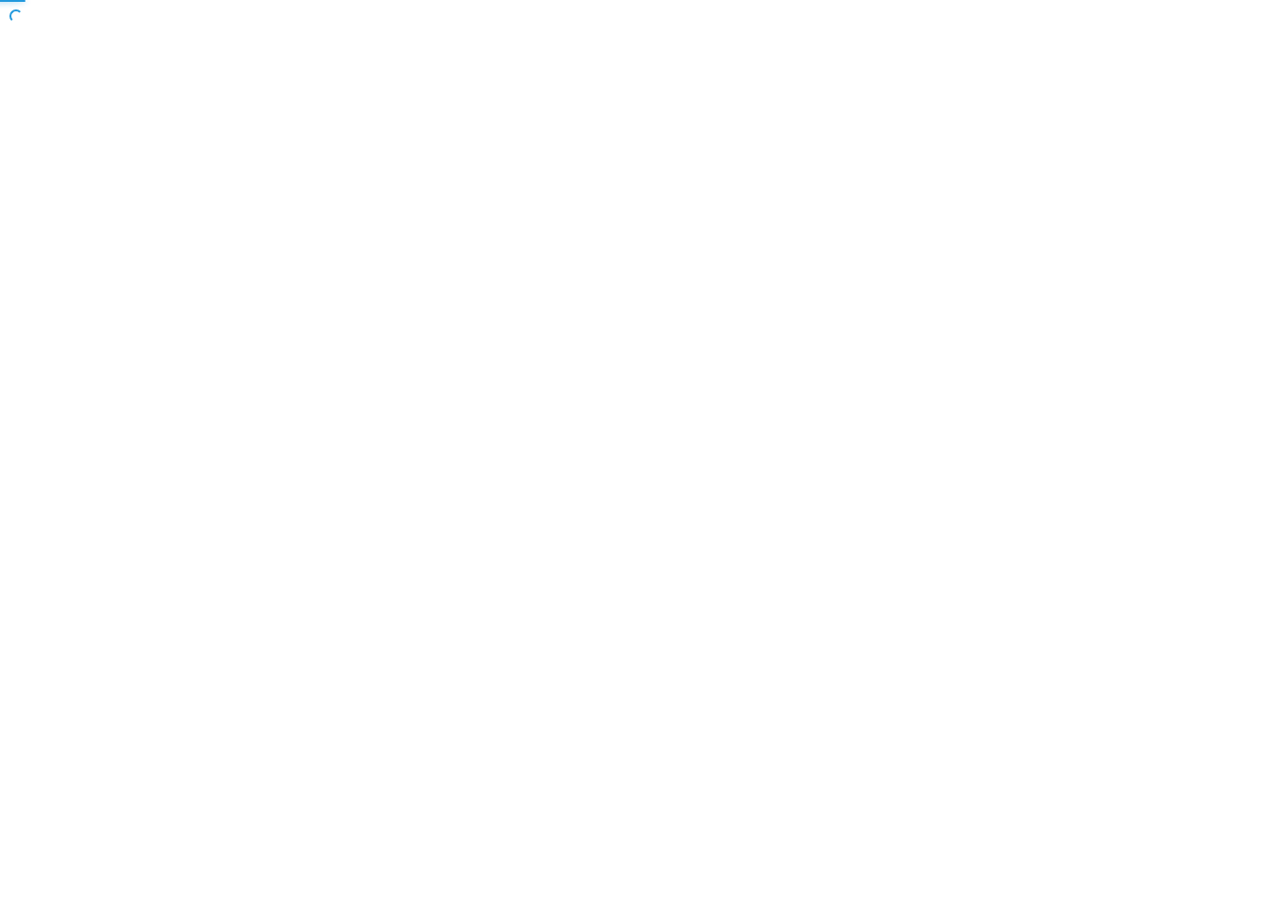 scroll, scrollTop: 0, scrollLeft: 0, axis: both 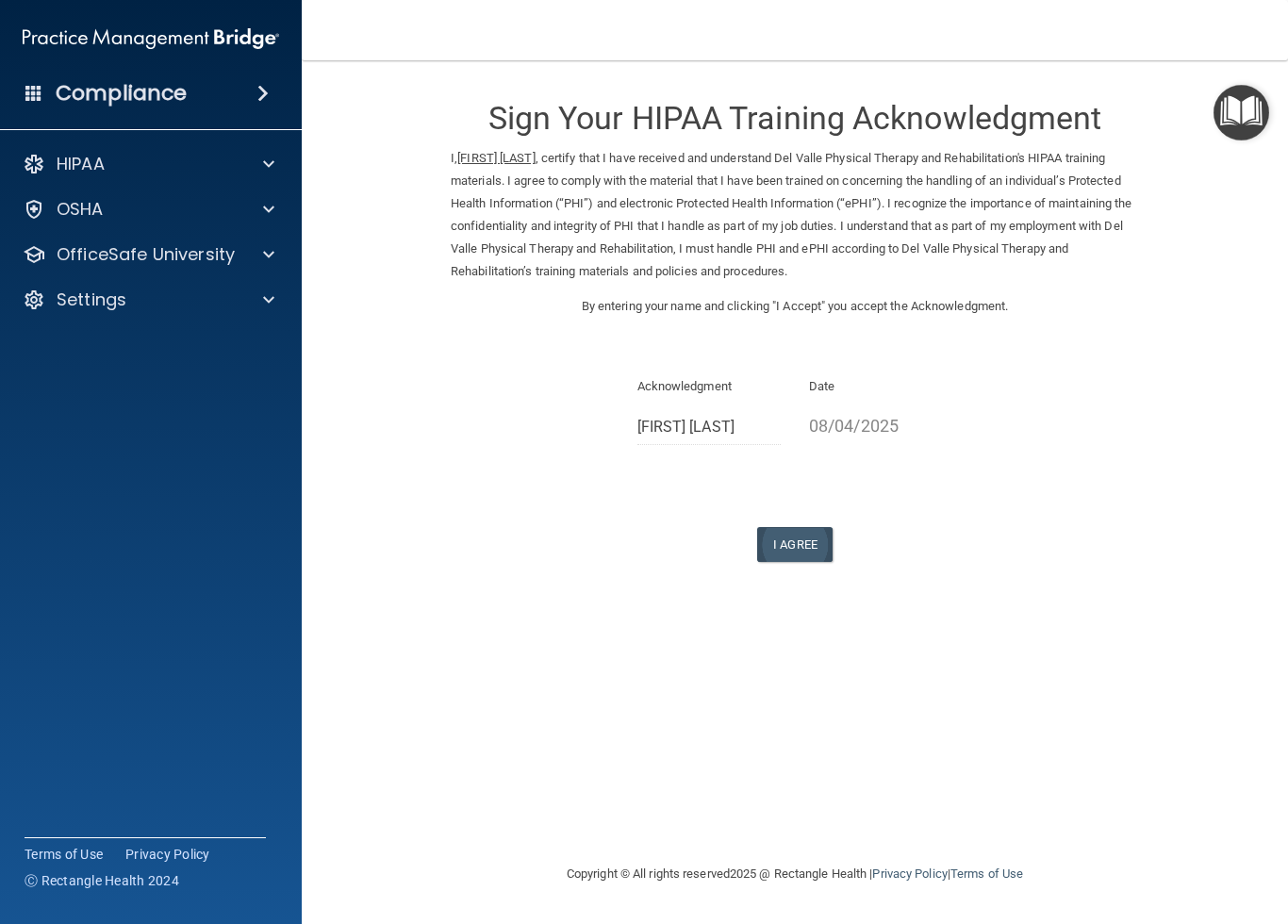 click on "I Agree" at bounding box center [795, 544] 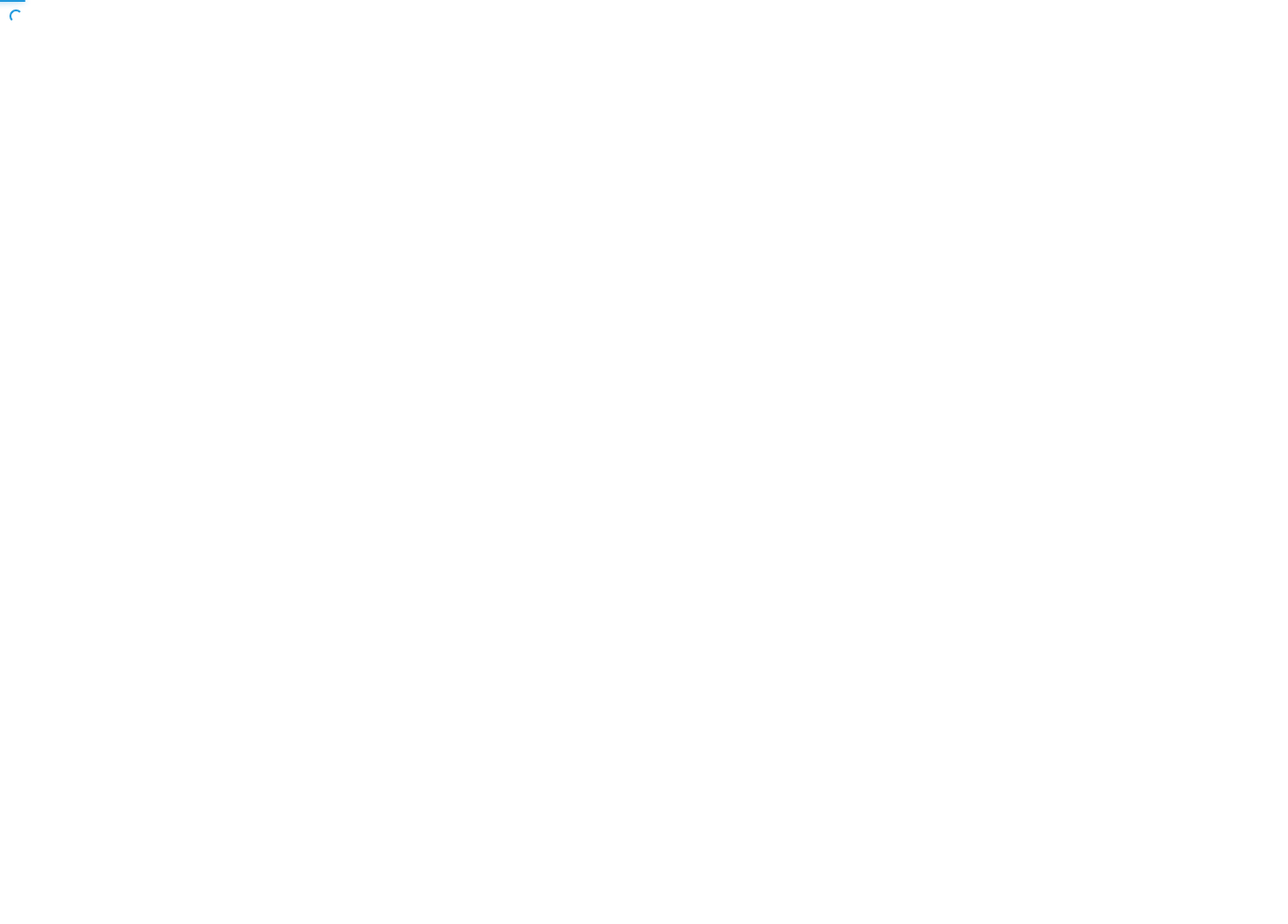 scroll, scrollTop: 0, scrollLeft: 0, axis: both 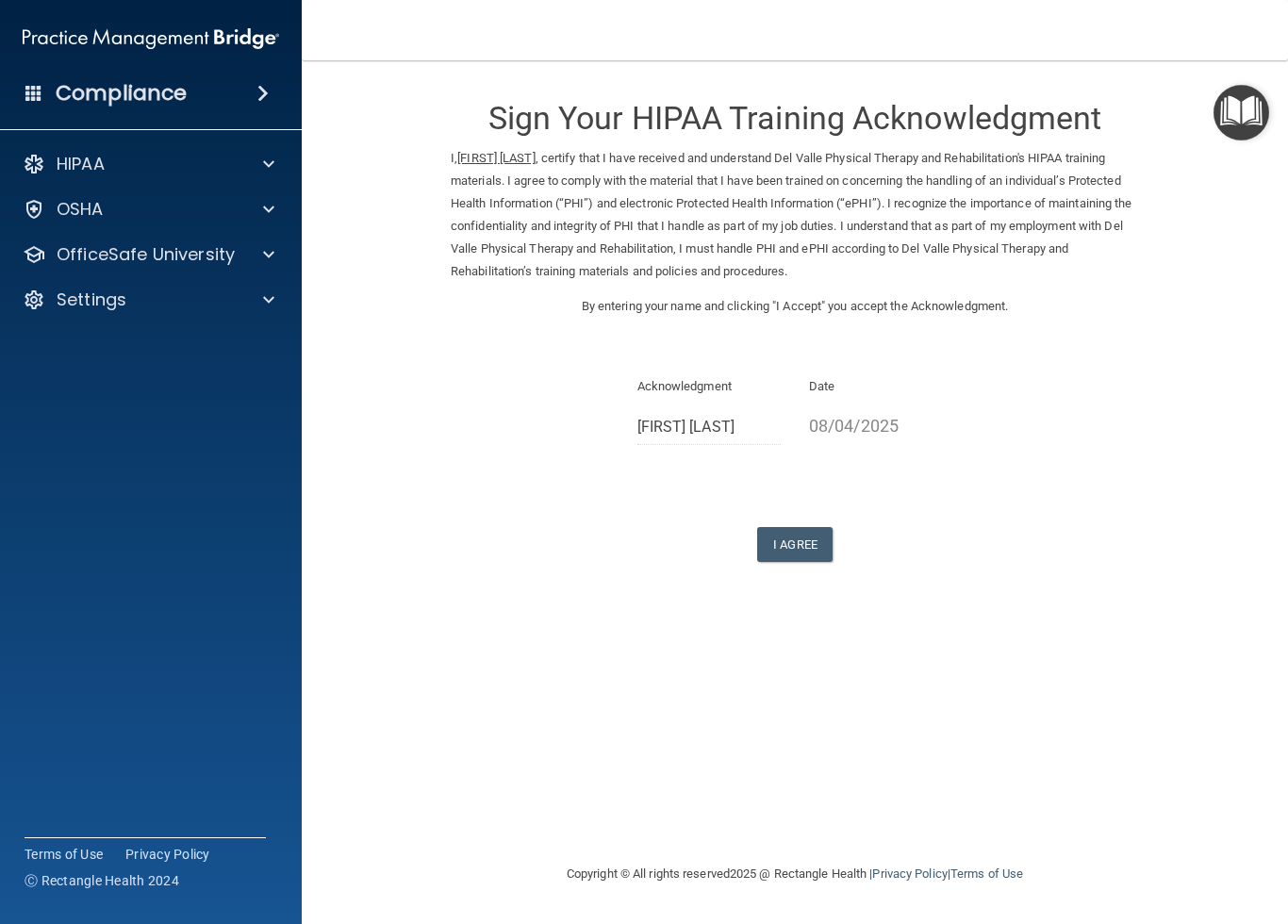 click on "Acknowledgment" at bounding box center (709, 387) 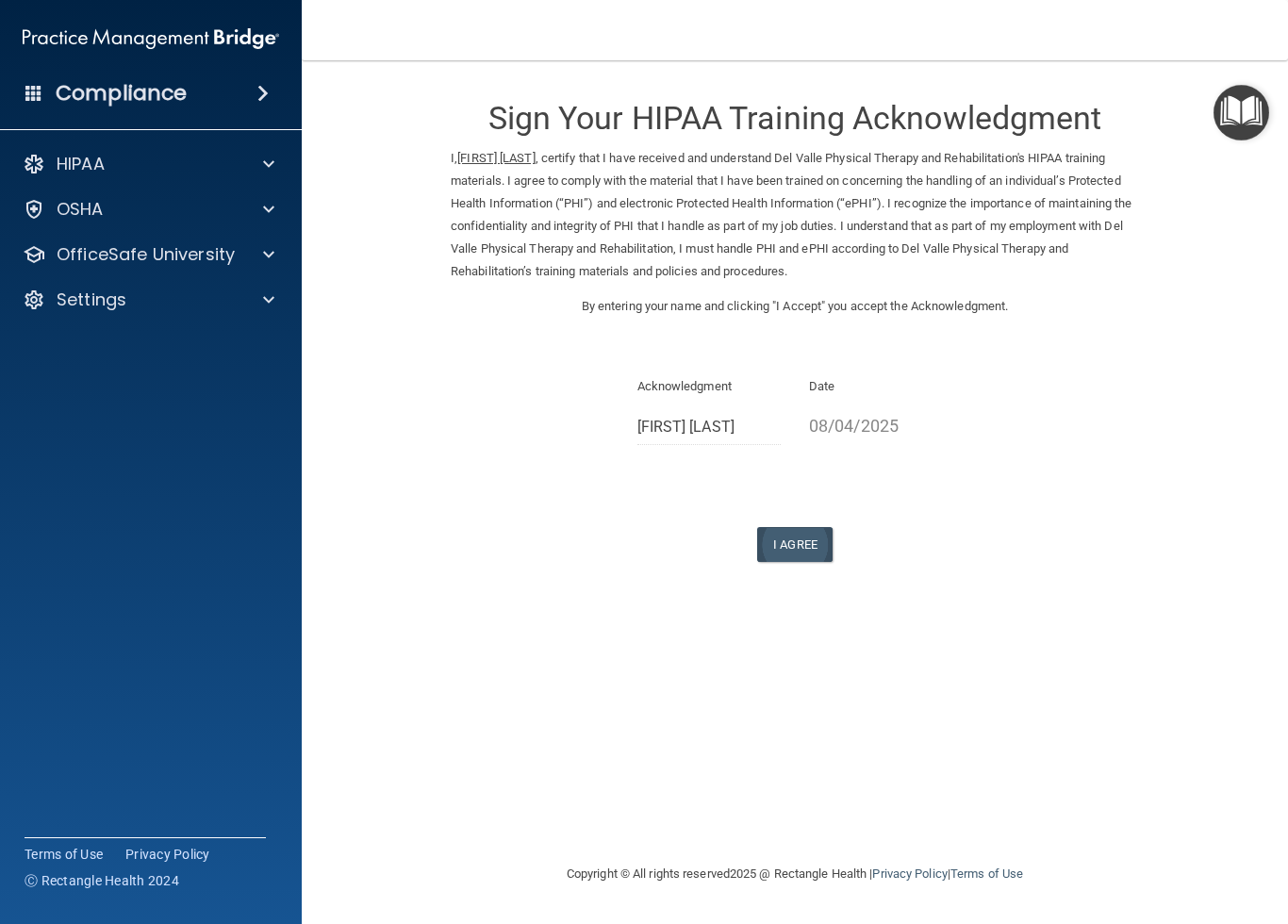 click on "I Agree" at bounding box center (795, 544) 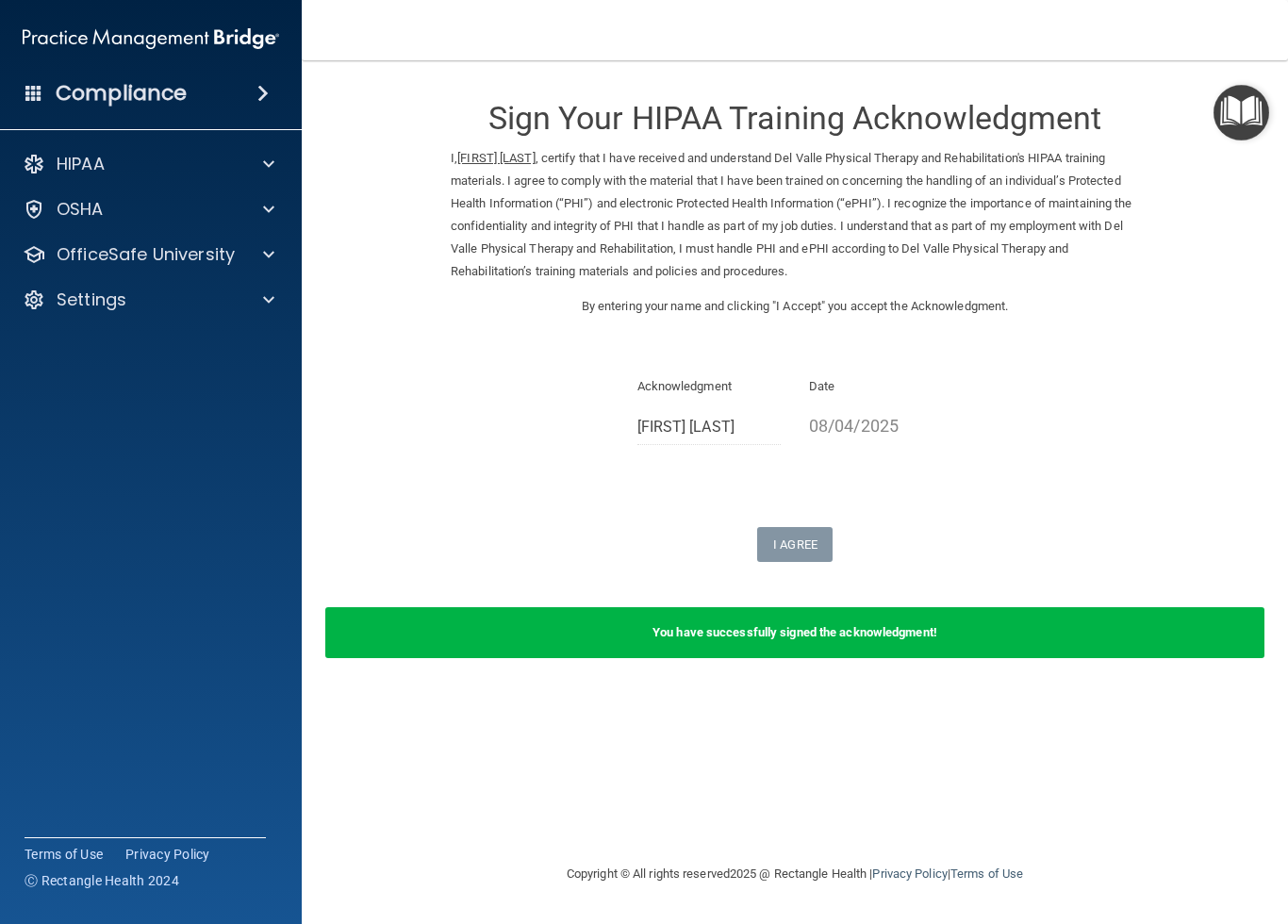 click on "You have successfully signed the acknowledgment!" at bounding box center [795, 632] 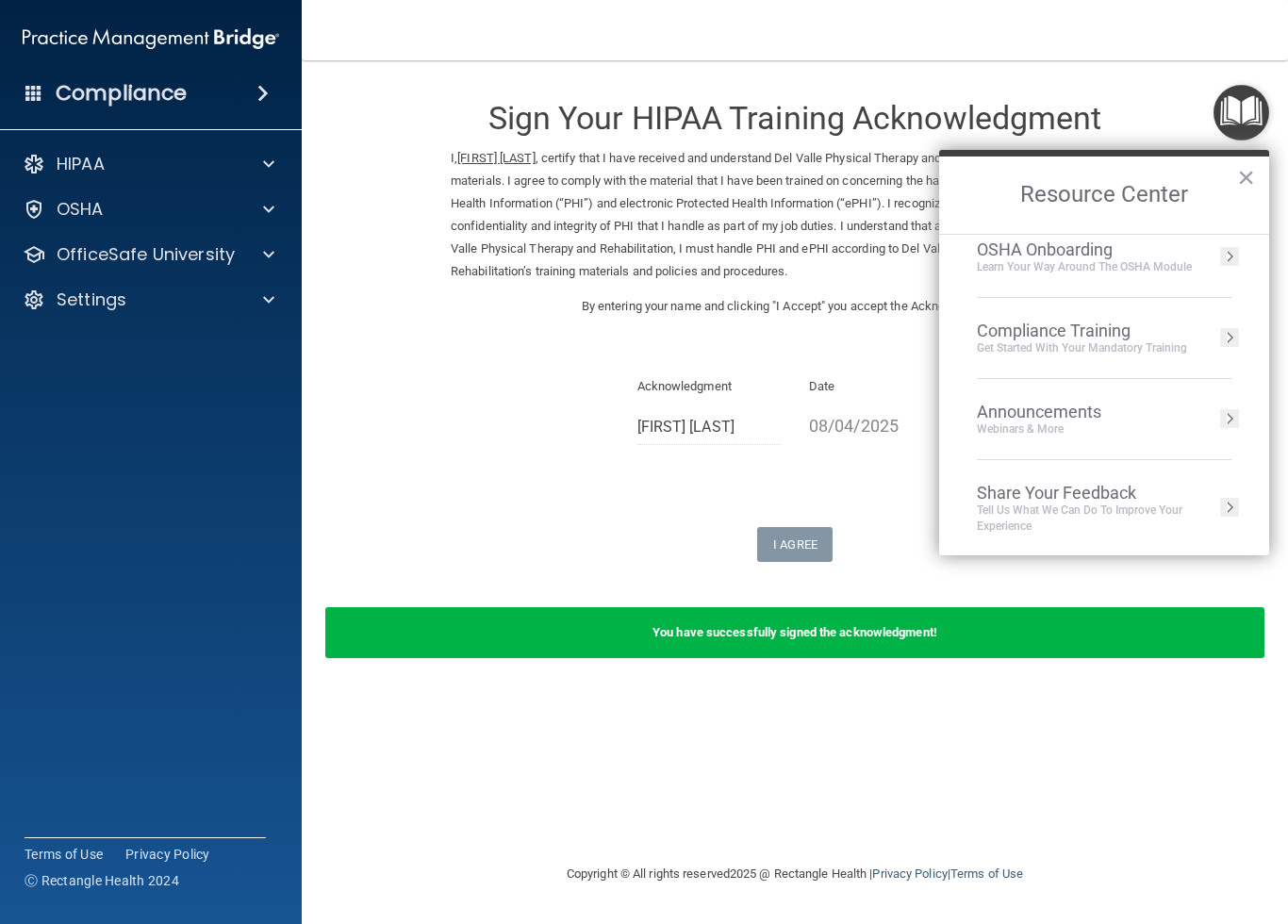 scroll, scrollTop: 99, scrollLeft: 0, axis: vertical 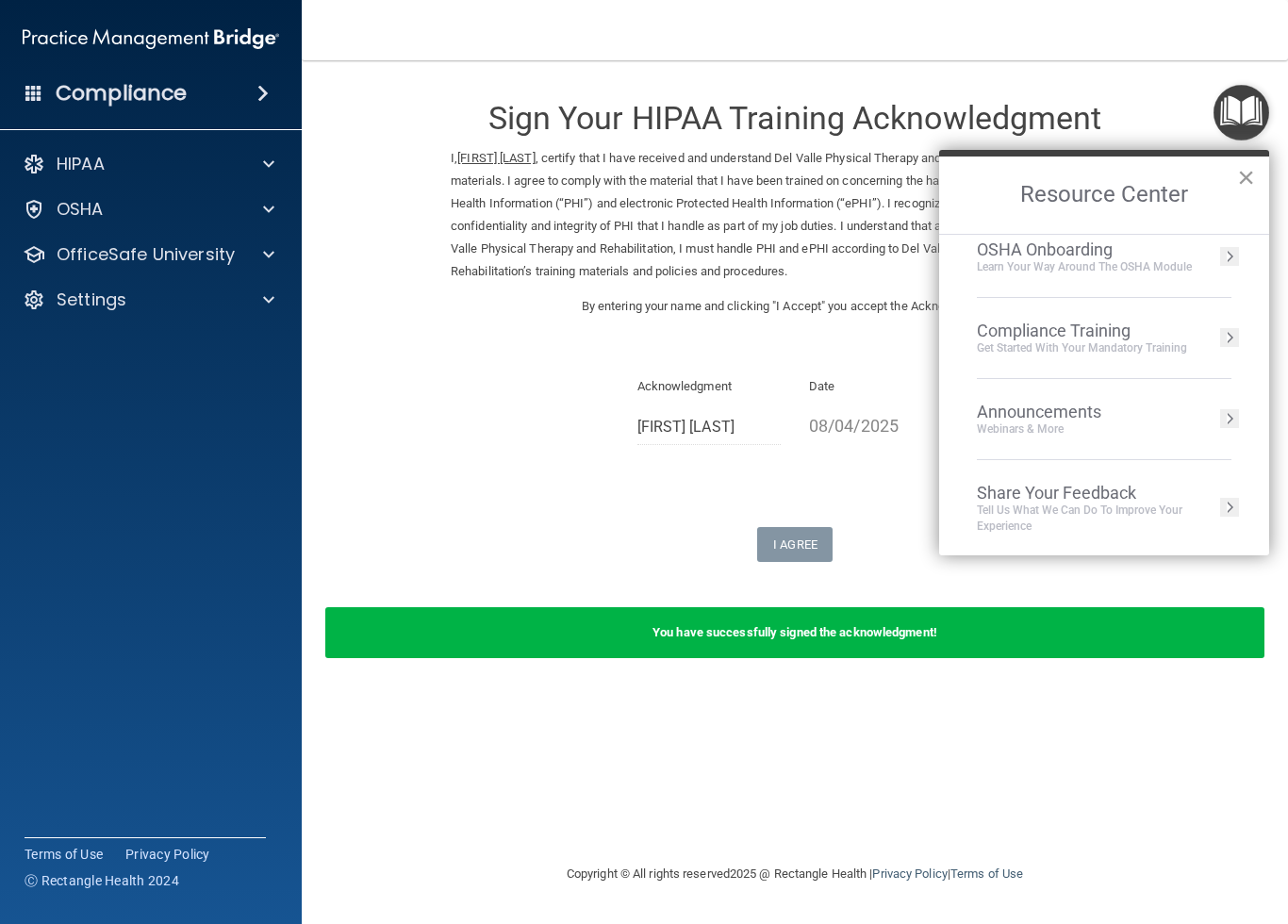 click on "×" at bounding box center (1246, 177) 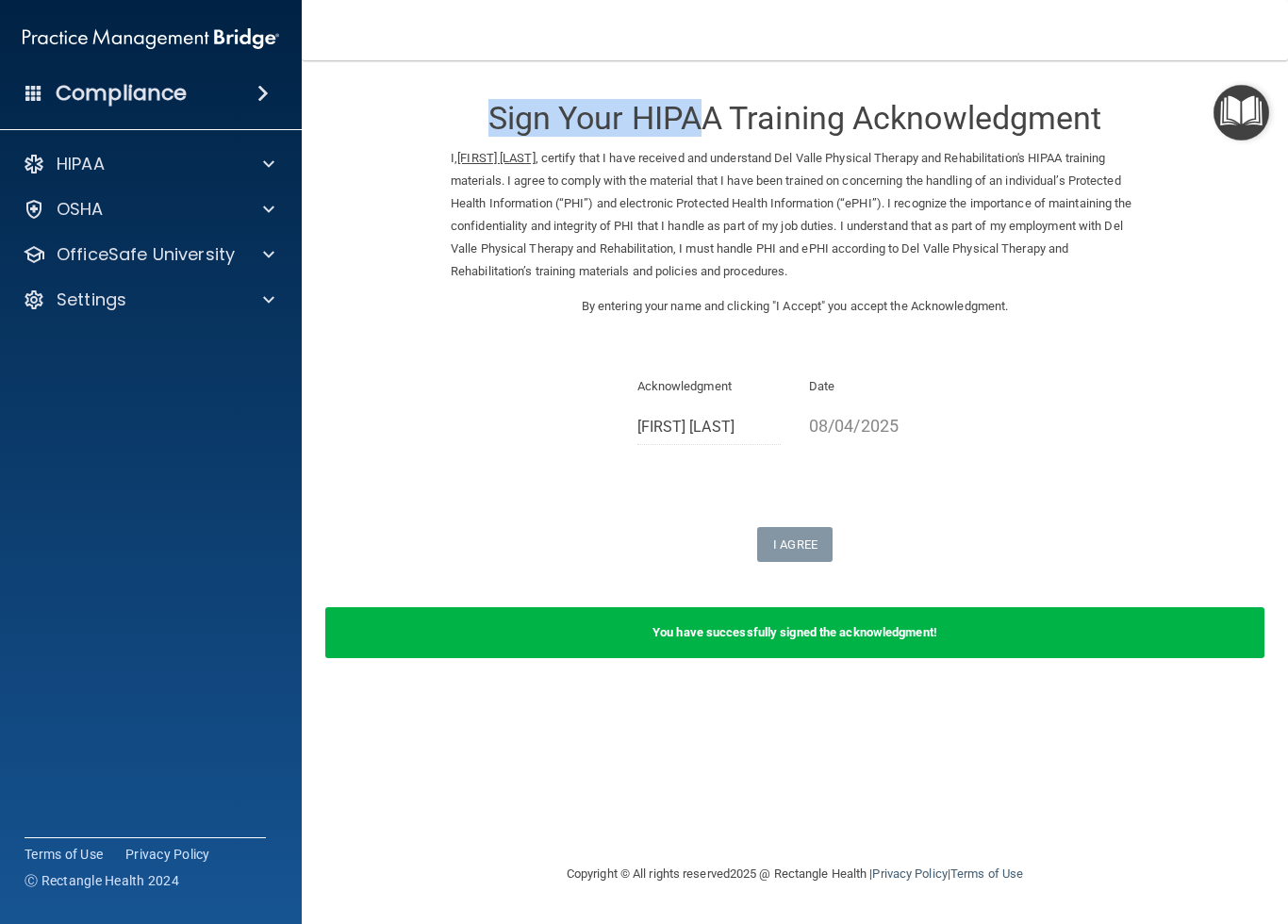 drag, startPoint x: 468, startPoint y: 73, endPoint x: 696, endPoint y: 133, distance: 235.7626 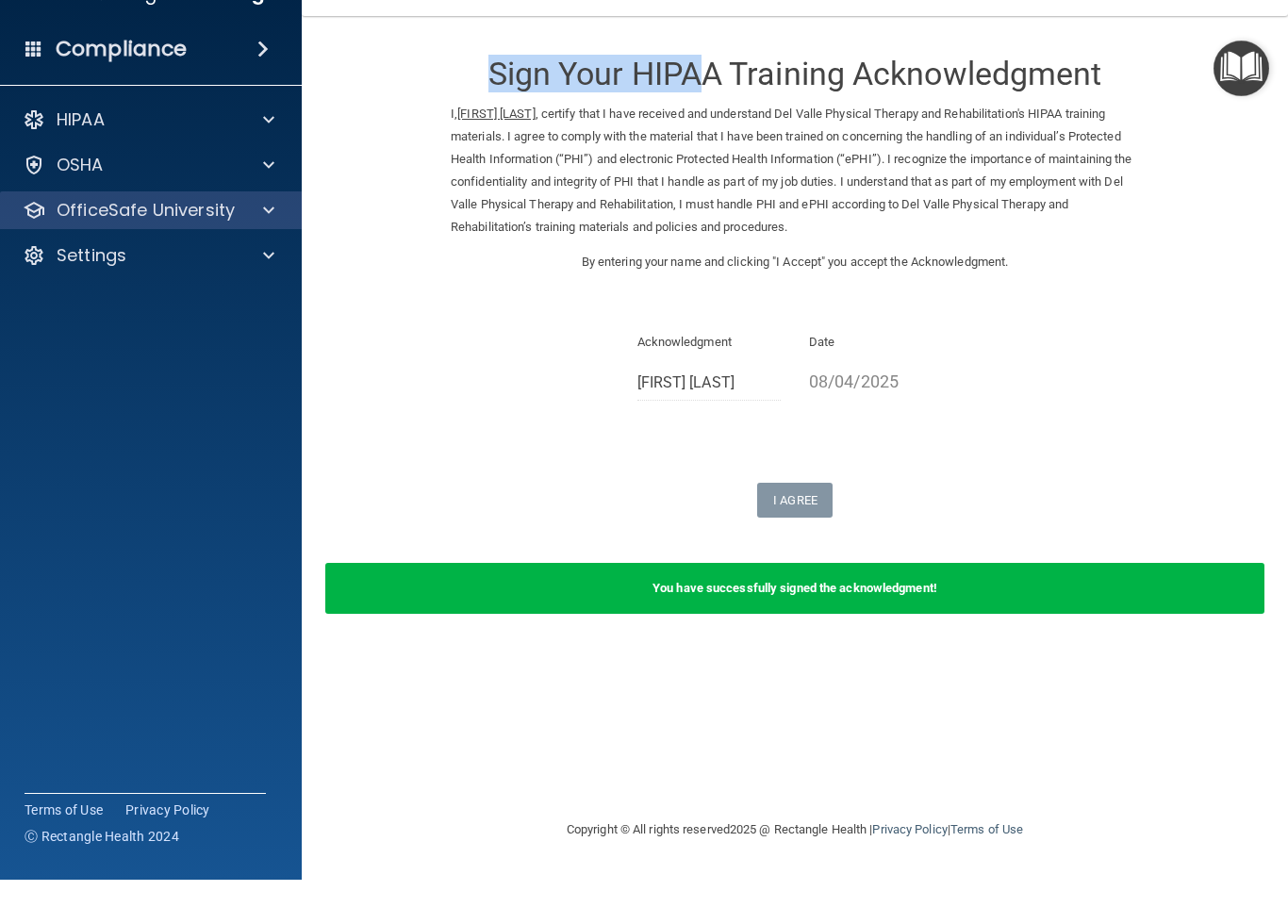 click at bounding box center (269, 255) 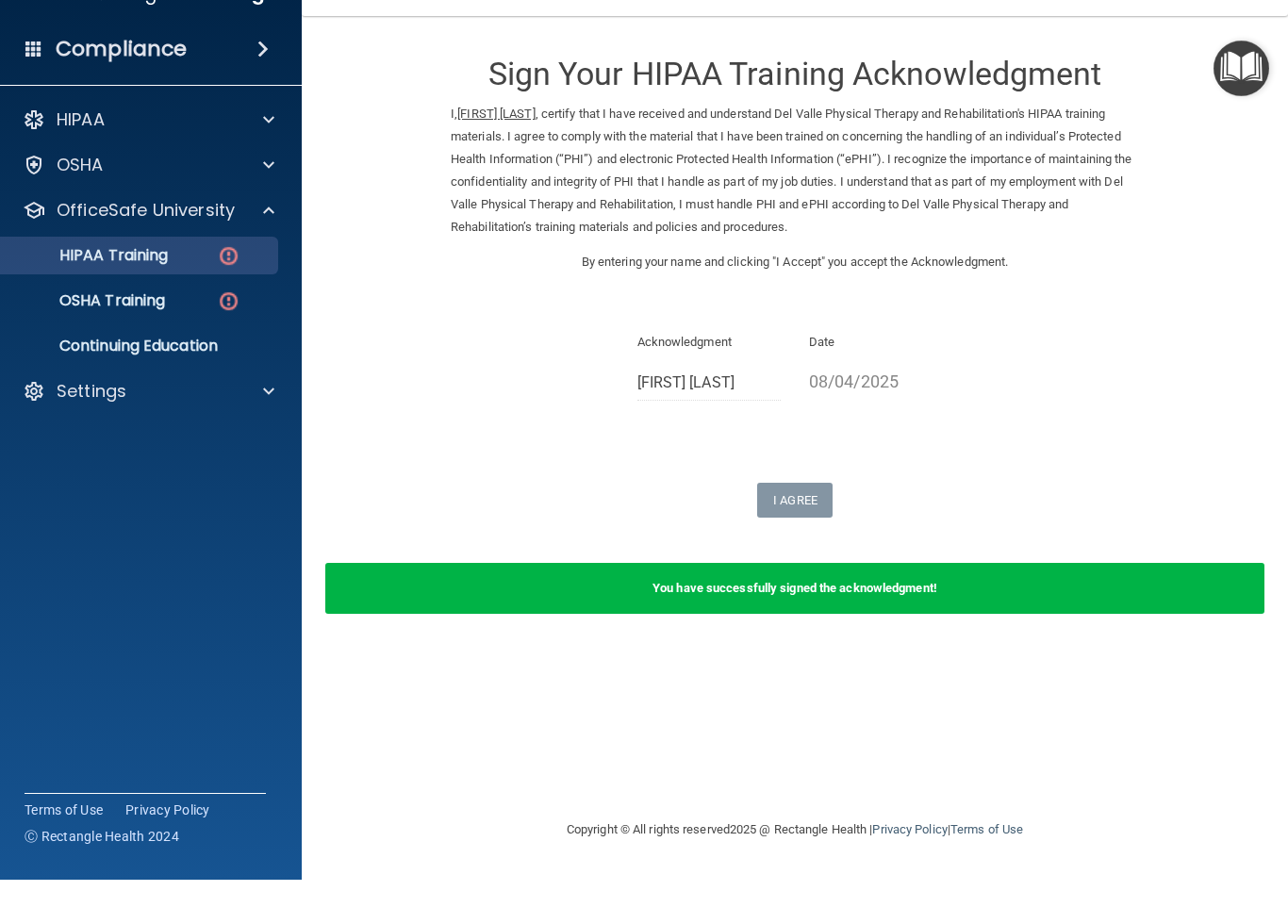 click at bounding box center (228, 300) 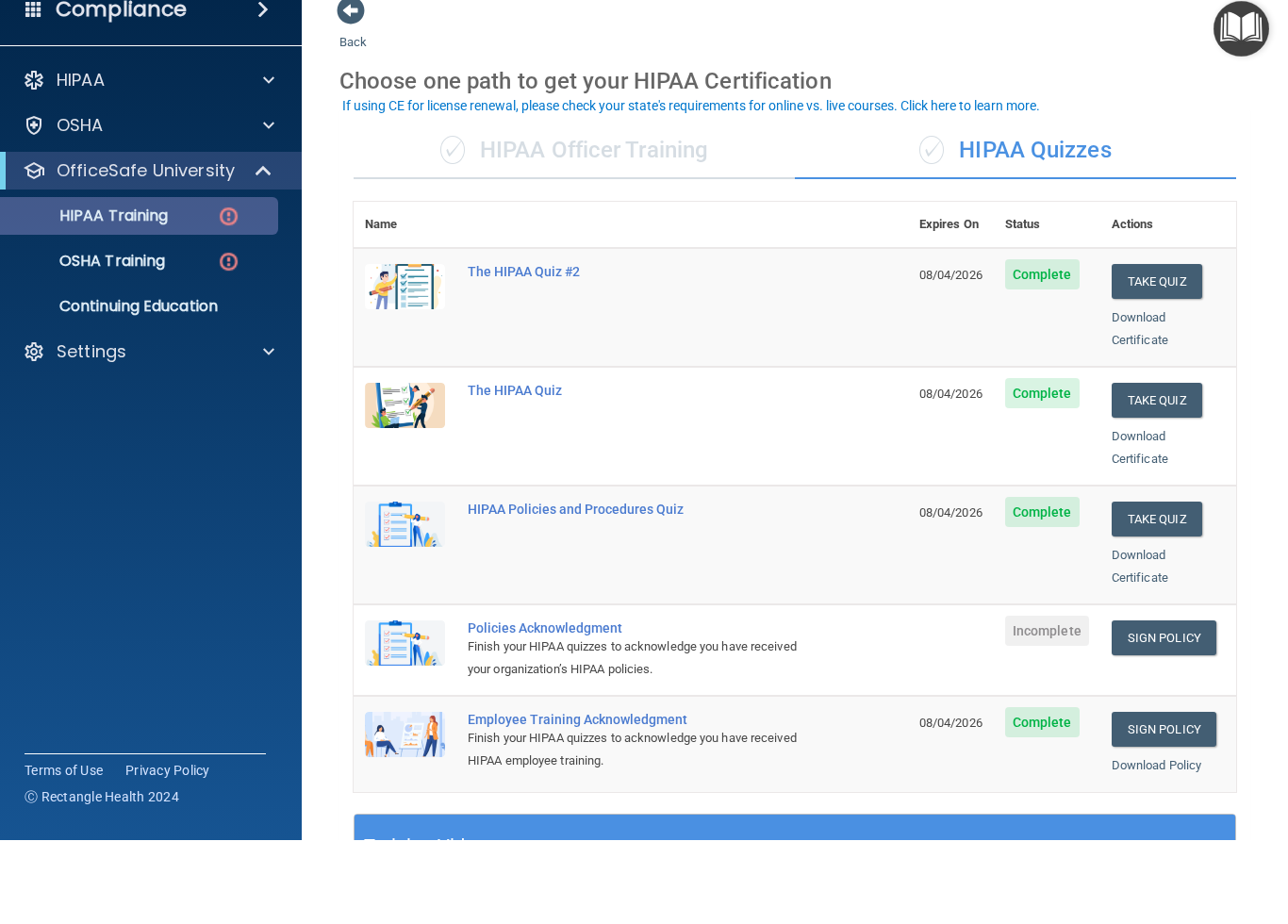scroll, scrollTop: 1, scrollLeft: 0, axis: vertical 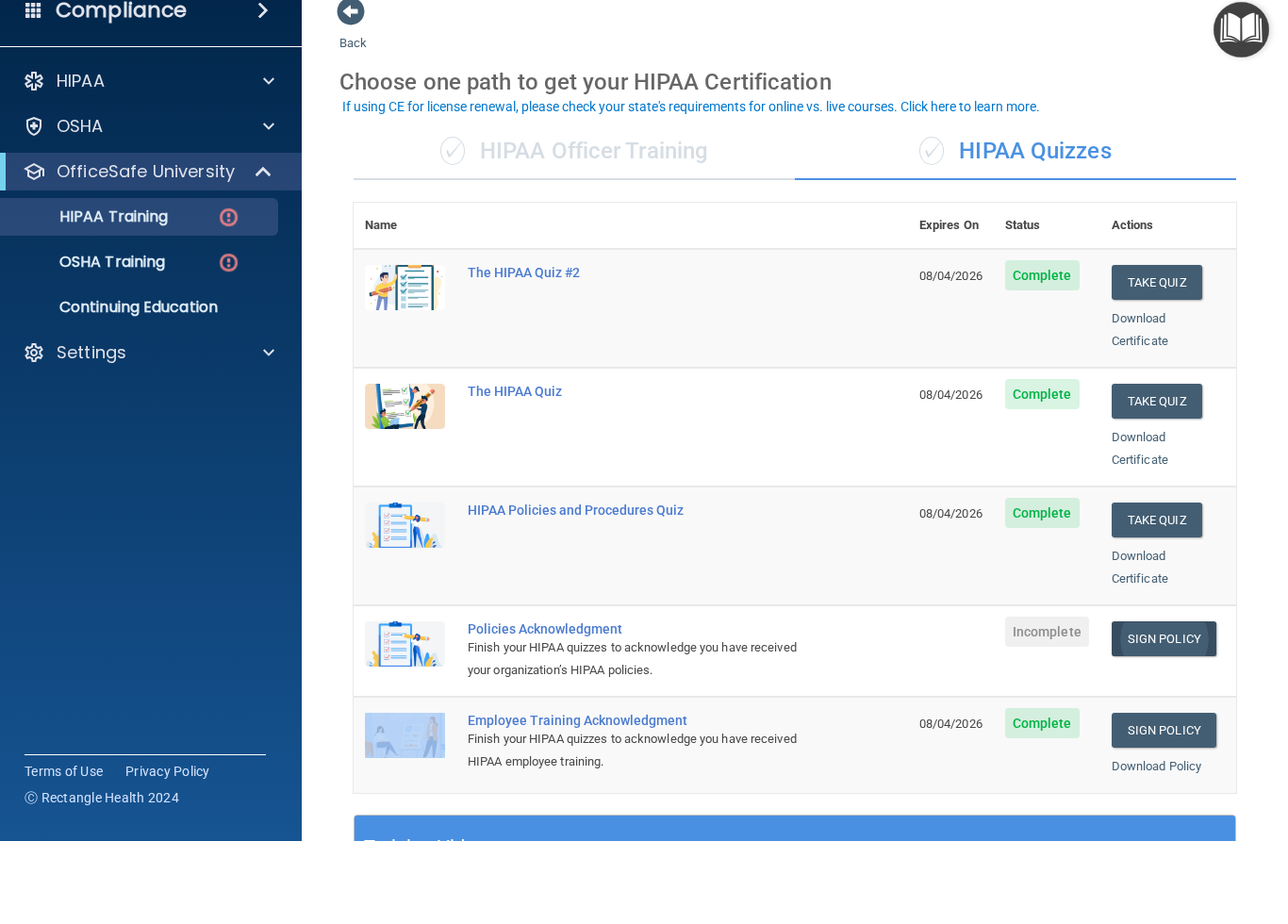 click on "Sign Policy" at bounding box center [1164, 721] 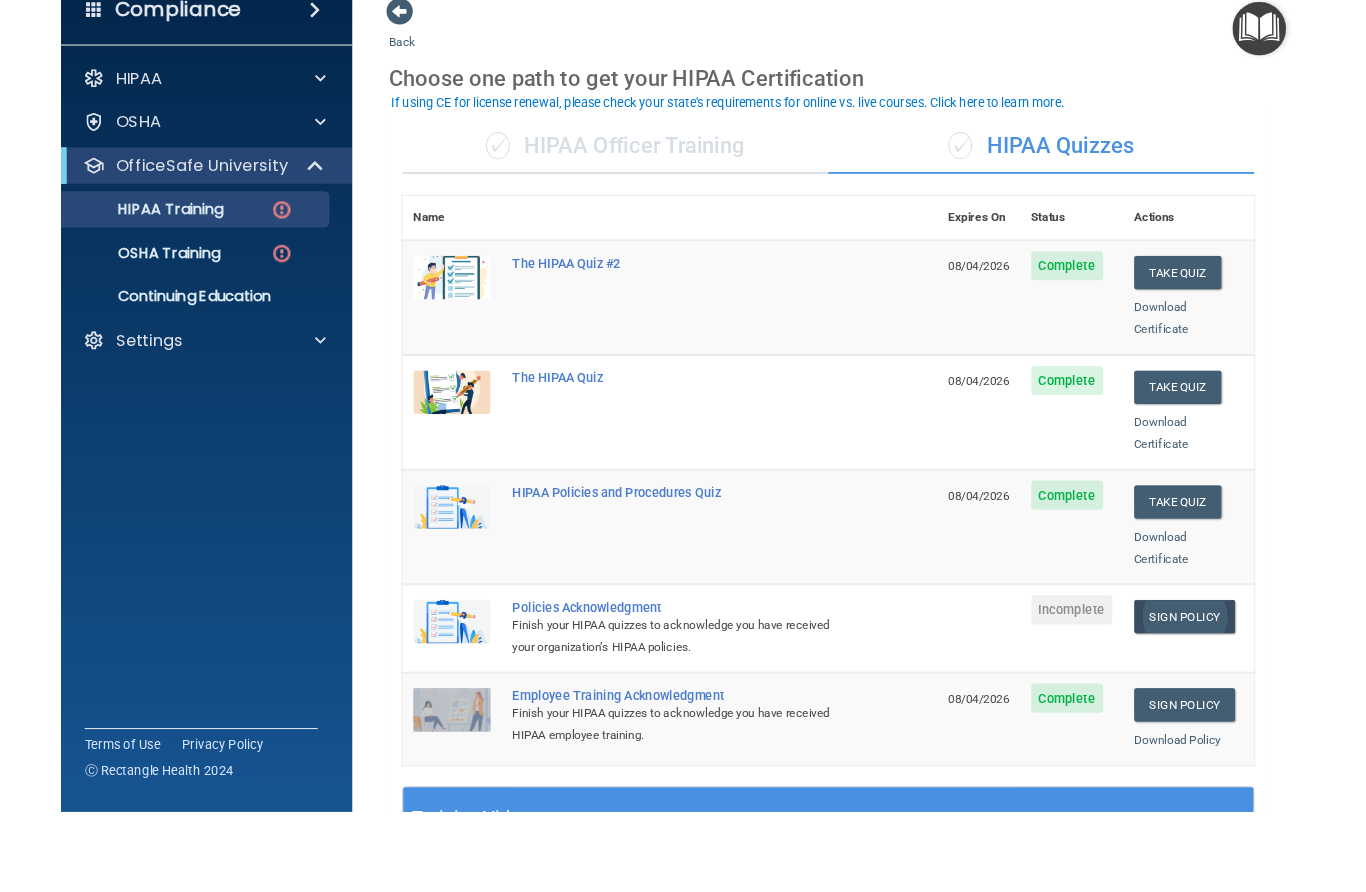 scroll, scrollTop: 0, scrollLeft: 0, axis: both 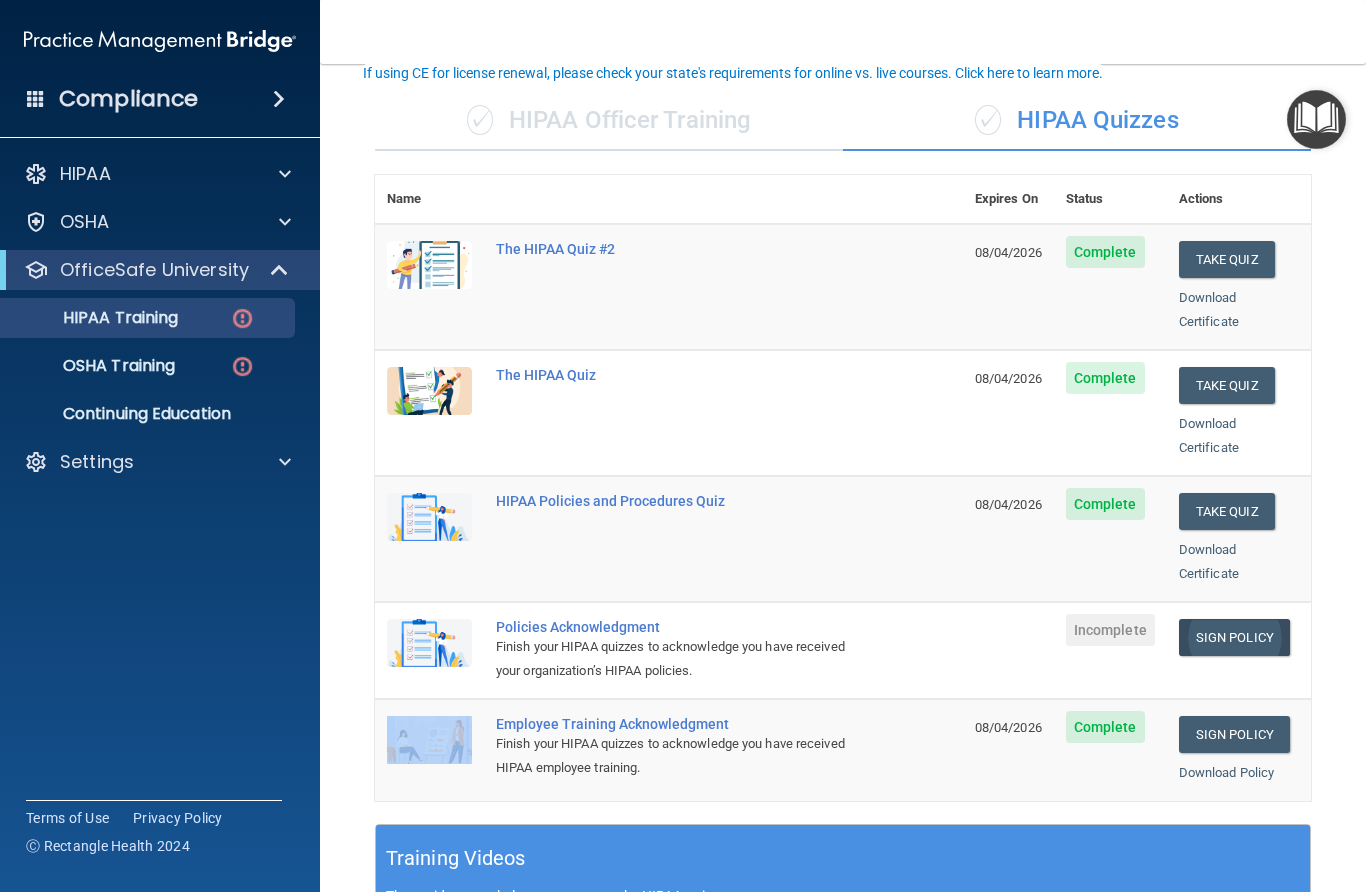 click on "Sign Policy" at bounding box center (1234, 637) 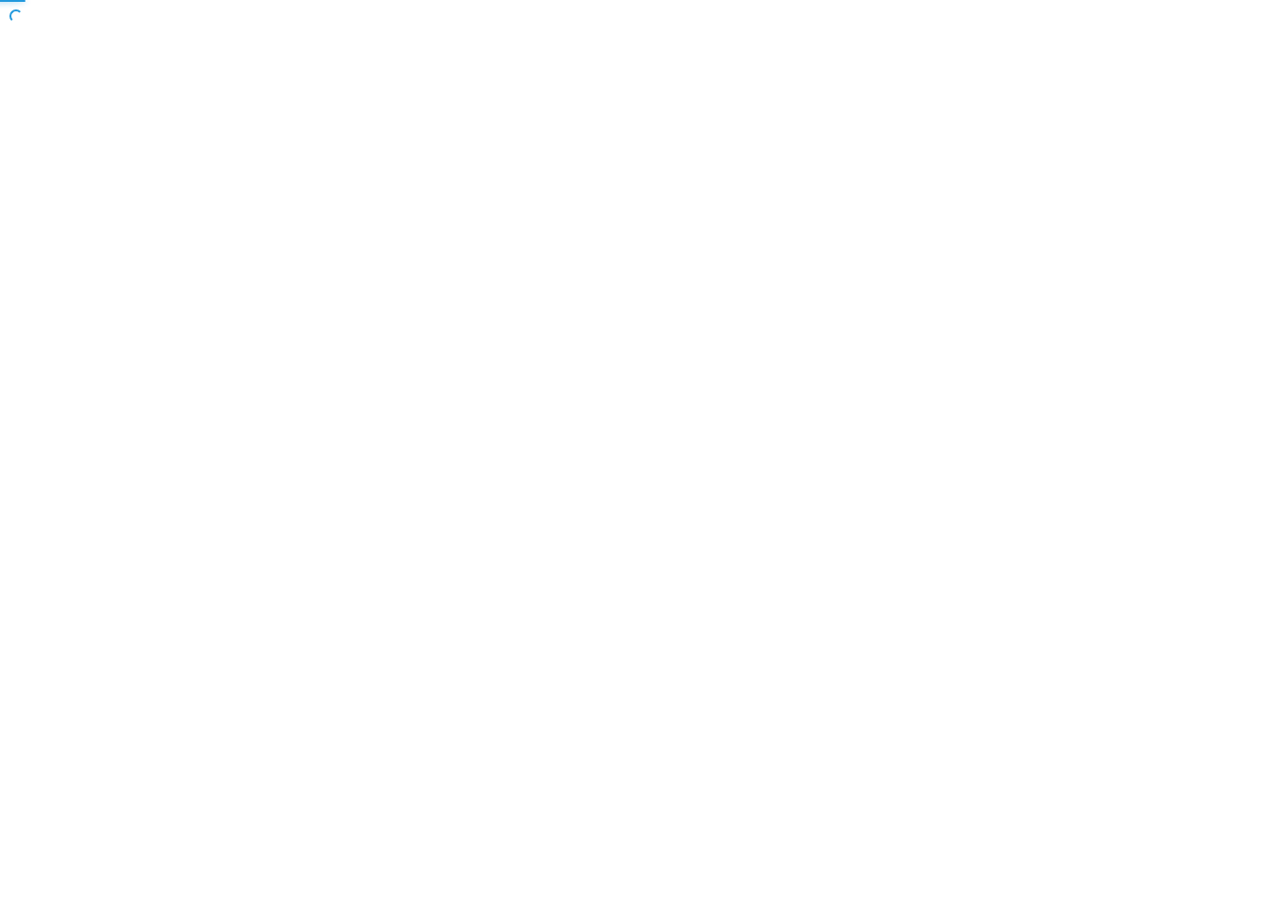 scroll, scrollTop: 0, scrollLeft: 0, axis: both 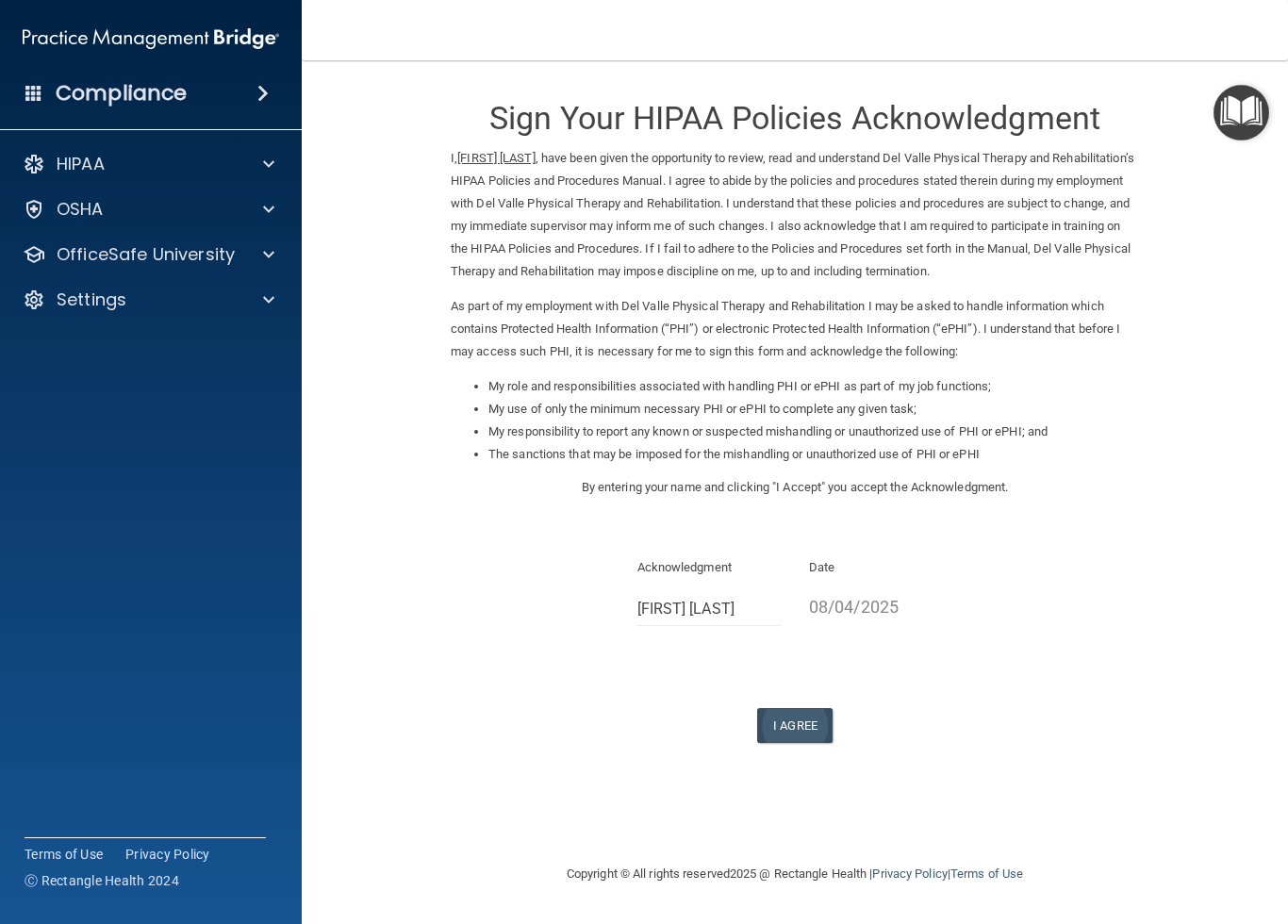click on "I Agree" at bounding box center [795, 725] 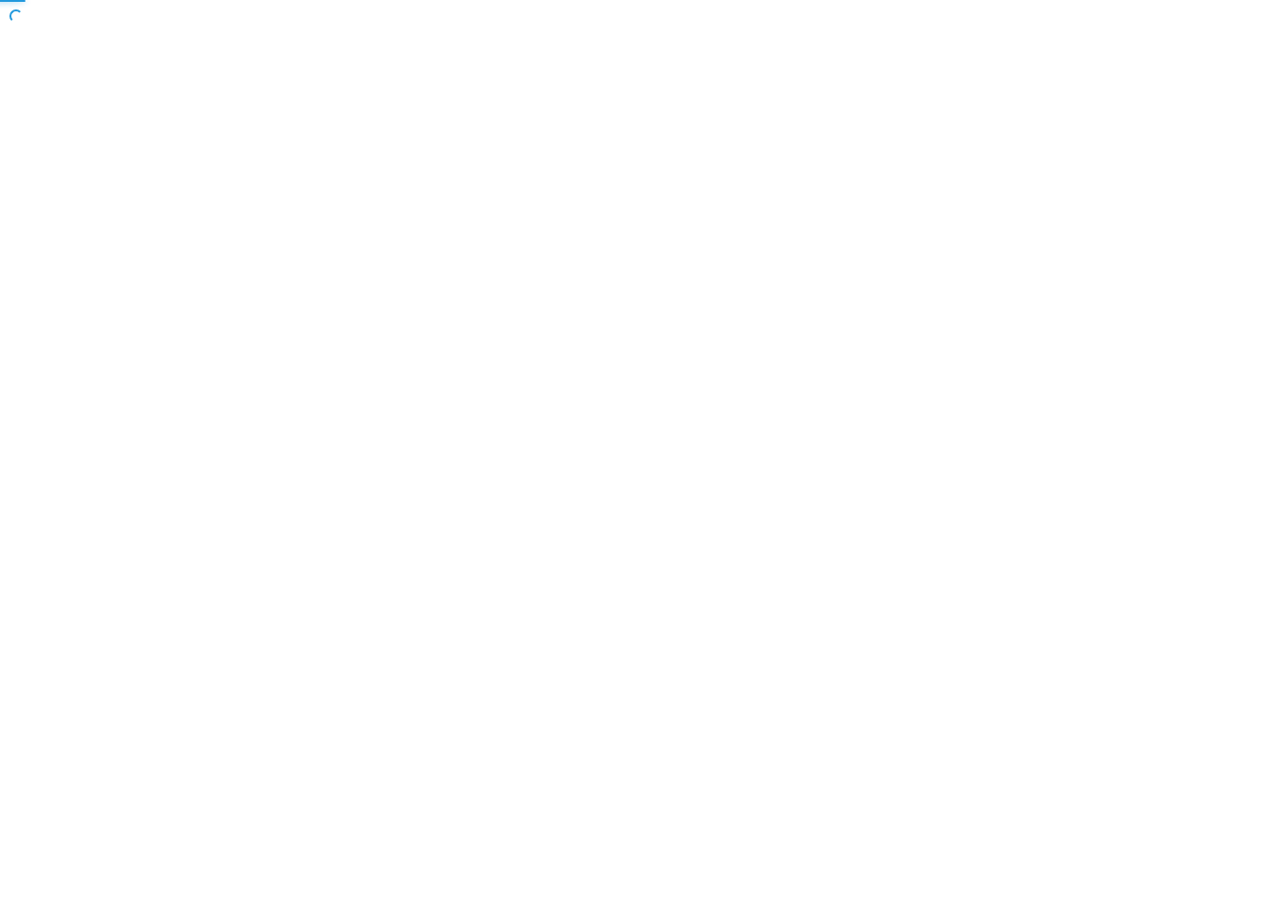 scroll, scrollTop: 0, scrollLeft: 0, axis: both 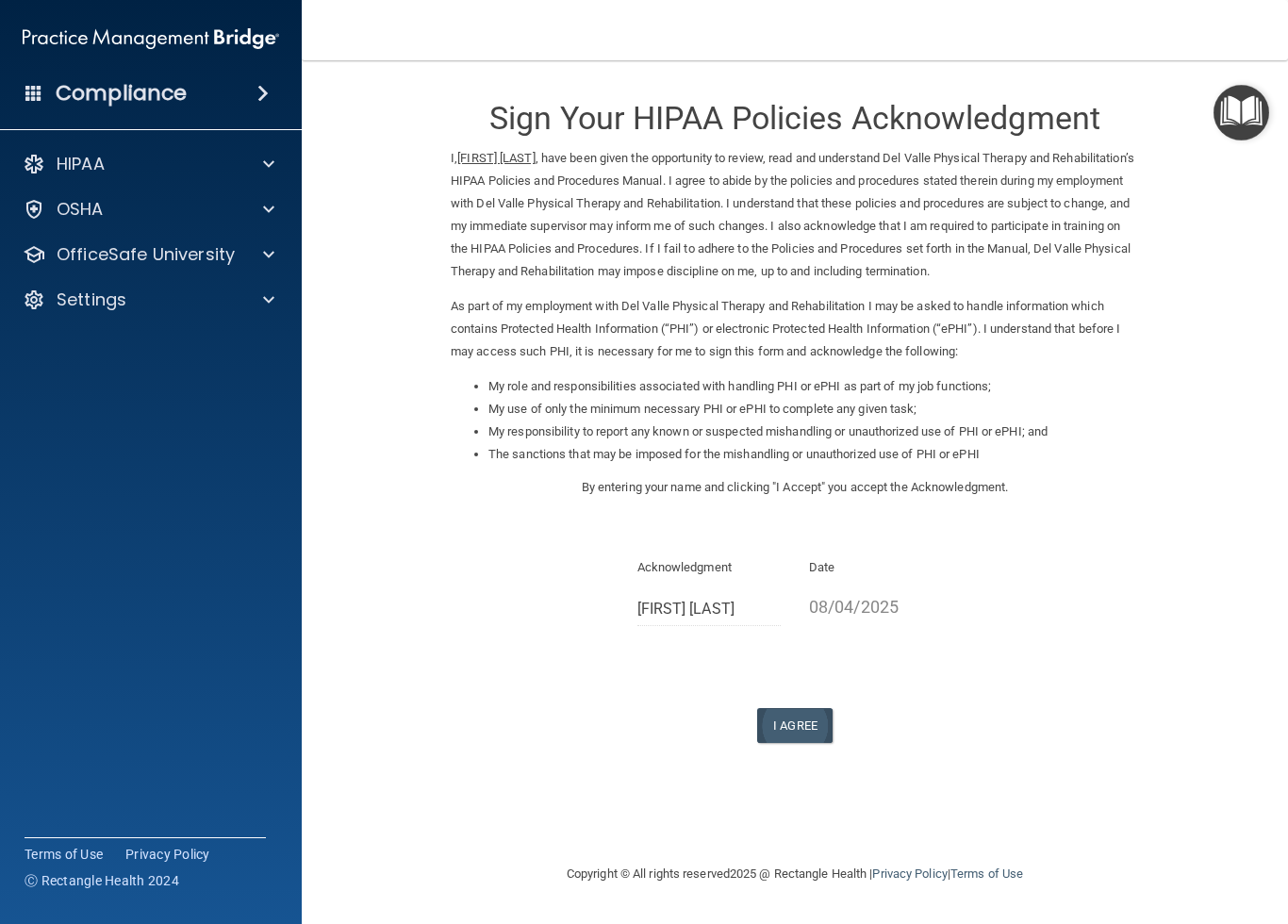 click on "I Agree" at bounding box center (795, 725) 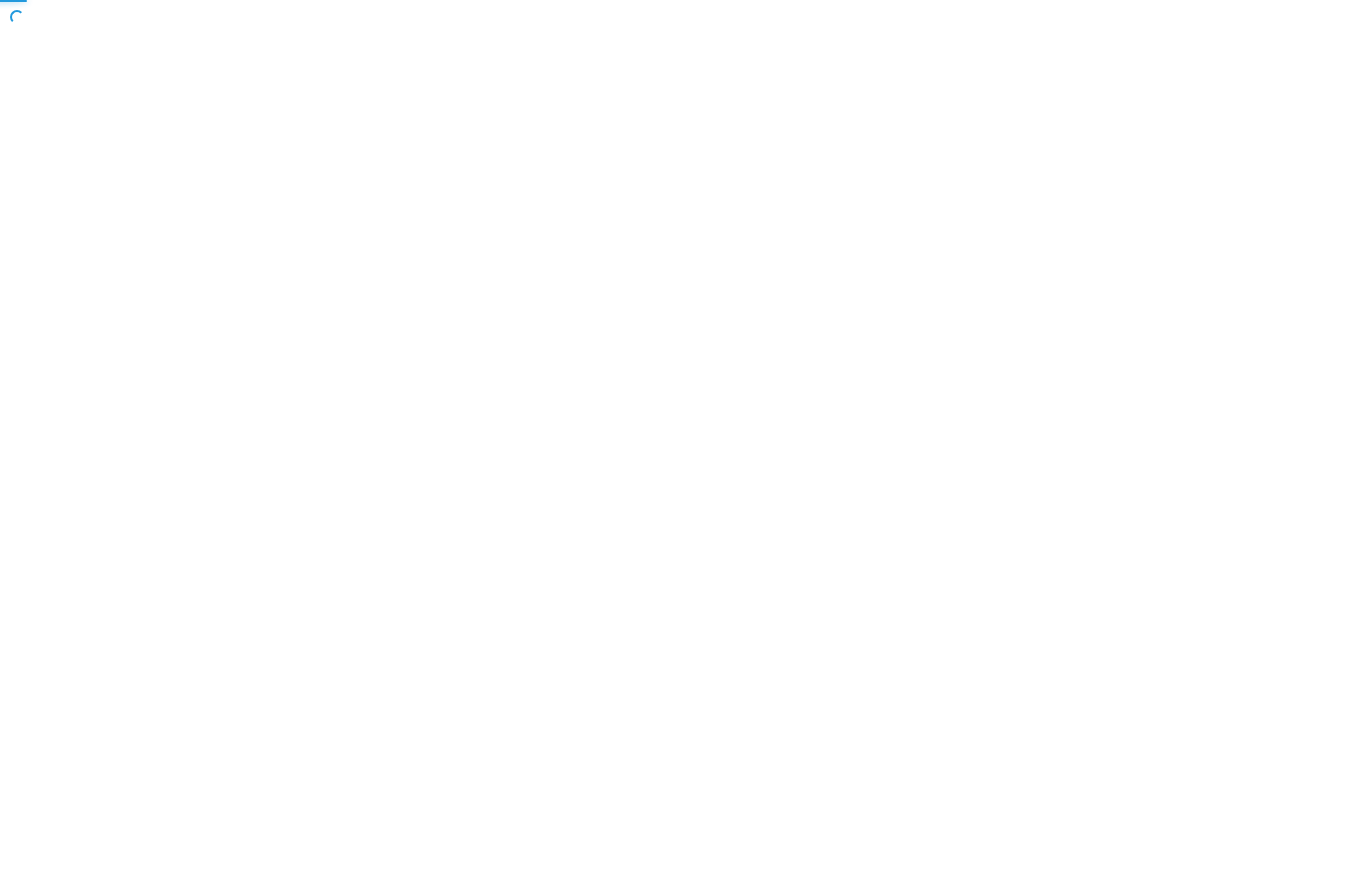 scroll, scrollTop: 0, scrollLeft: 0, axis: both 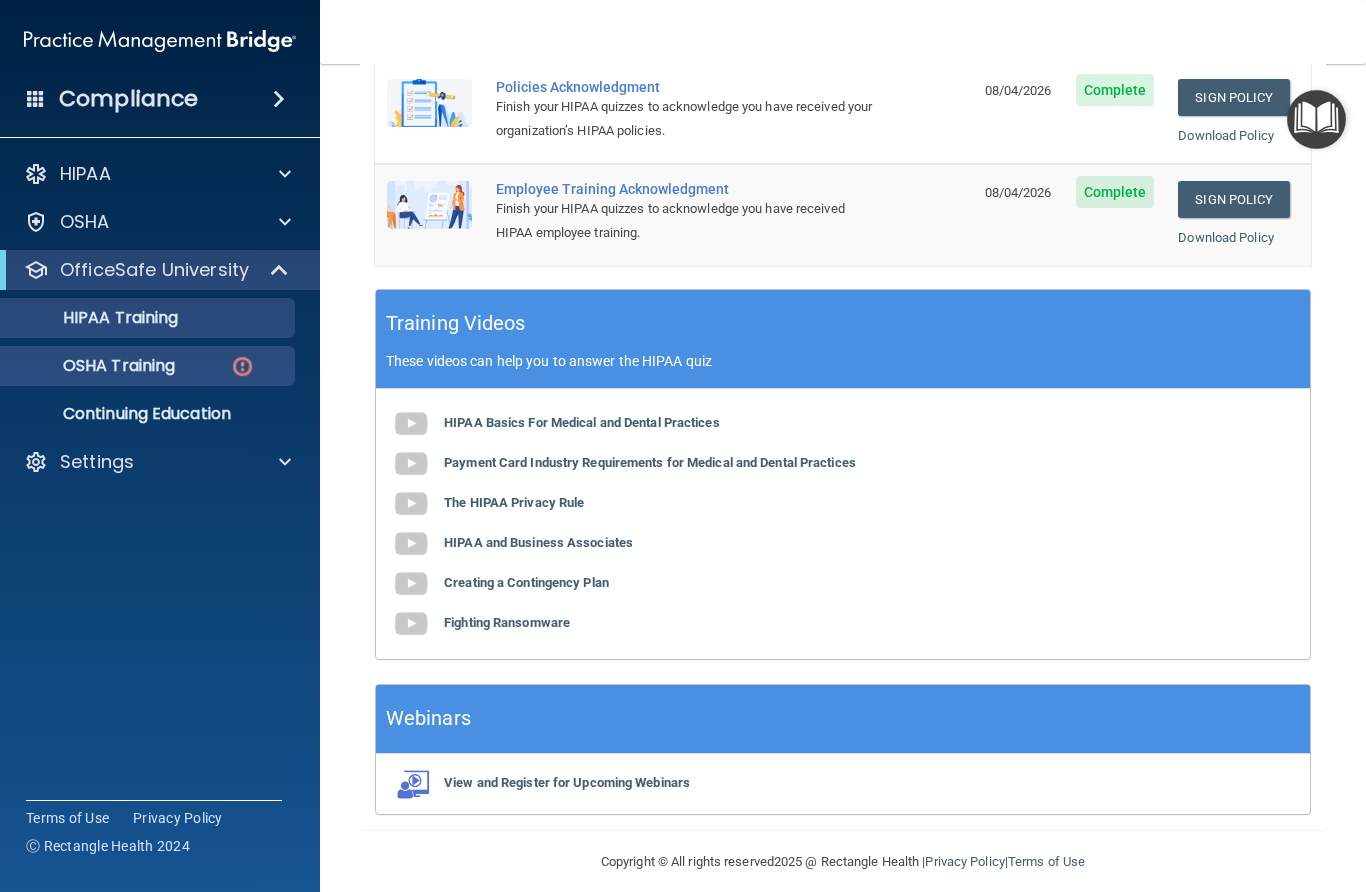 click at bounding box center (242, 366) 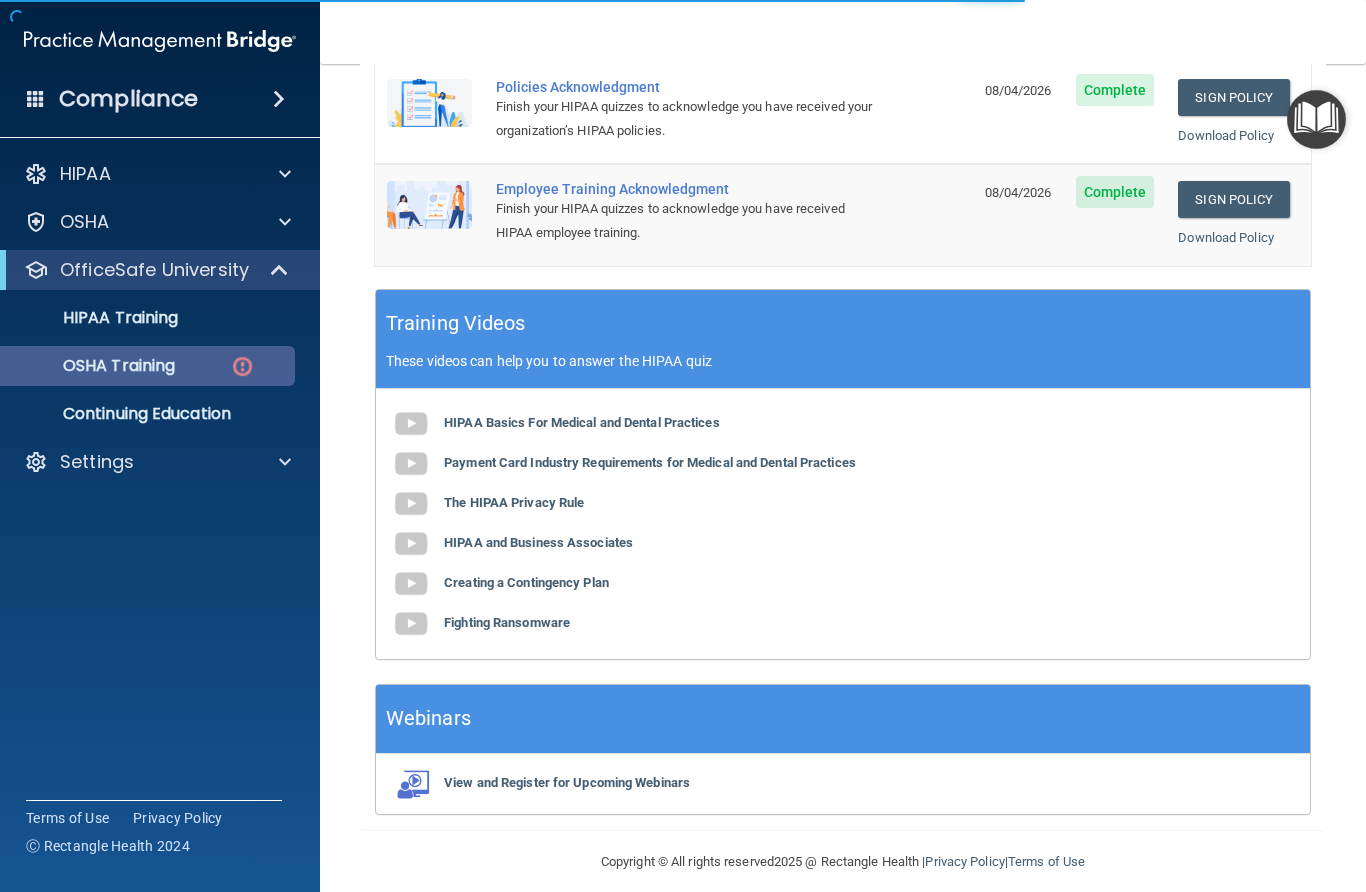 click on "OSHA Training" at bounding box center [94, 366] 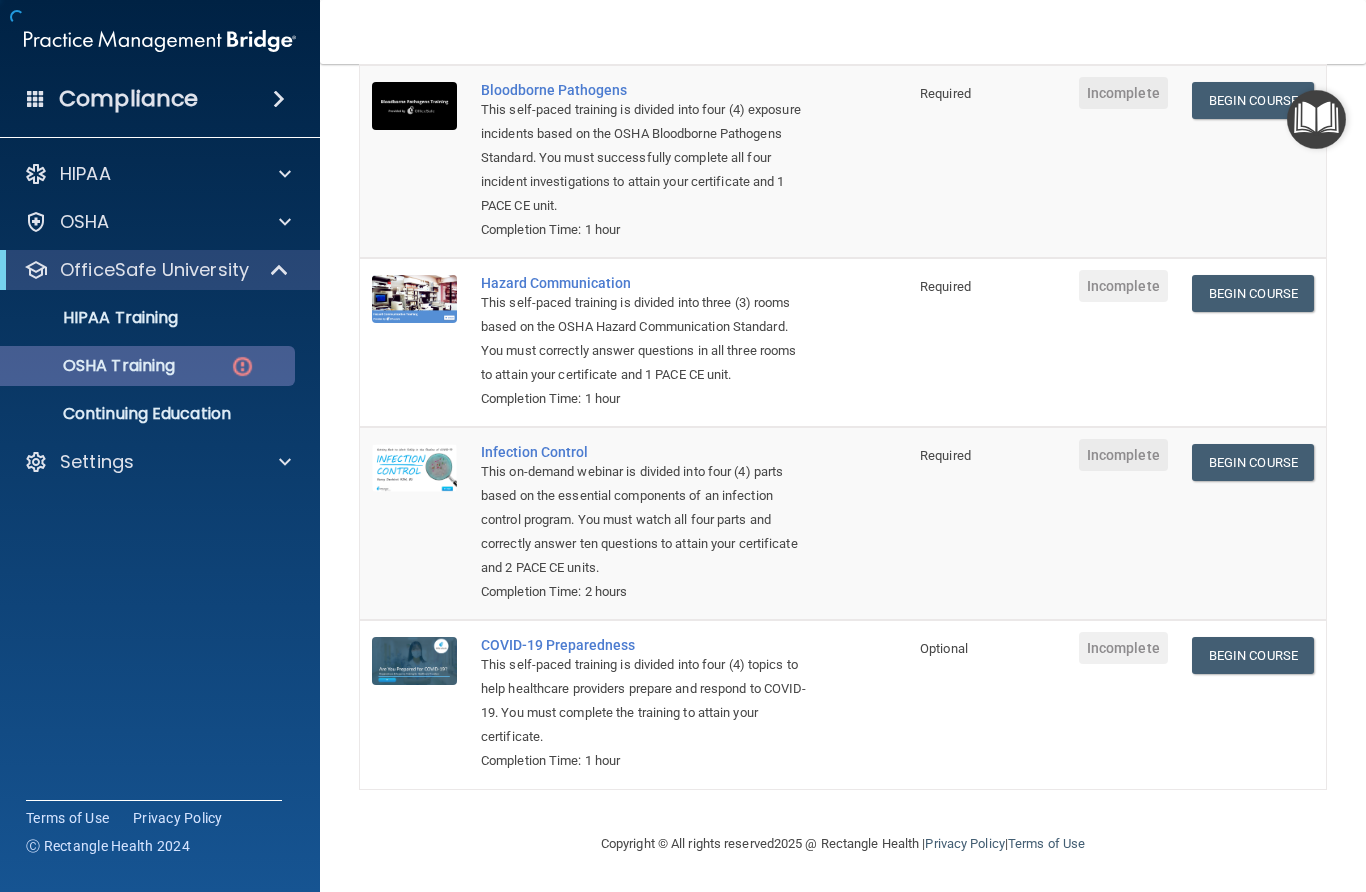 scroll, scrollTop: 220, scrollLeft: 0, axis: vertical 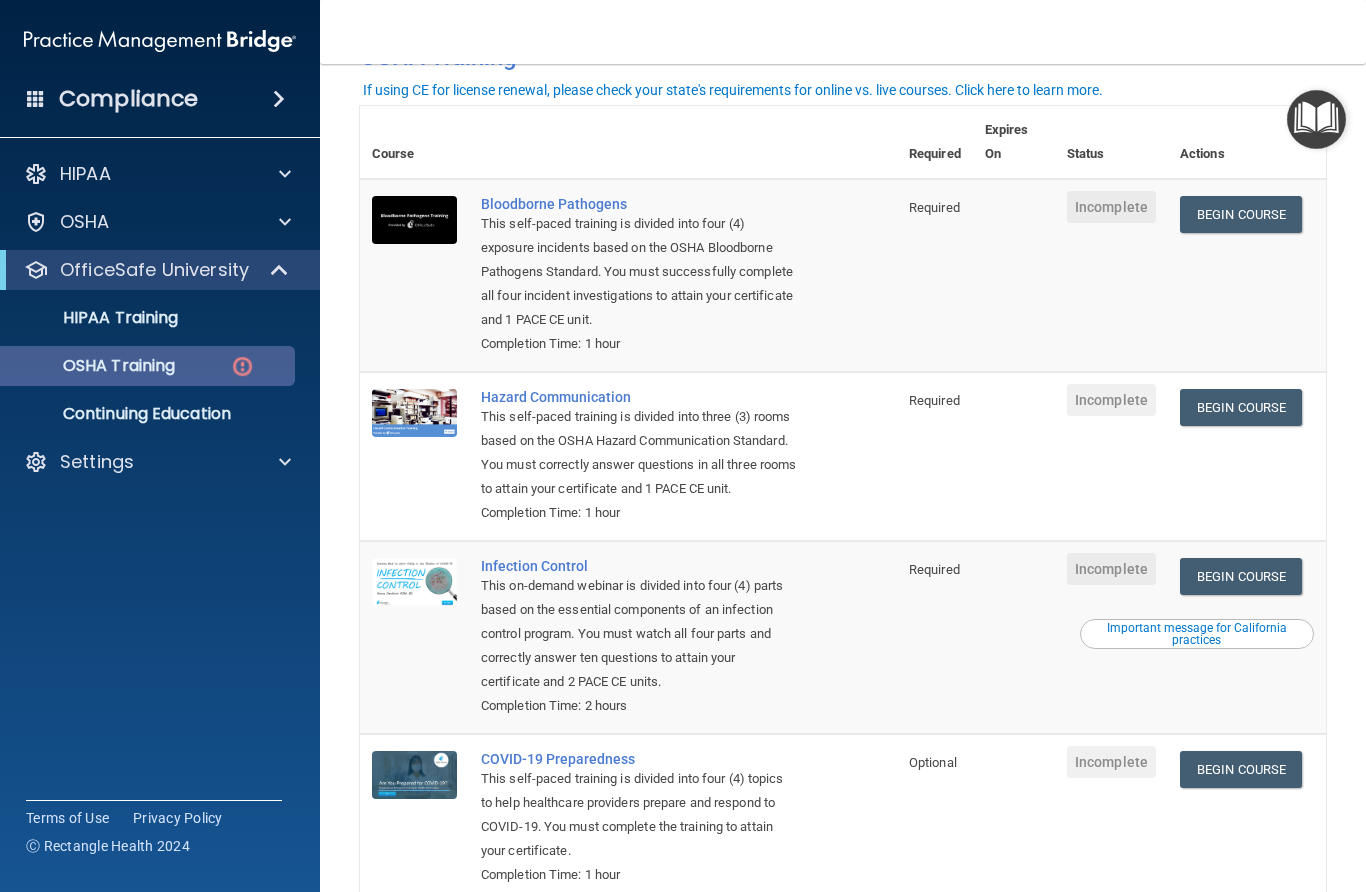 click on "OSHA Training" at bounding box center [94, 366] 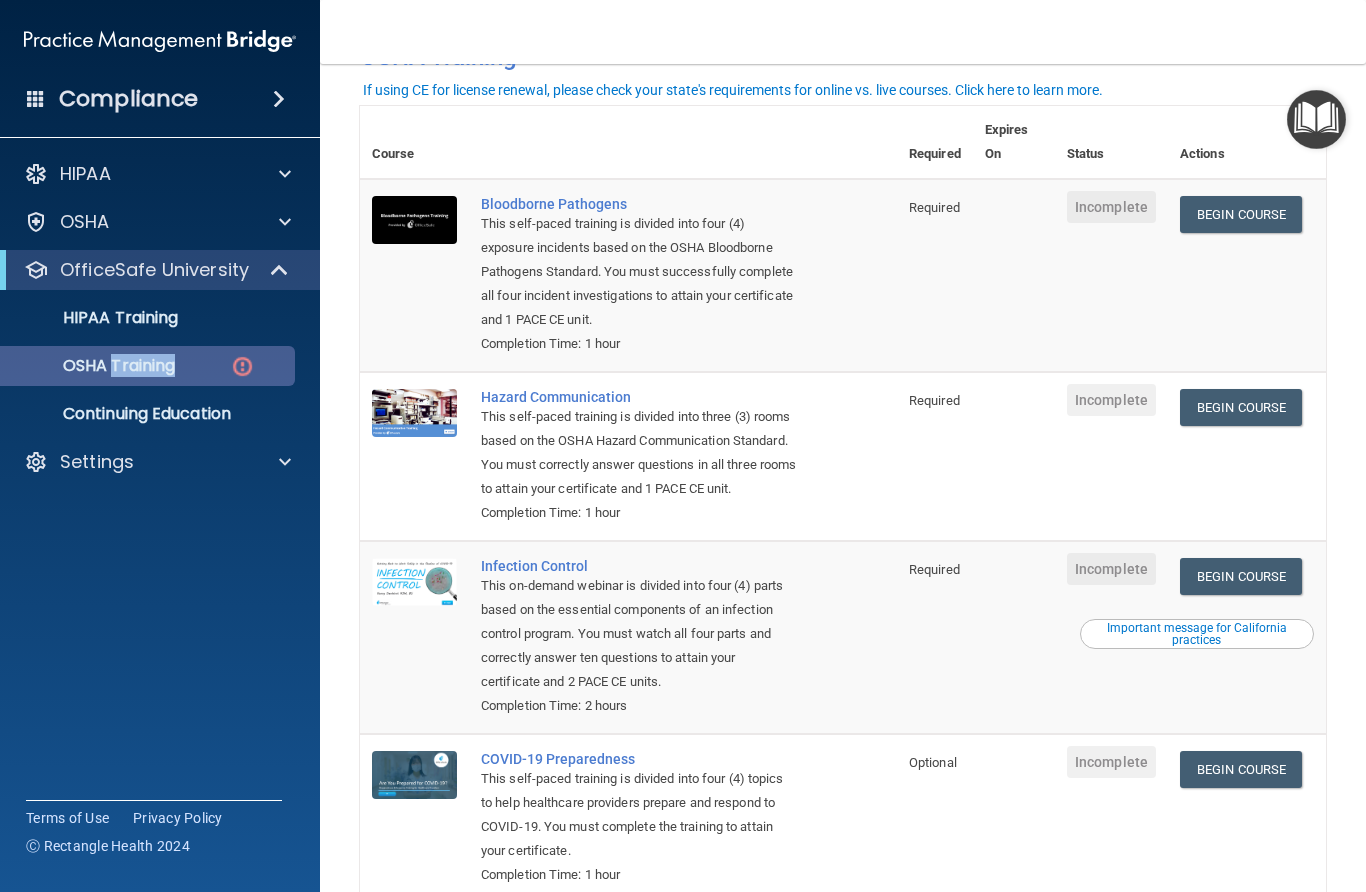 click on "OSHA Training" at bounding box center [94, 366] 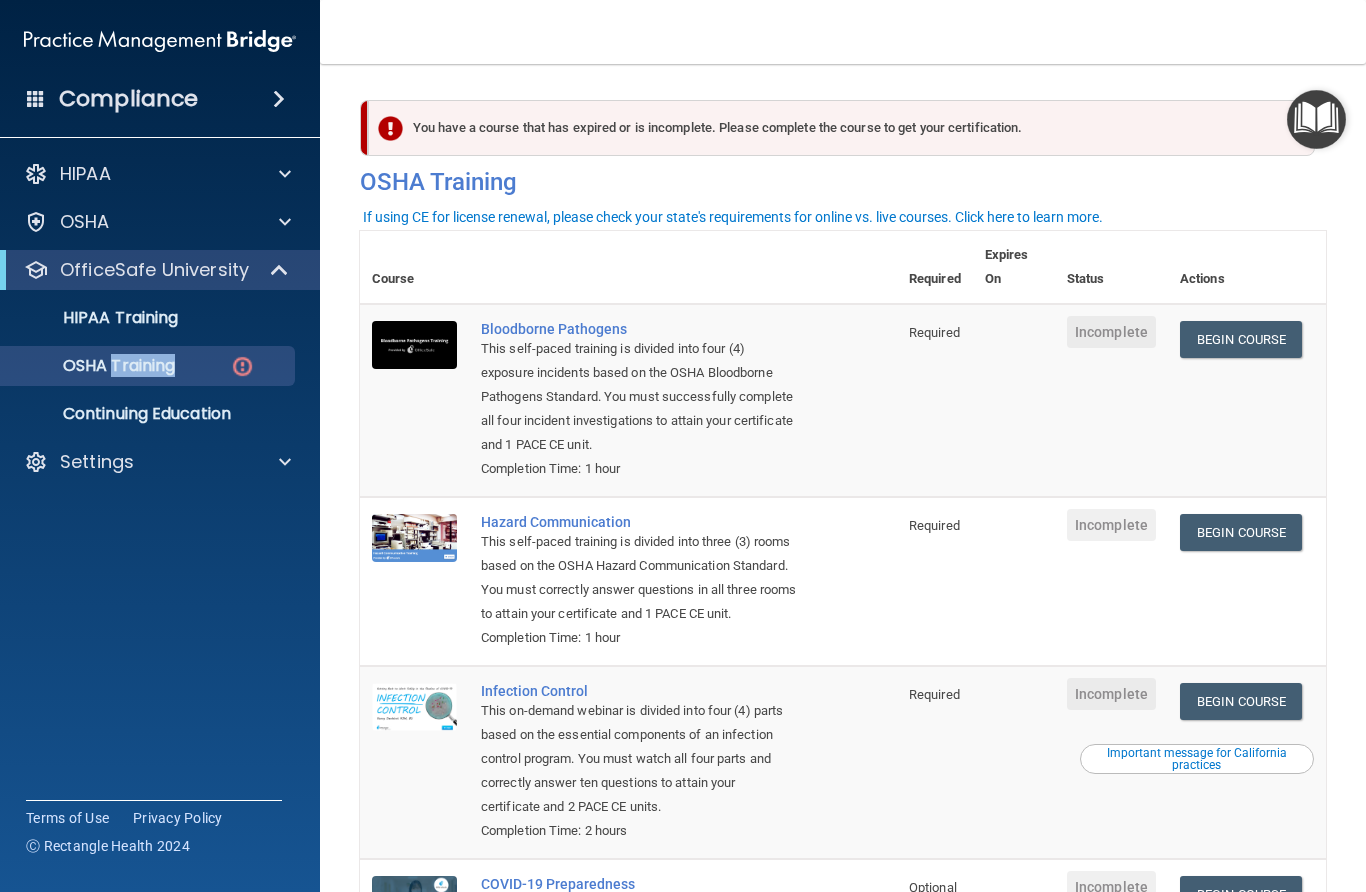 scroll, scrollTop: 0, scrollLeft: 0, axis: both 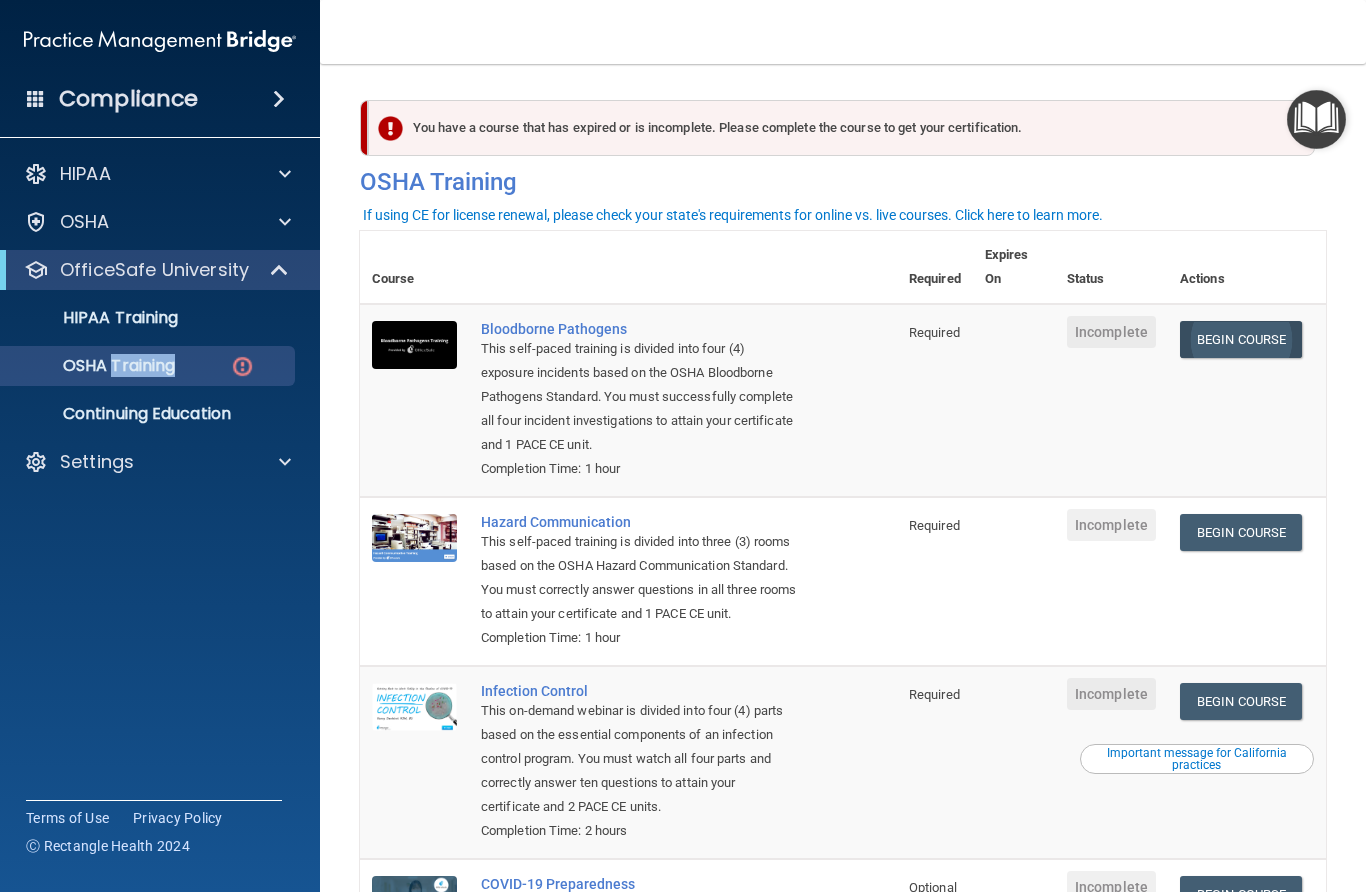 click on "Begin Course" at bounding box center (1241, 339) 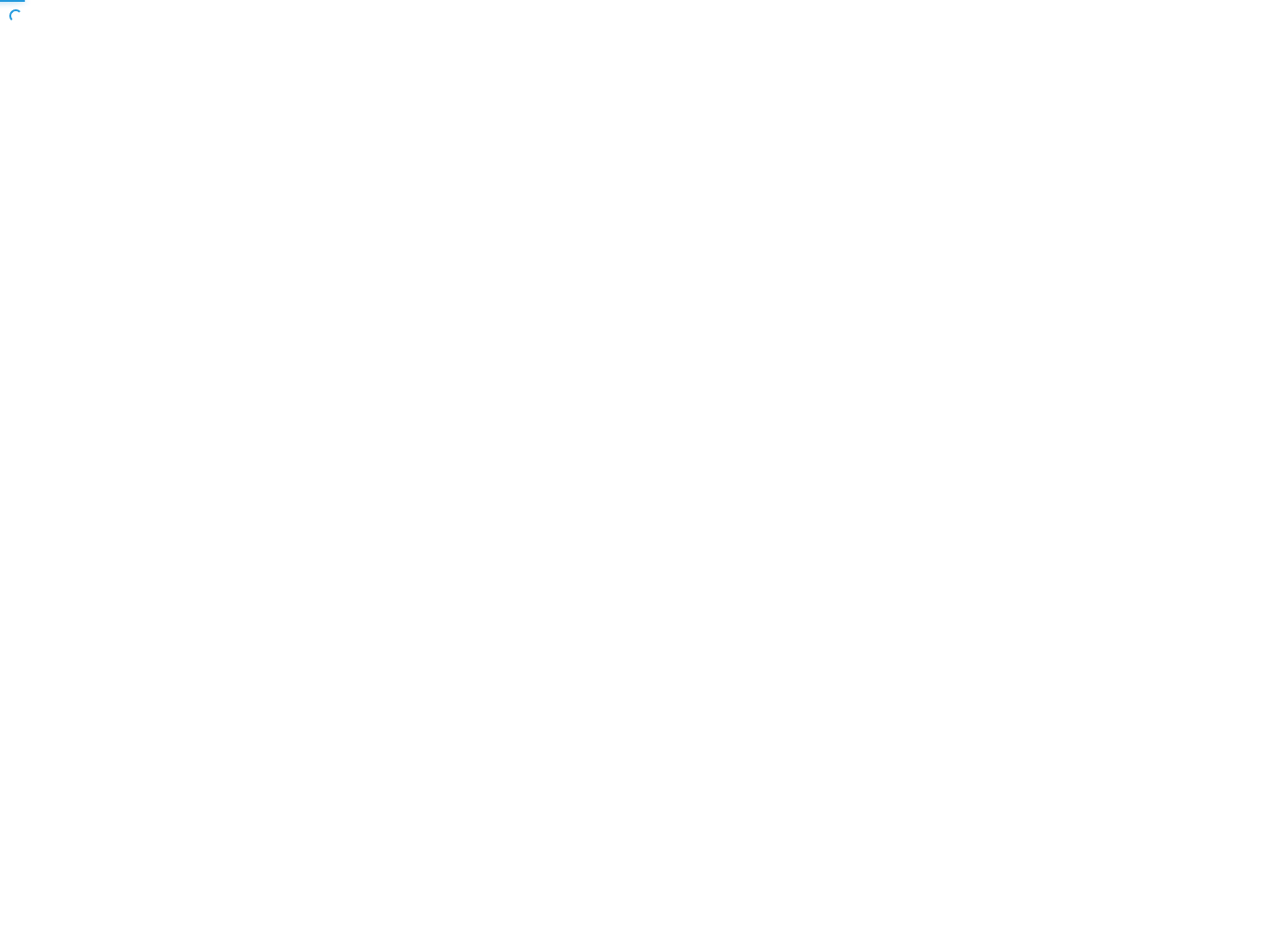 scroll, scrollTop: 0, scrollLeft: 0, axis: both 